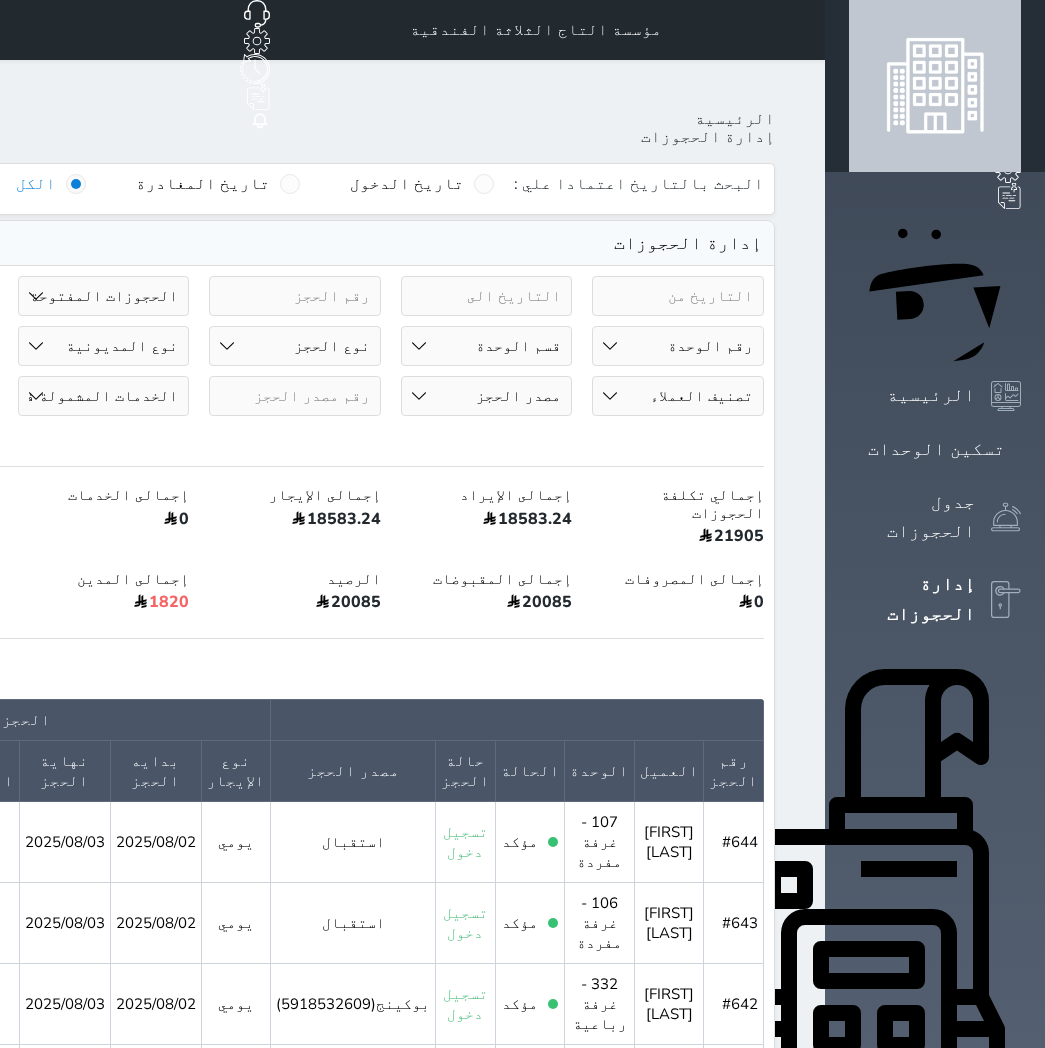 select on "open_all" 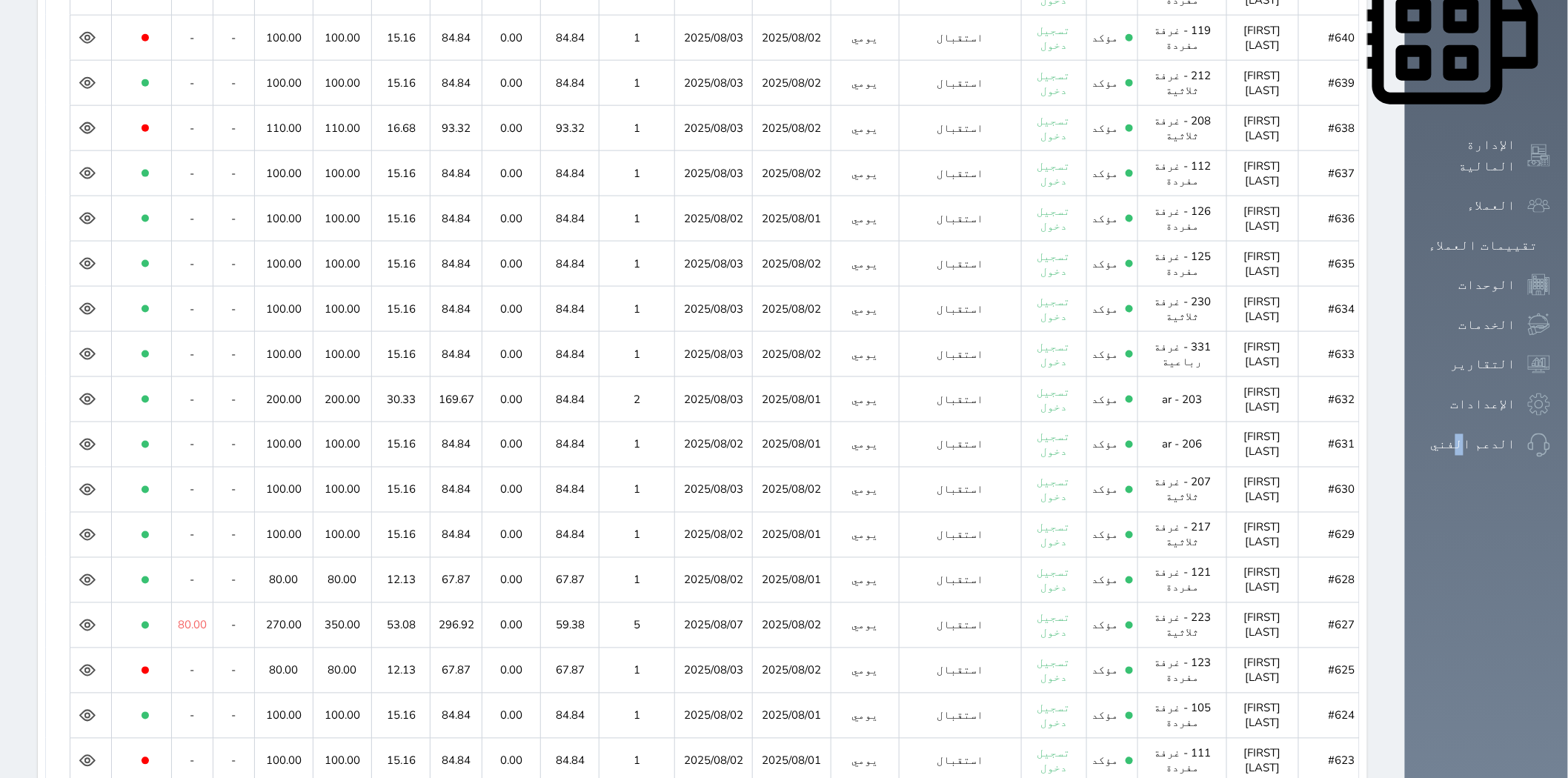 scroll, scrollTop: 980, scrollLeft: 0, axis: vertical 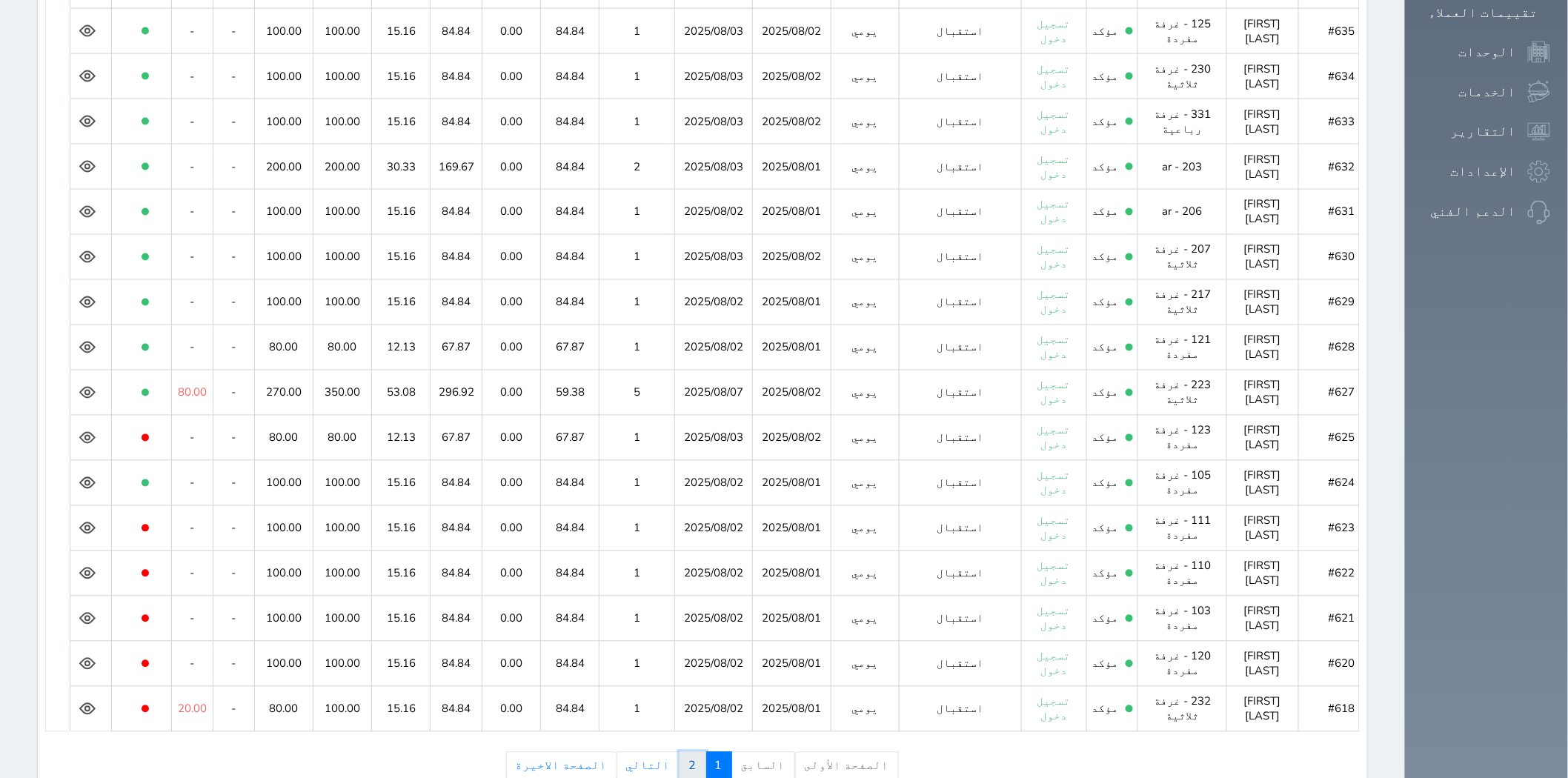 click on "2" at bounding box center (693, 766) 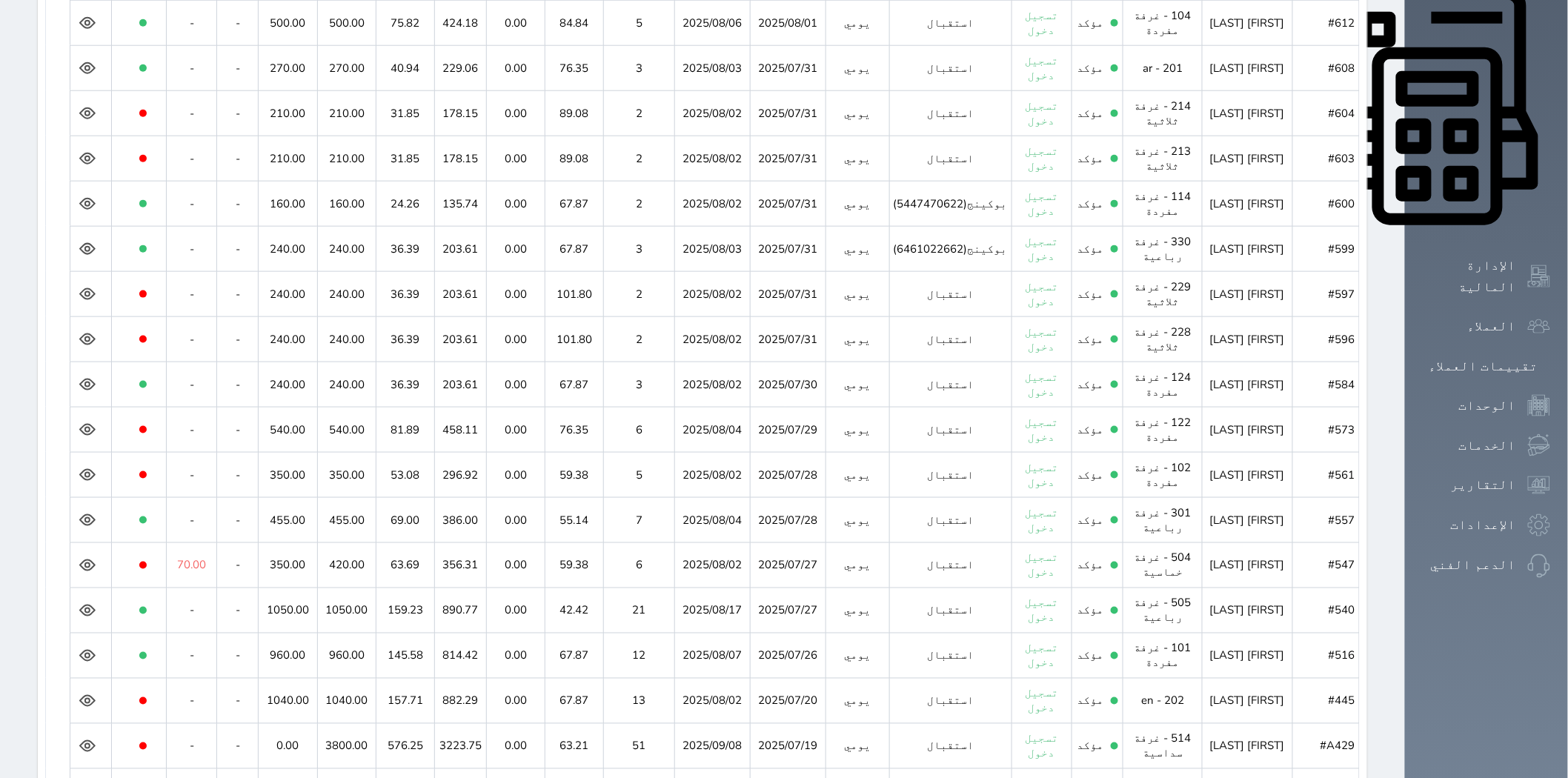 scroll, scrollTop: 597, scrollLeft: 0, axis: vertical 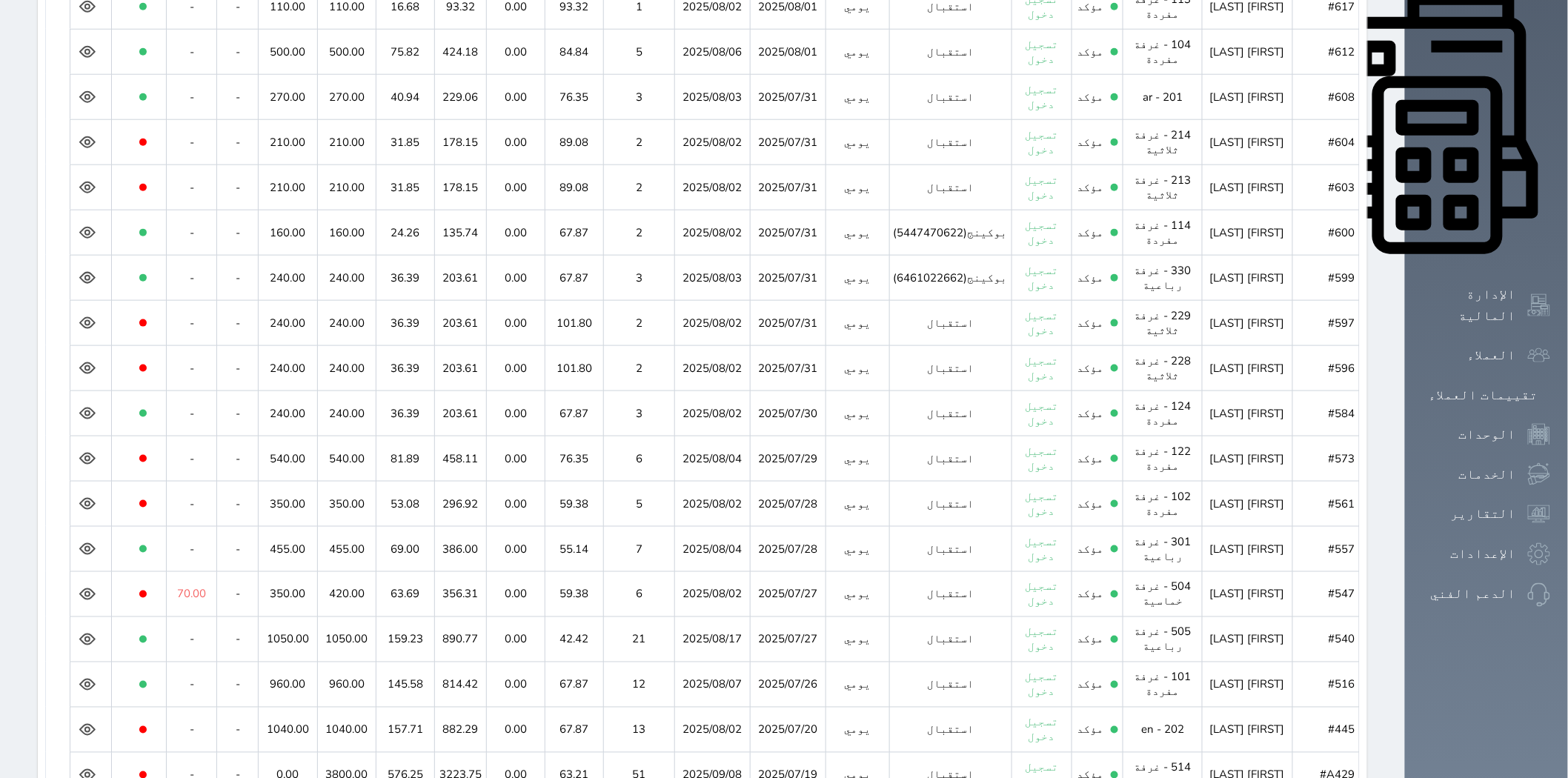 click 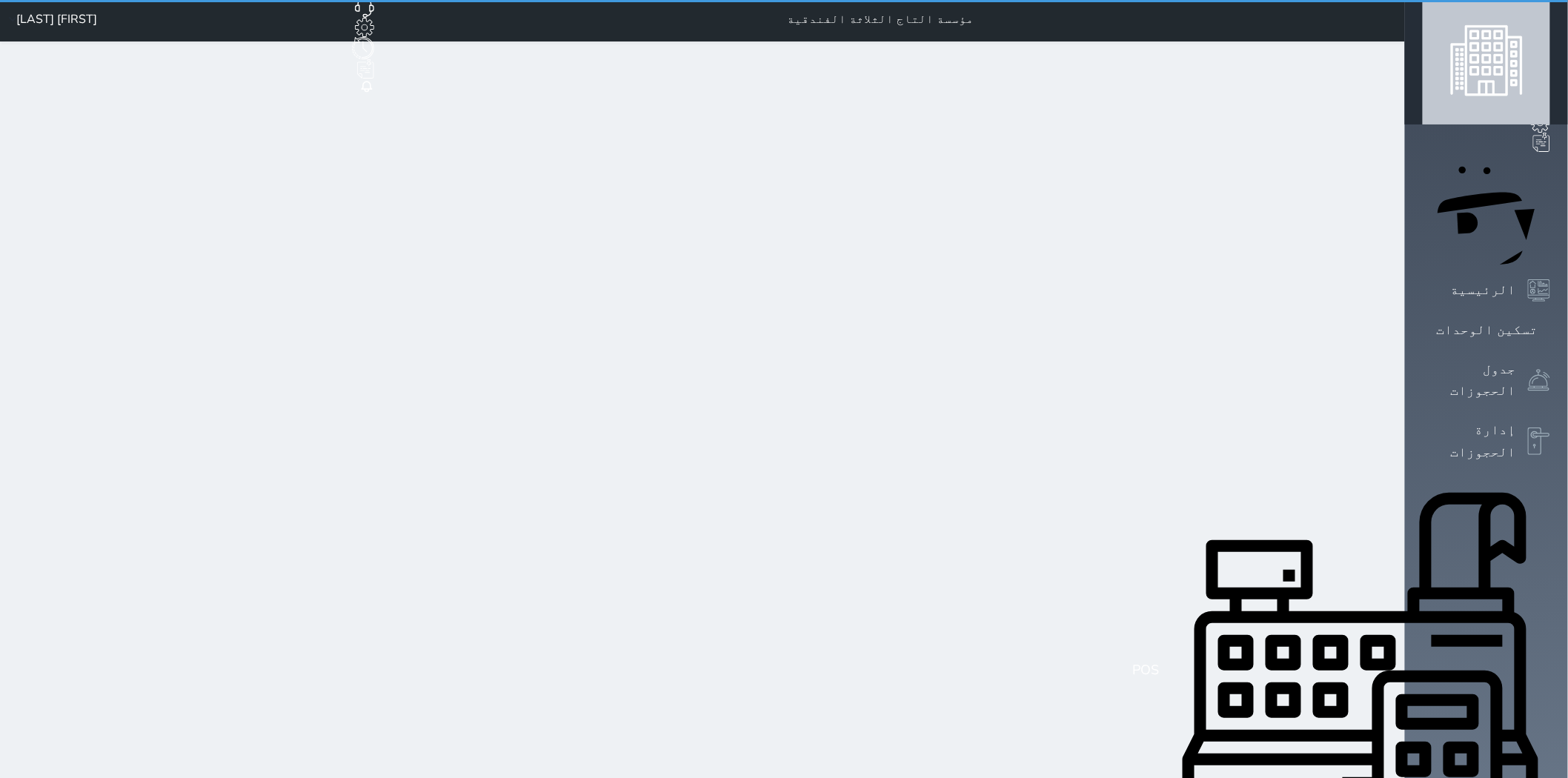 scroll, scrollTop: 0, scrollLeft: 0, axis: both 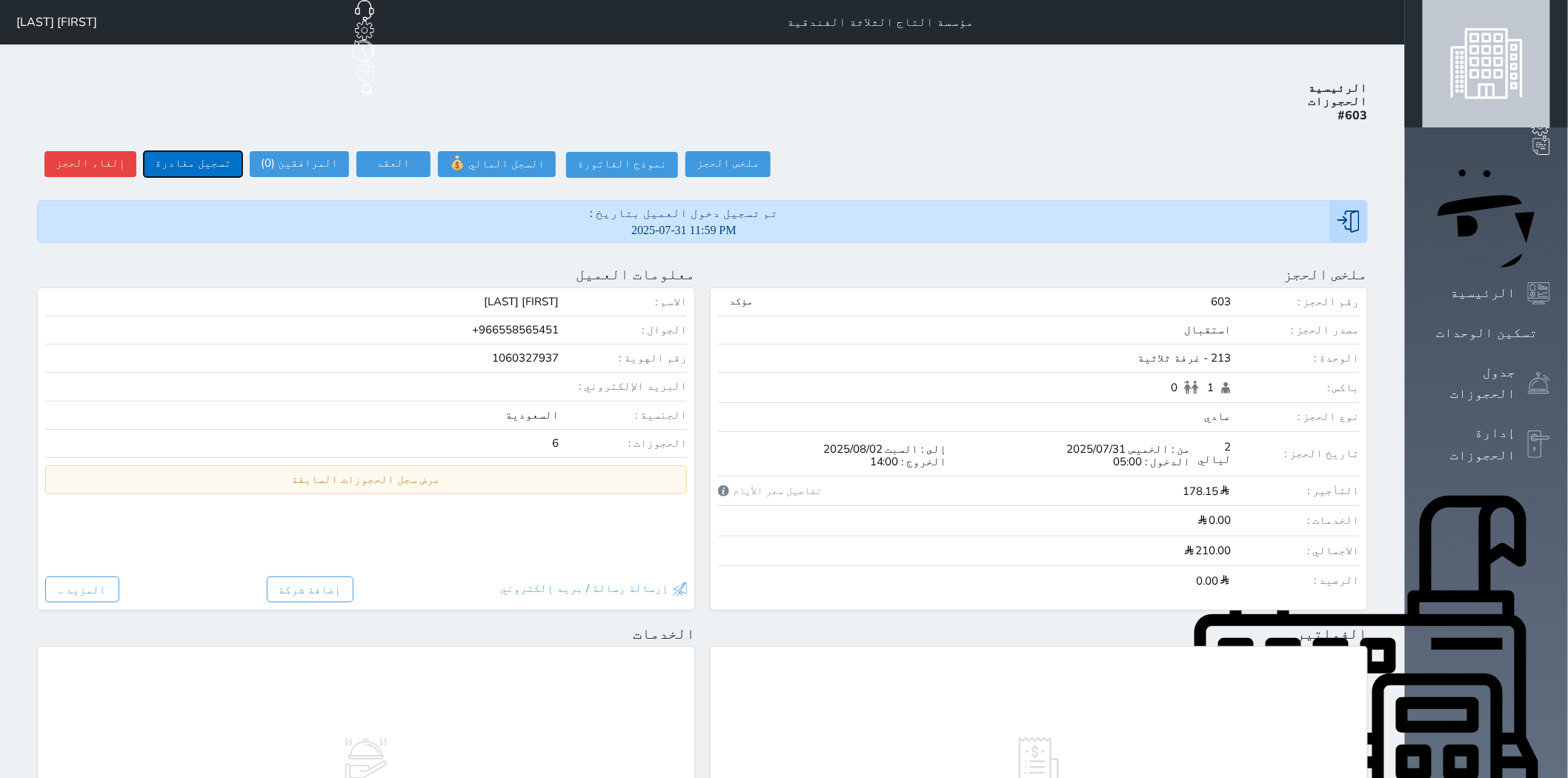 click on "تسجيل مغادرة" at bounding box center [193, 164] 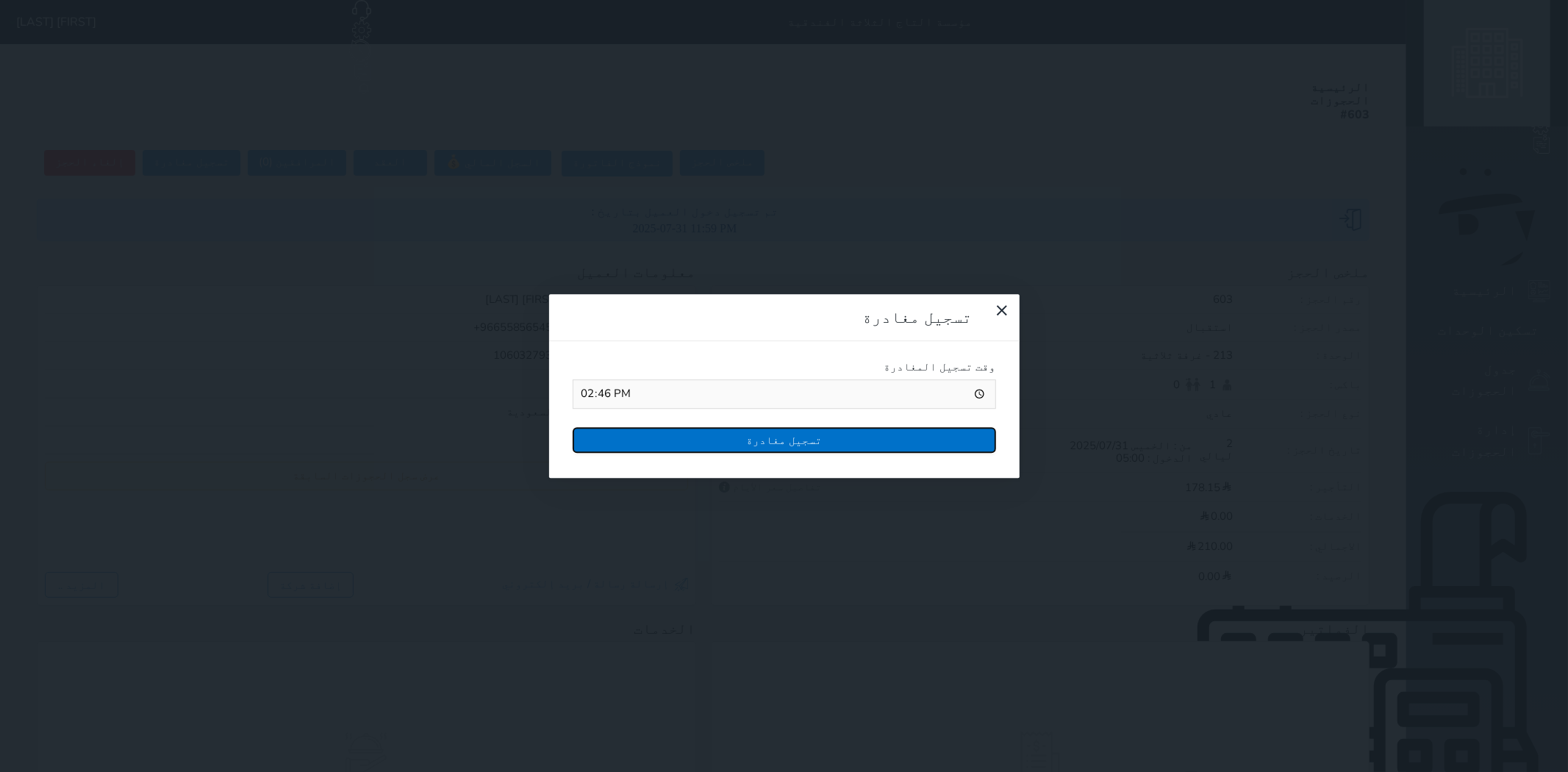 click on "تسجيل مغادرة" at bounding box center [784, 440] 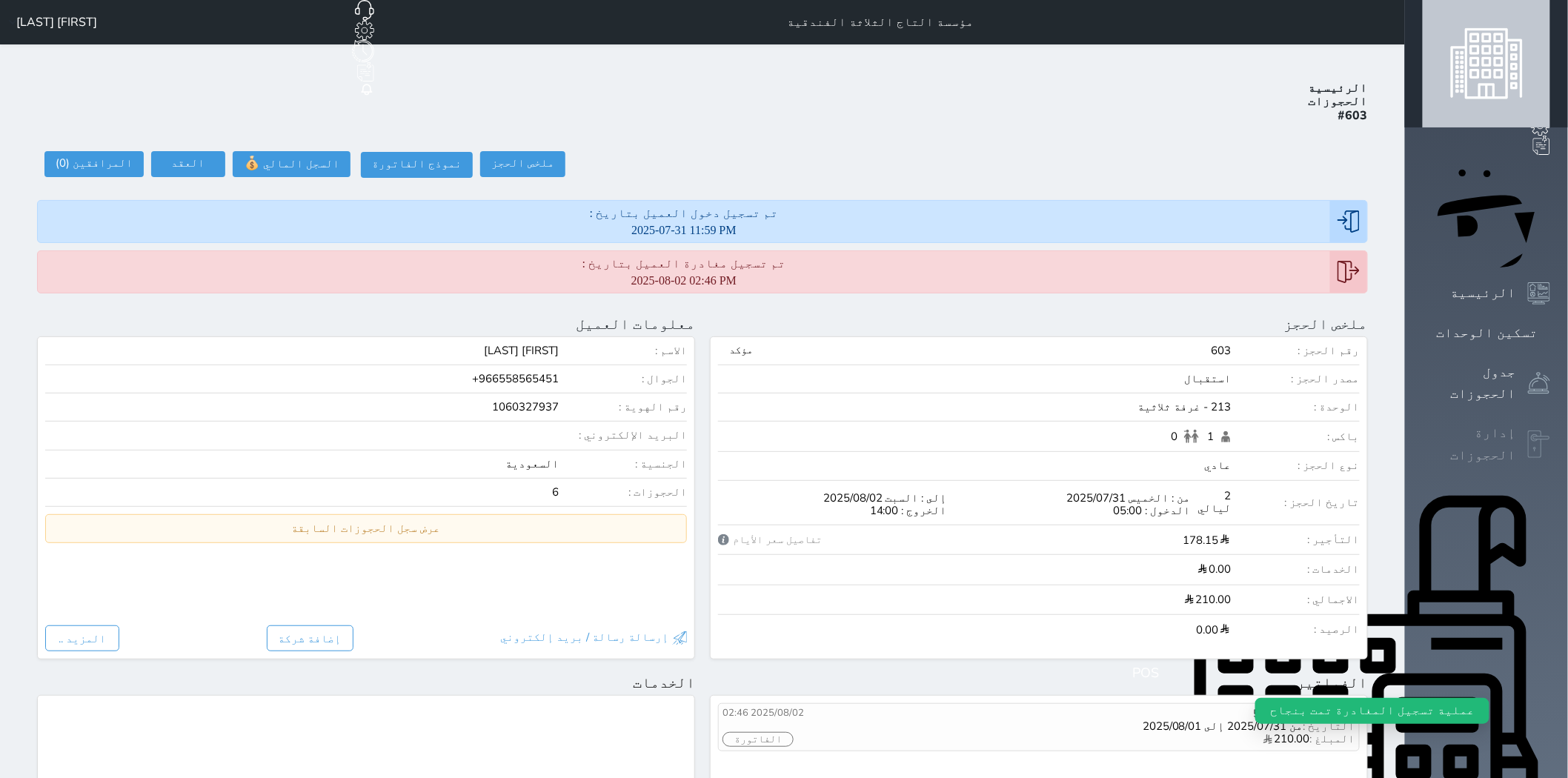 click 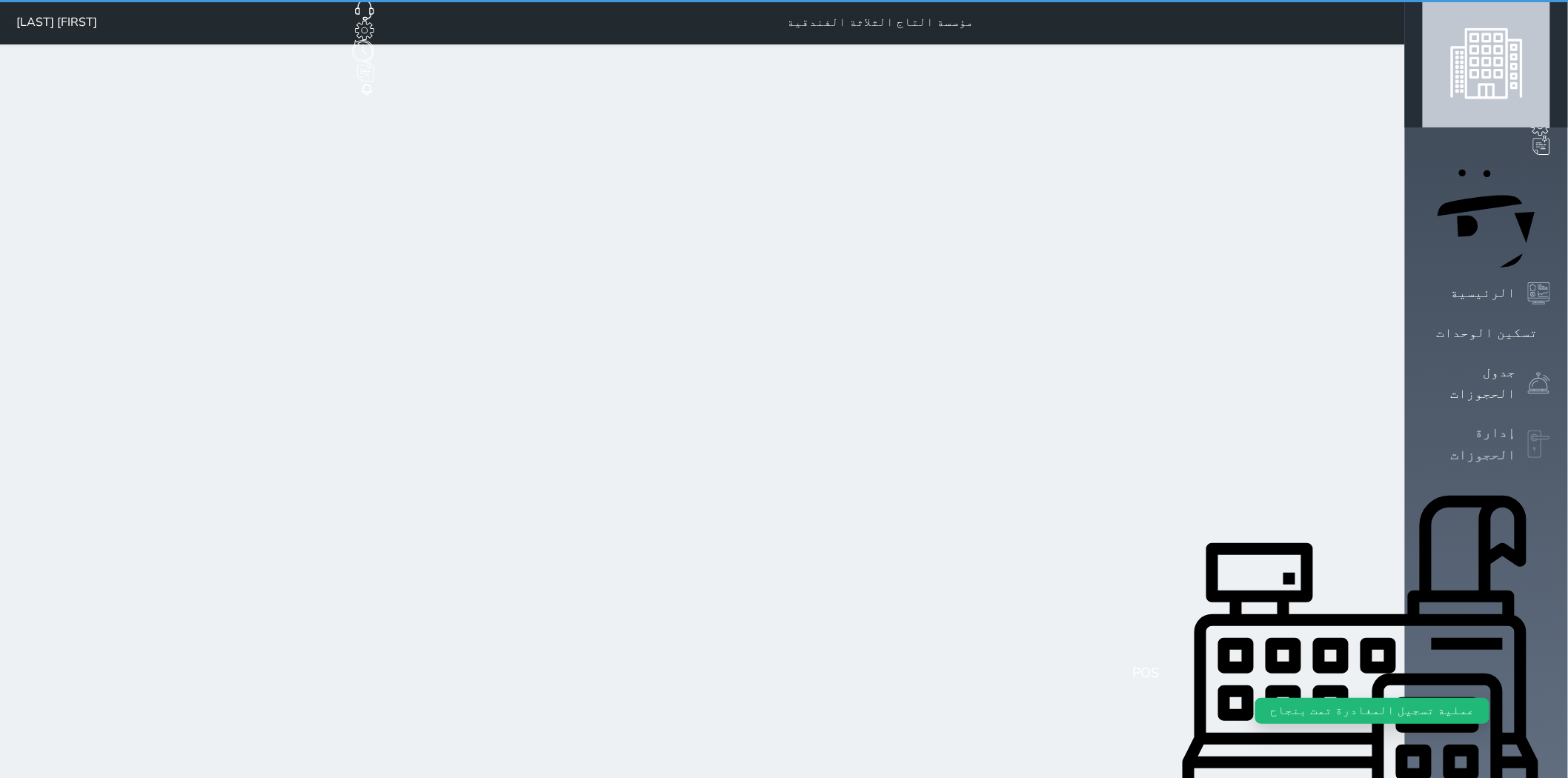 select on "open_all" 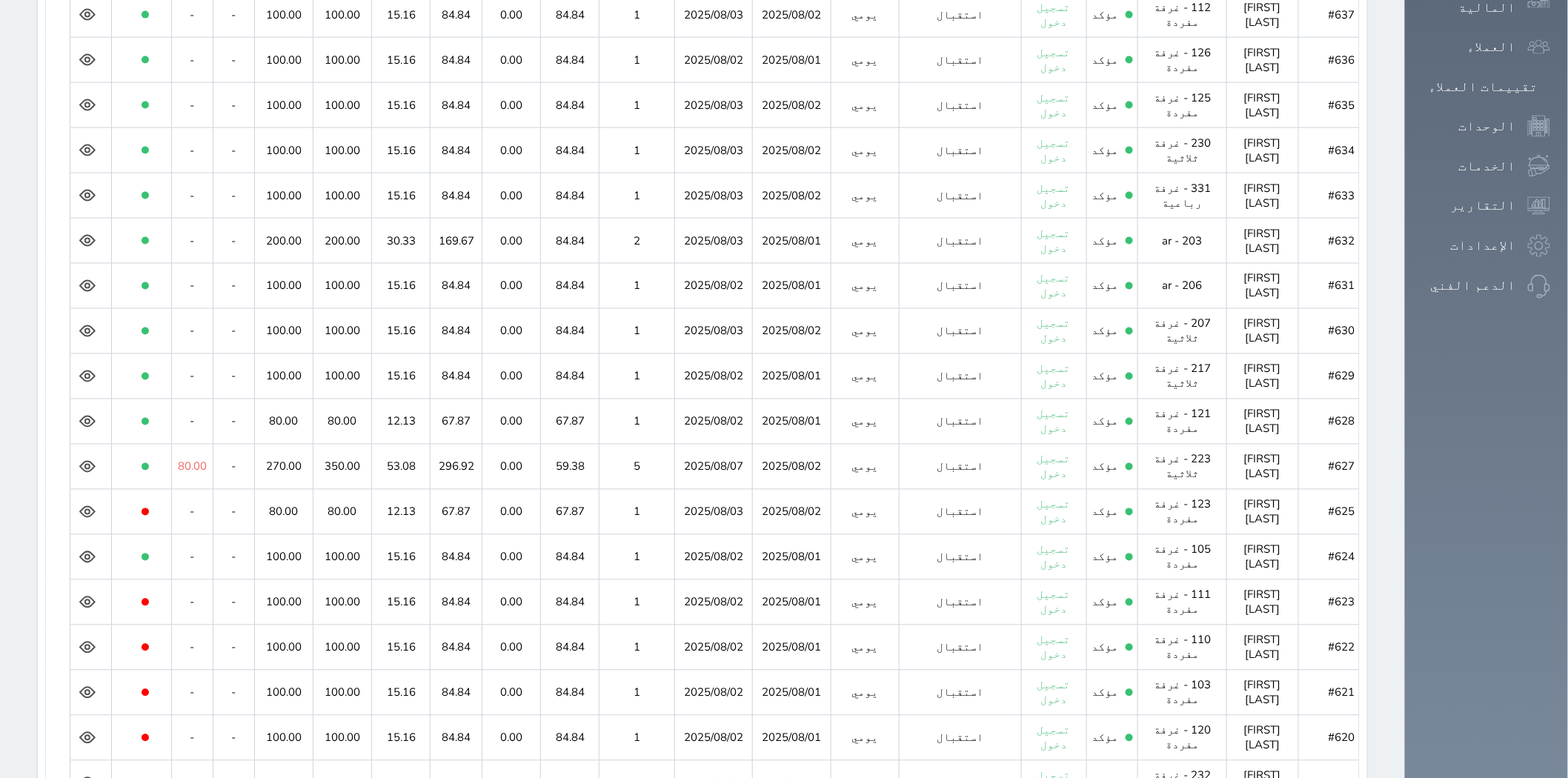 scroll, scrollTop: 980, scrollLeft: 0, axis: vertical 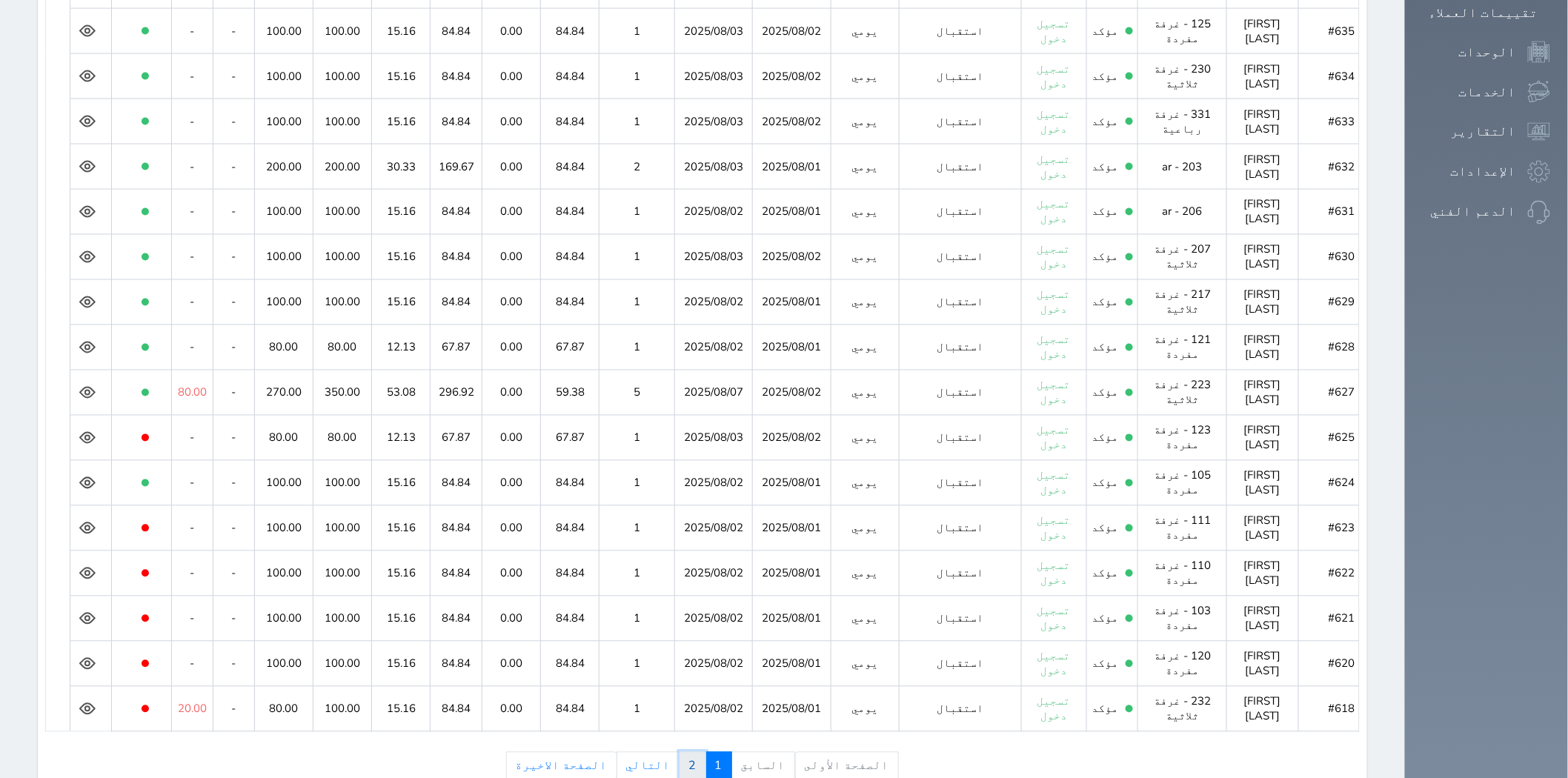 click on "2" at bounding box center [693, 766] 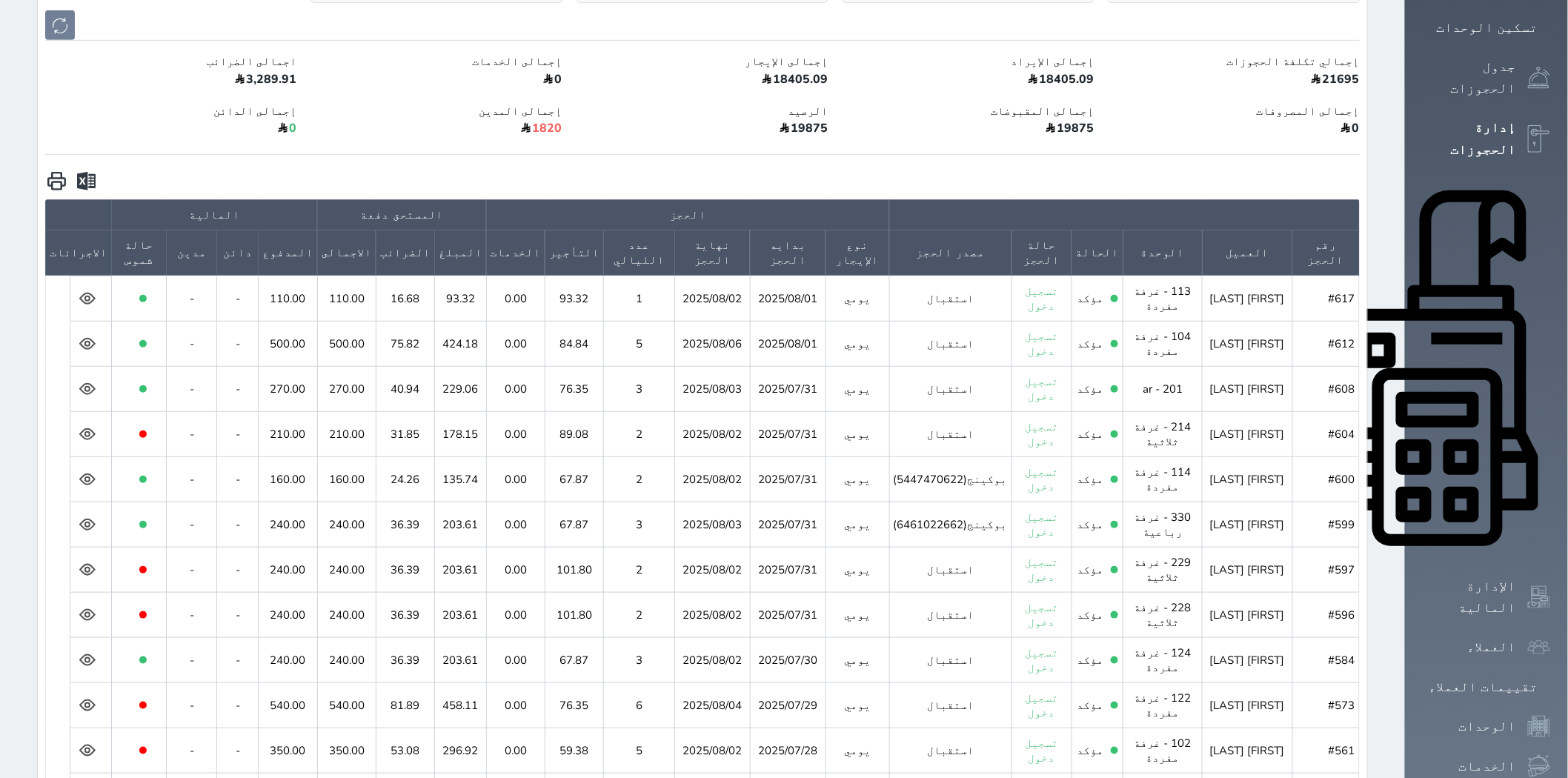 scroll, scrollTop: 223, scrollLeft: 0, axis: vertical 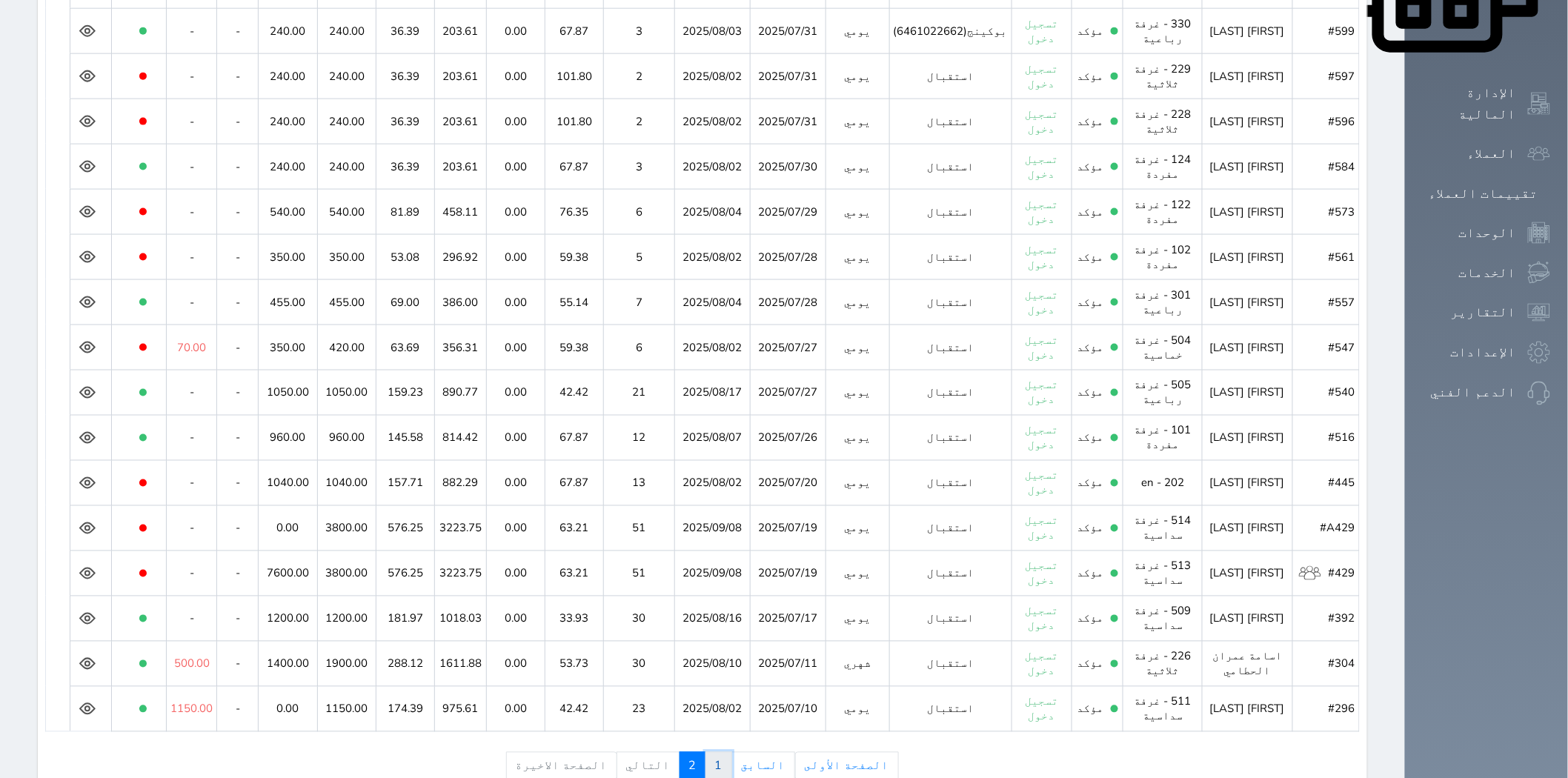 click on "1" at bounding box center (719, 766) 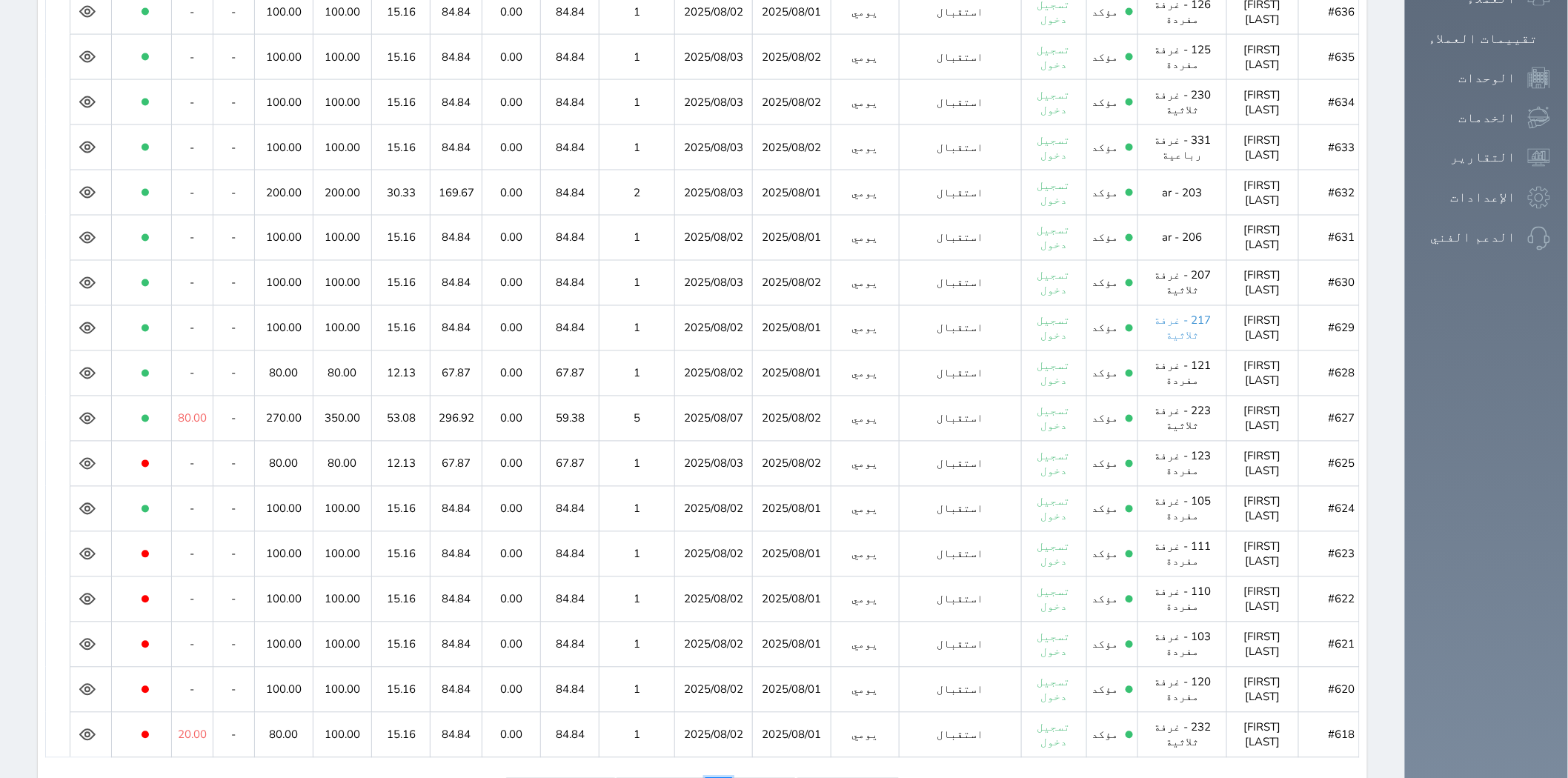 scroll, scrollTop: 980, scrollLeft: 0, axis: vertical 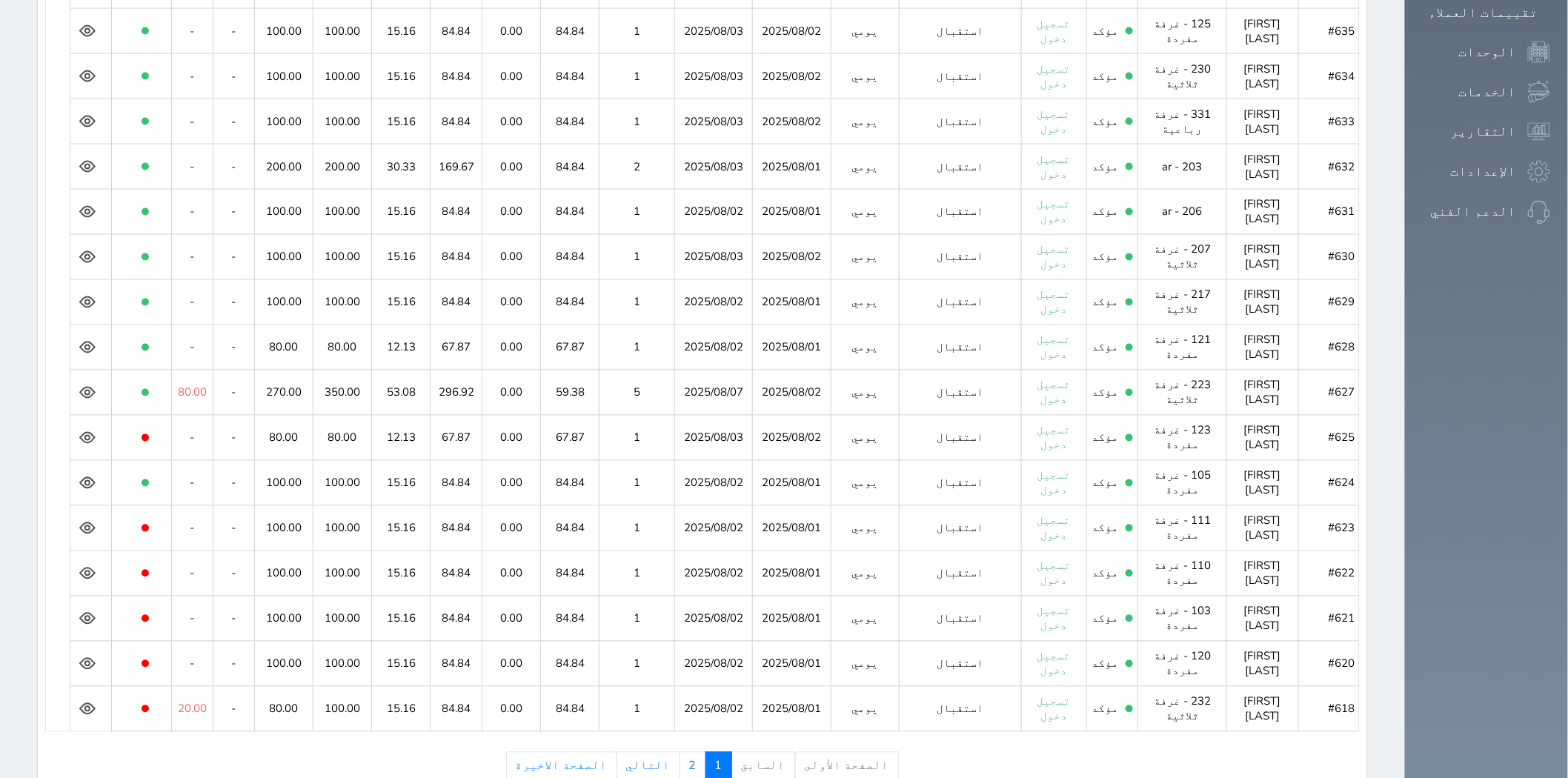click 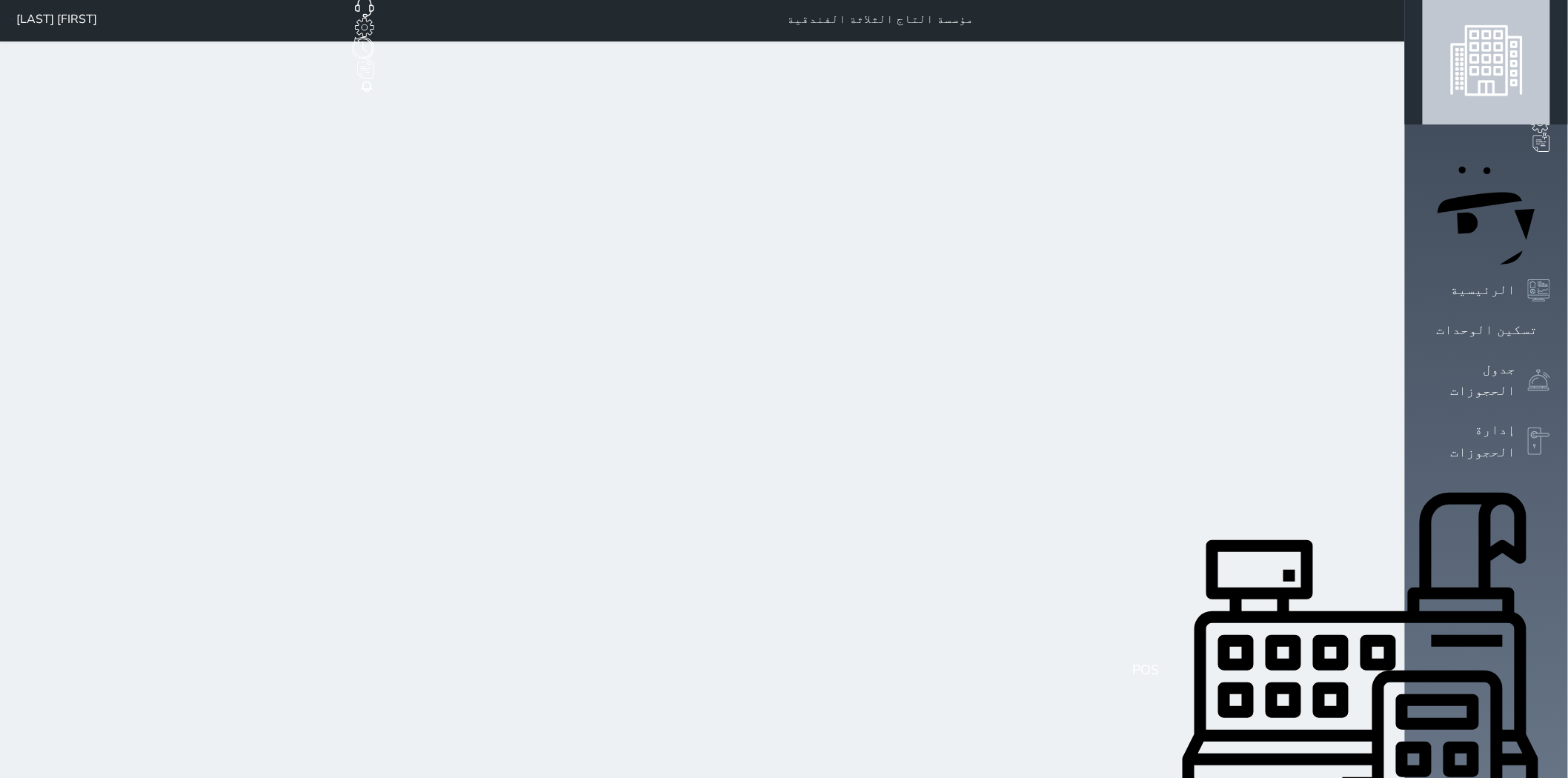 scroll, scrollTop: 0, scrollLeft: 0, axis: both 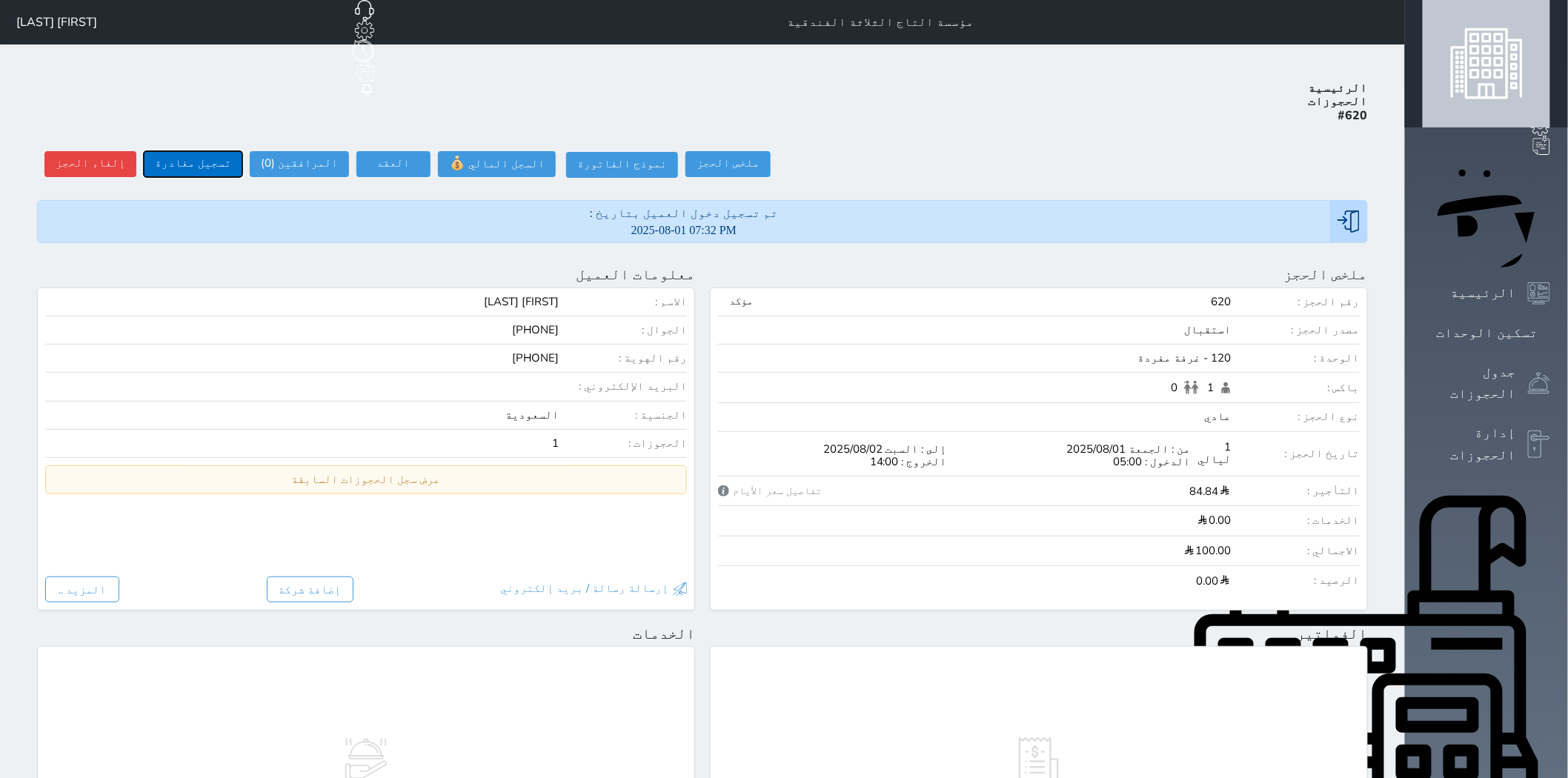 click on "تسجيل مغادرة" at bounding box center [193, 164] 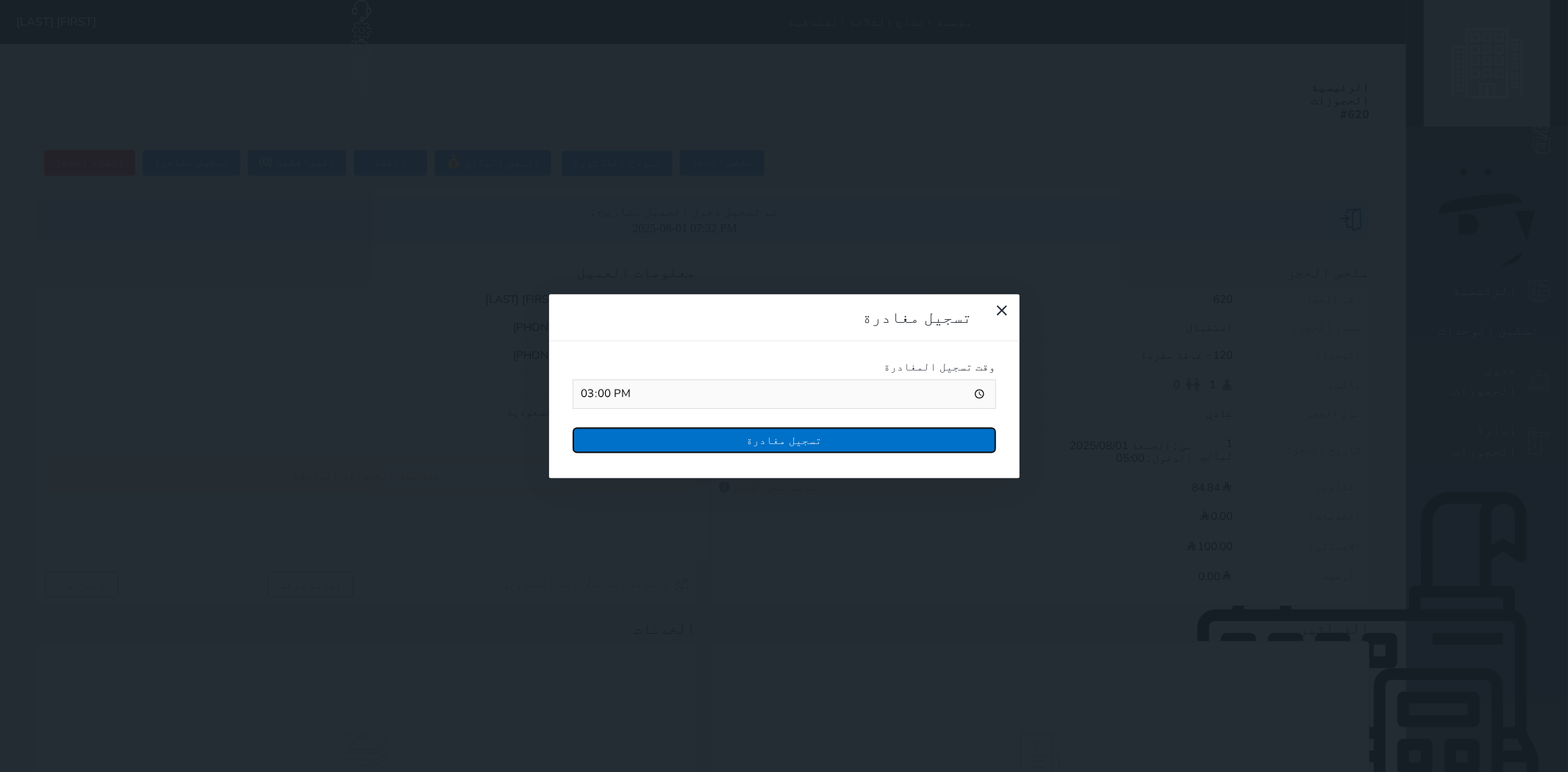 click on "تسجيل مغادرة" at bounding box center [784, 440] 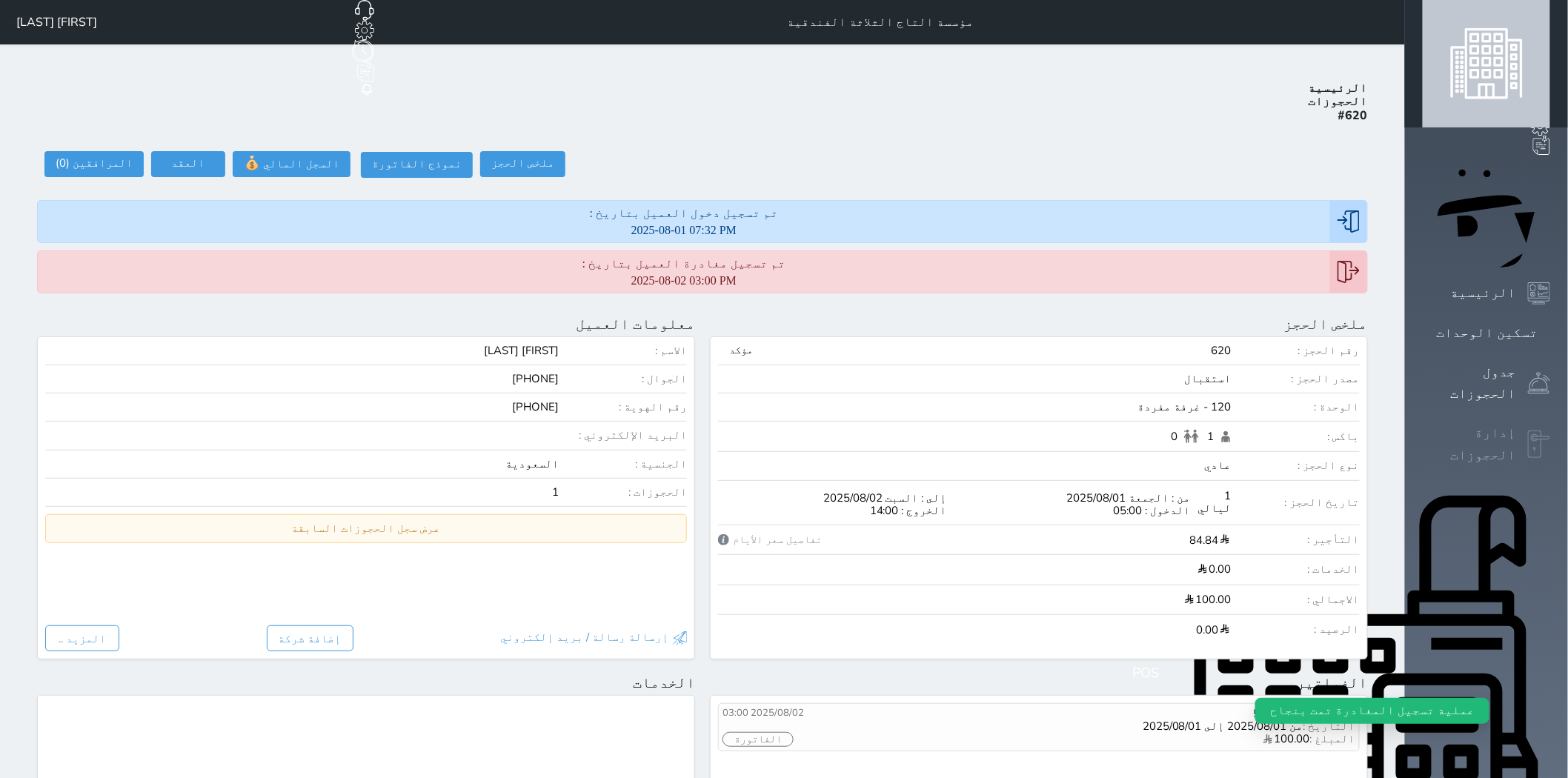 click 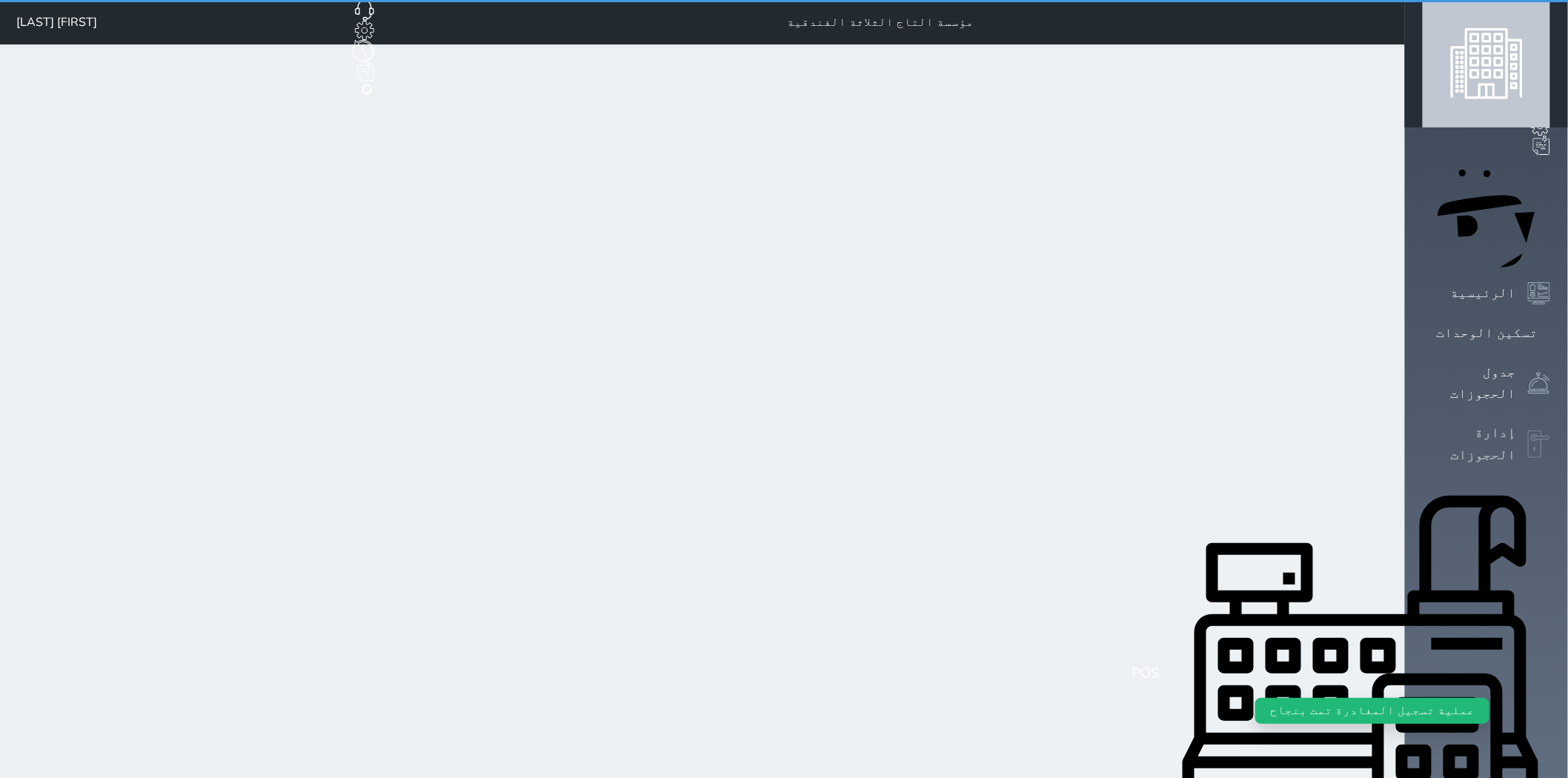 select on "open_all" 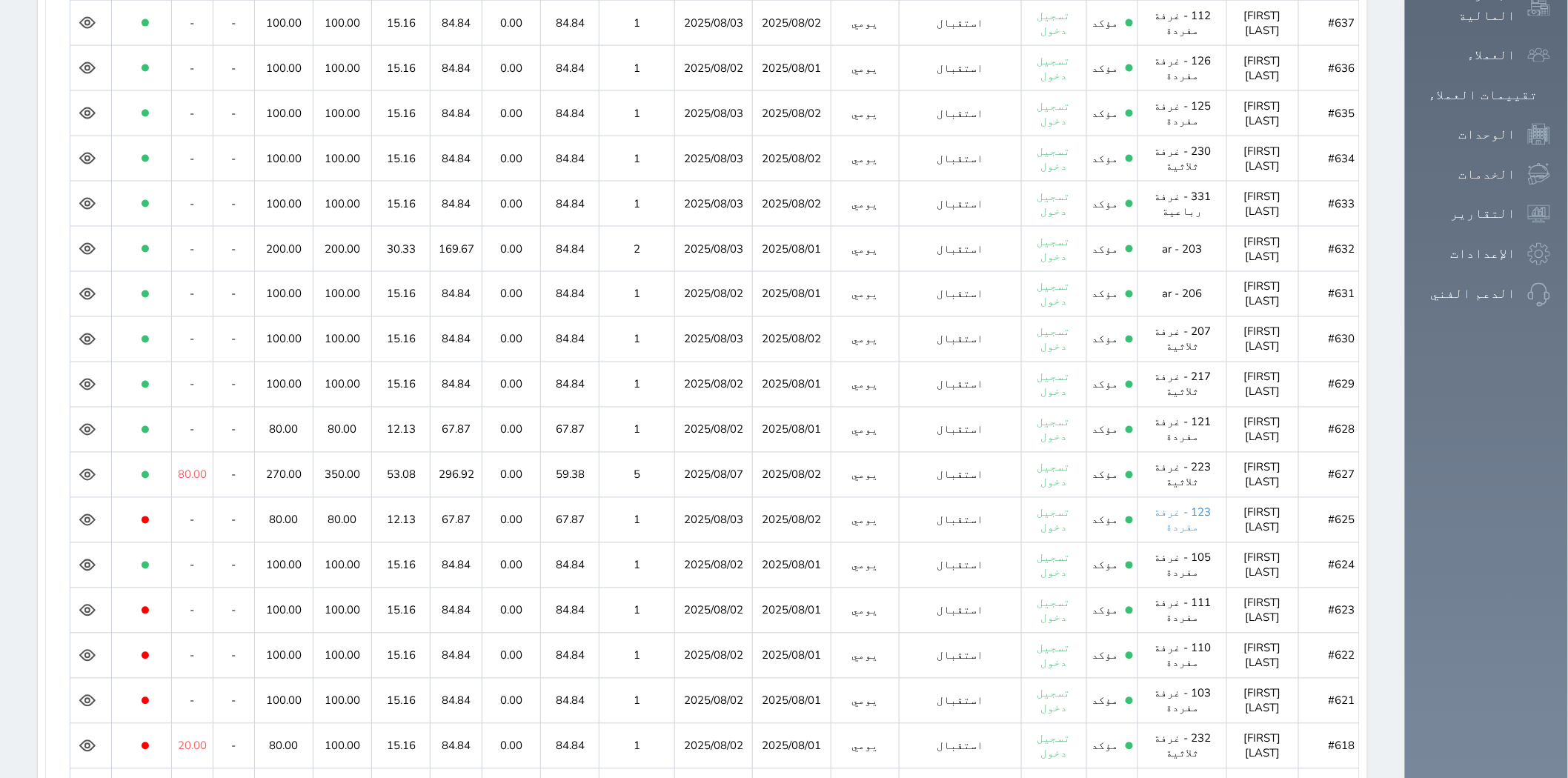 scroll, scrollTop: 980, scrollLeft: 0, axis: vertical 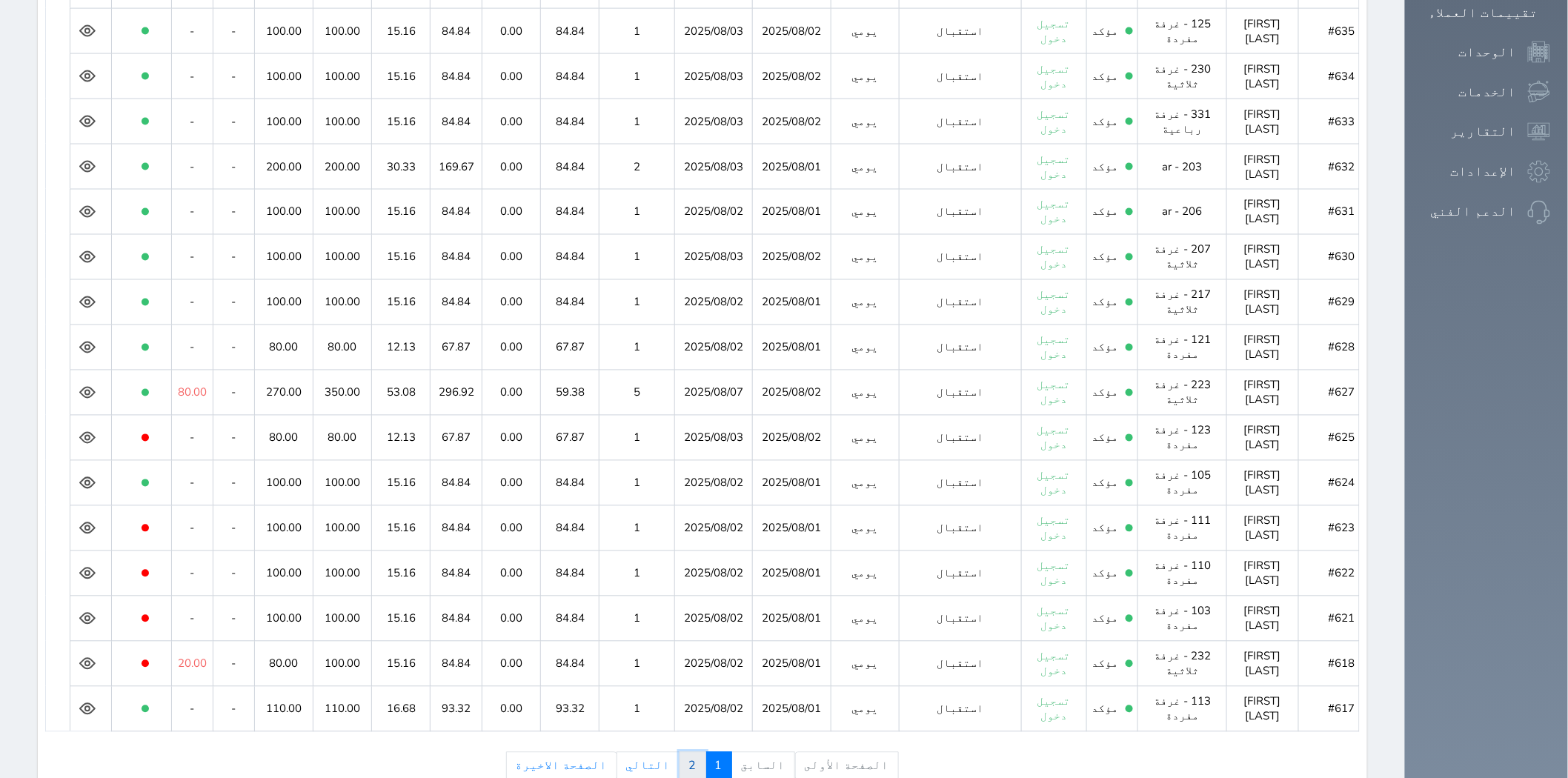 click on "2" at bounding box center (693, 766) 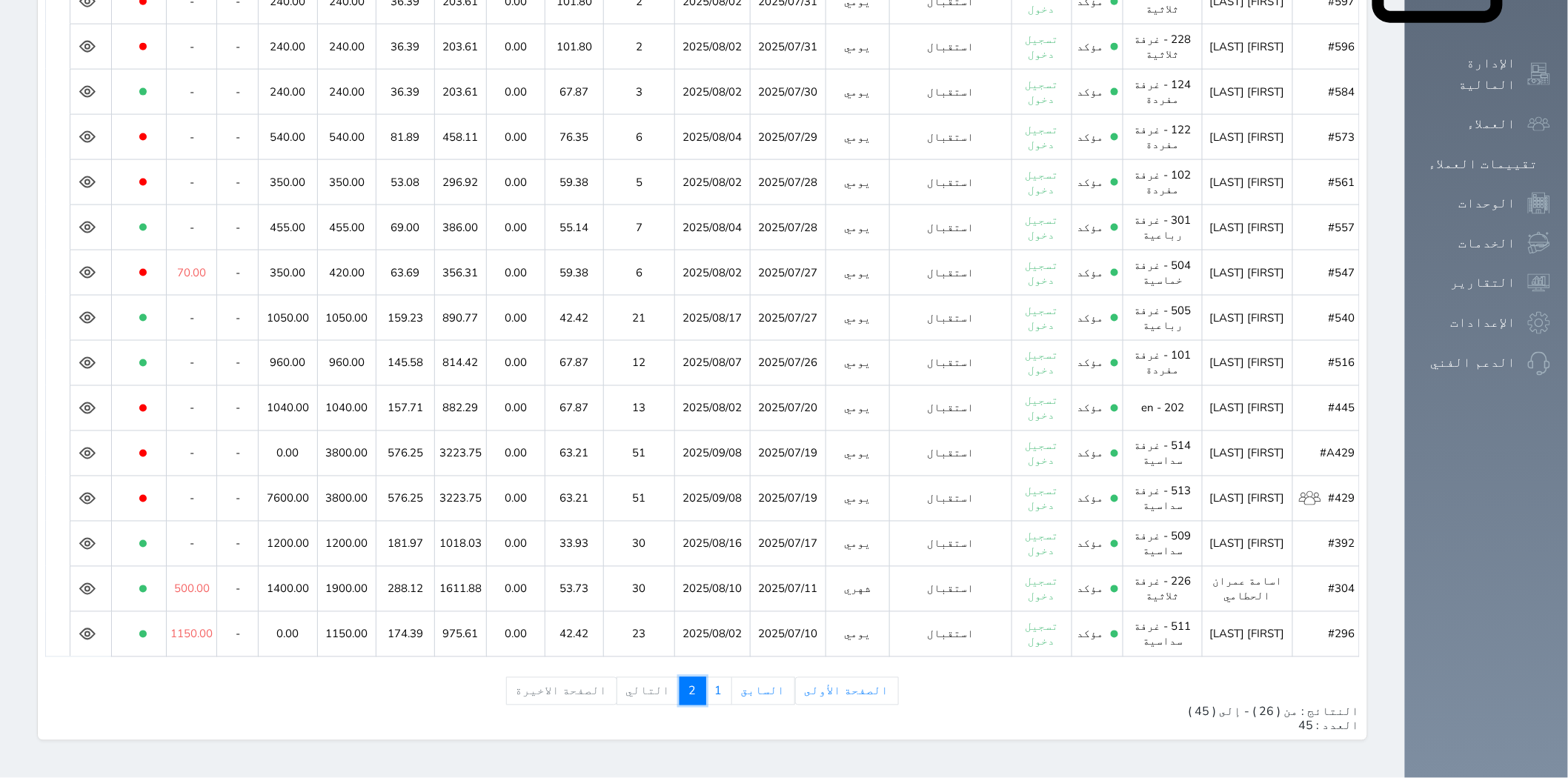 scroll, scrollTop: 754, scrollLeft: 0, axis: vertical 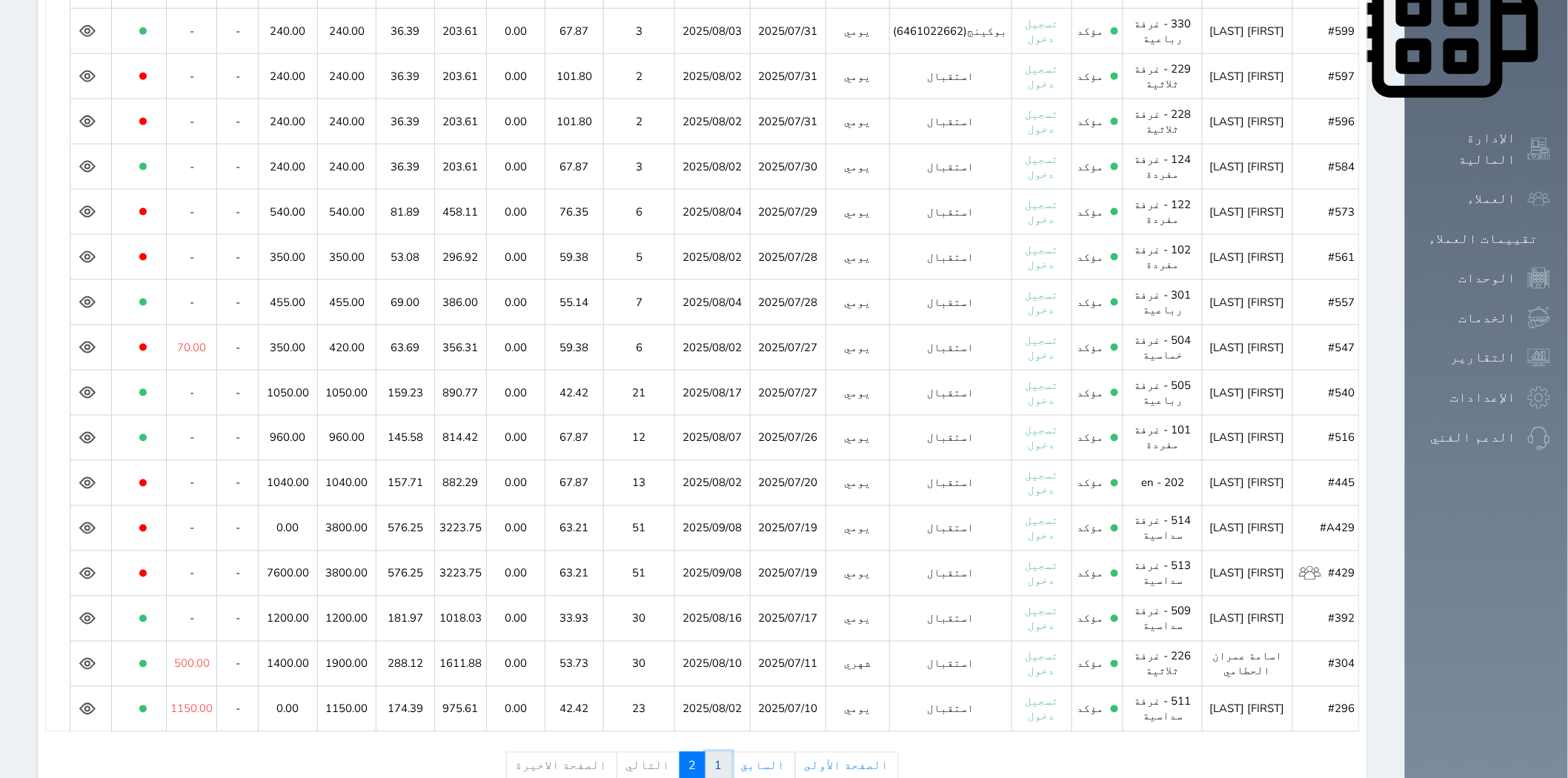 click on "1" at bounding box center (719, 766) 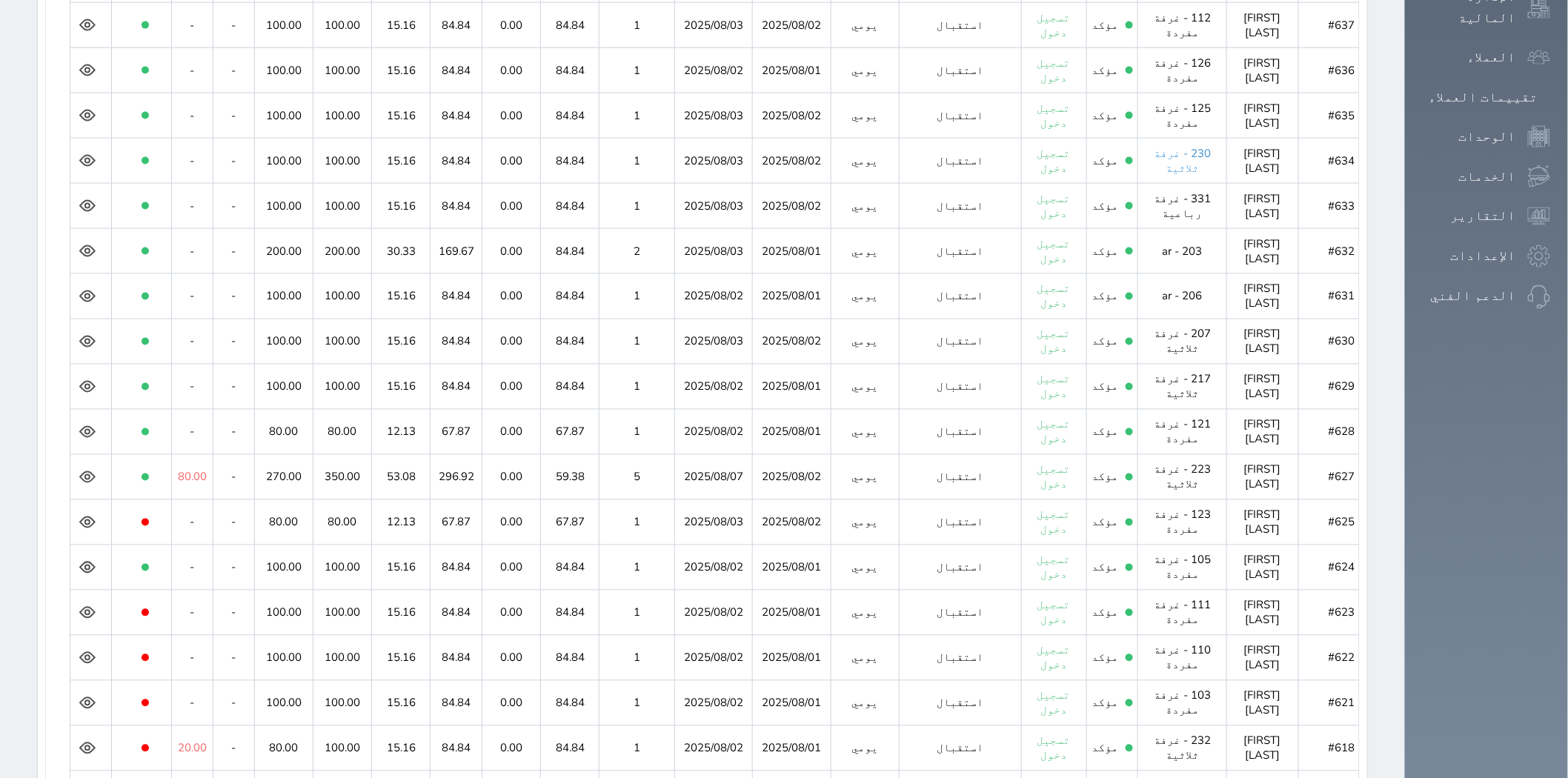 scroll, scrollTop: 980, scrollLeft: 0, axis: vertical 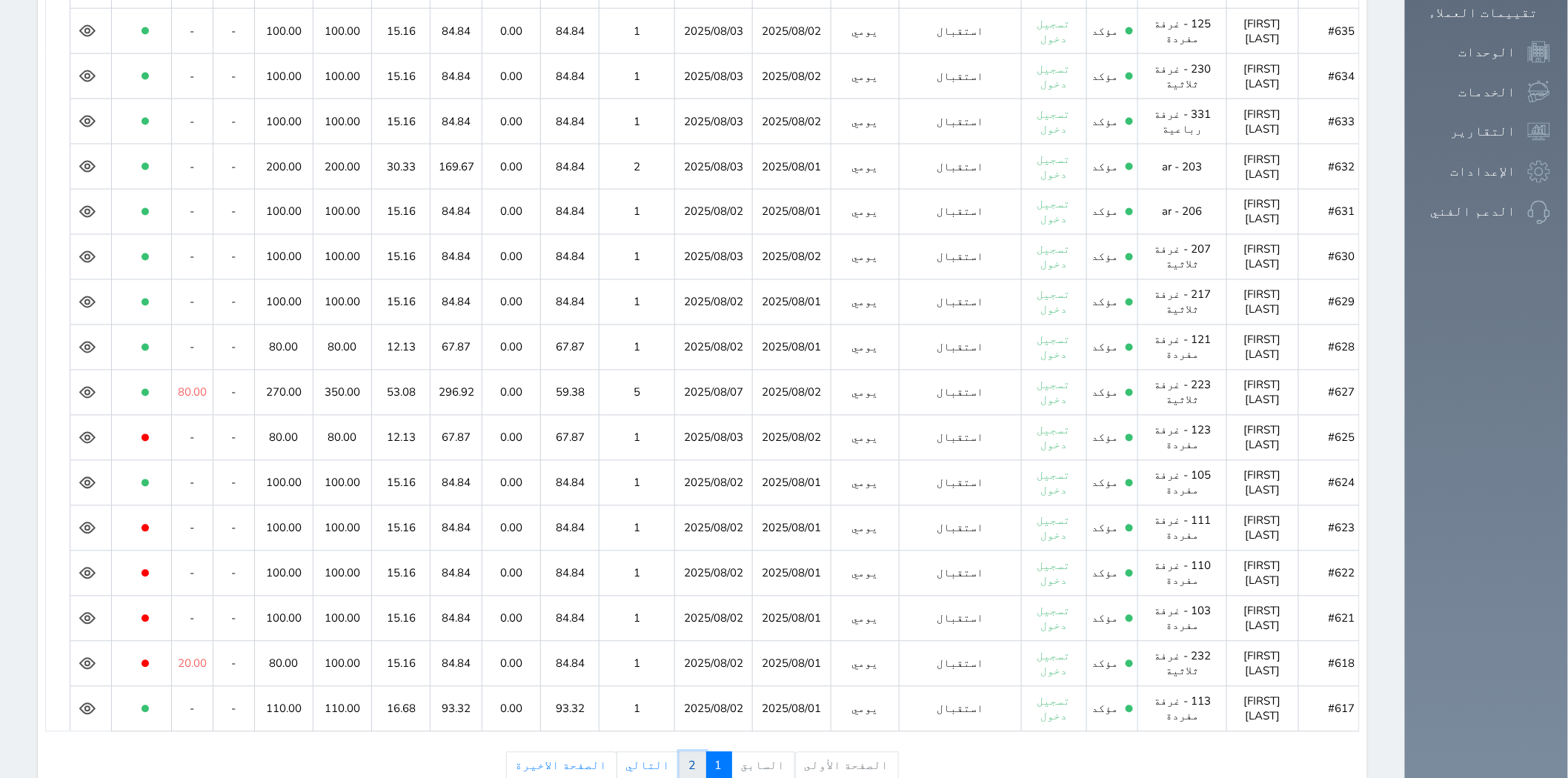 click on "2" at bounding box center (693, 766) 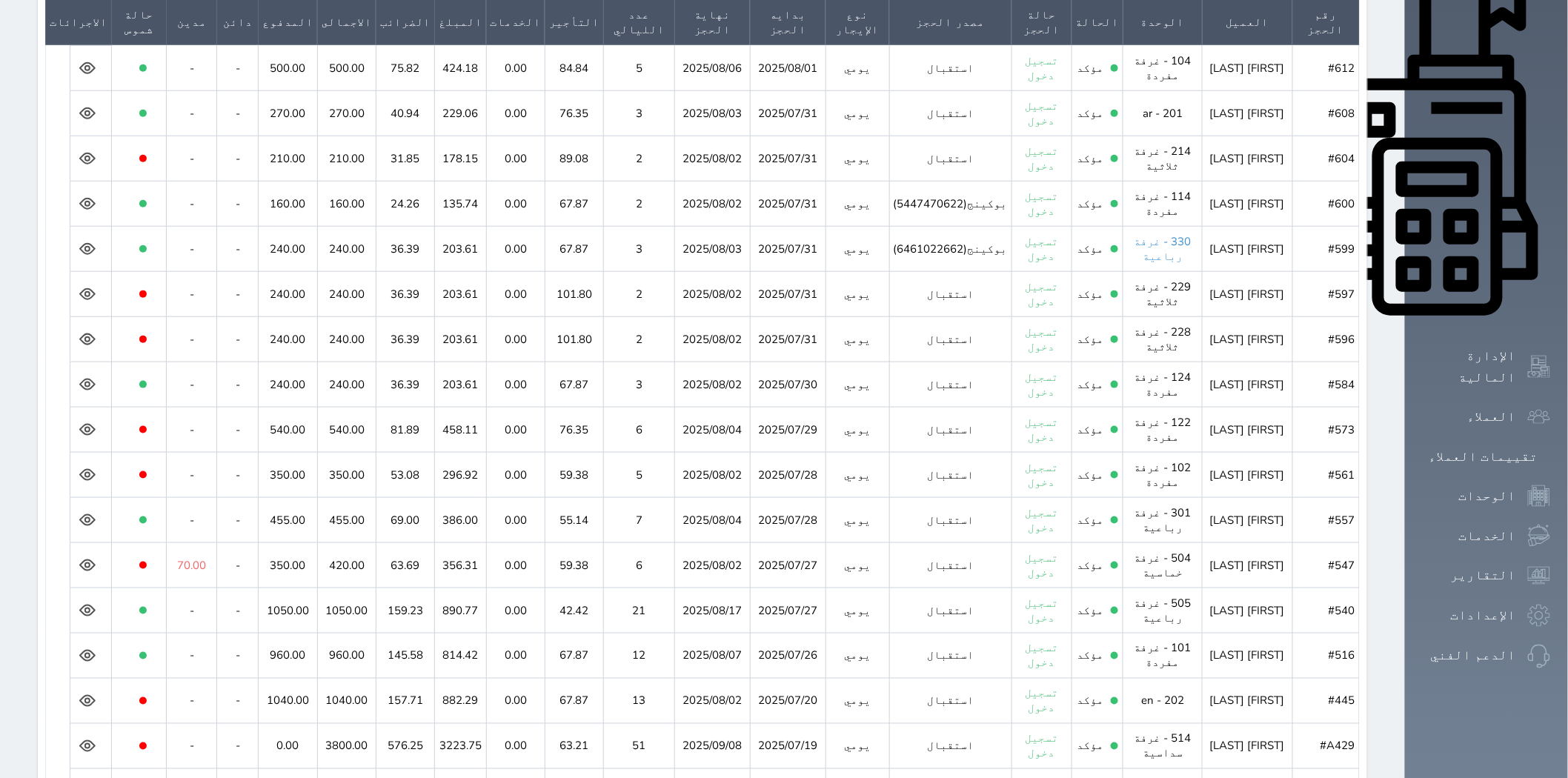 scroll, scrollTop: 507, scrollLeft: 0, axis: vertical 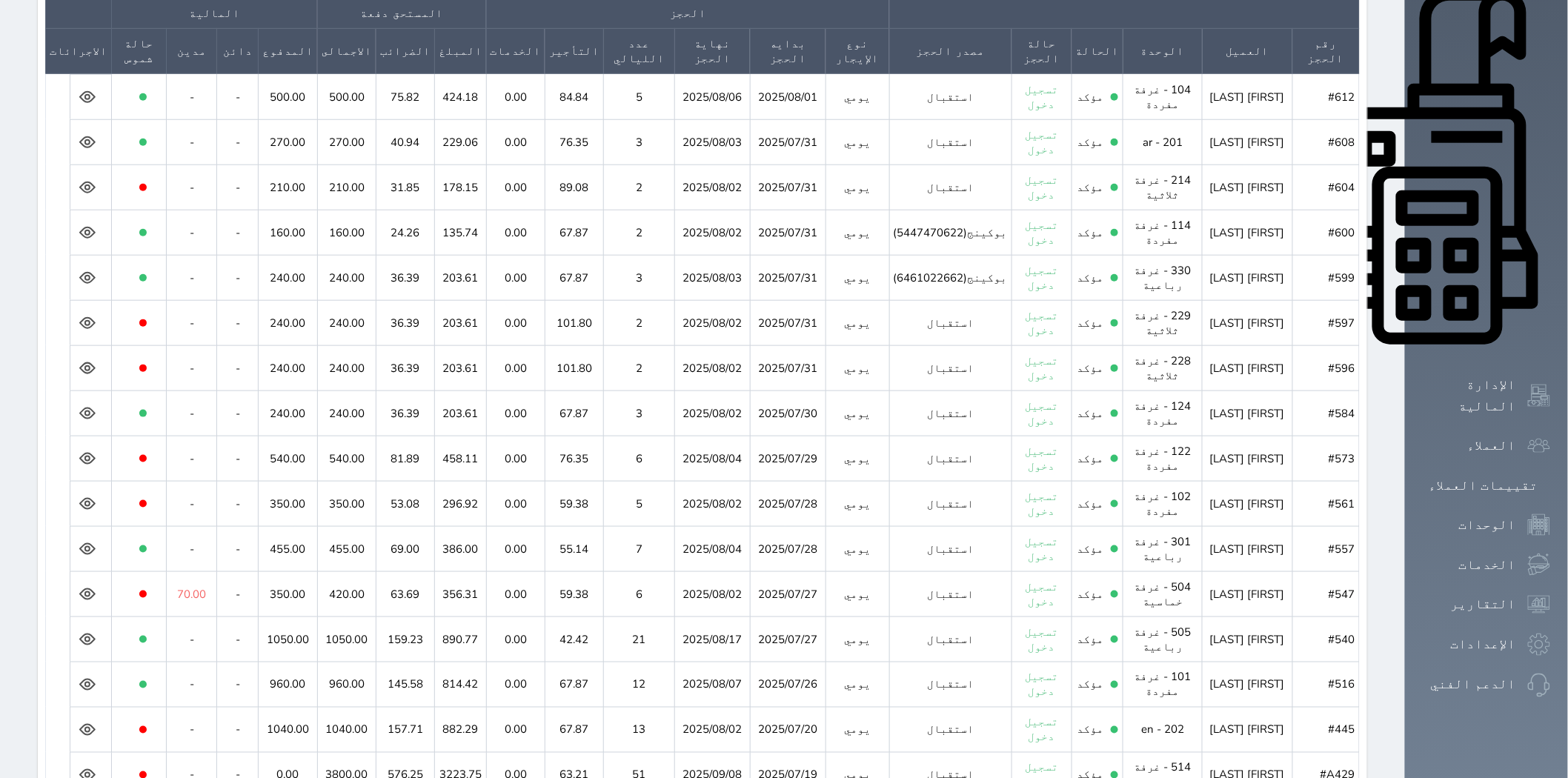 click 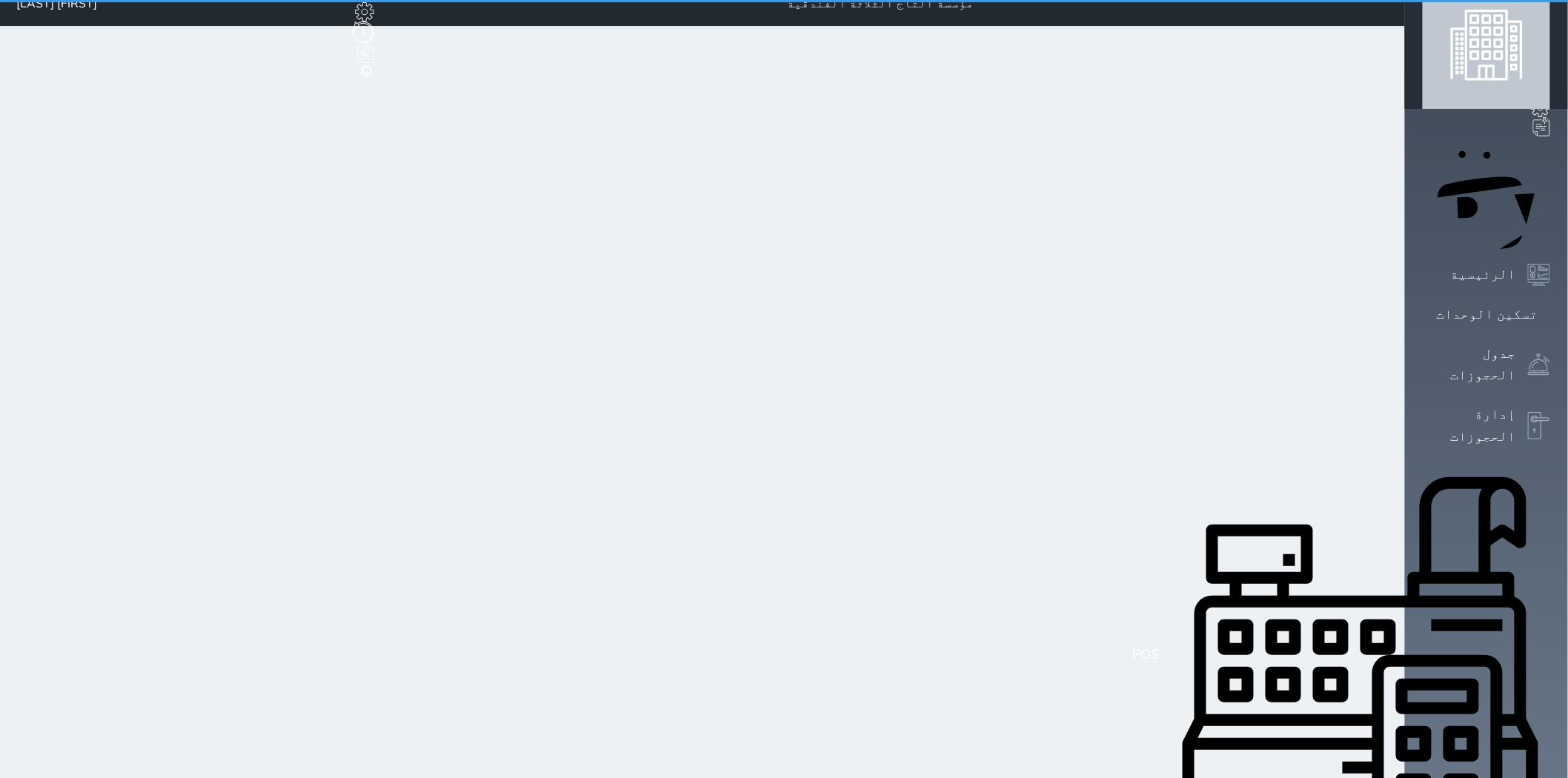 scroll, scrollTop: 0, scrollLeft: 0, axis: both 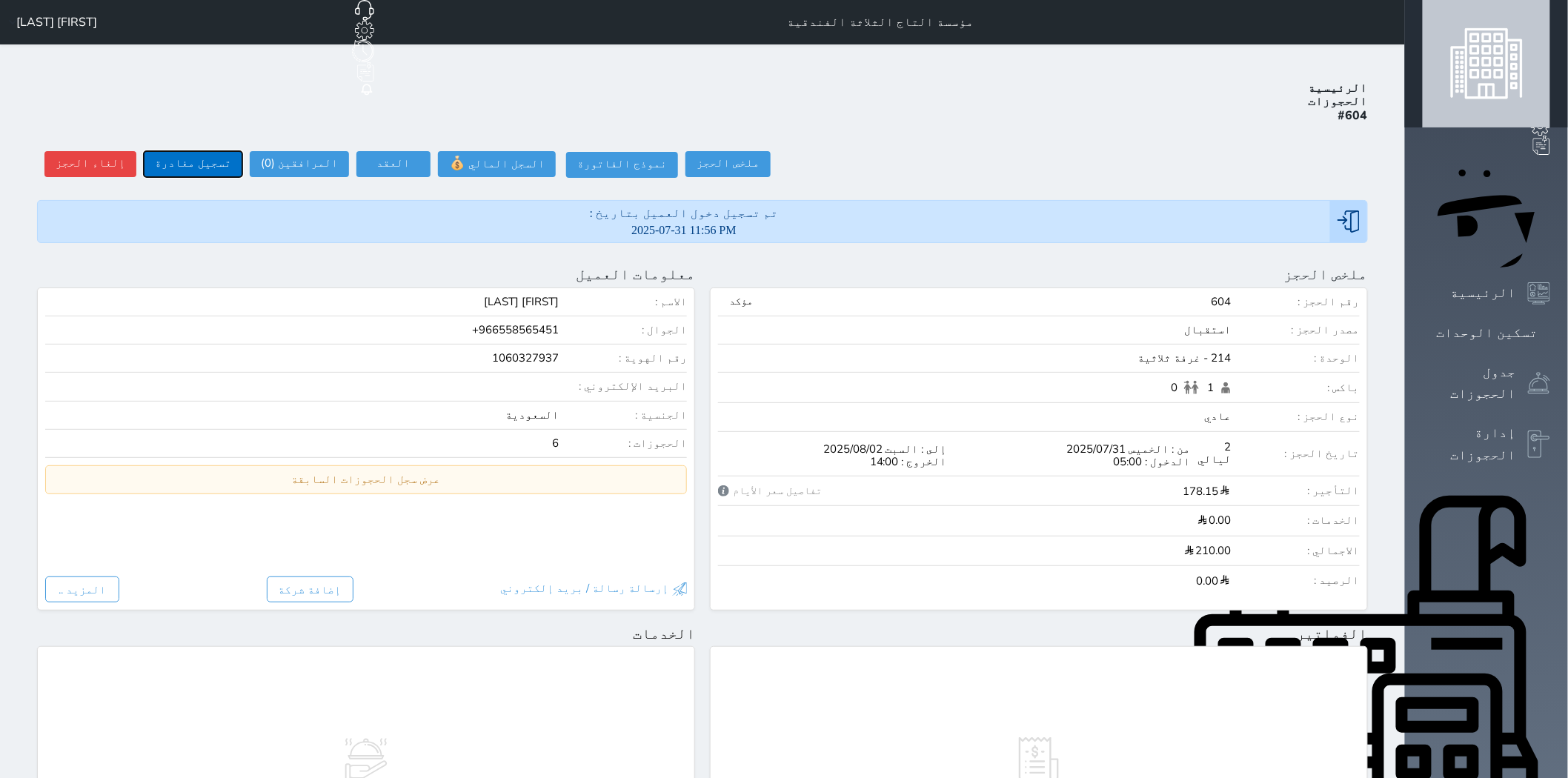 click on "تسجيل مغادرة" at bounding box center (193, 164) 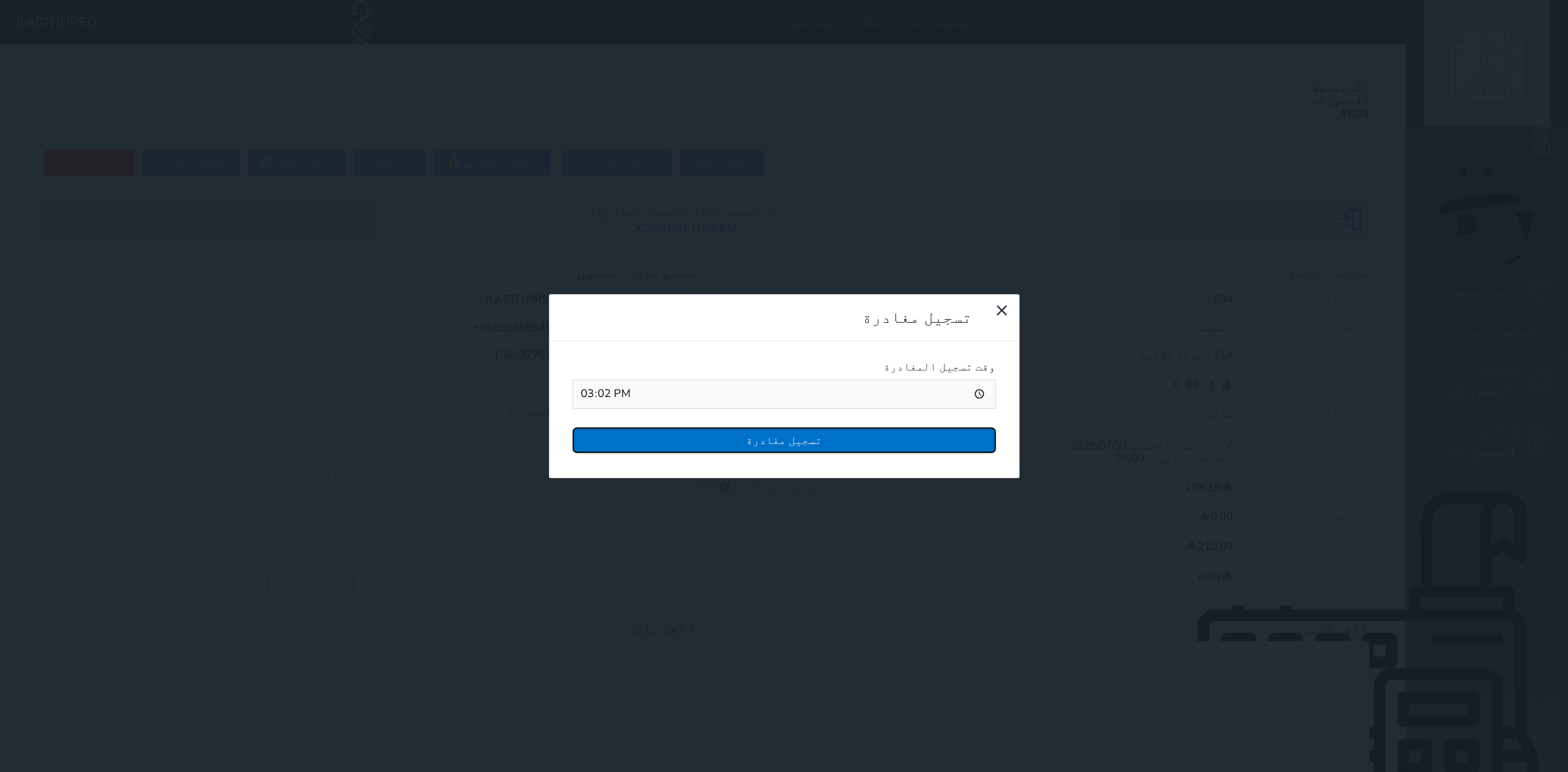 click on "تسجيل مغادرة" at bounding box center (784, 440) 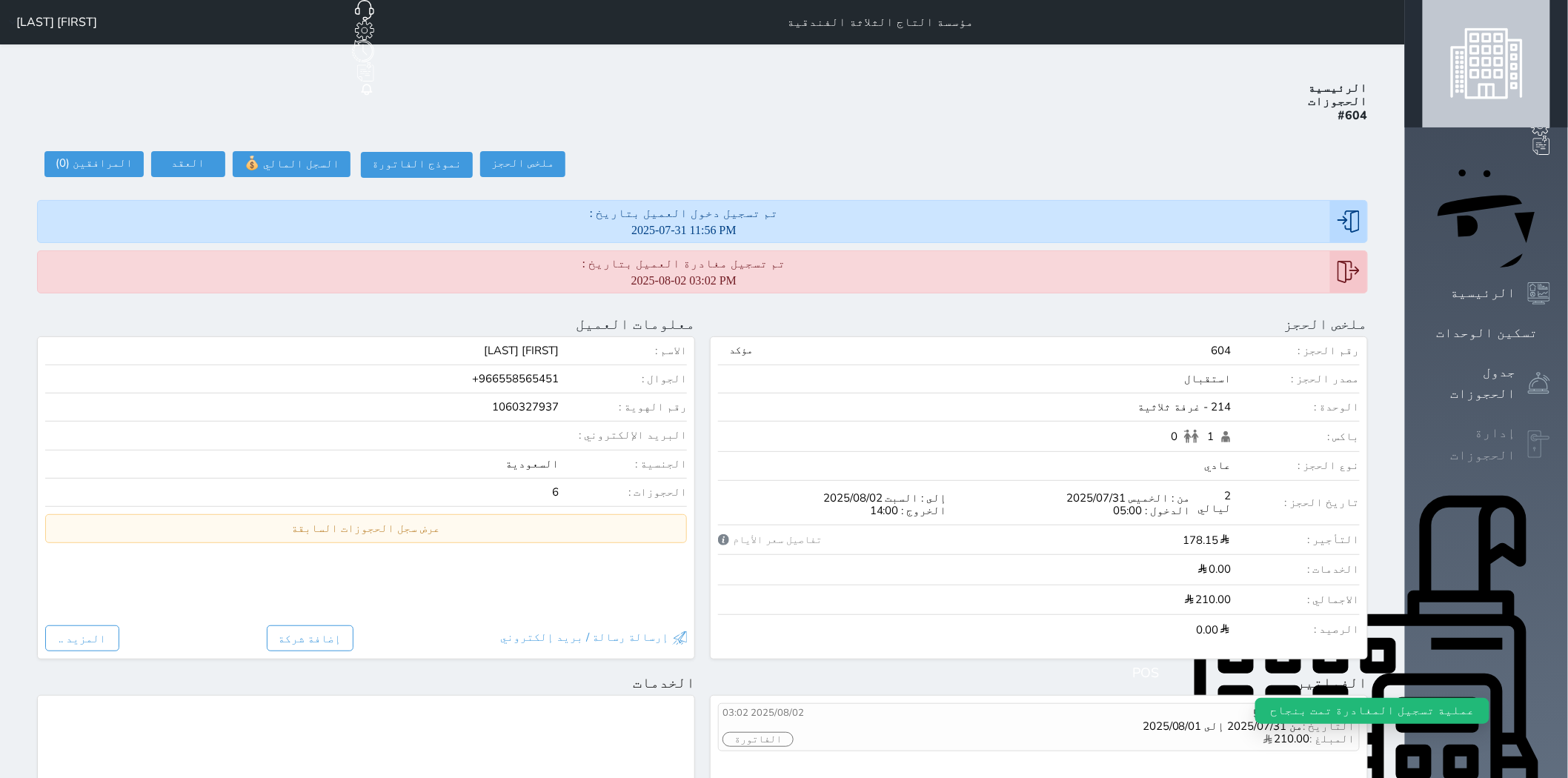 click 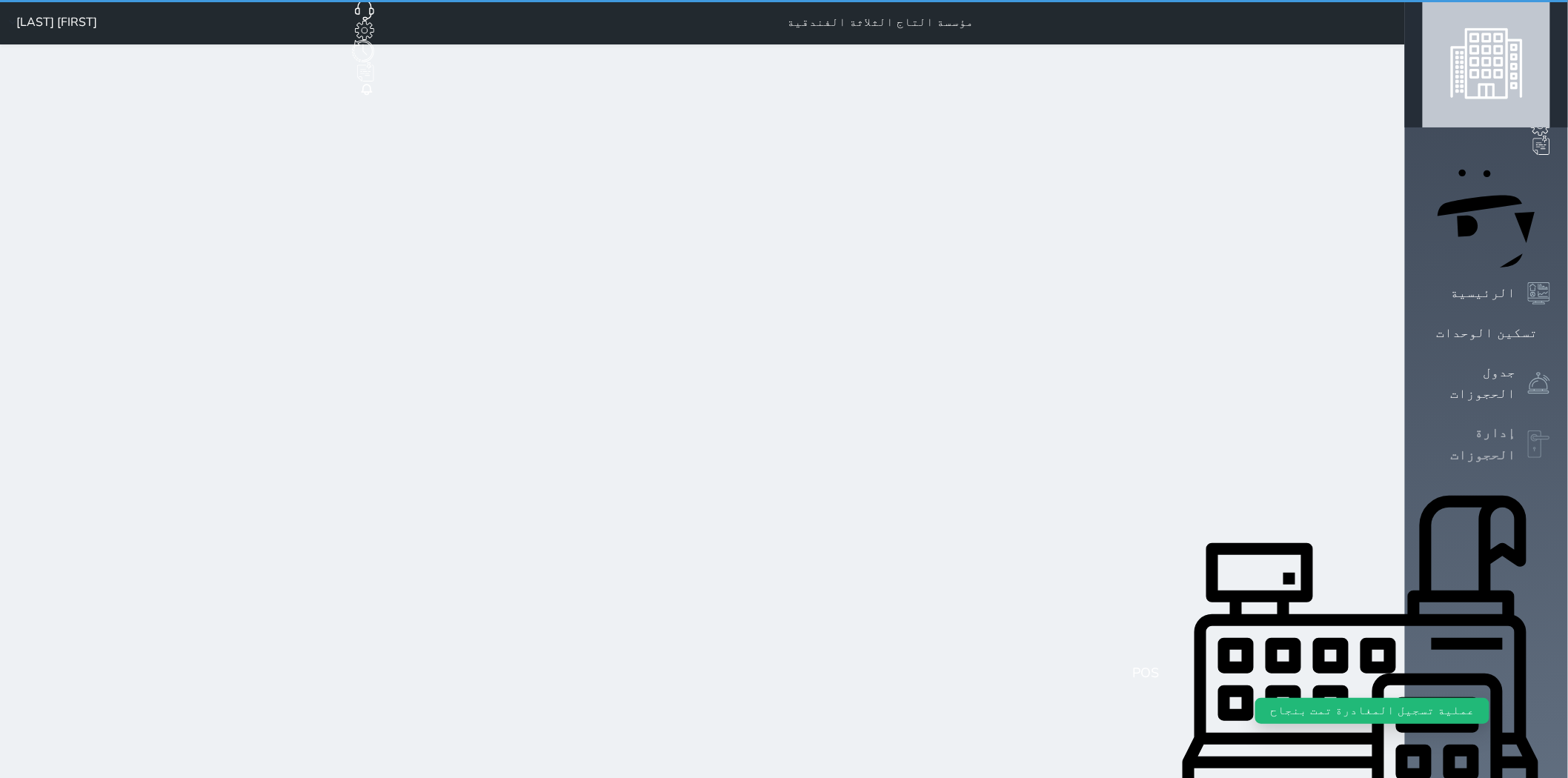 select on "open_all" 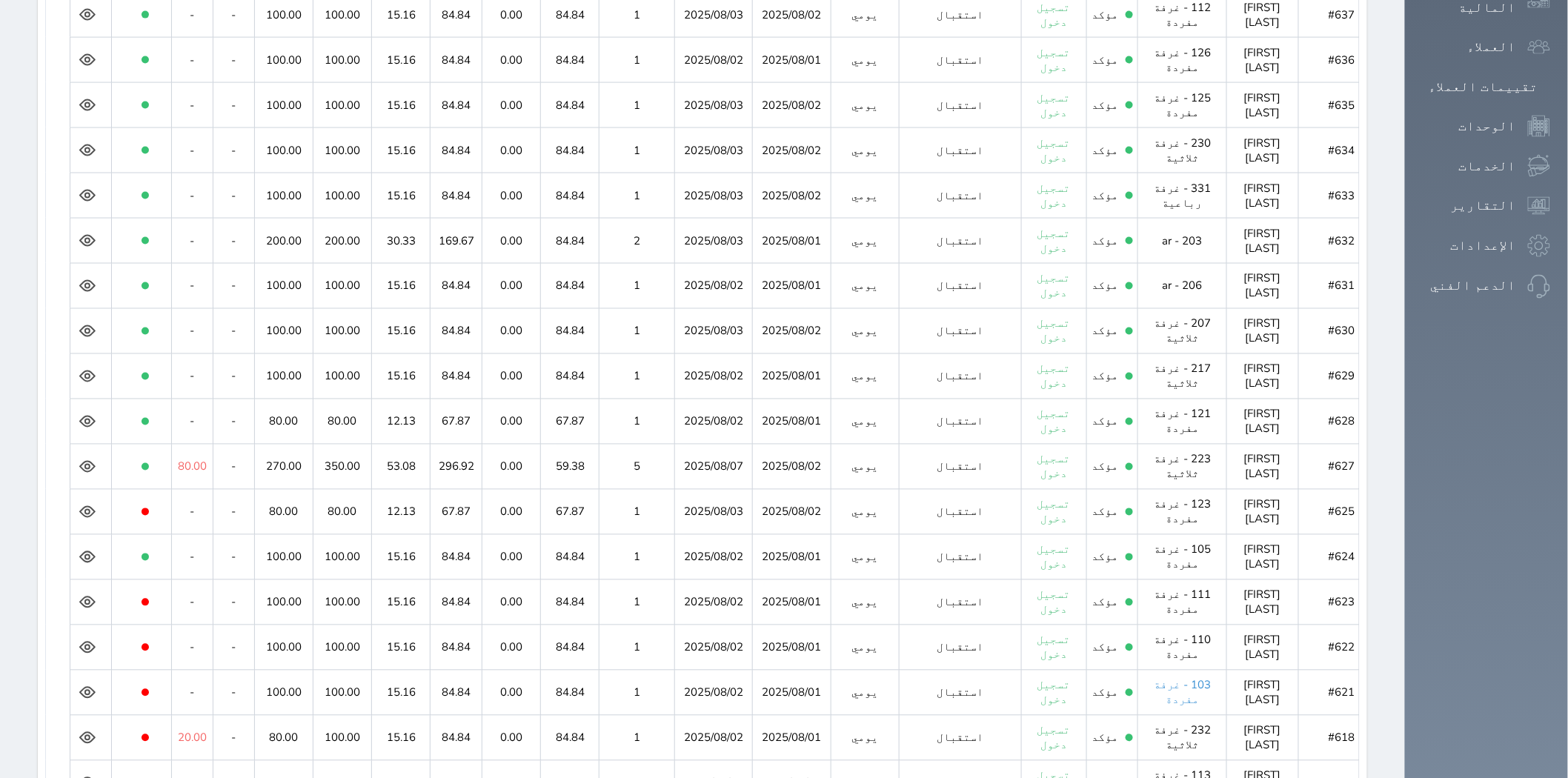 scroll, scrollTop: 980, scrollLeft: 0, axis: vertical 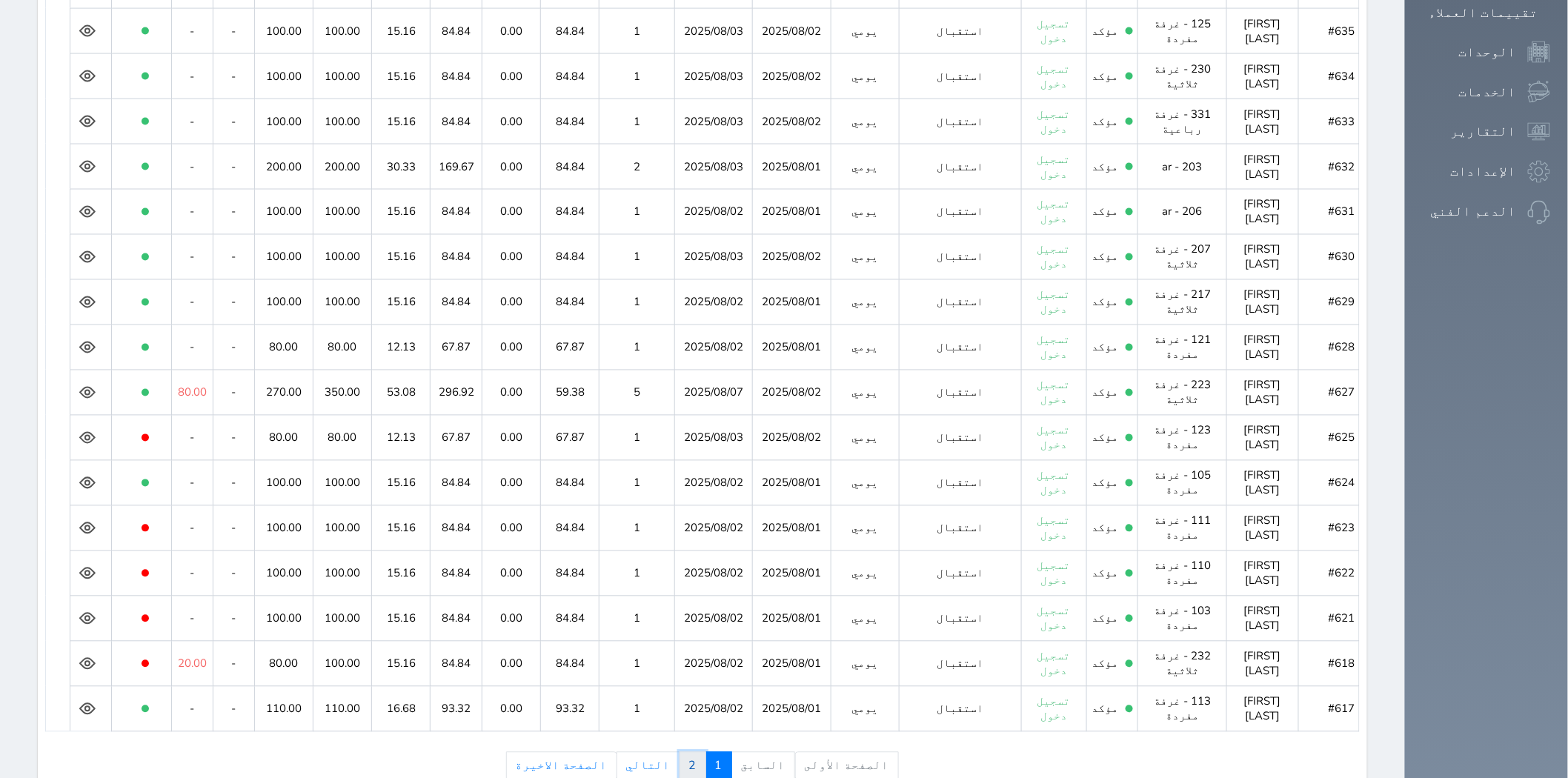 click on "2" at bounding box center (693, 766) 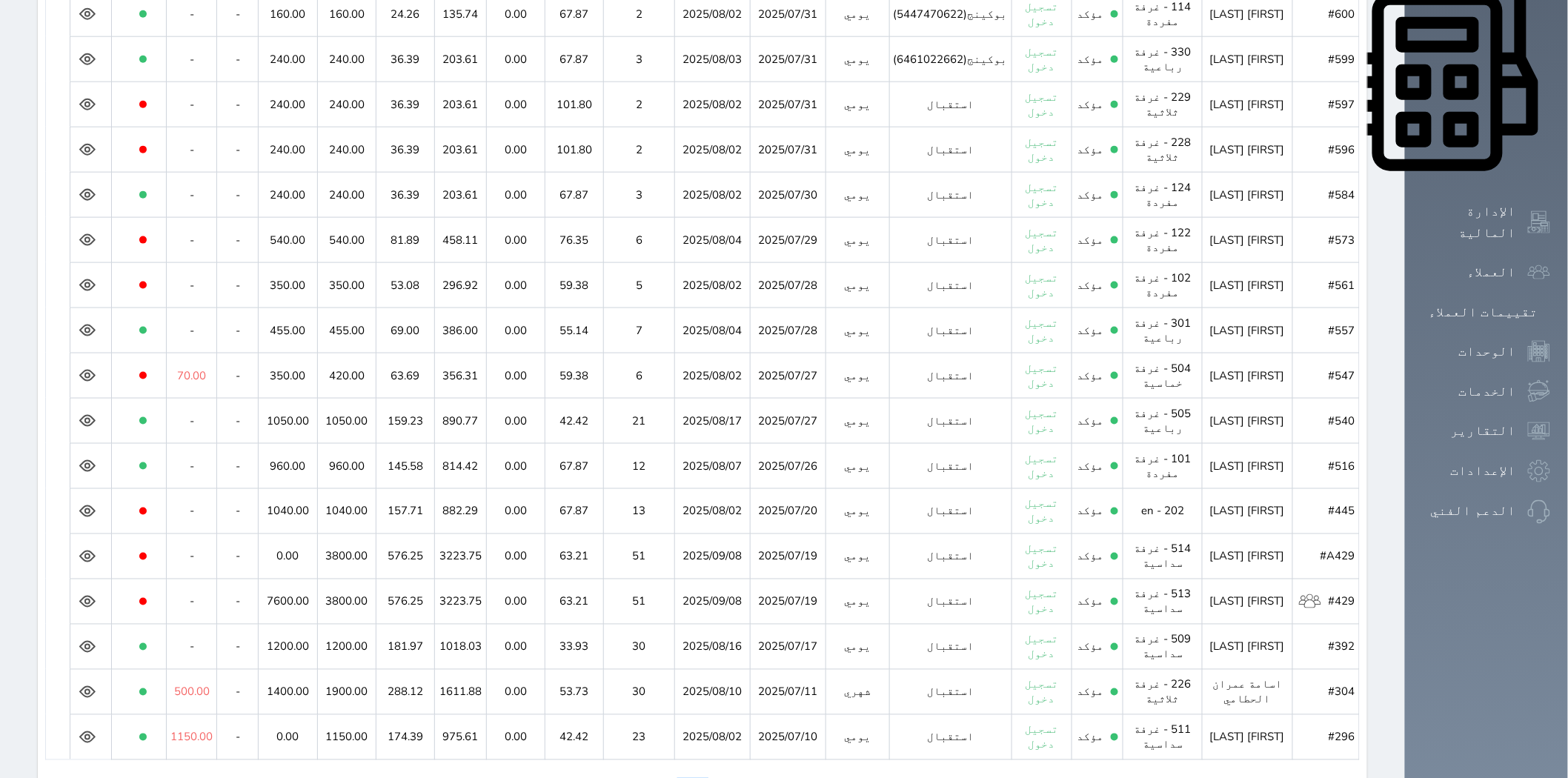 scroll, scrollTop: 708, scrollLeft: 0, axis: vertical 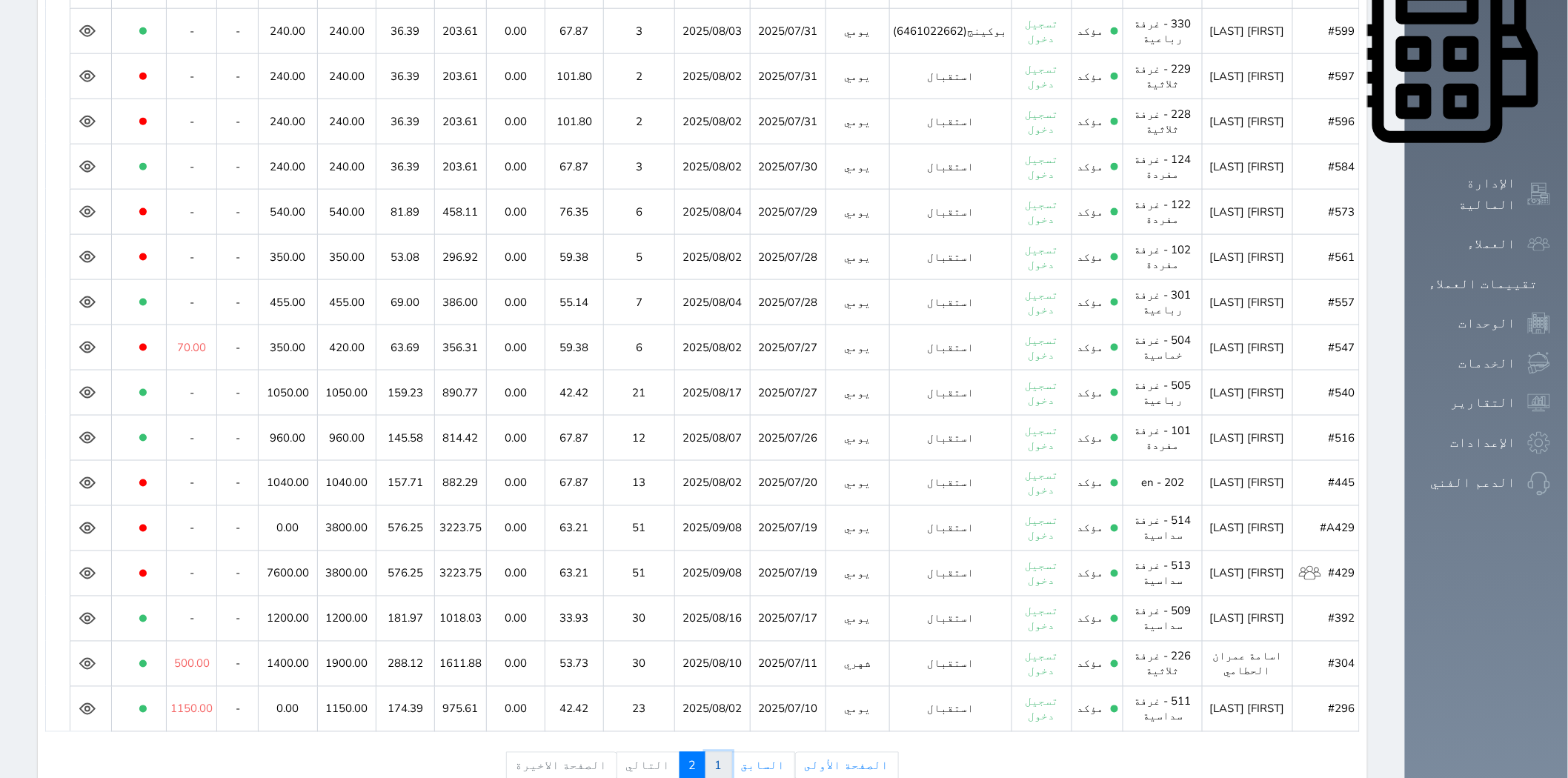 click on "1" at bounding box center (719, 766) 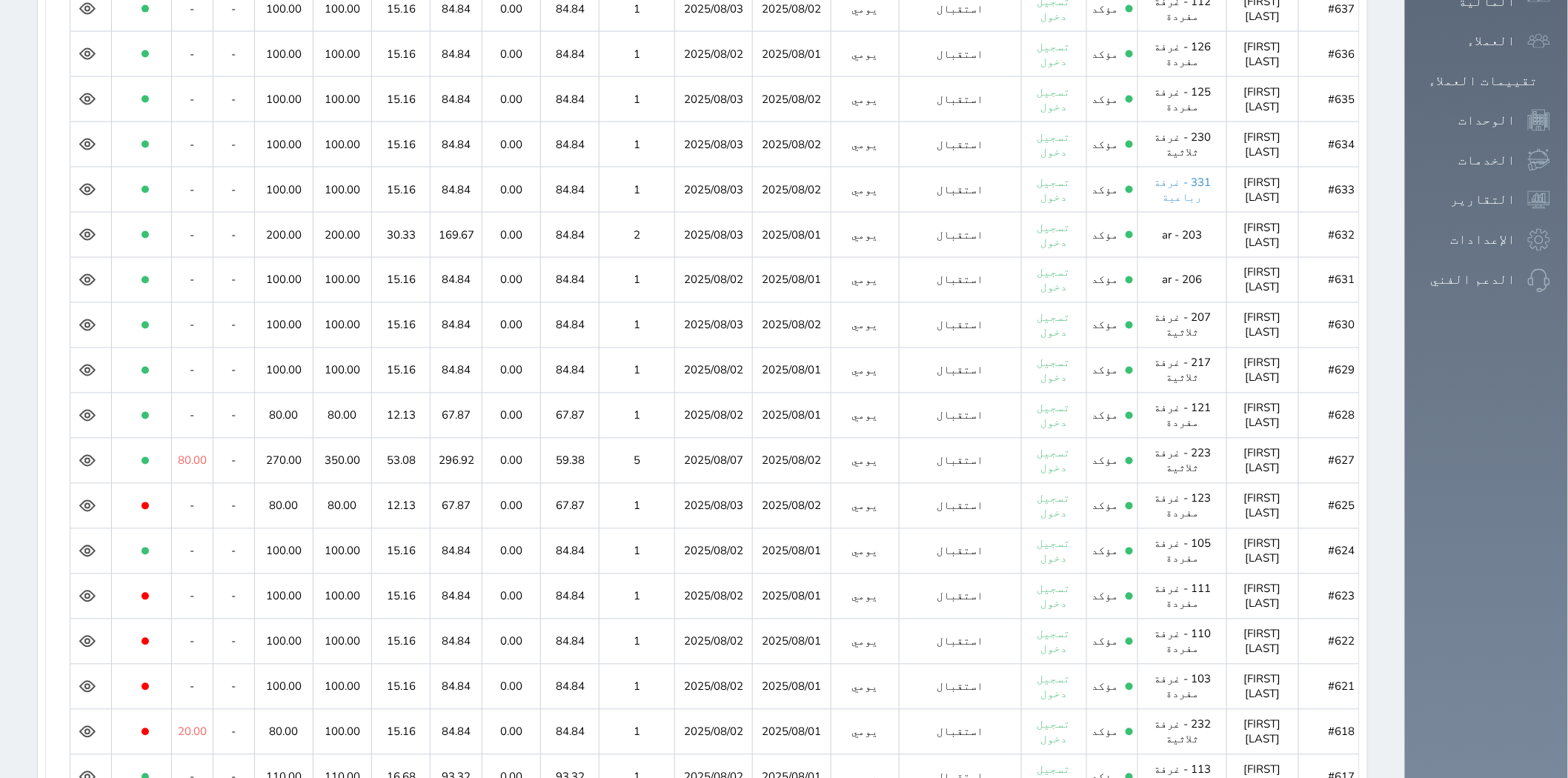 scroll, scrollTop: 956, scrollLeft: 0, axis: vertical 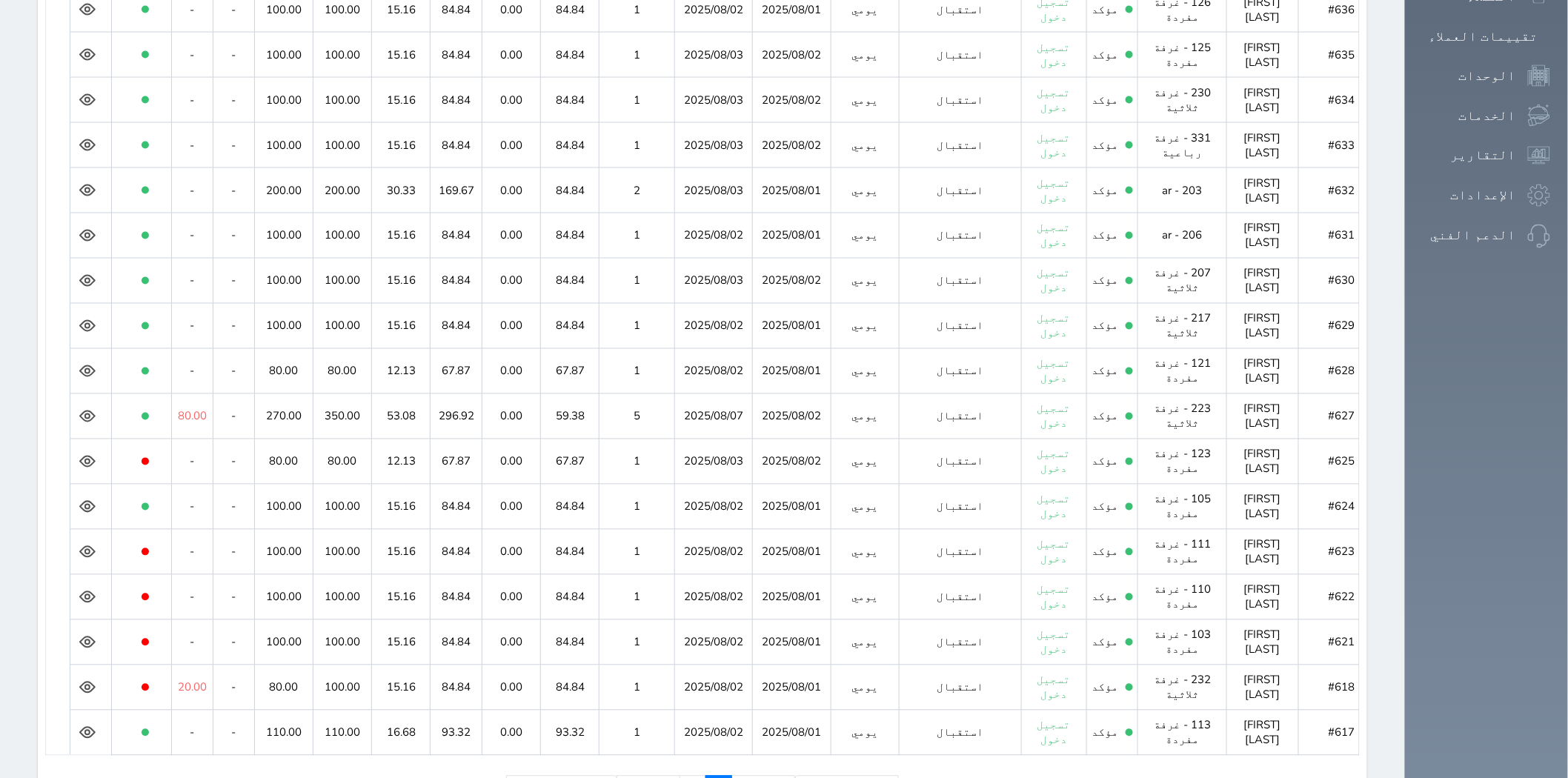 click 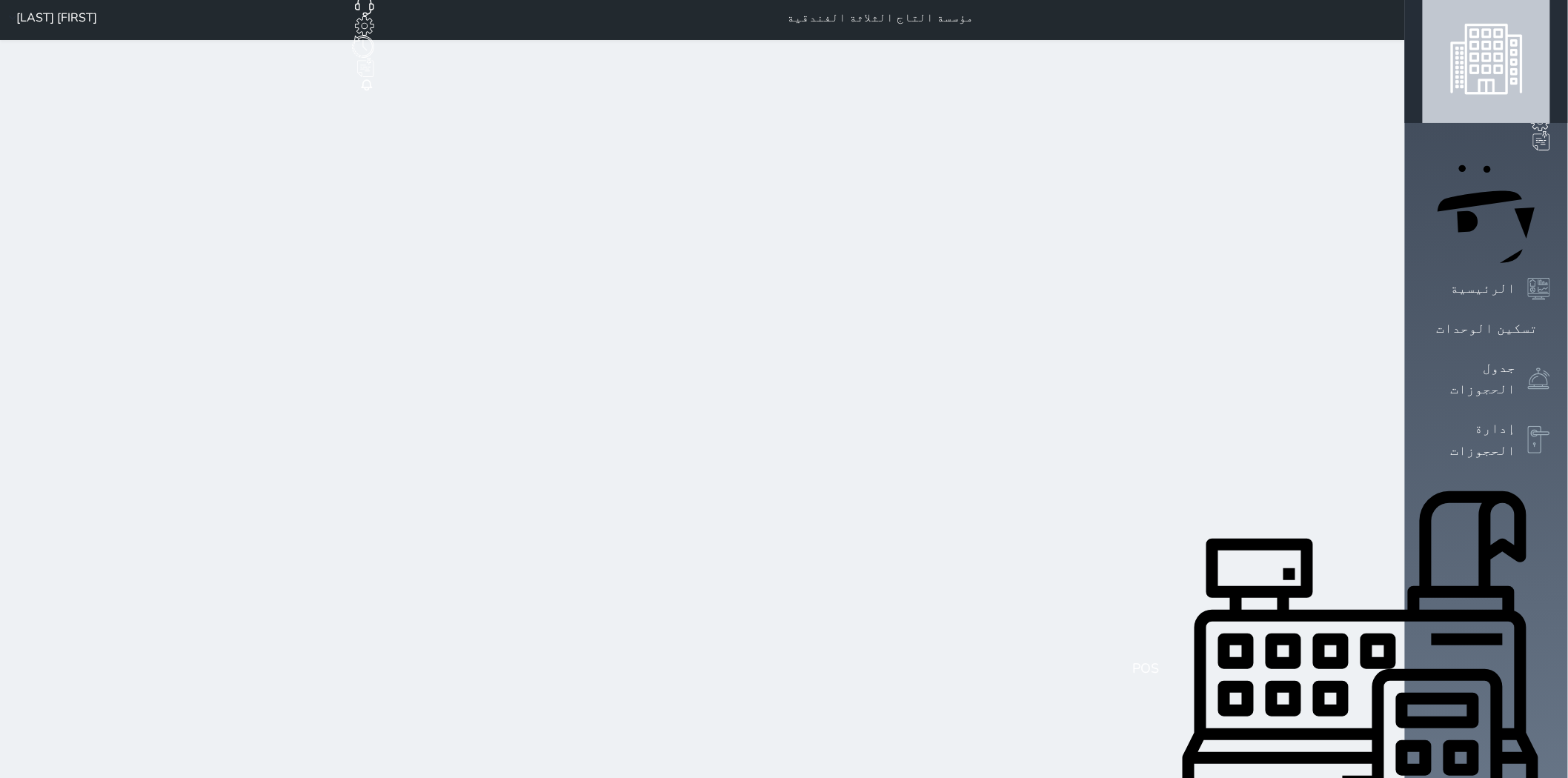 scroll, scrollTop: 0, scrollLeft: 0, axis: both 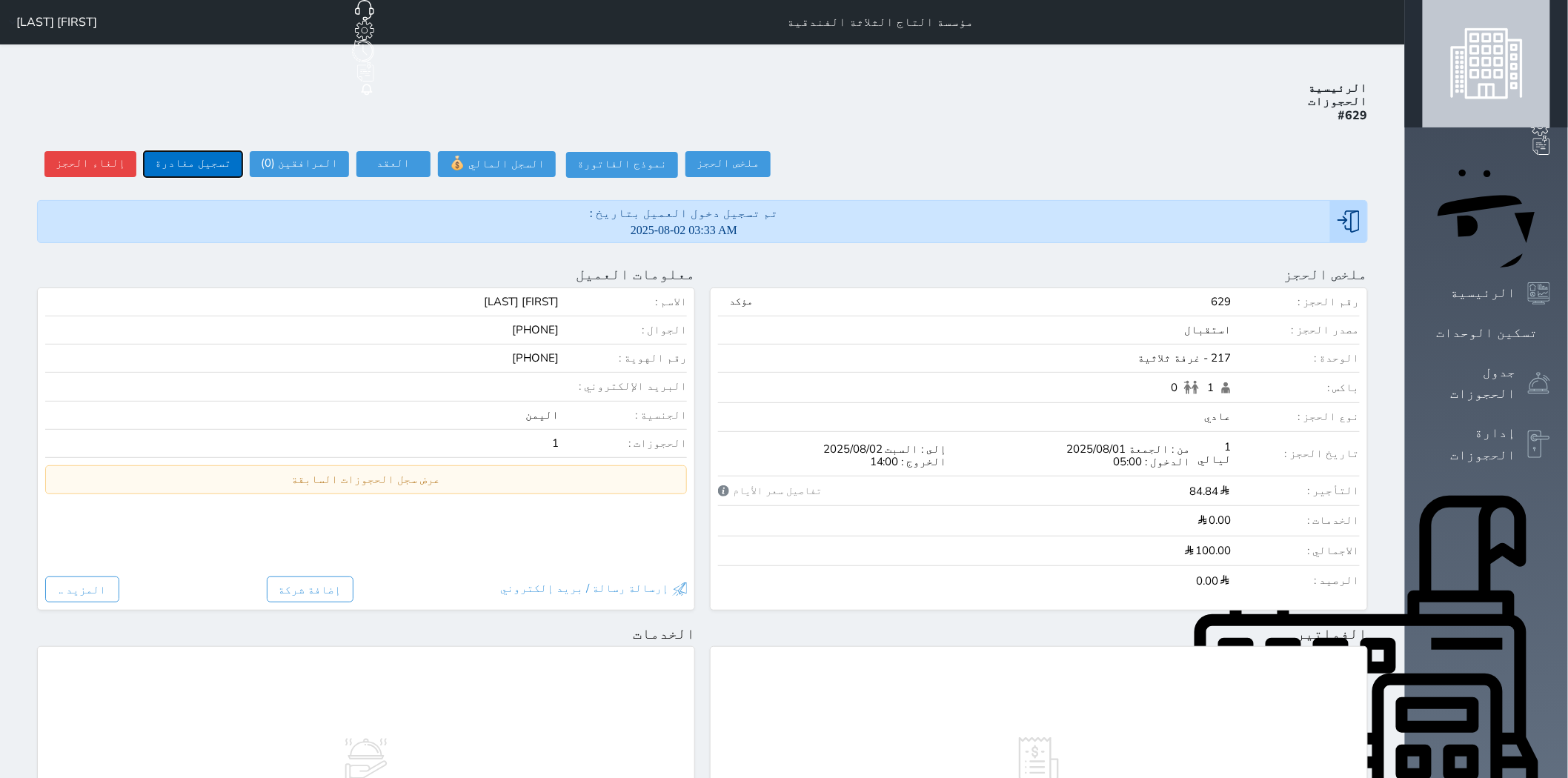 click on "تسجيل مغادرة" at bounding box center [193, 164] 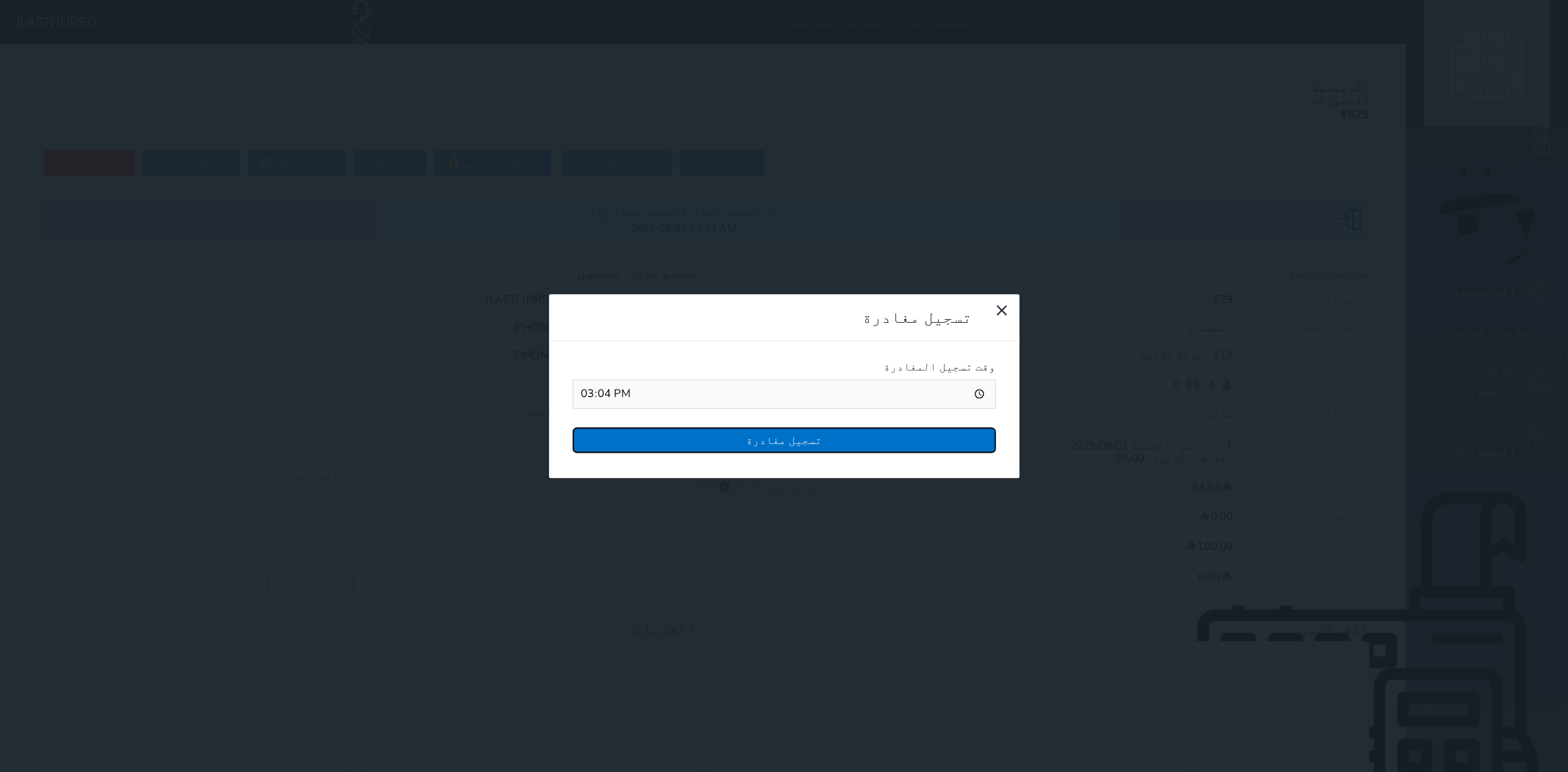 click on "تسجيل مغادرة" at bounding box center [784, 440] 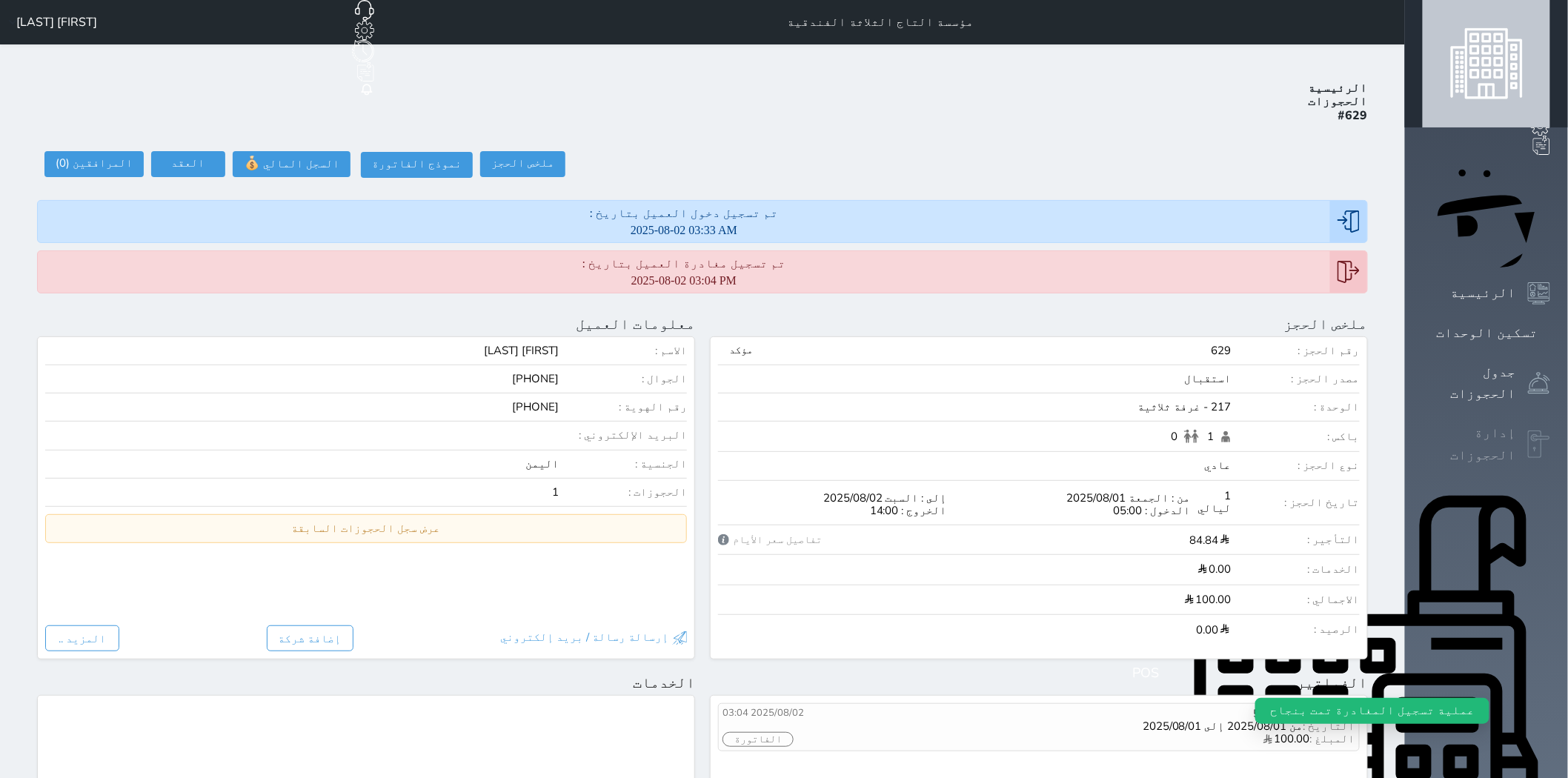 click 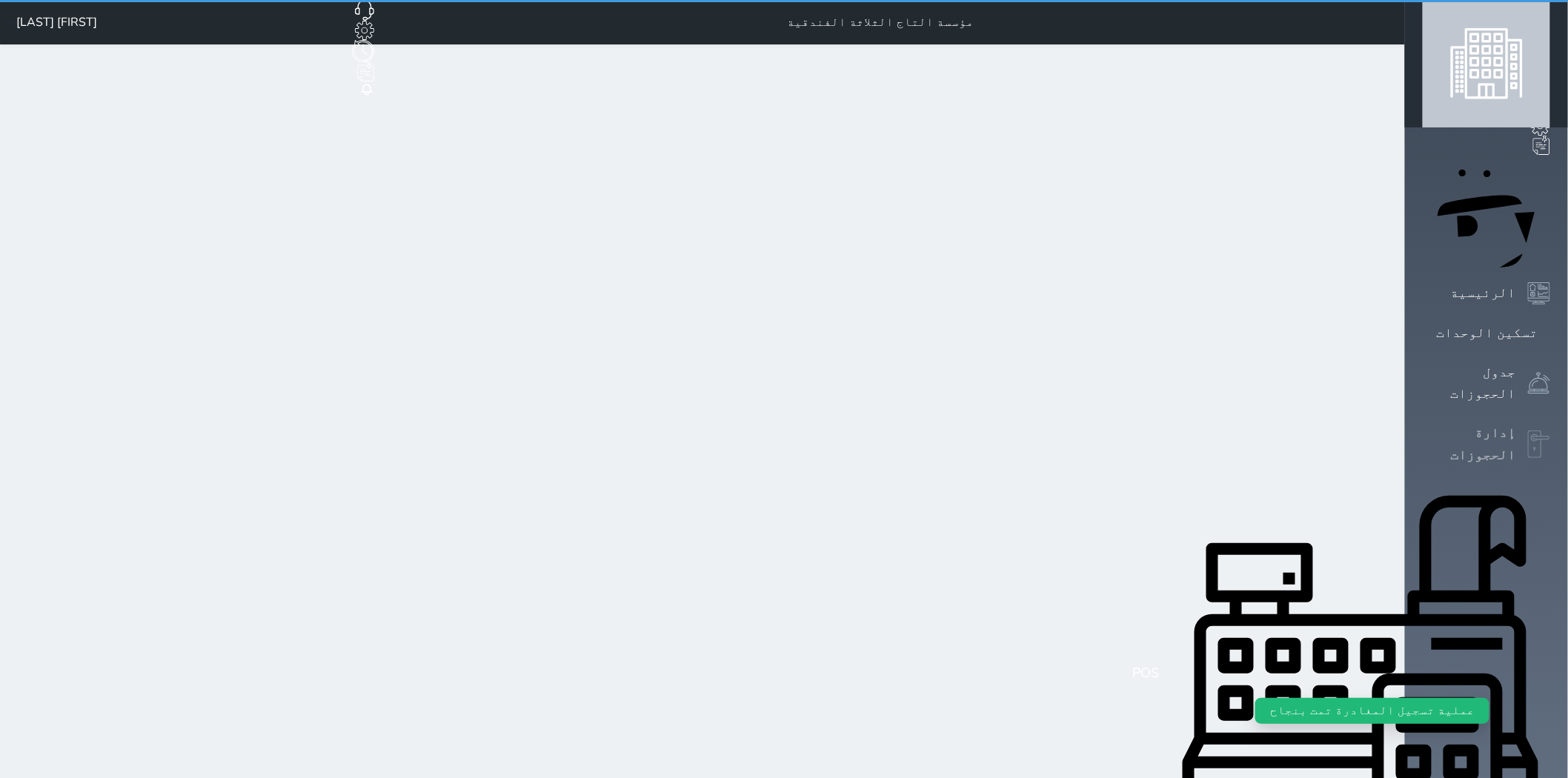 select on "open_all" 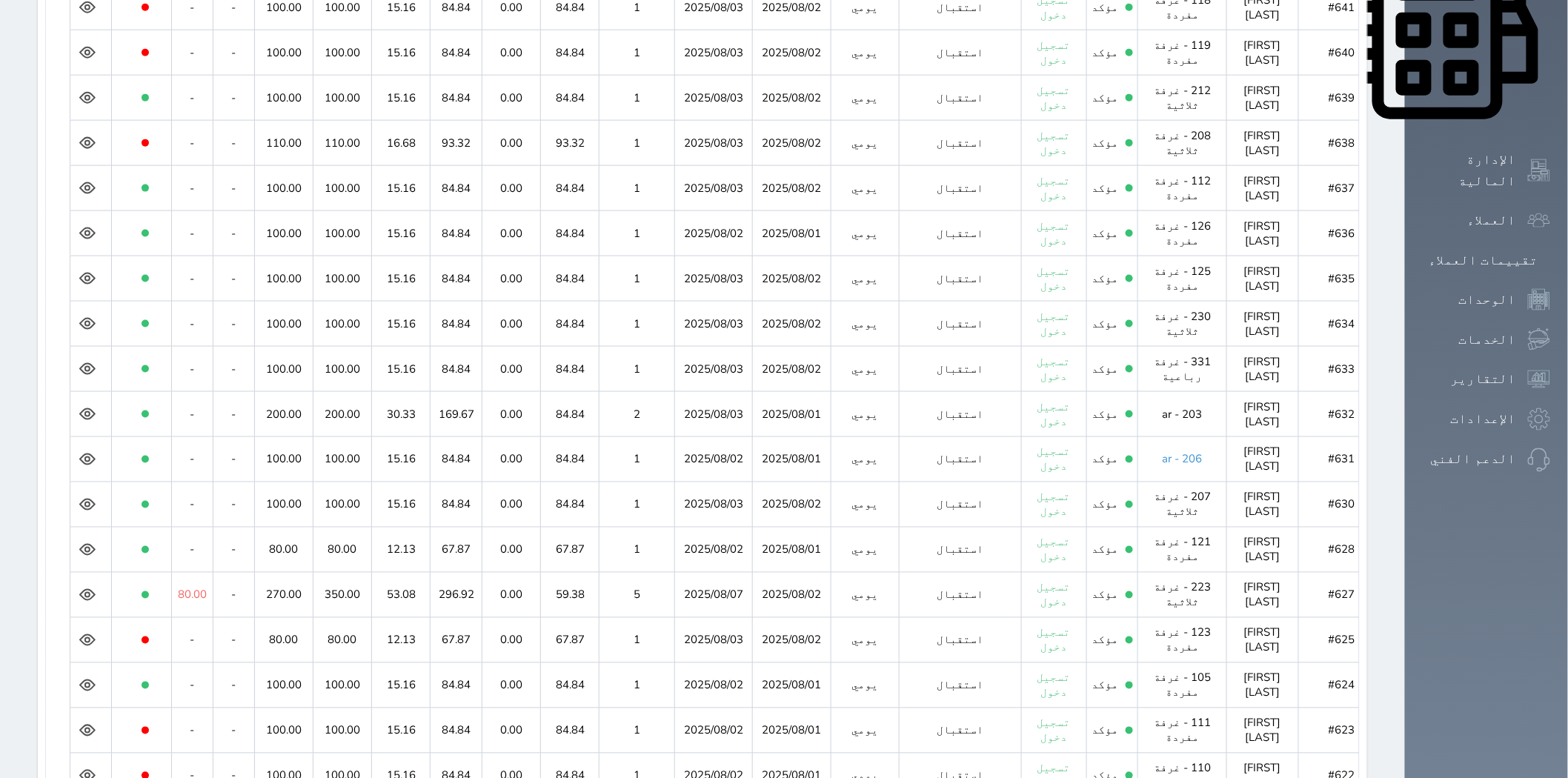 scroll, scrollTop: 980, scrollLeft: 0, axis: vertical 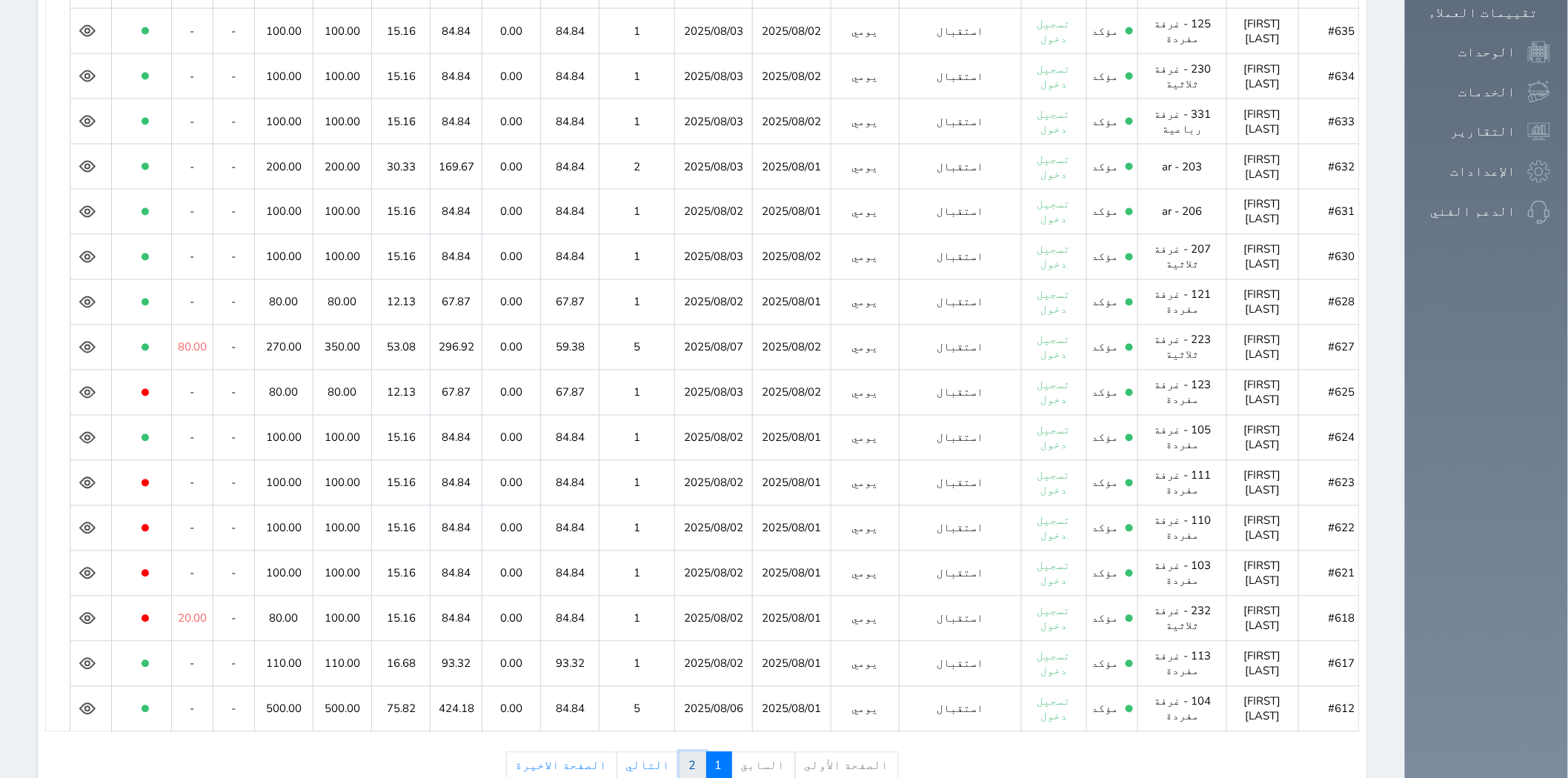click on "2" at bounding box center (693, 766) 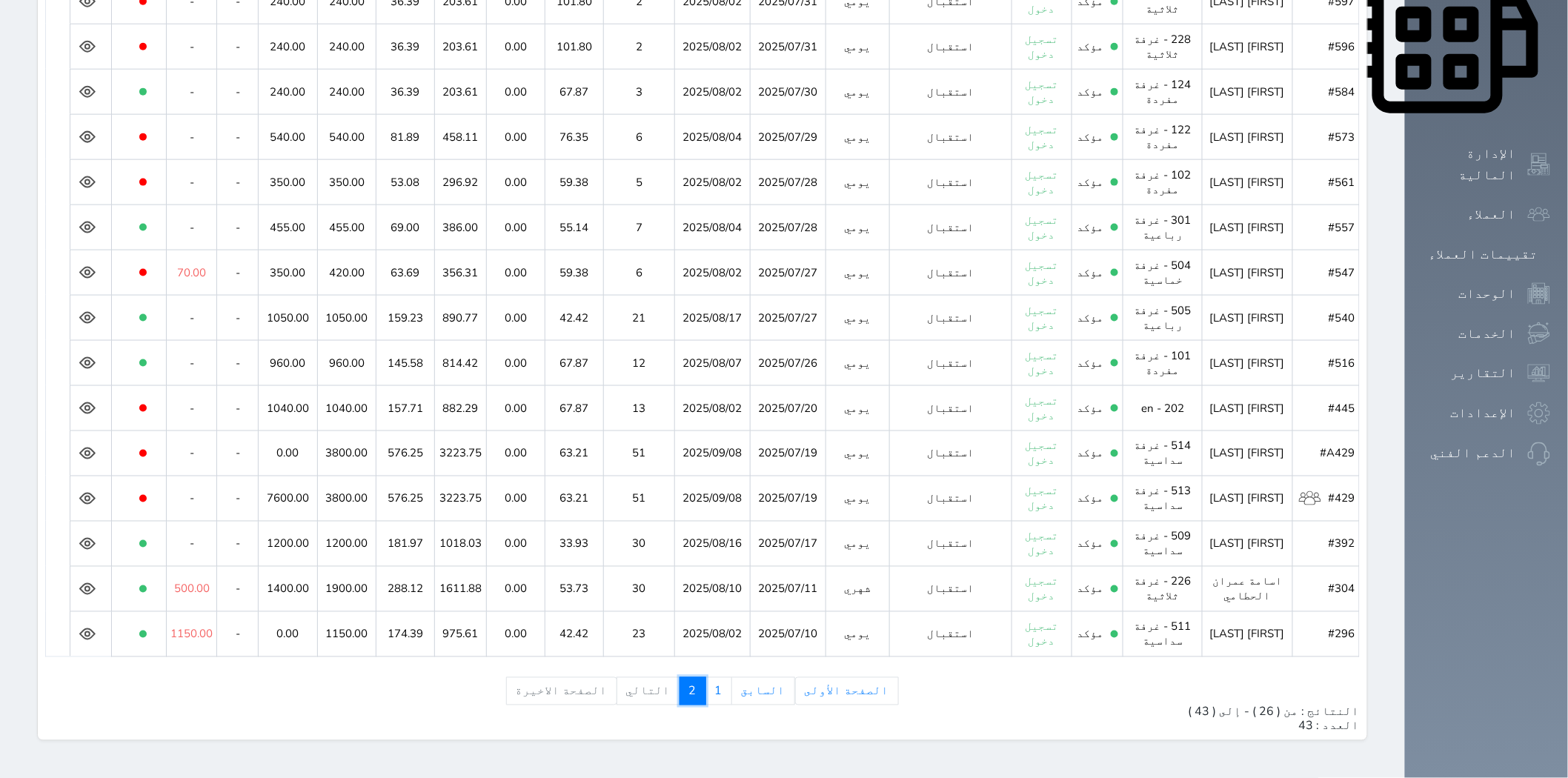 scroll, scrollTop: 663, scrollLeft: 0, axis: vertical 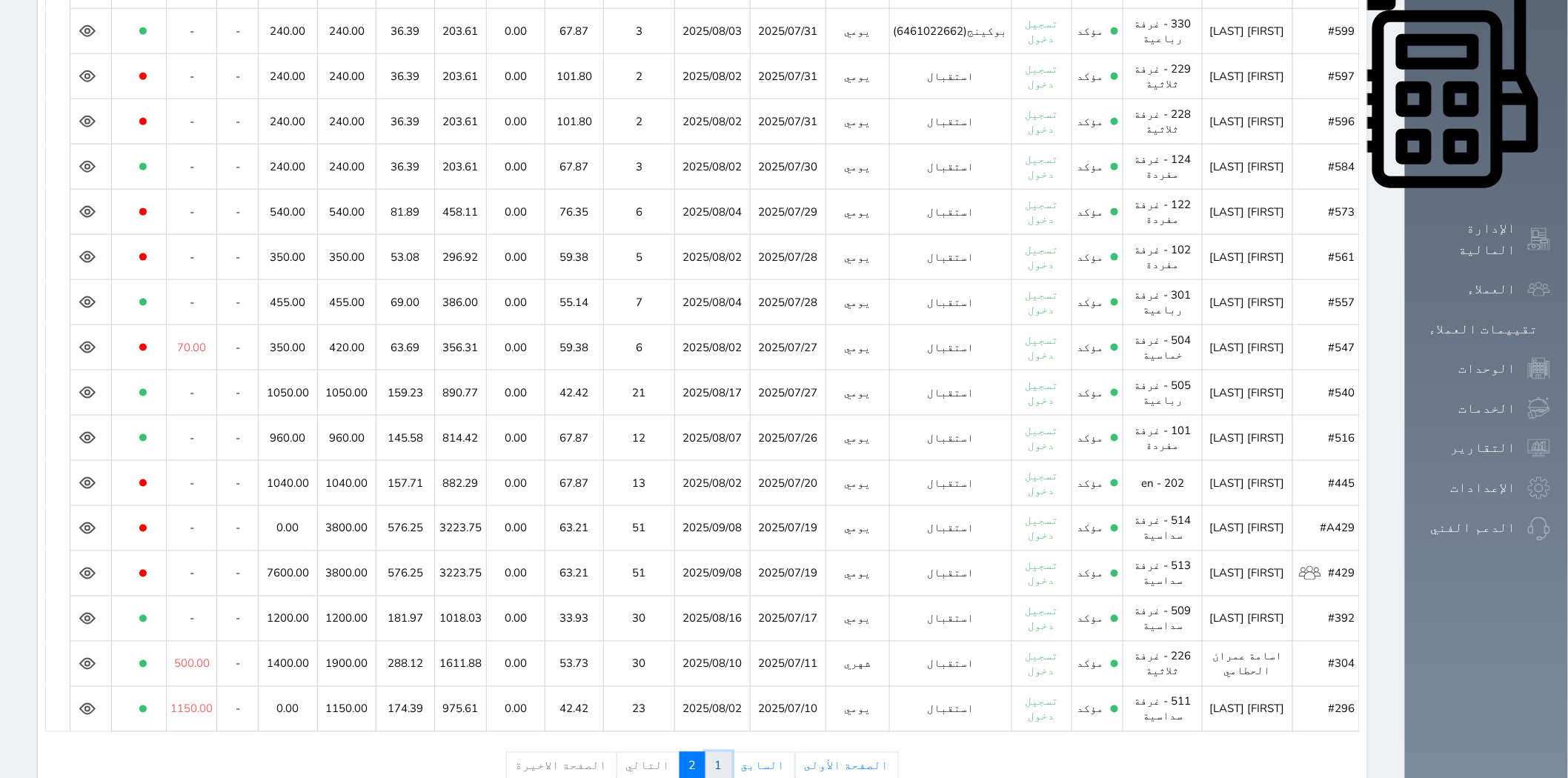 click on "1" at bounding box center (719, 766) 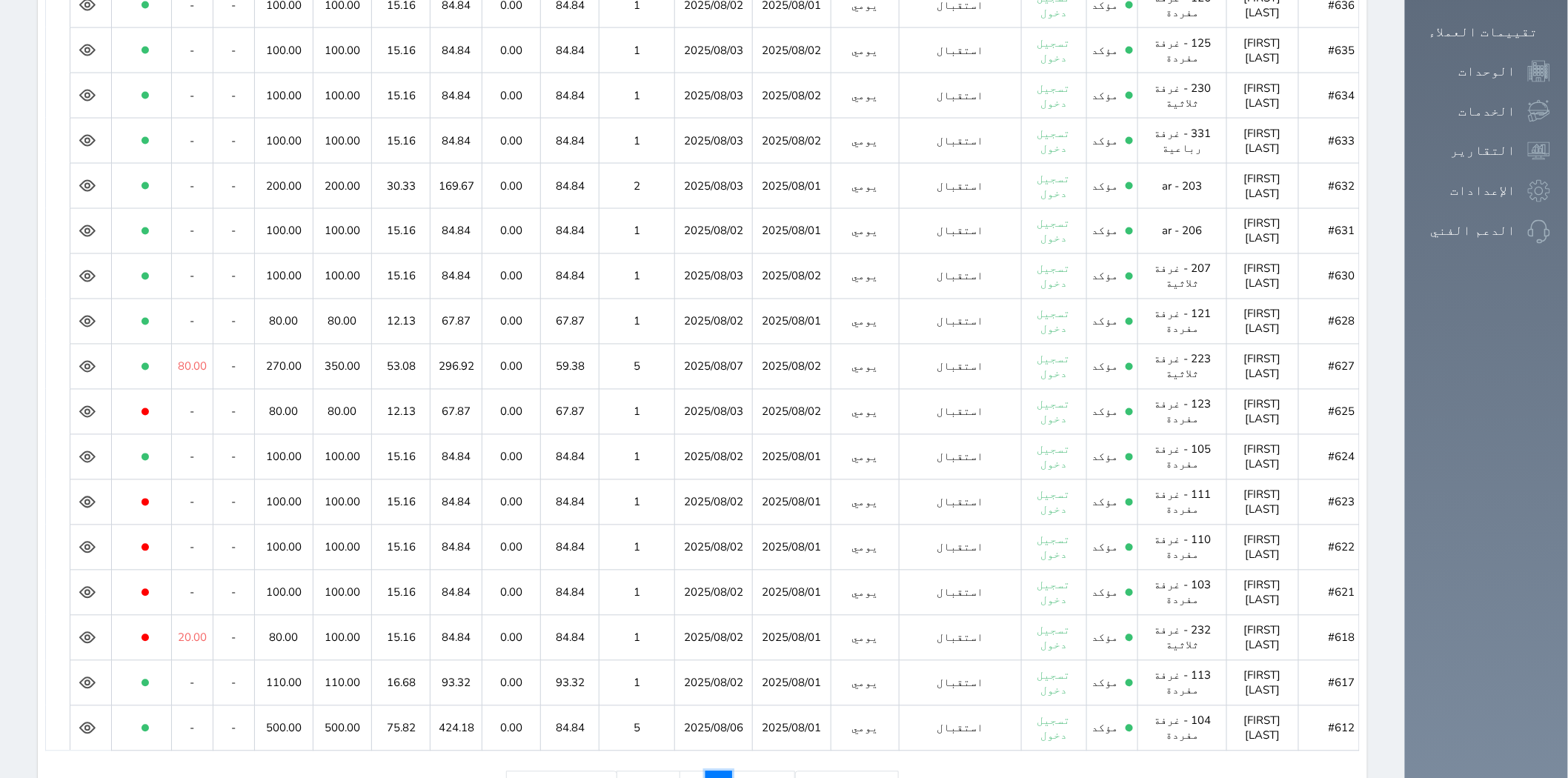 scroll, scrollTop: 980, scrollLeft: 0, axis: vertical 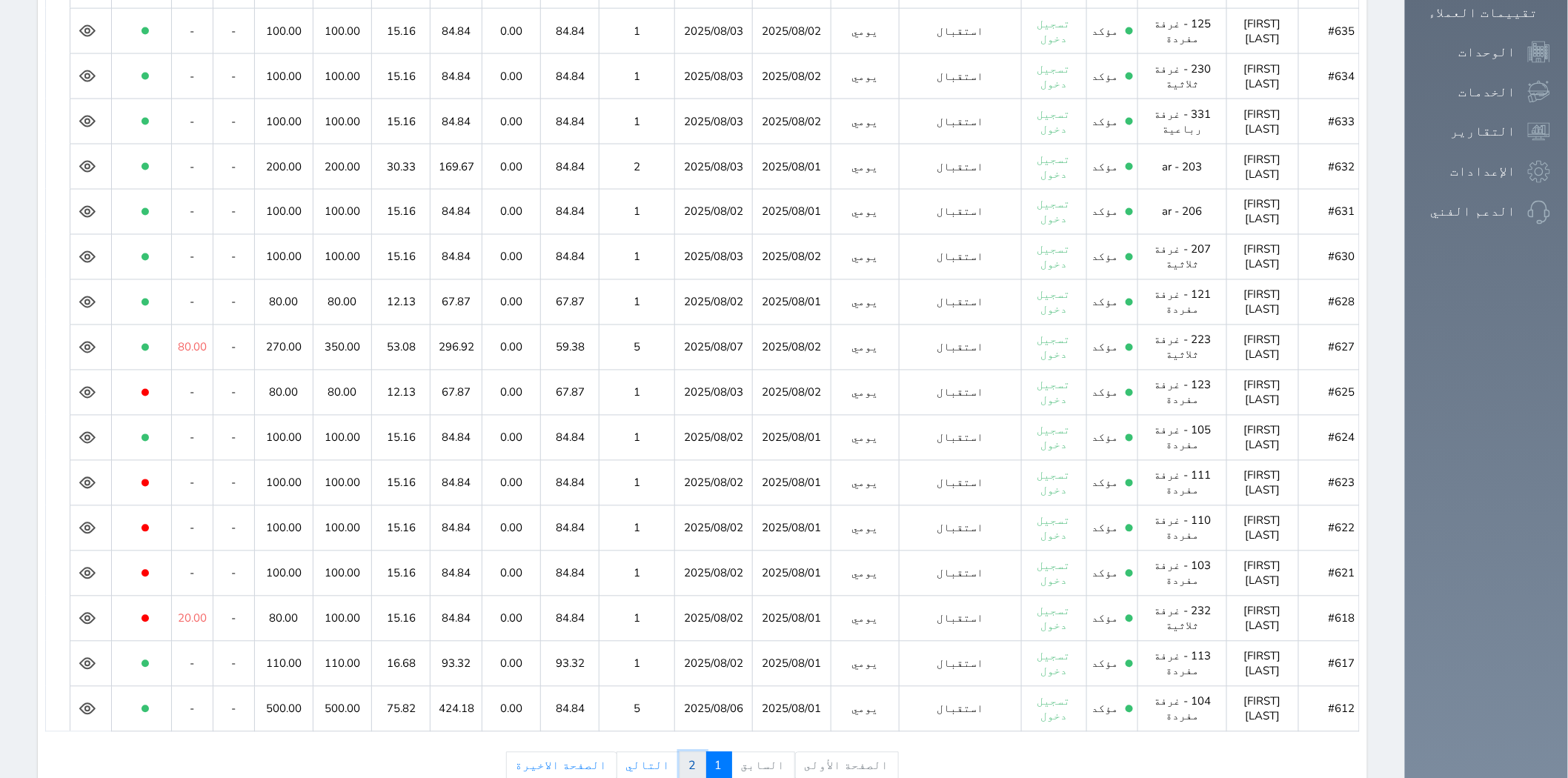 click on "2" at bounding box center (693, 766) 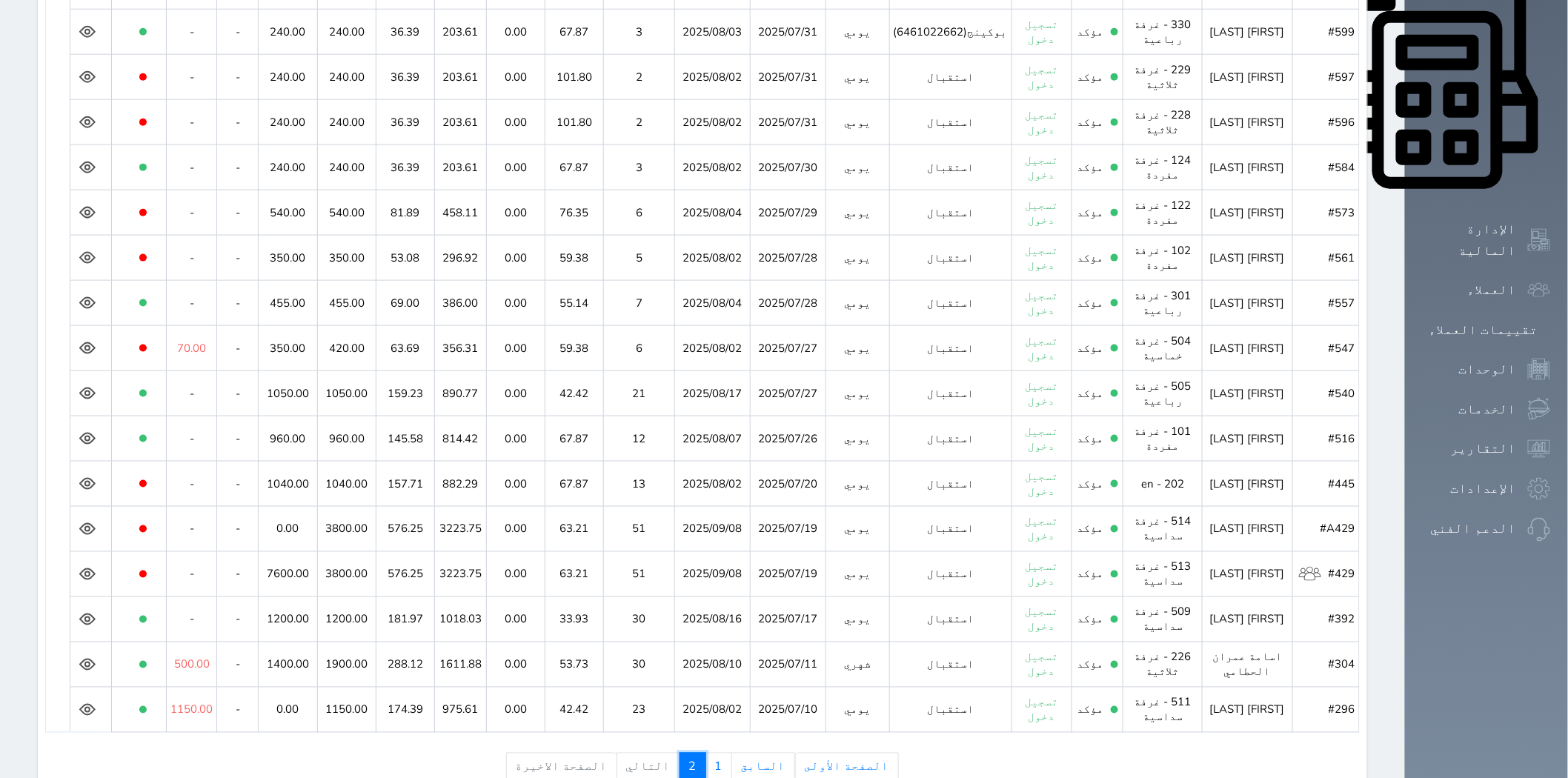 scroll, scrollTop: 663, scrollLeft: 0, axis: vertical 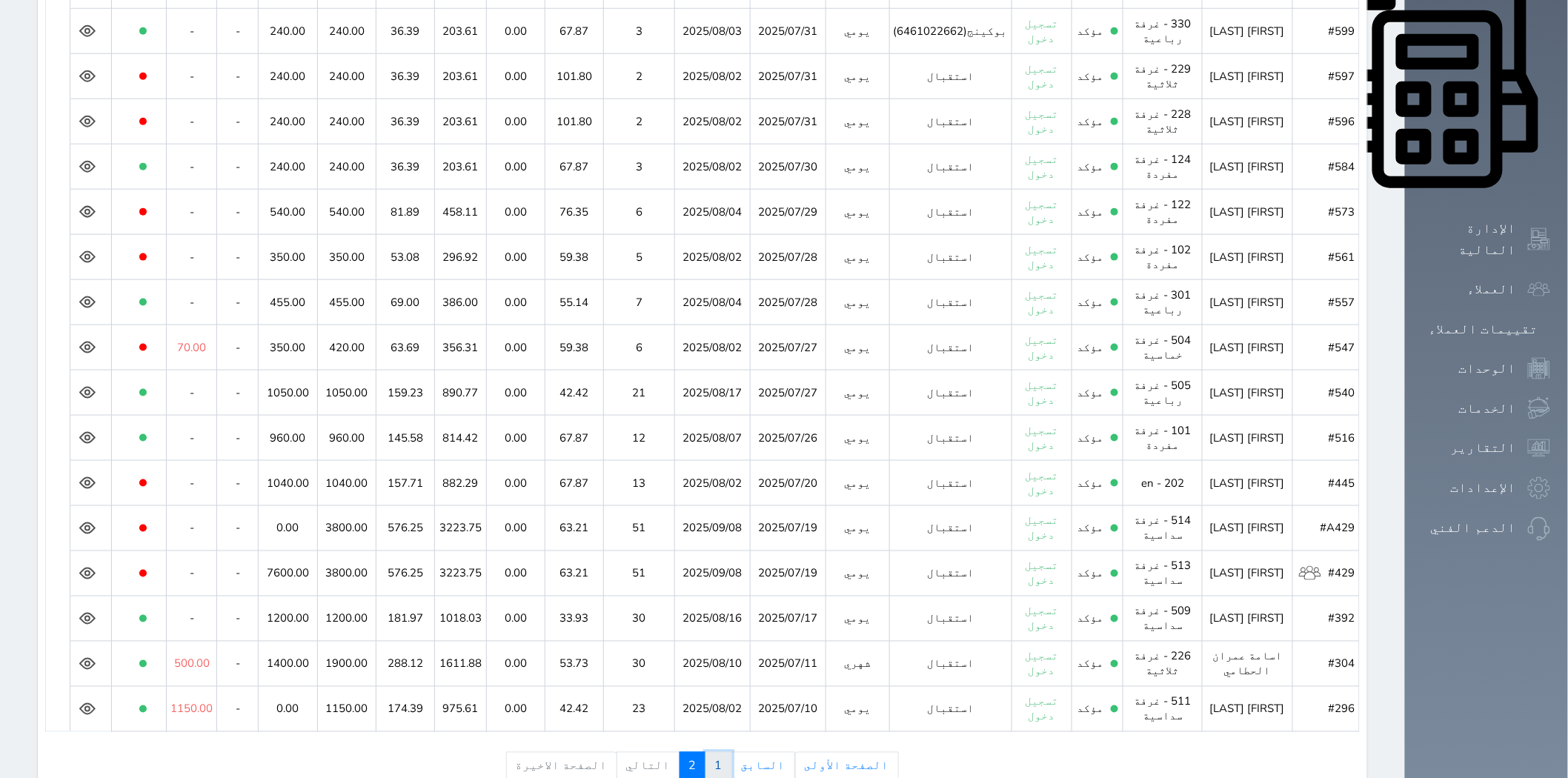 click on "1" at bounding box center (719, 766) 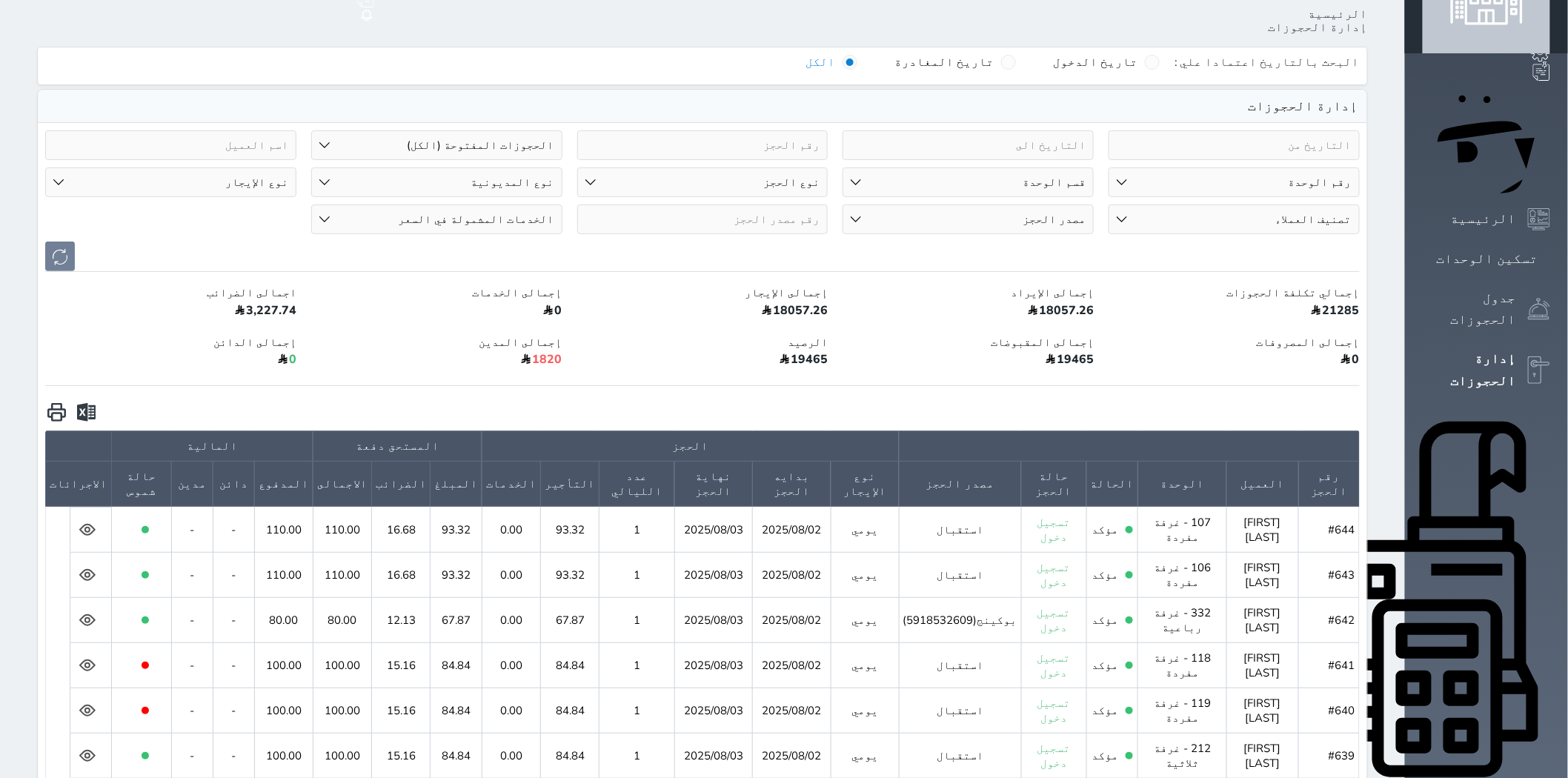scroll, scrollTop: 0, scrollLeft: 0, axis: both 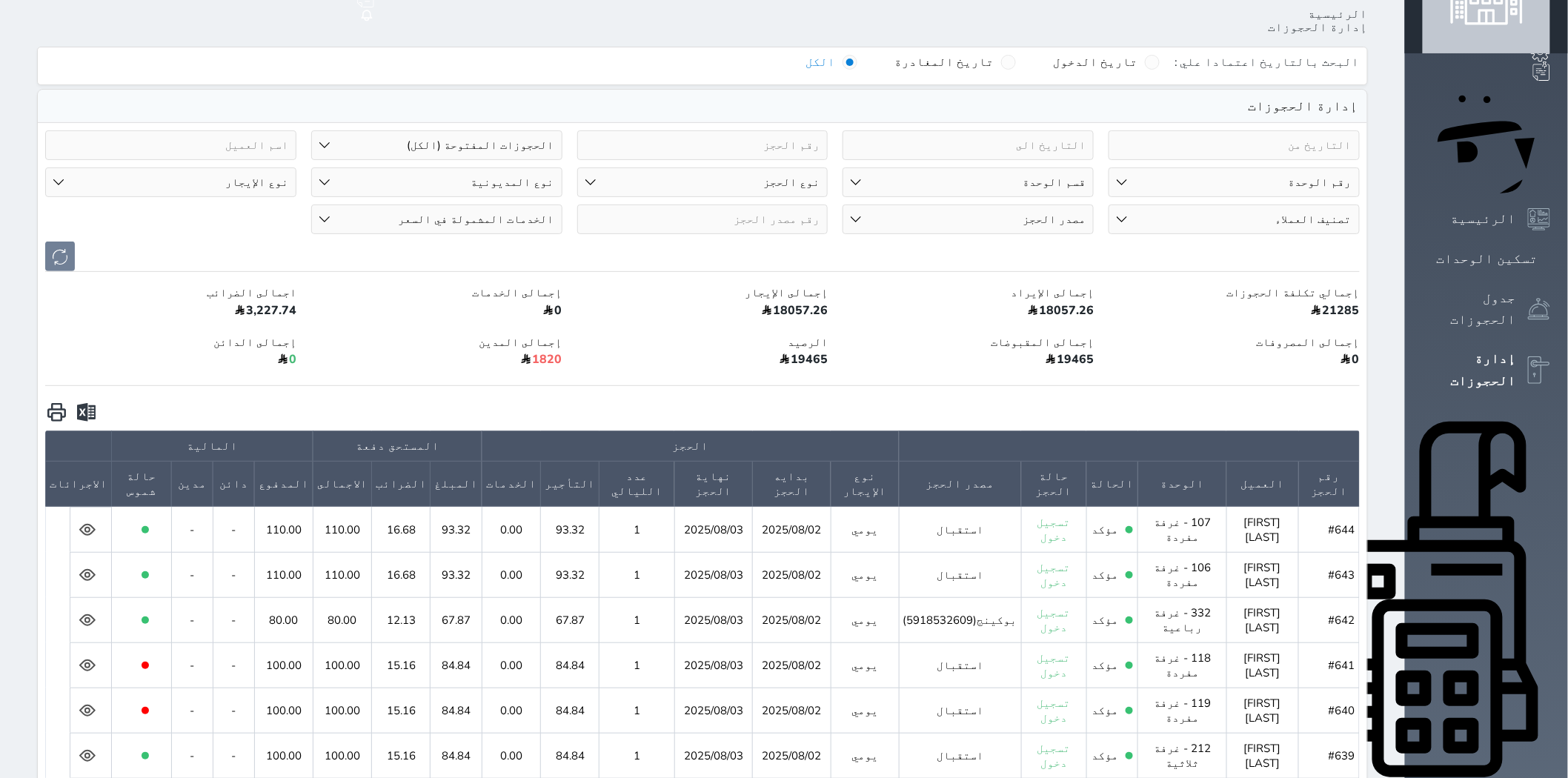 click at bounding box center (56, 412) 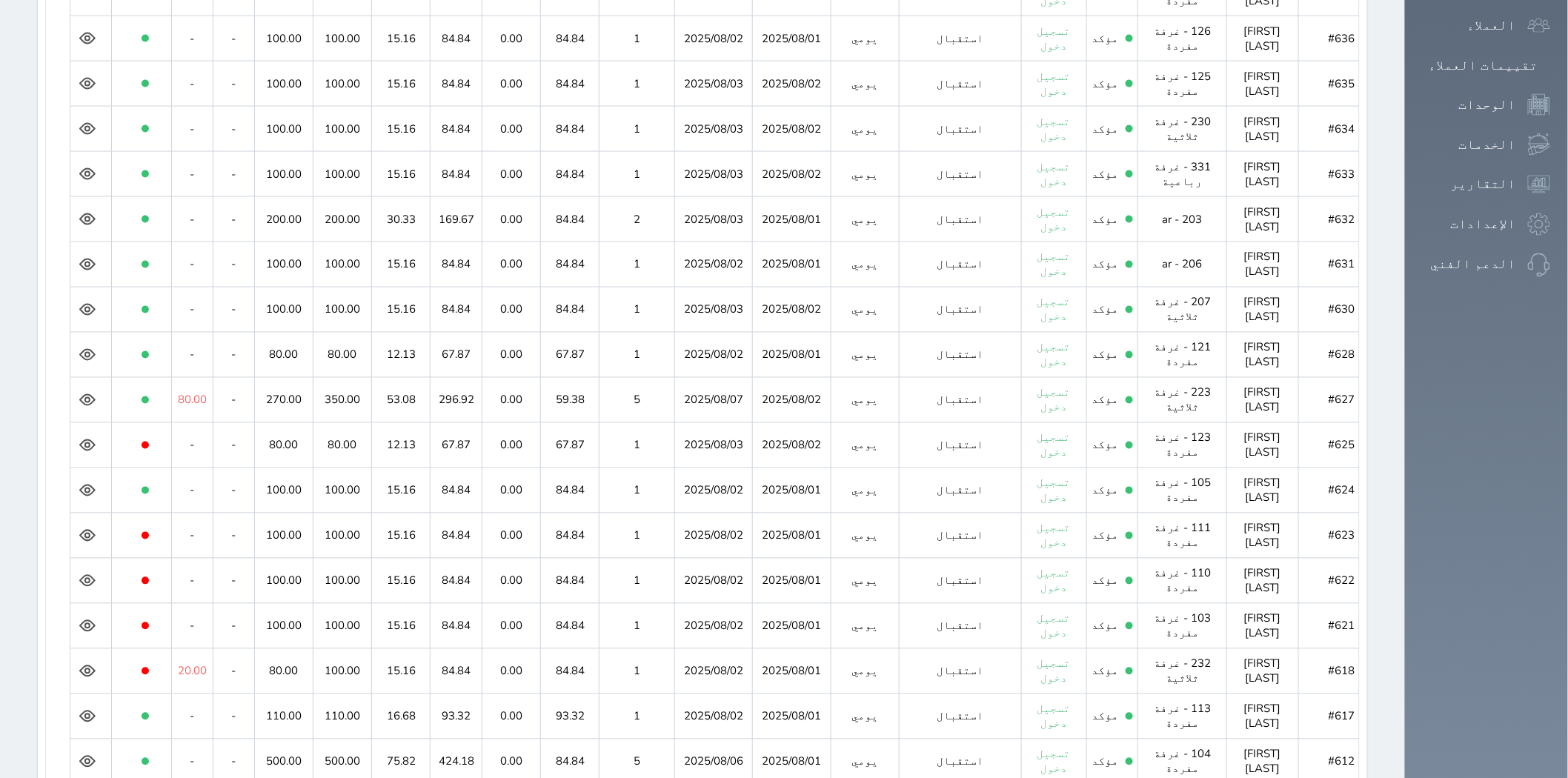 scroll, scrollTop: 980, scrollLeft: 0, axis: vertical 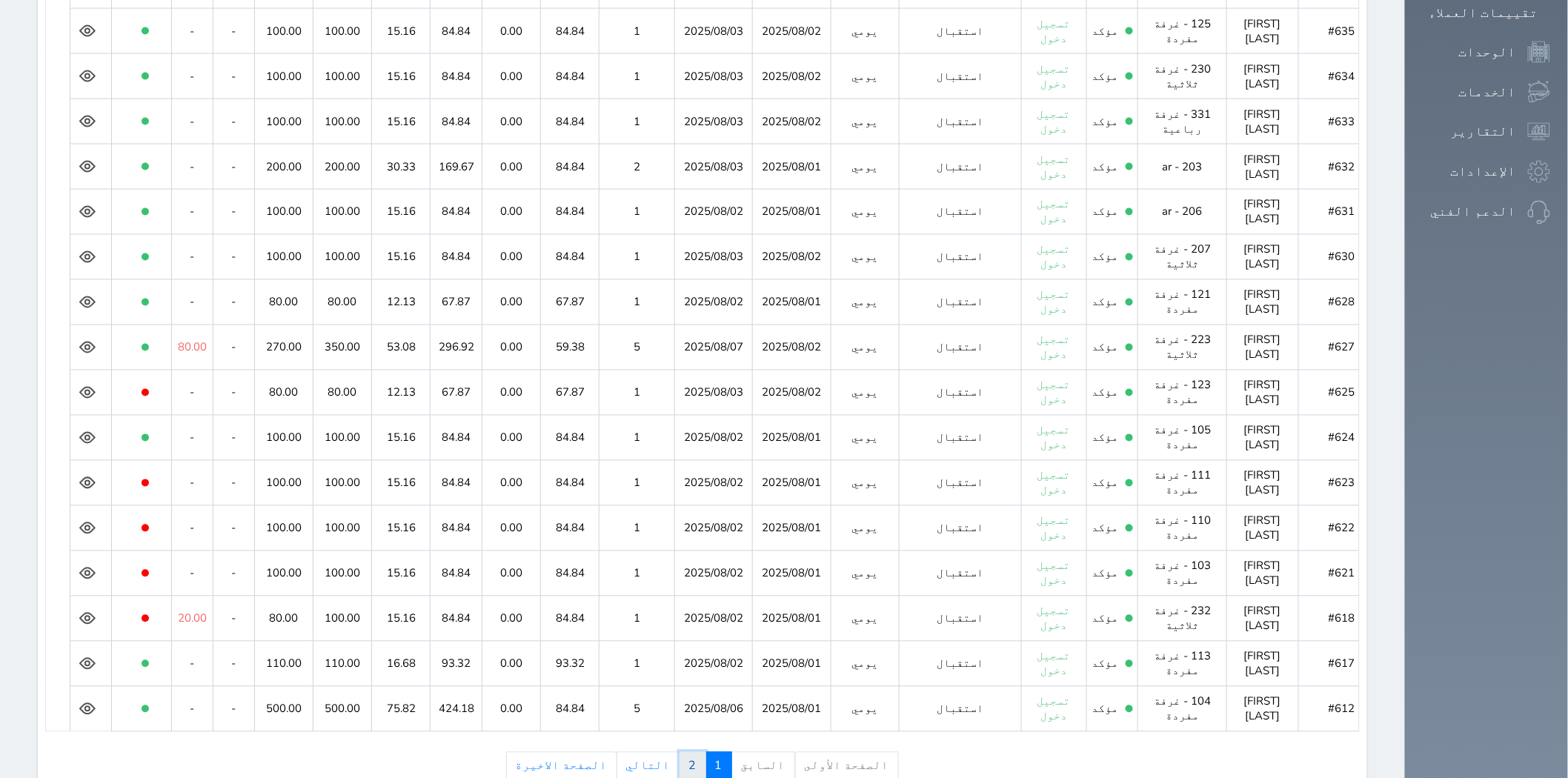 click on "2" at bounding box center [693, 766] 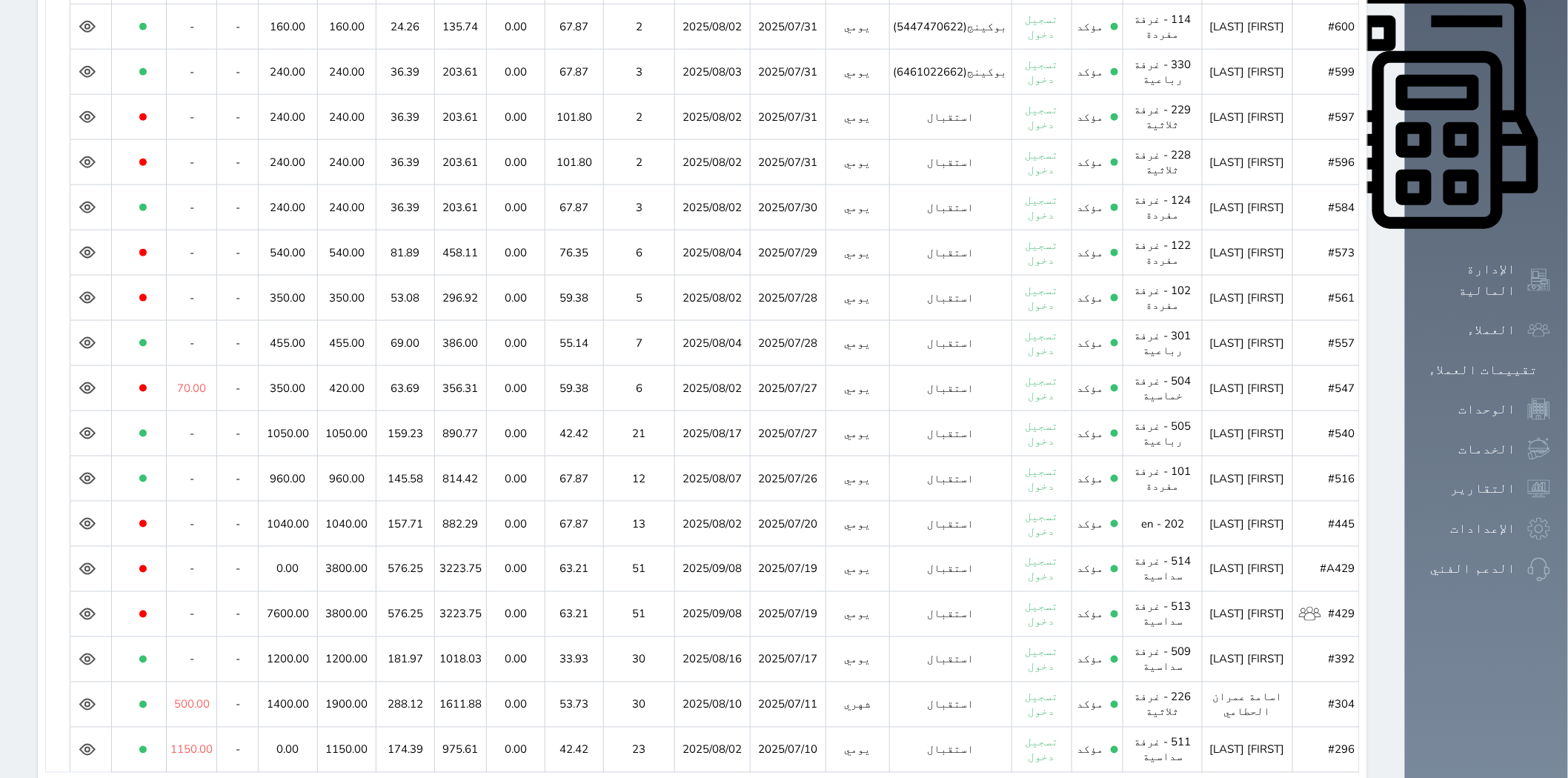 scroll, scrollTop: 663, scrollLeft: 0, axis: vertical 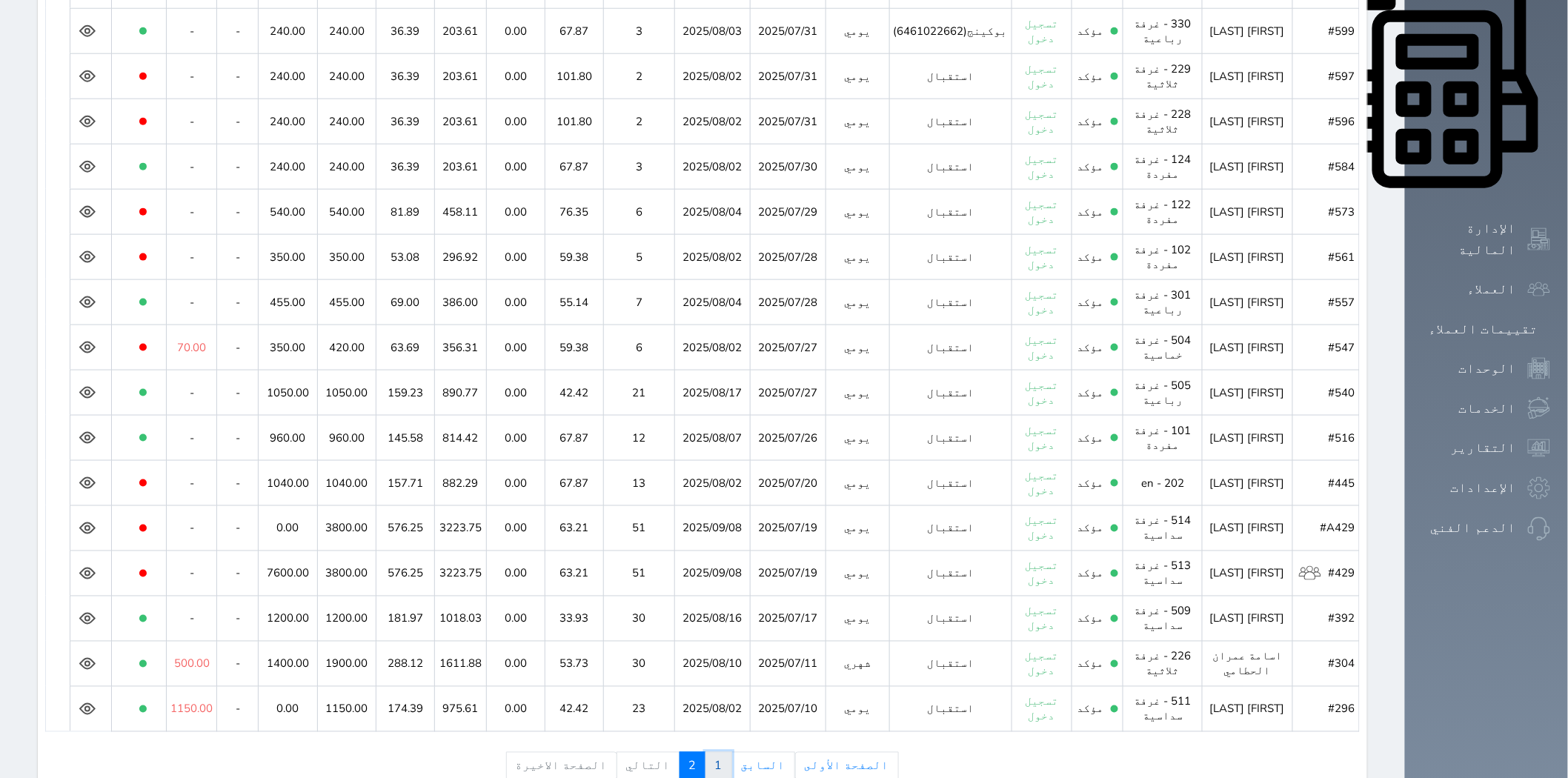 click on "1" at bounding box center (719, 766) 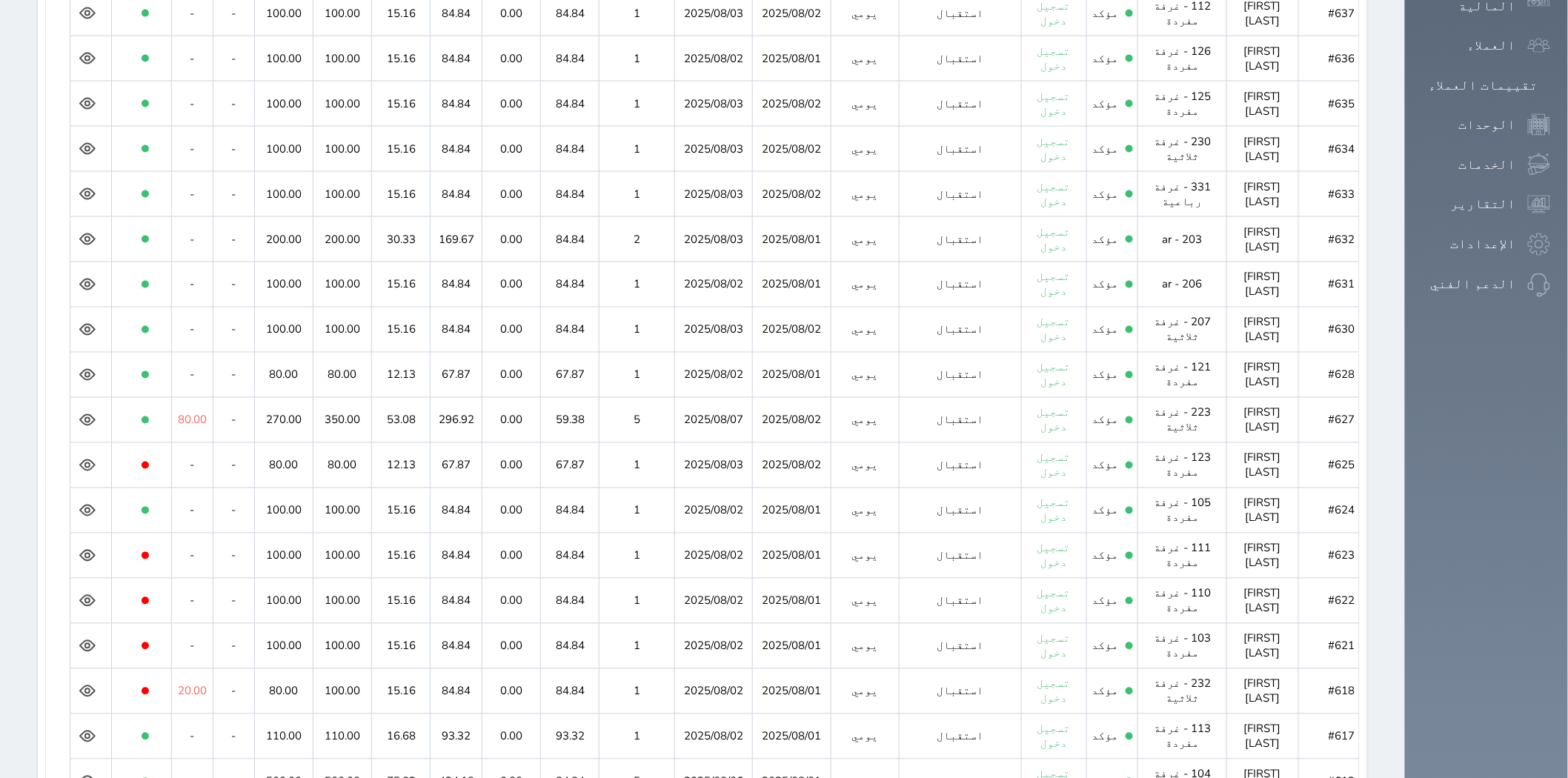 scroll, scrollTop: 980, scrollLeft: 0, axis: vertical 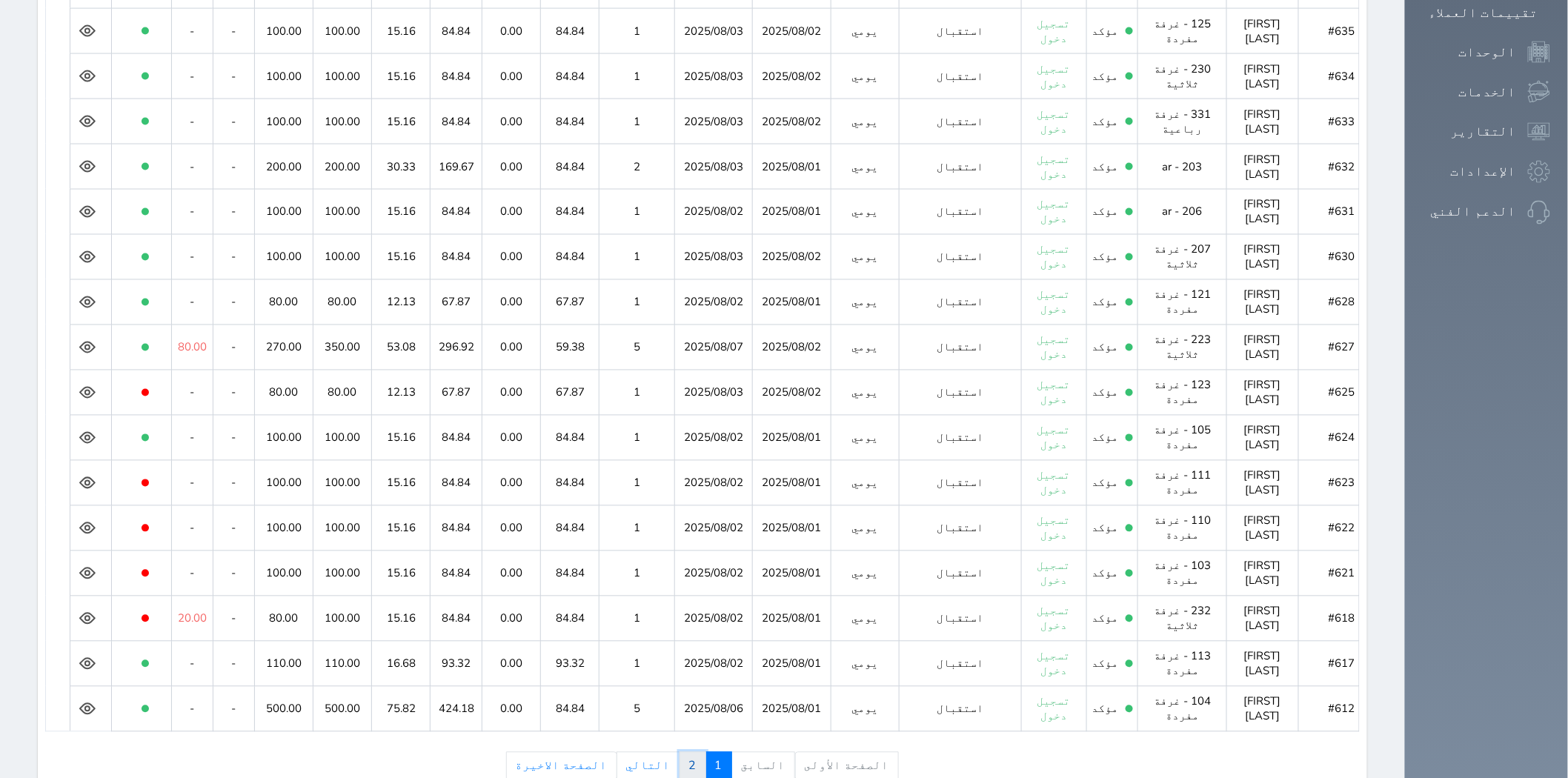 click on "2" at bounding box center (693, 766) 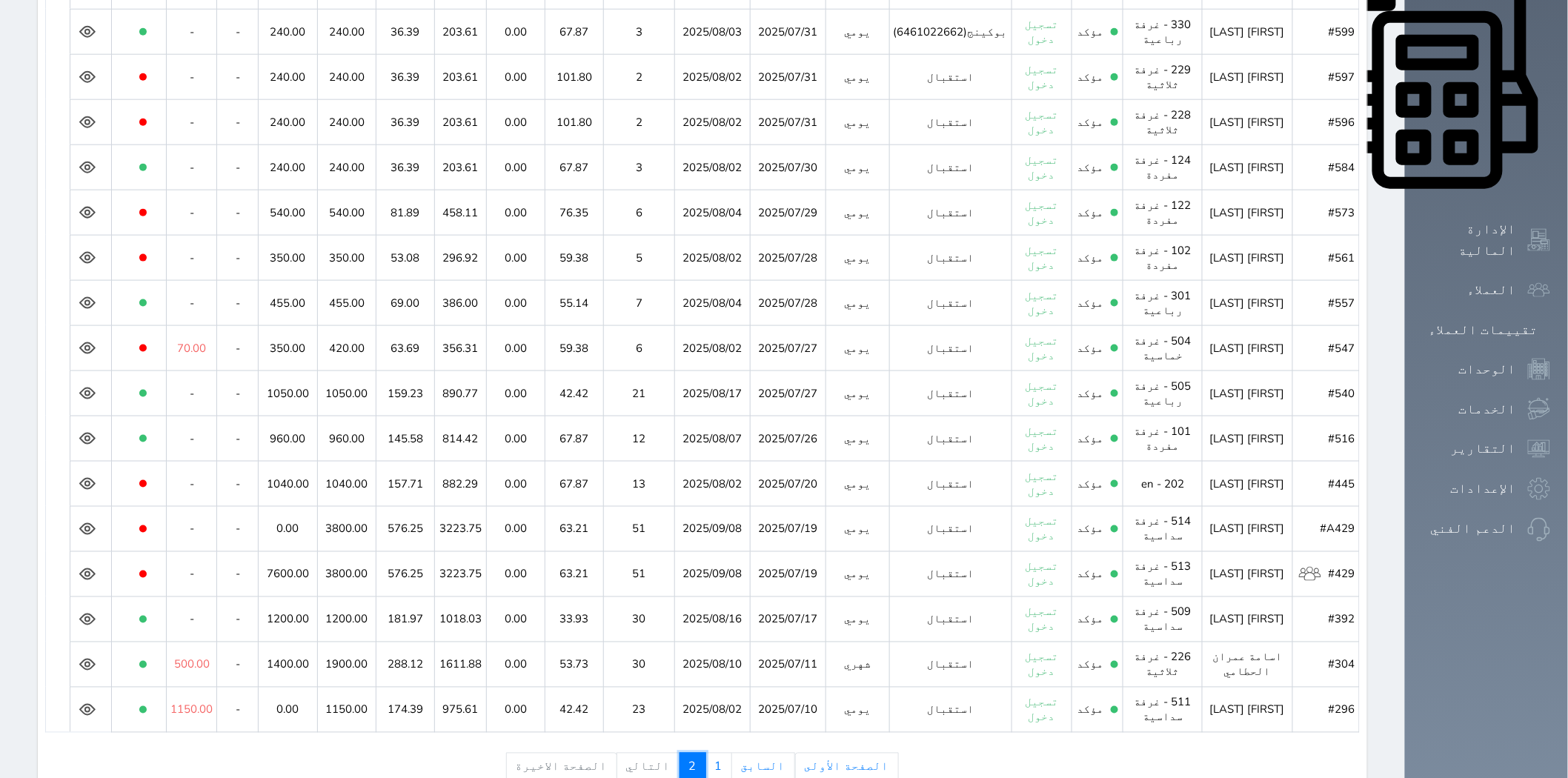 scroll, scrollTop: 663, scrollLeft: 0, axis: vertical 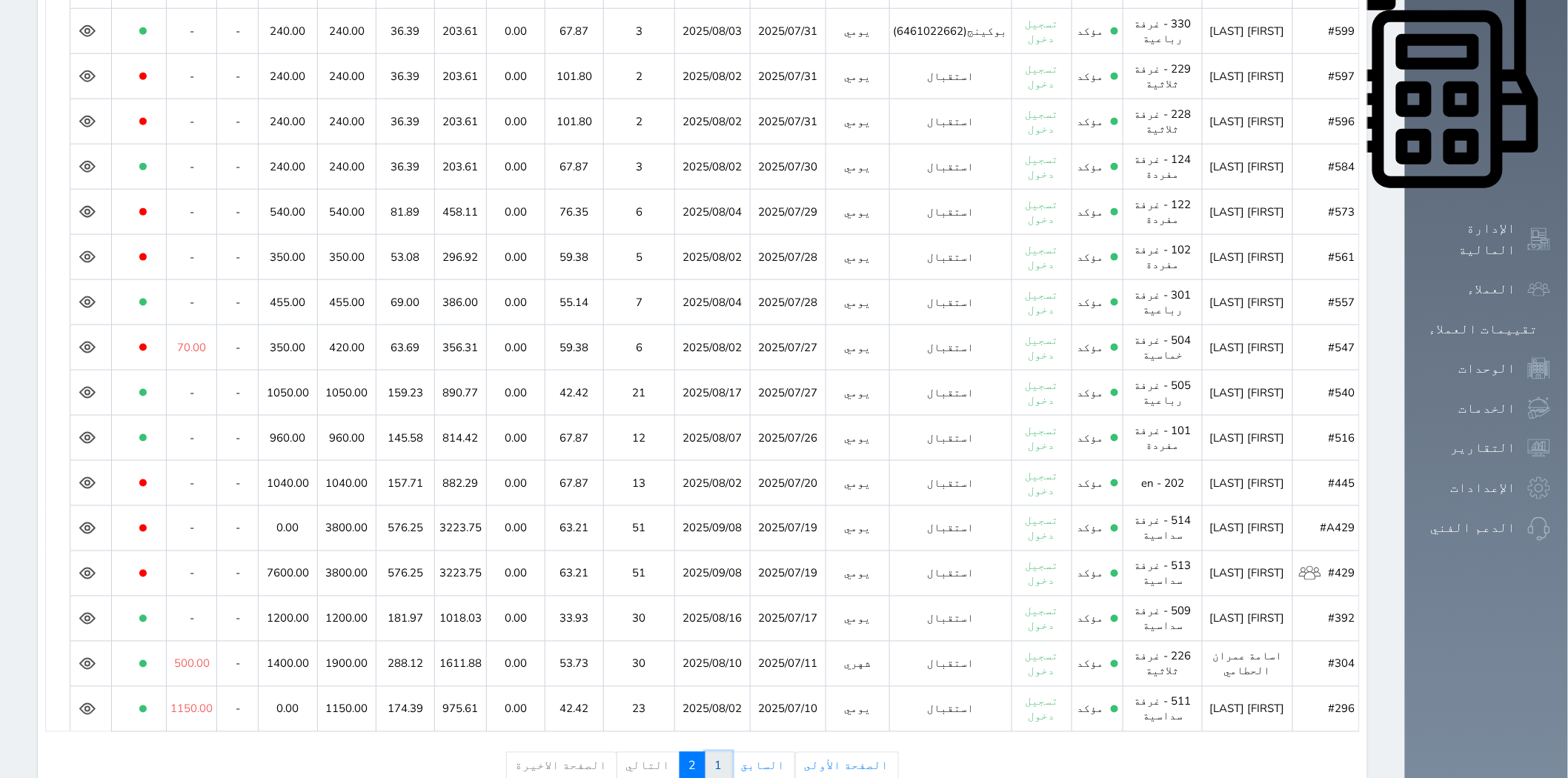 click on "1" at bounding box center [719, 766] 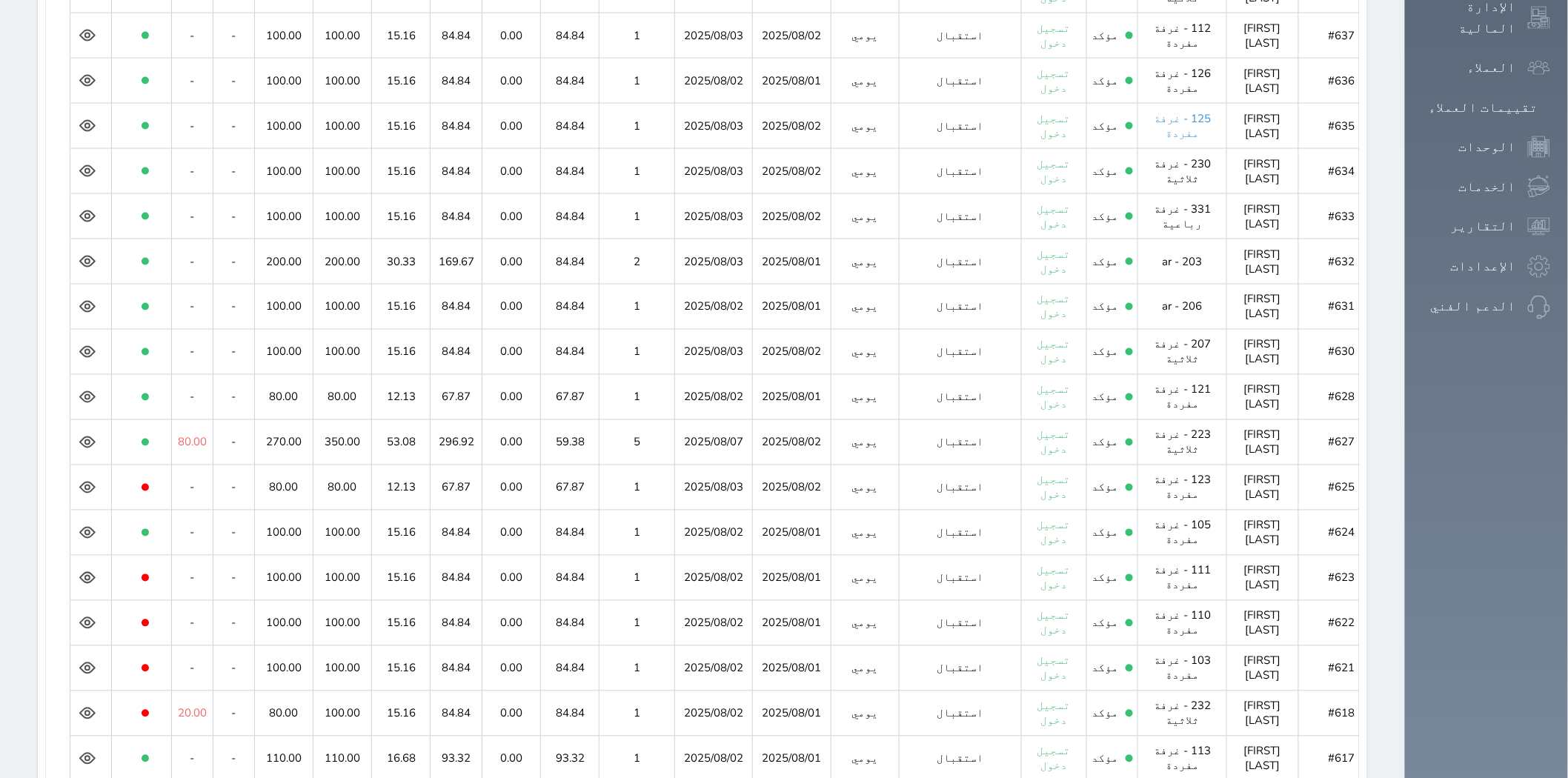 scroll, scrollTop: 910, scrollLeft: 0, axis: vertical 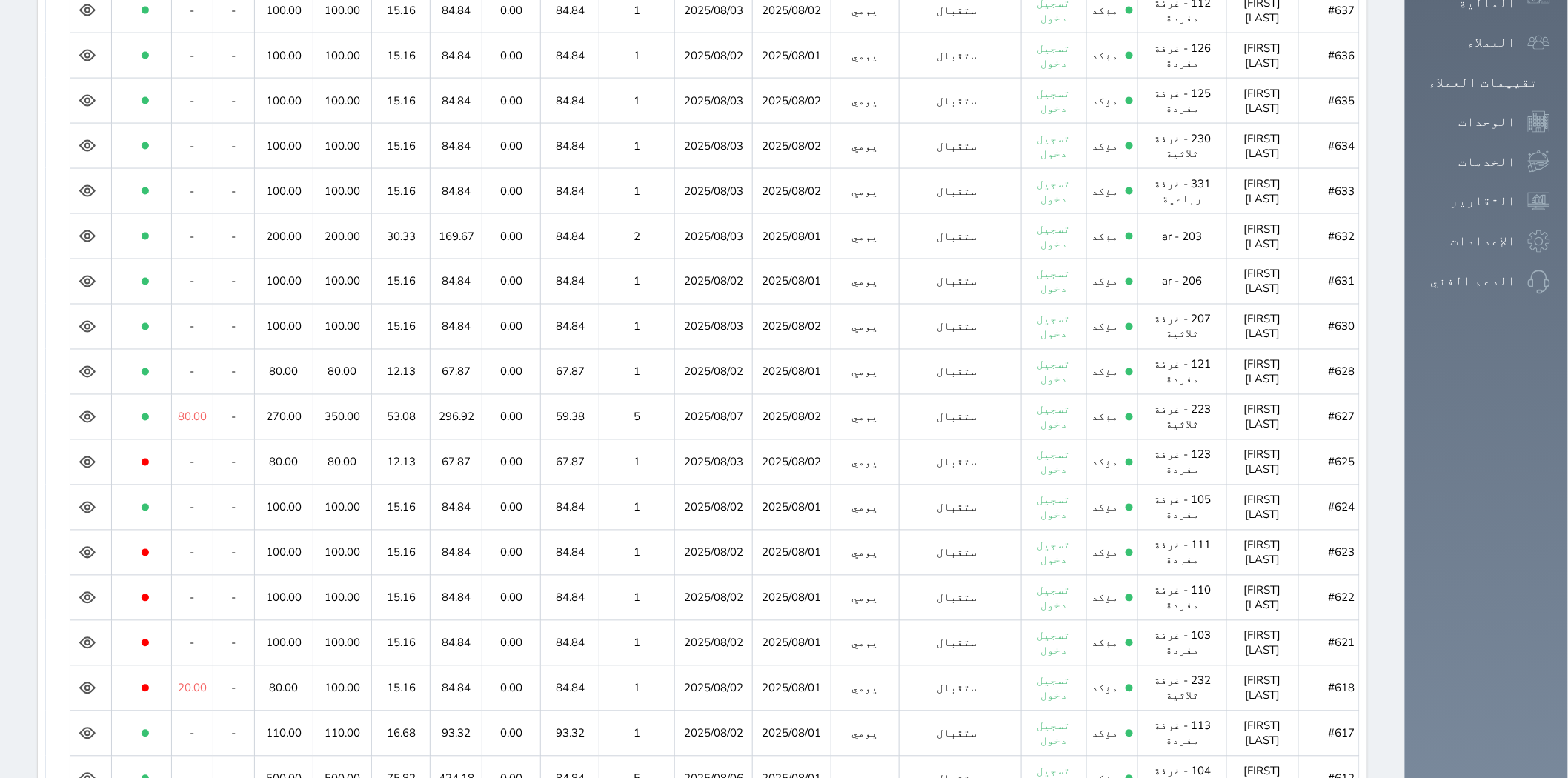 click 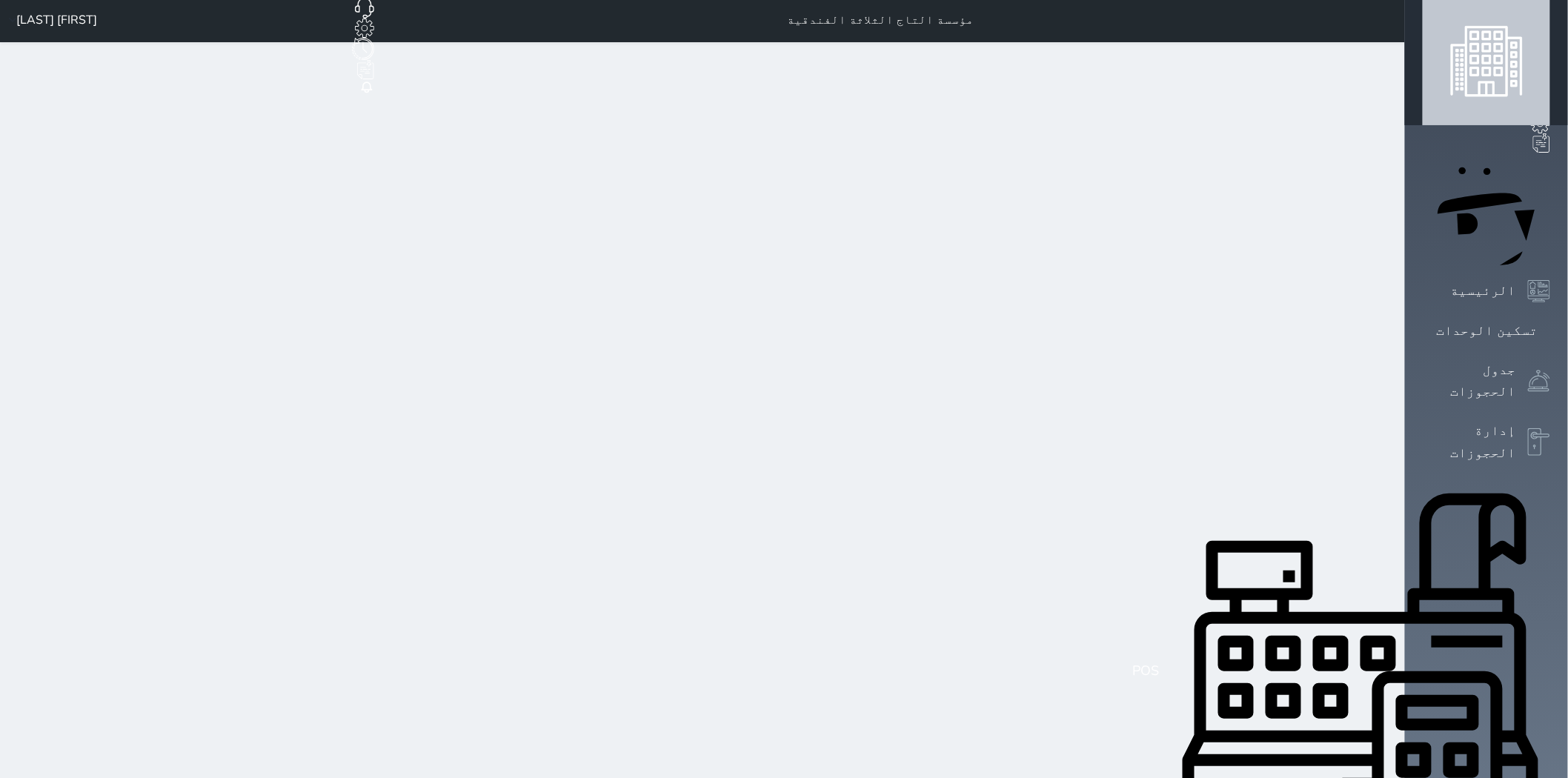 scroll, scrollTop: 0, scrollLeft: 0, axis: both 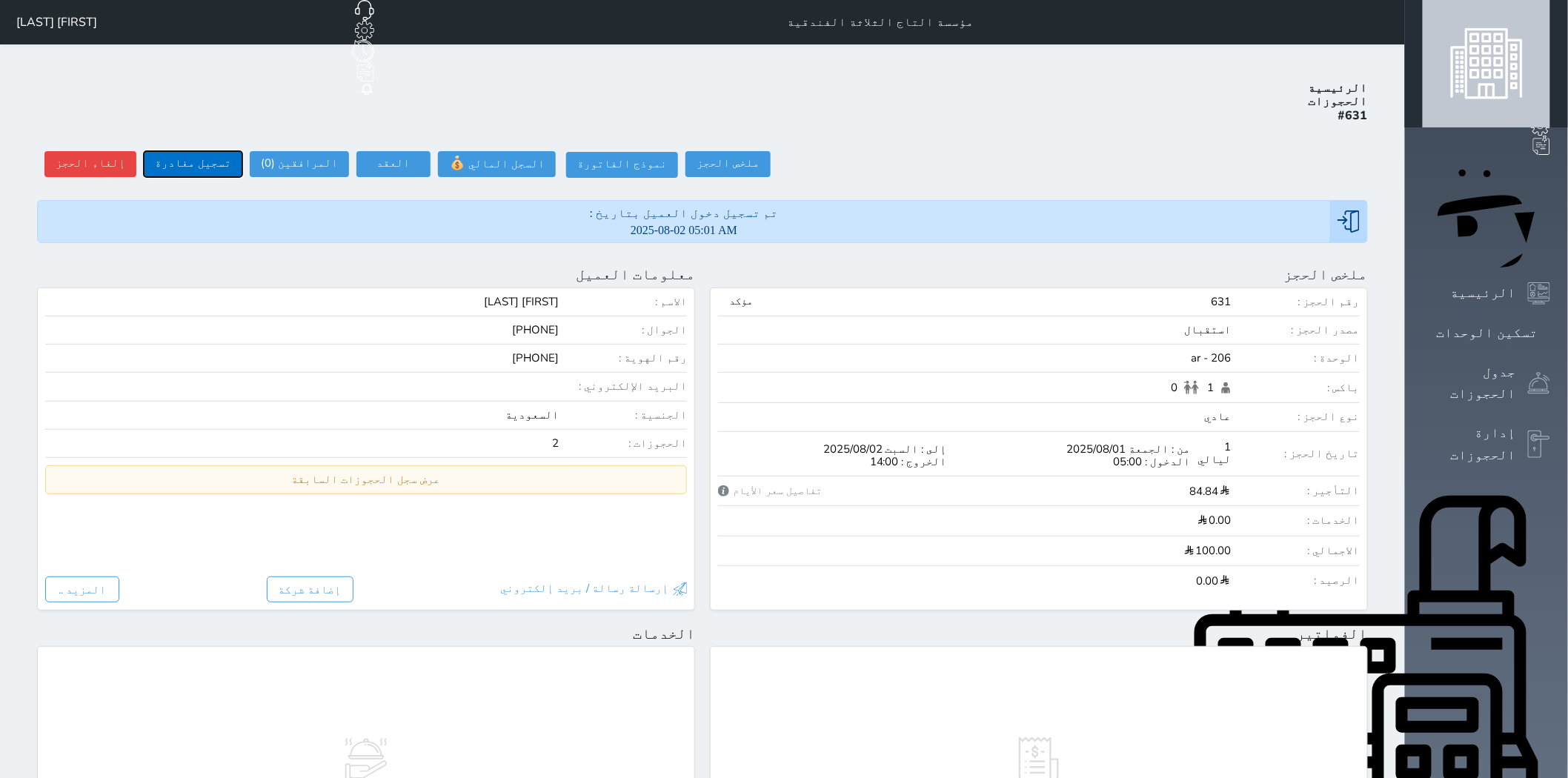 click on "تسجيل مغادرة" at bounding box center [193, 164] 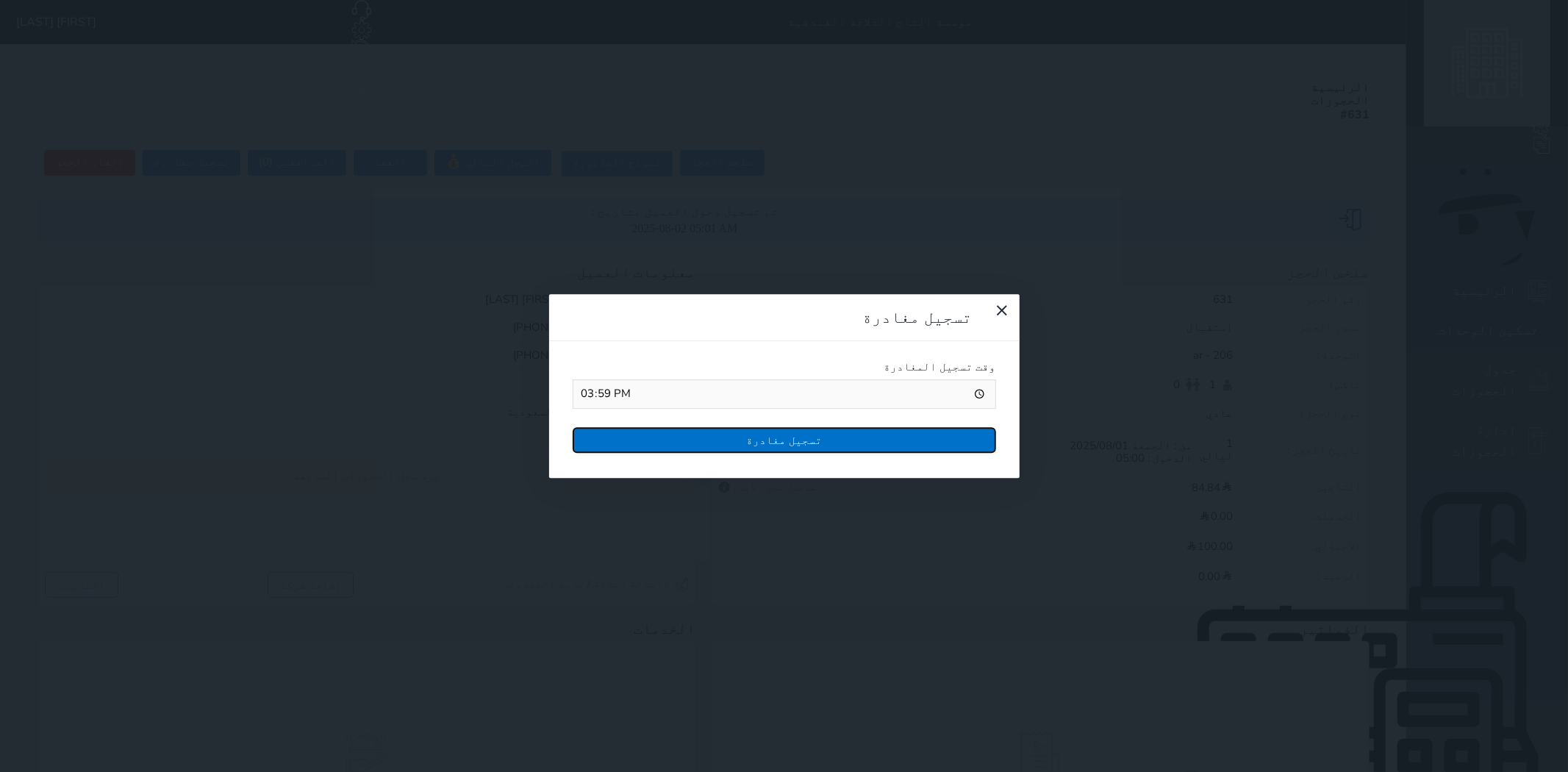 click on "تسجيل مغادرة" at bounding box center (784, 440) 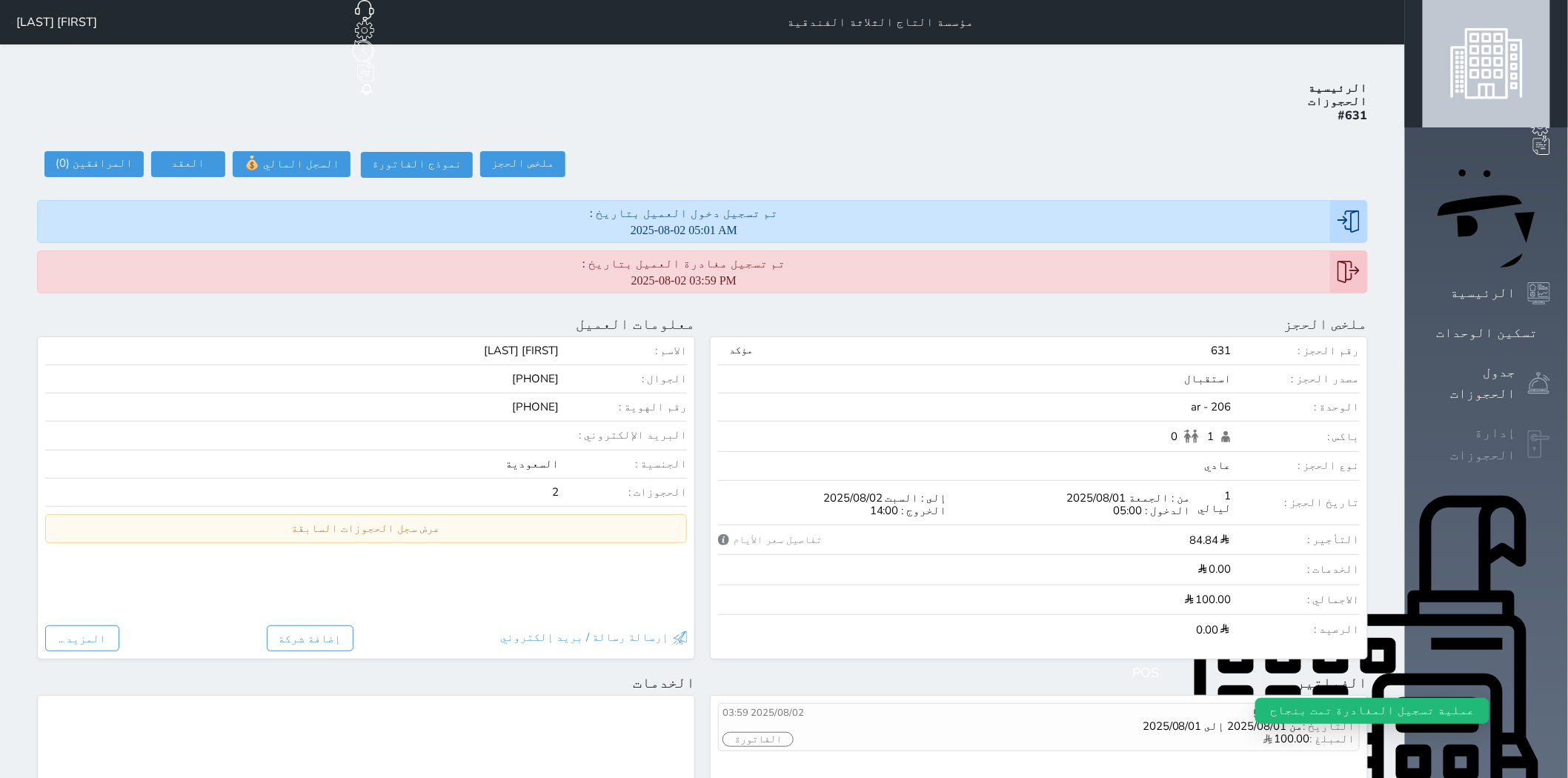 click 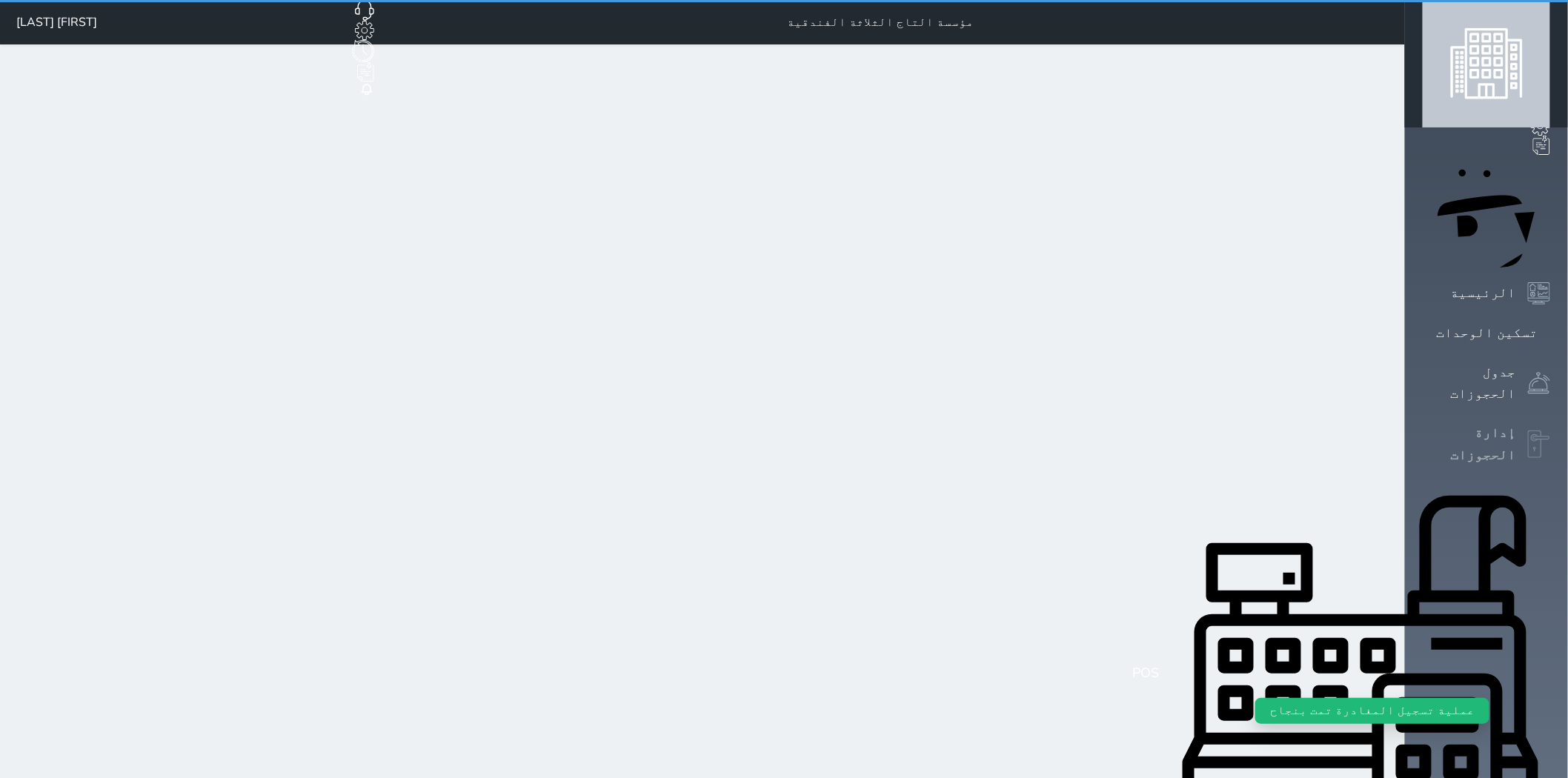 select on "open_all" 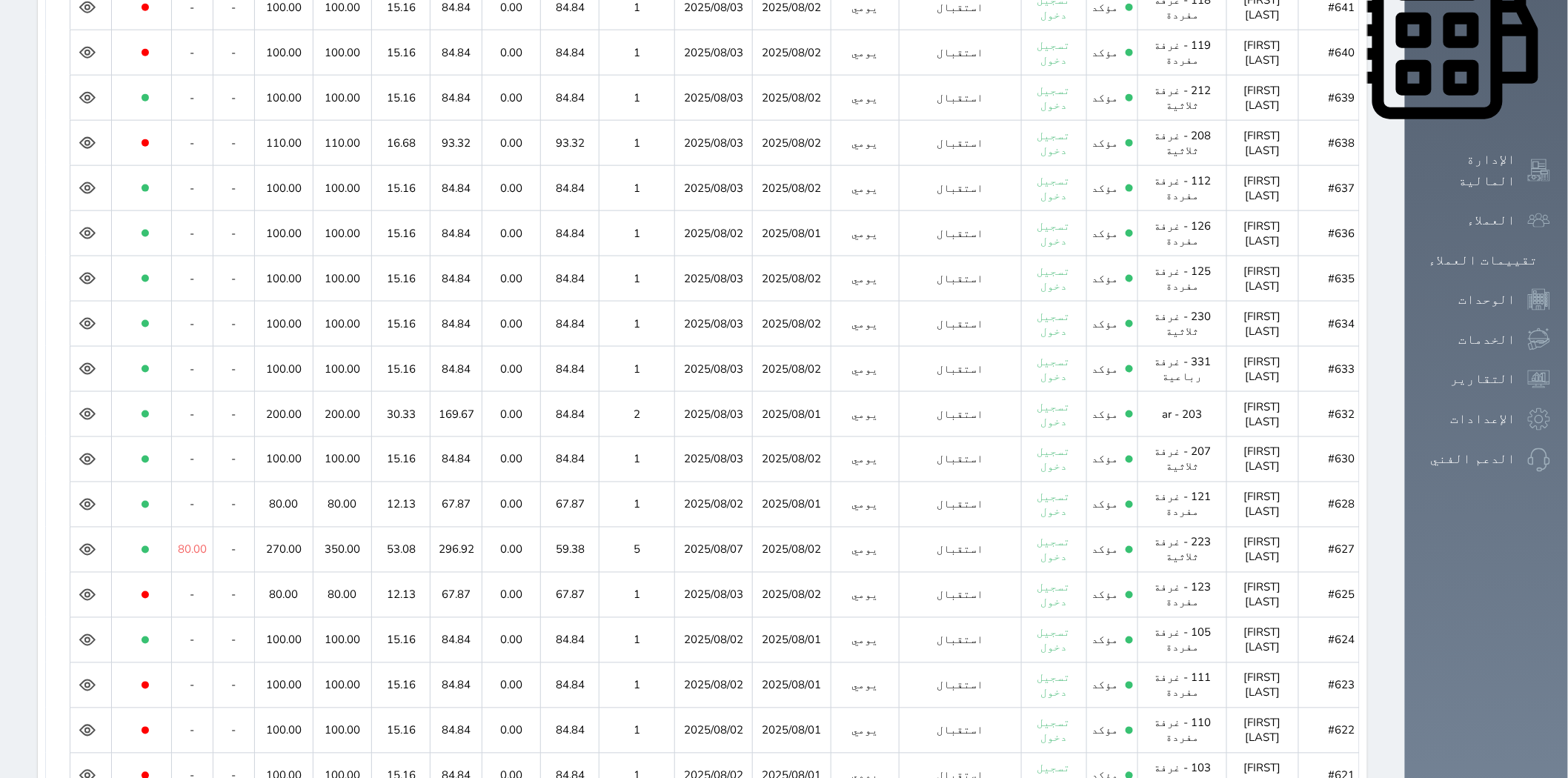 scroll, scrollTop: 759, scrollLeft: 0, axis: vertical 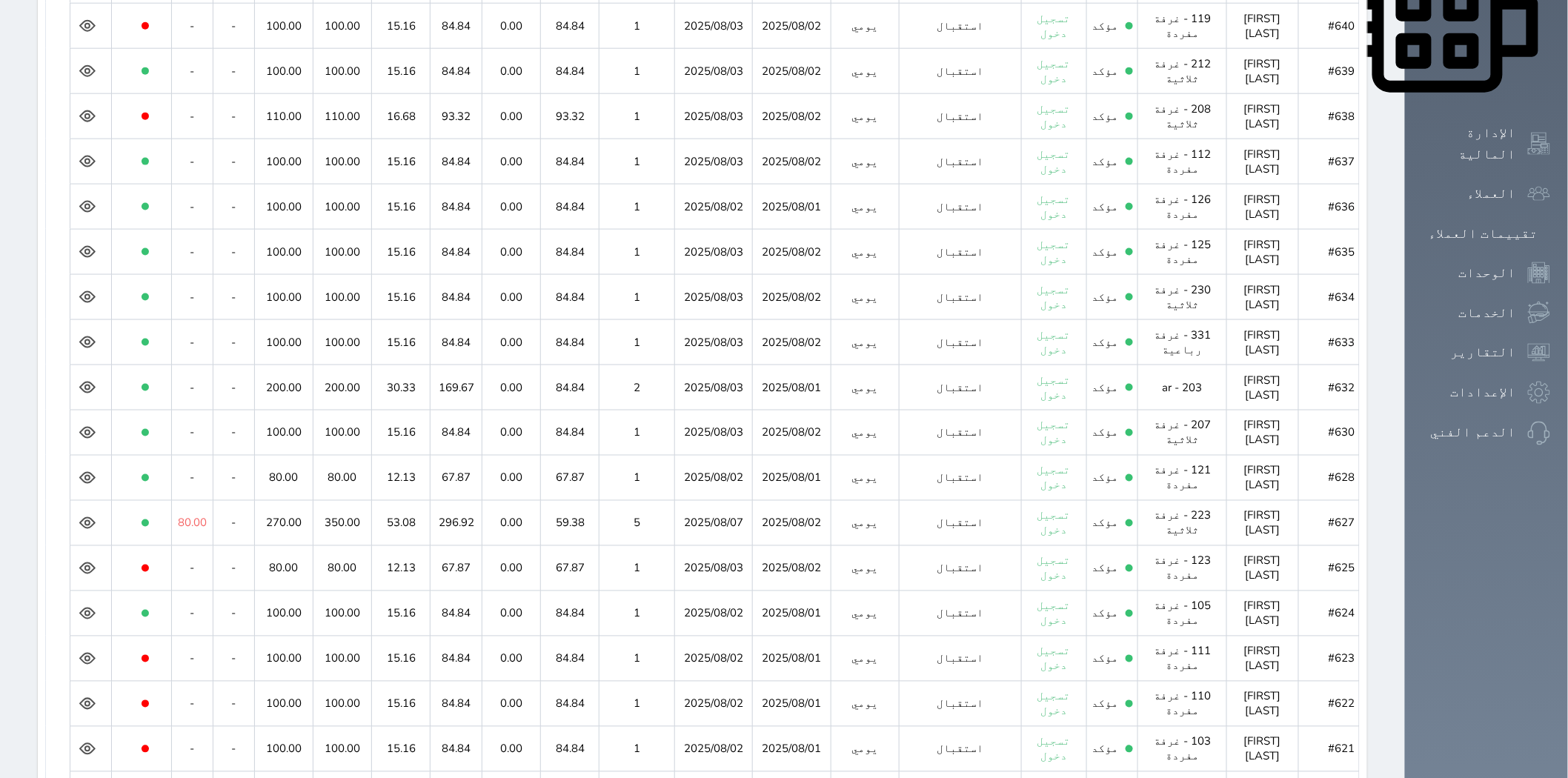 click 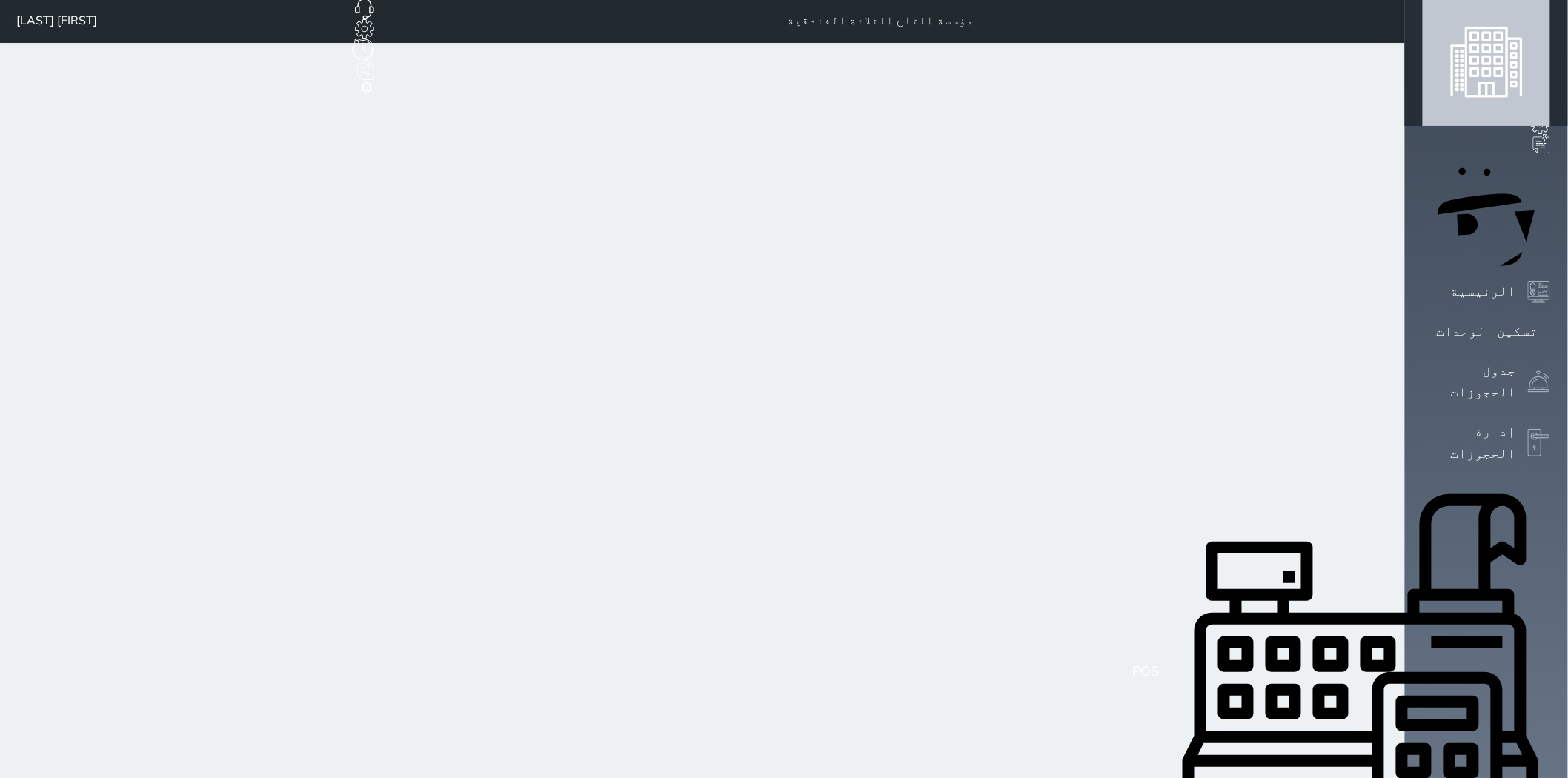 scroll, scrollTop: 0, scrollLeft: 0, axis: both 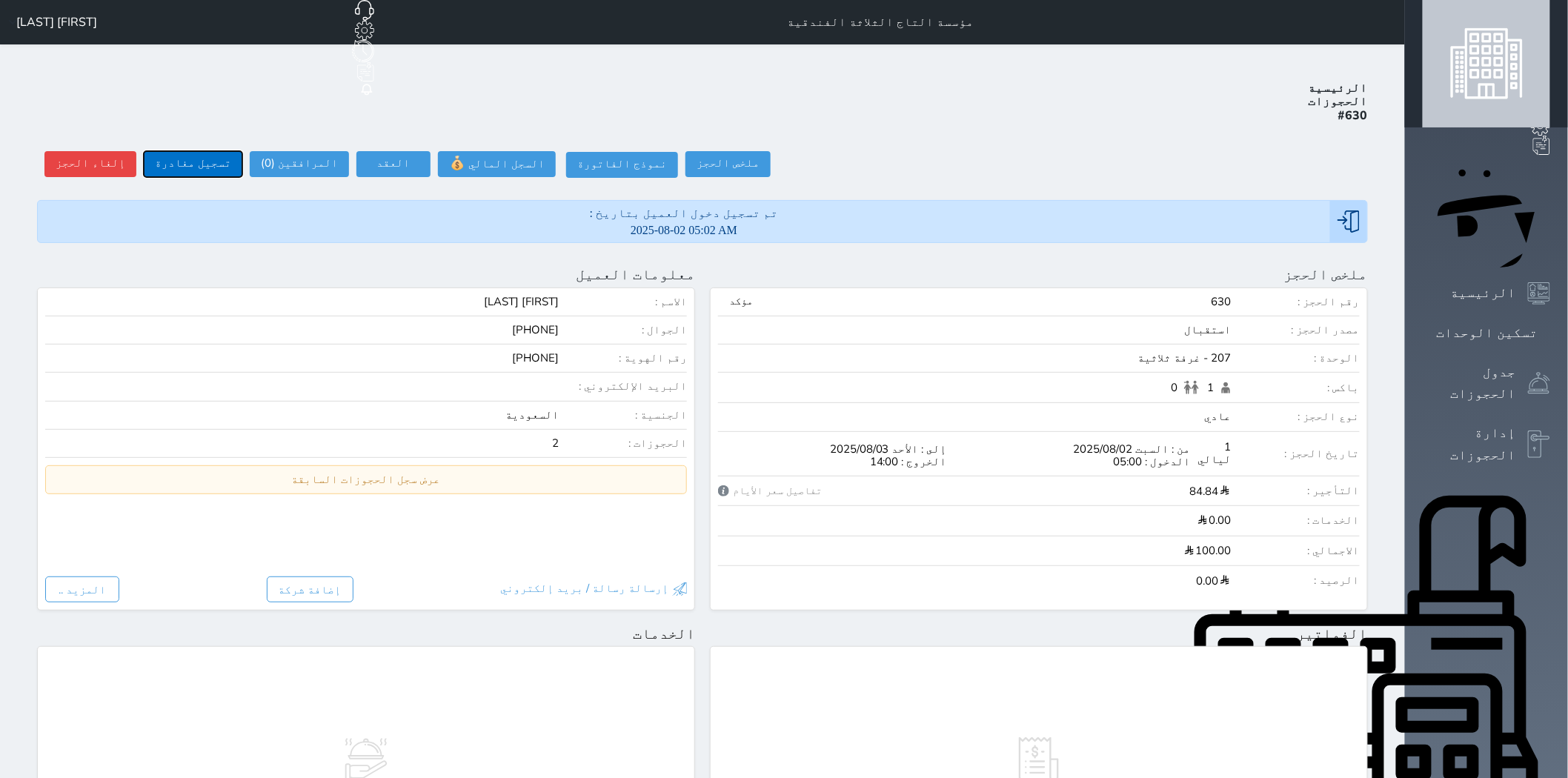 click on "تسجيل مغادرة" at bounding box center (193, 164) 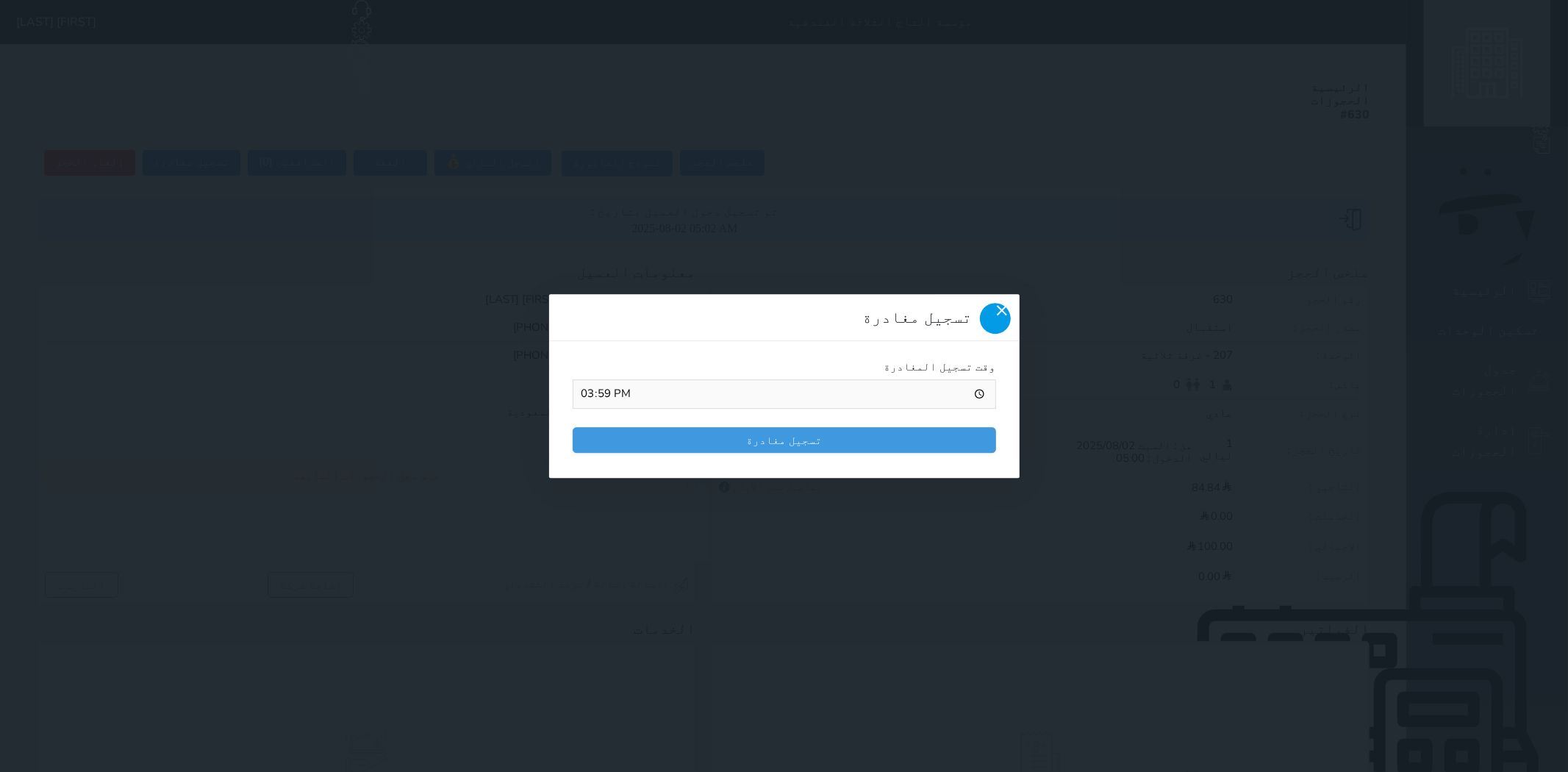 click 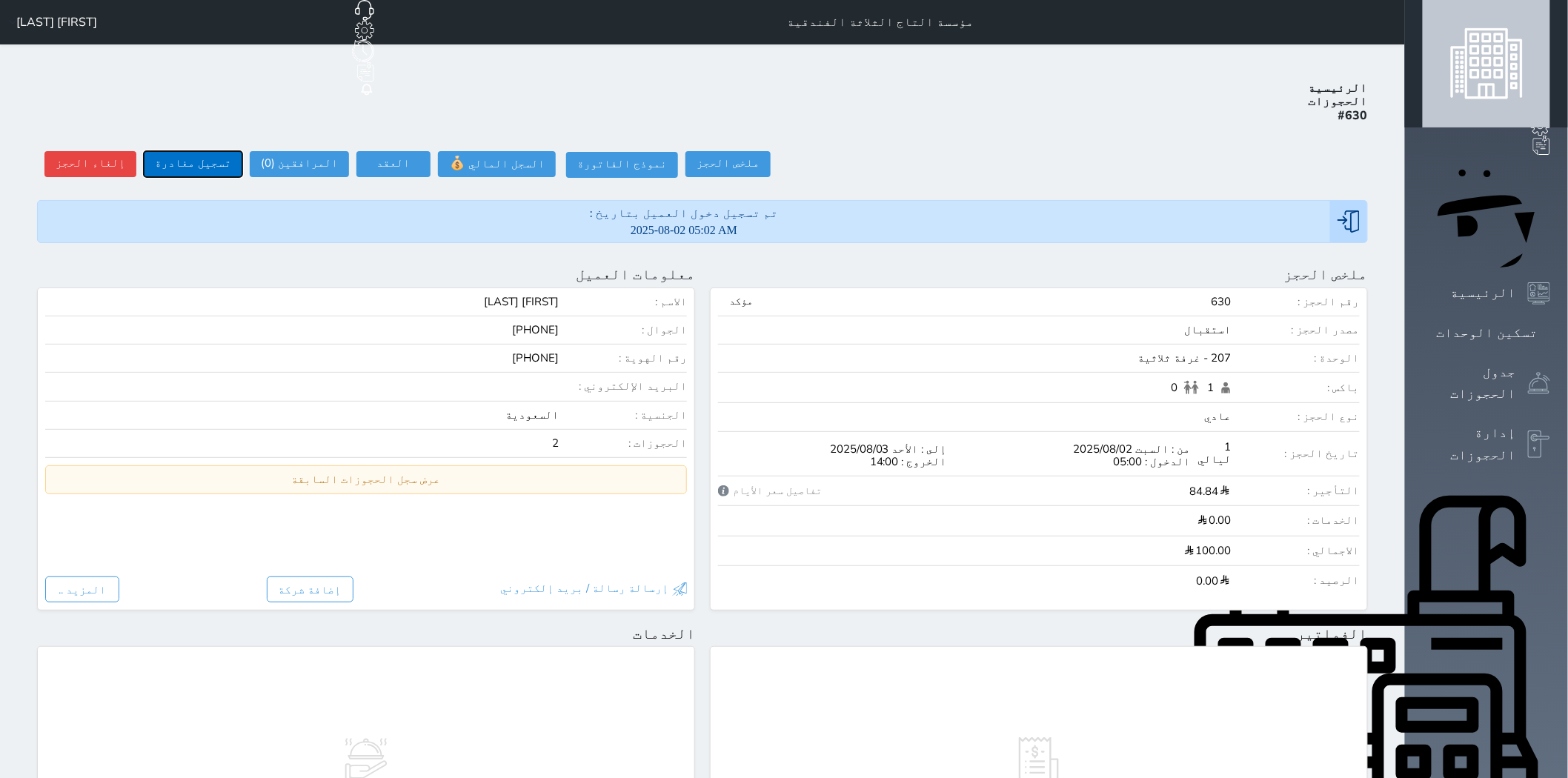 click on "تسجيل مغادرة" at bounding box center (193, 164) 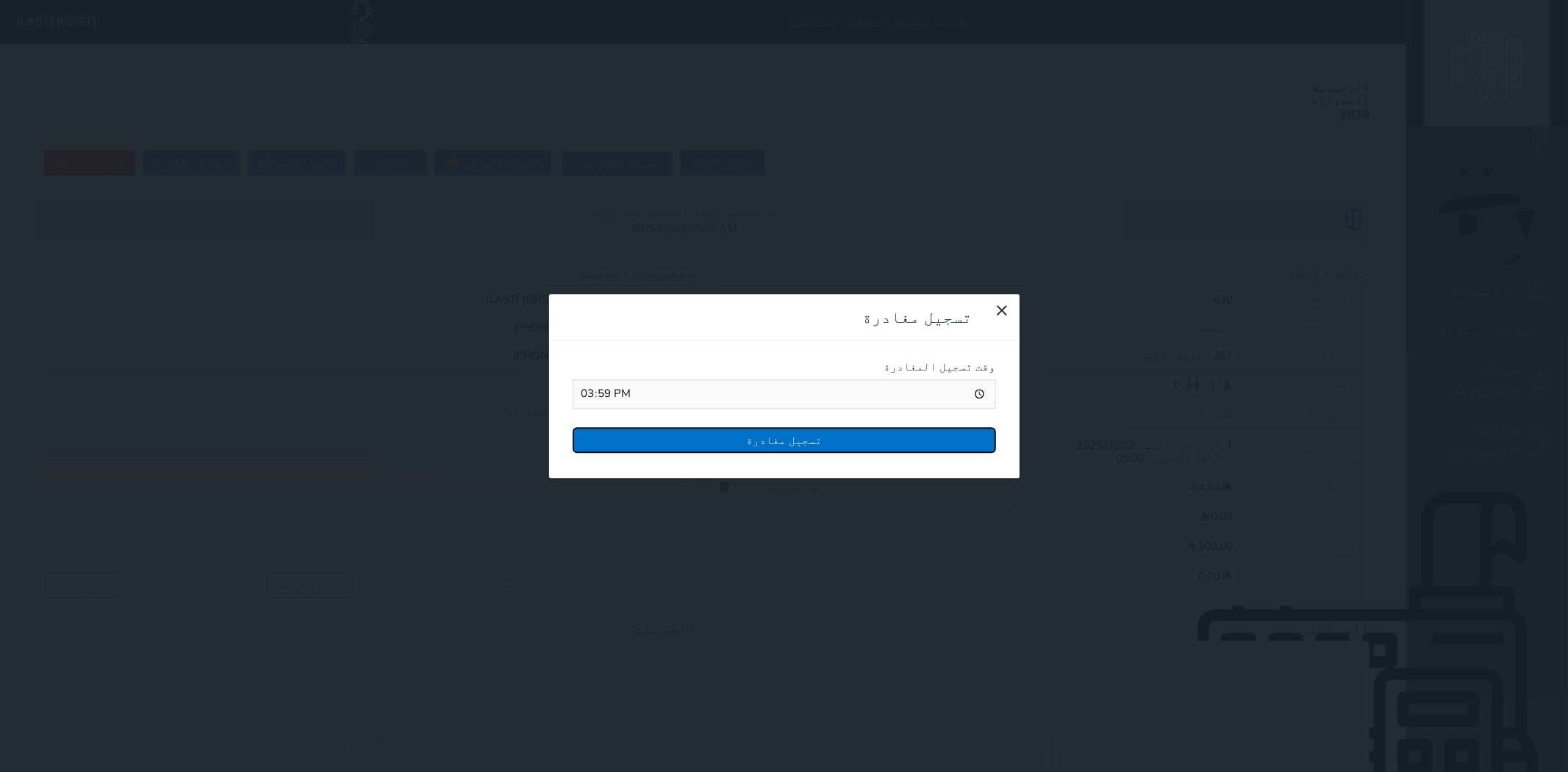 click on "تسجيل مغادرة" at bounding box center [784, 440] 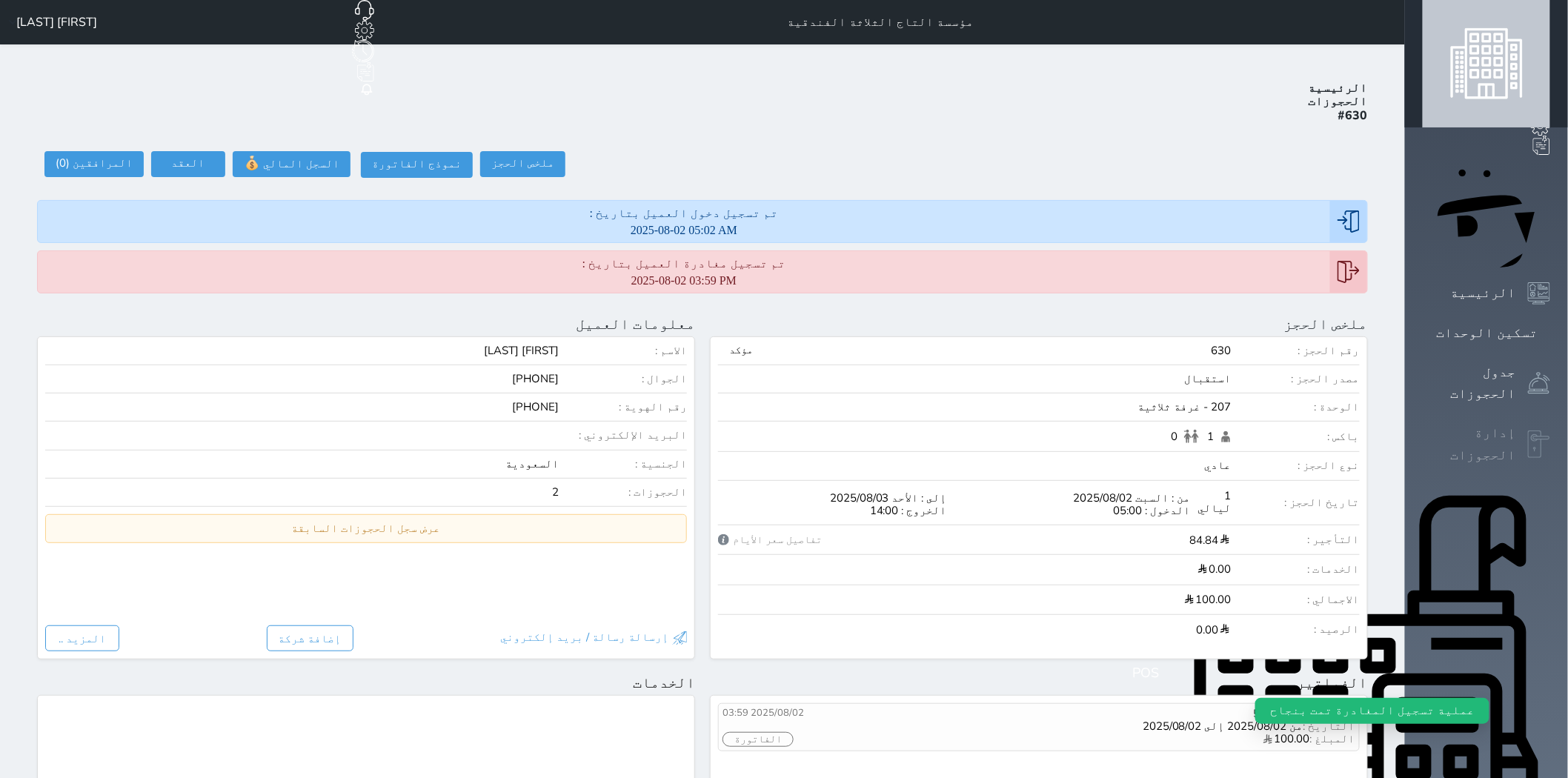 click at bounding box center (1539, 445) 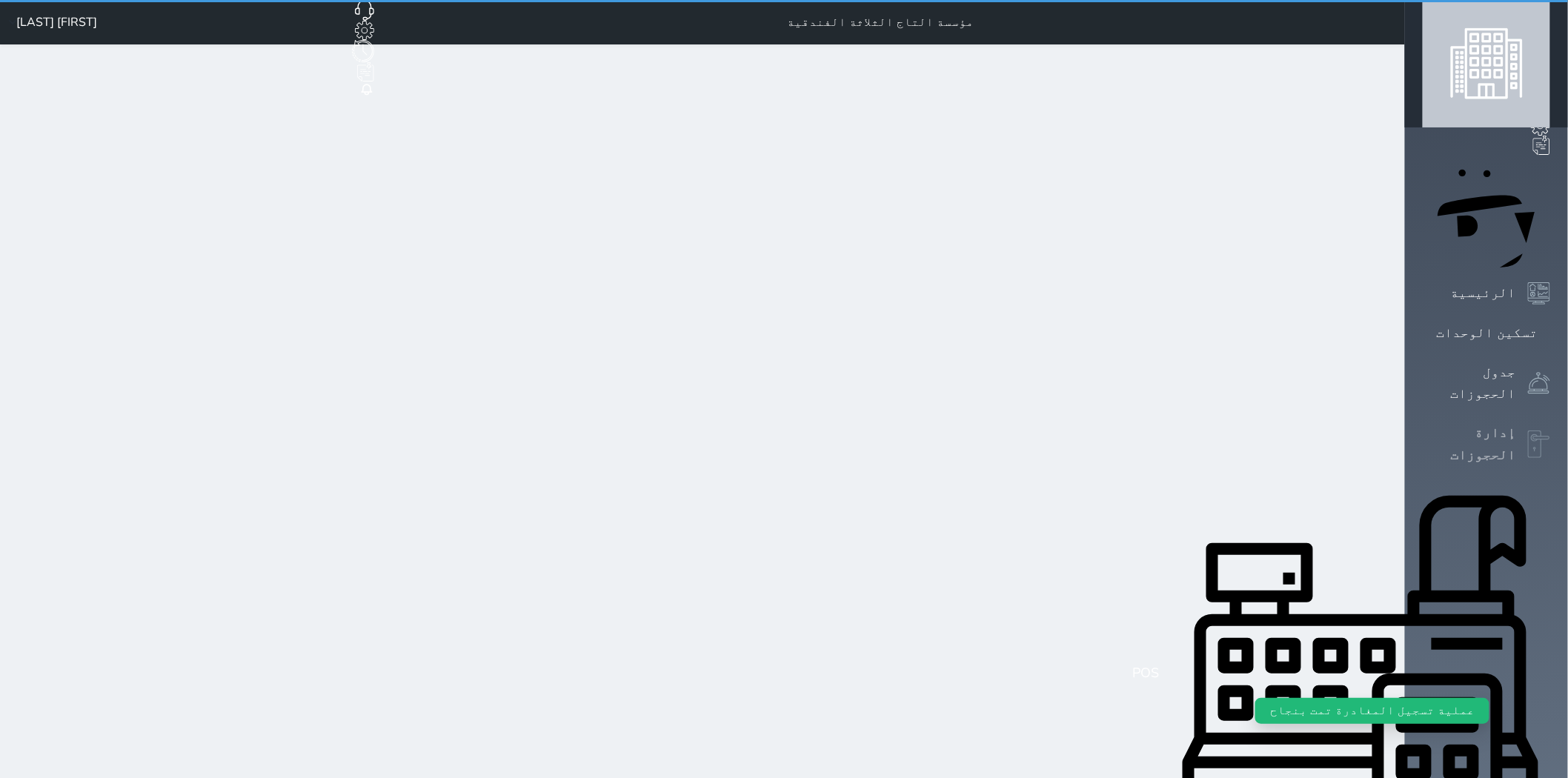 select on "open_all" 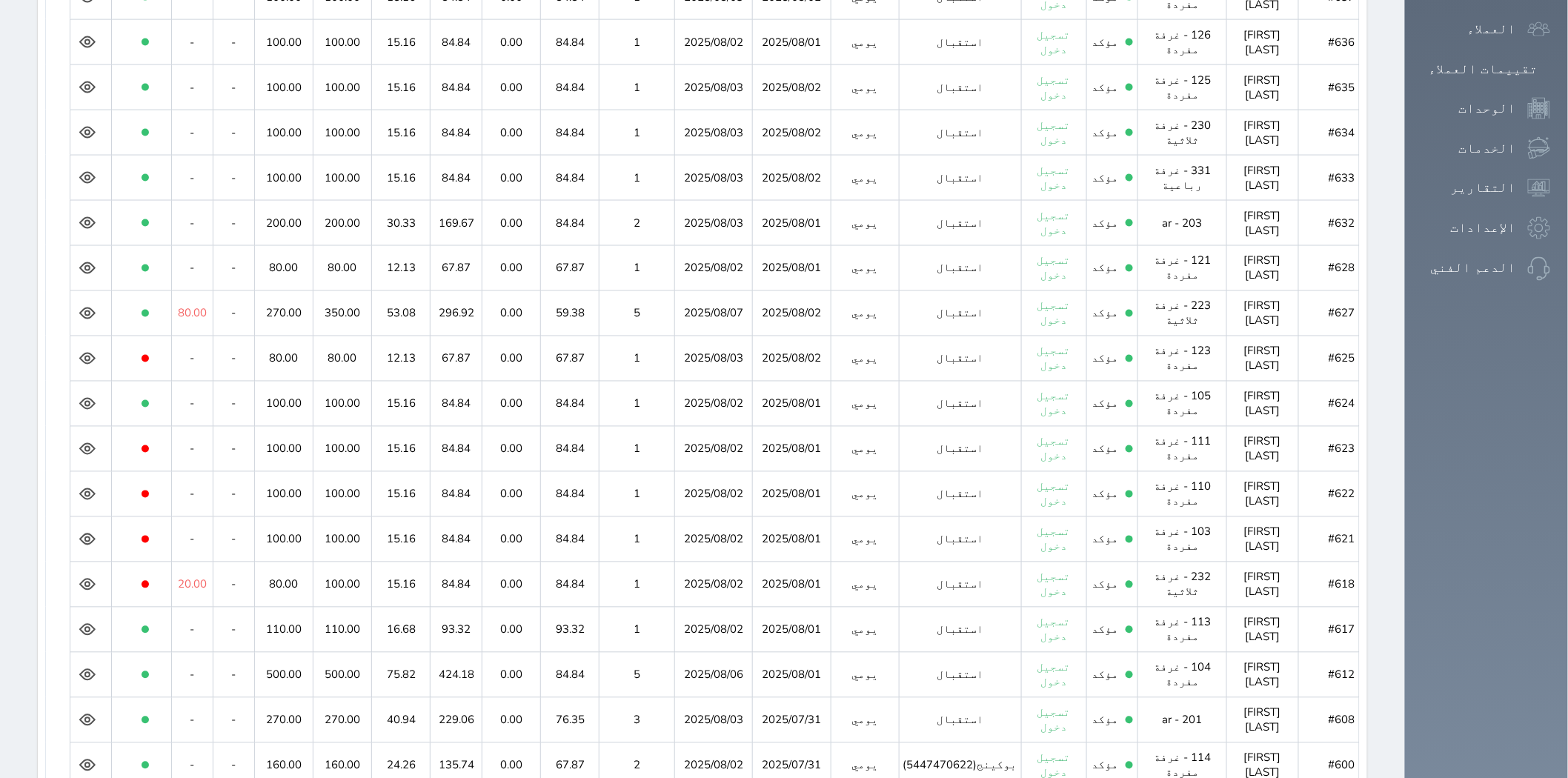 scroll, scrollTop: 980, scrollLeft: 0, axis: vertical 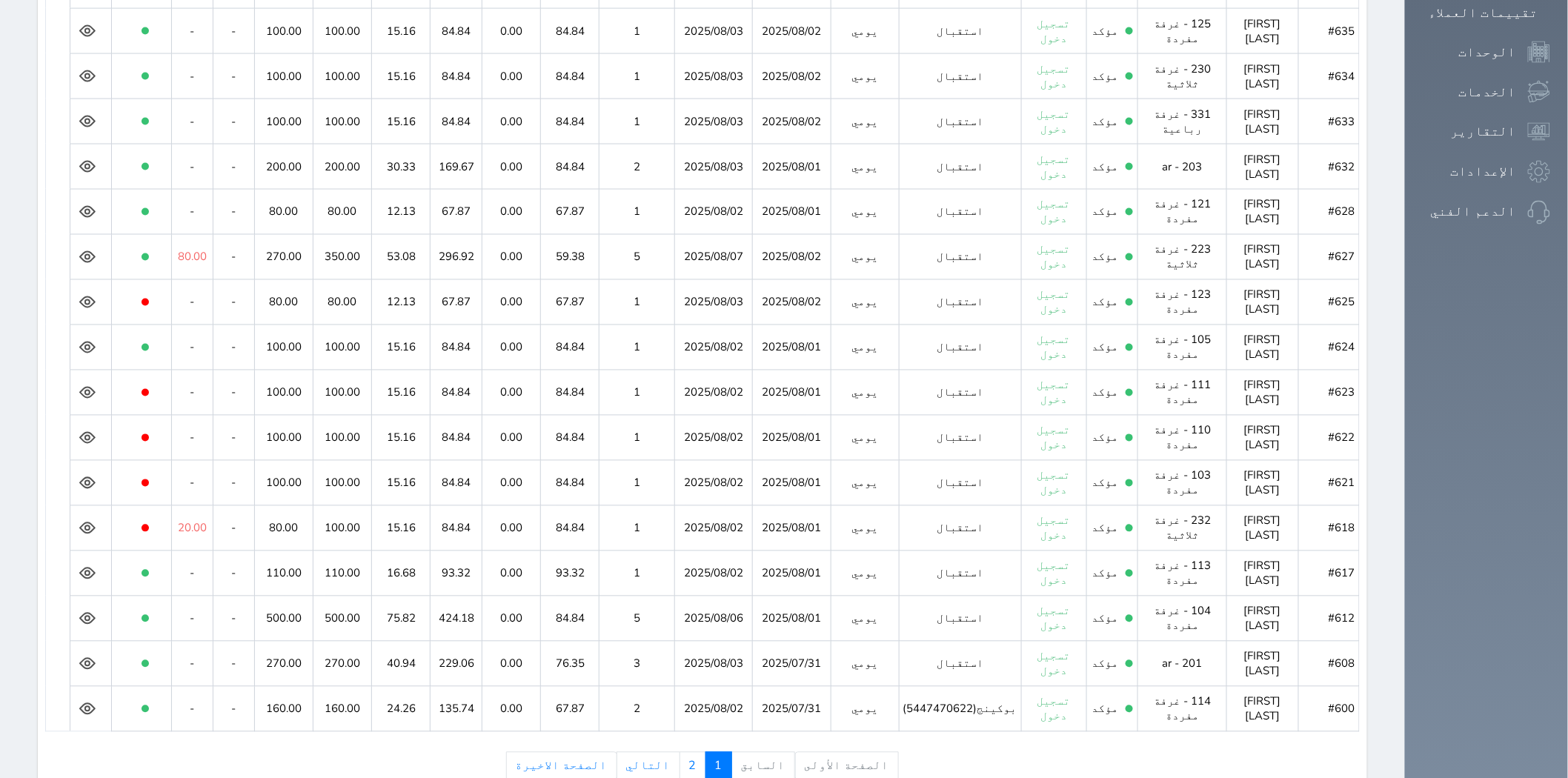 click 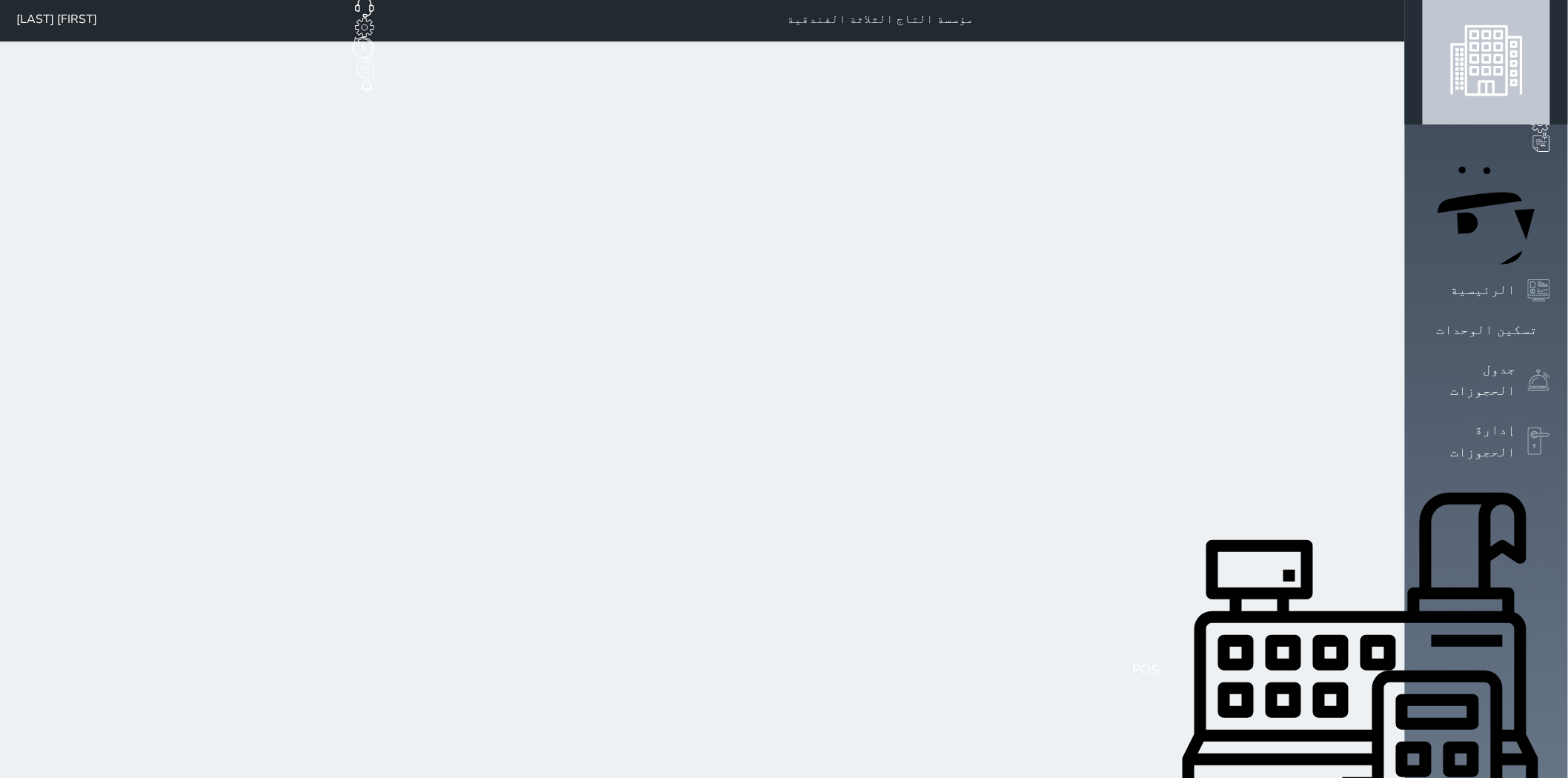 scroll, scrollTop: 0, scrollLeft: 0, axis: both 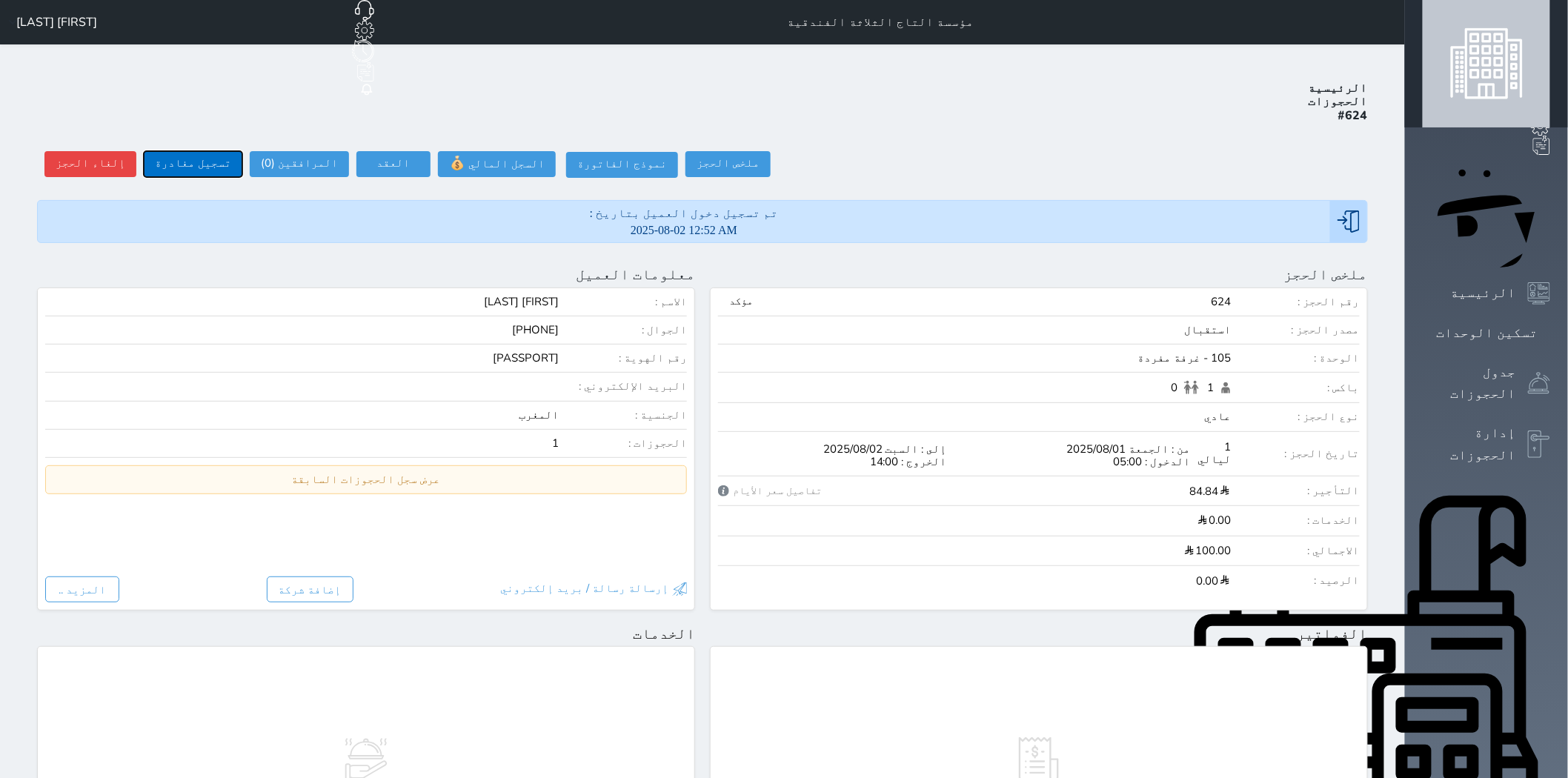click on "تسجيل مغادرة" at bounding box center (193, 164) 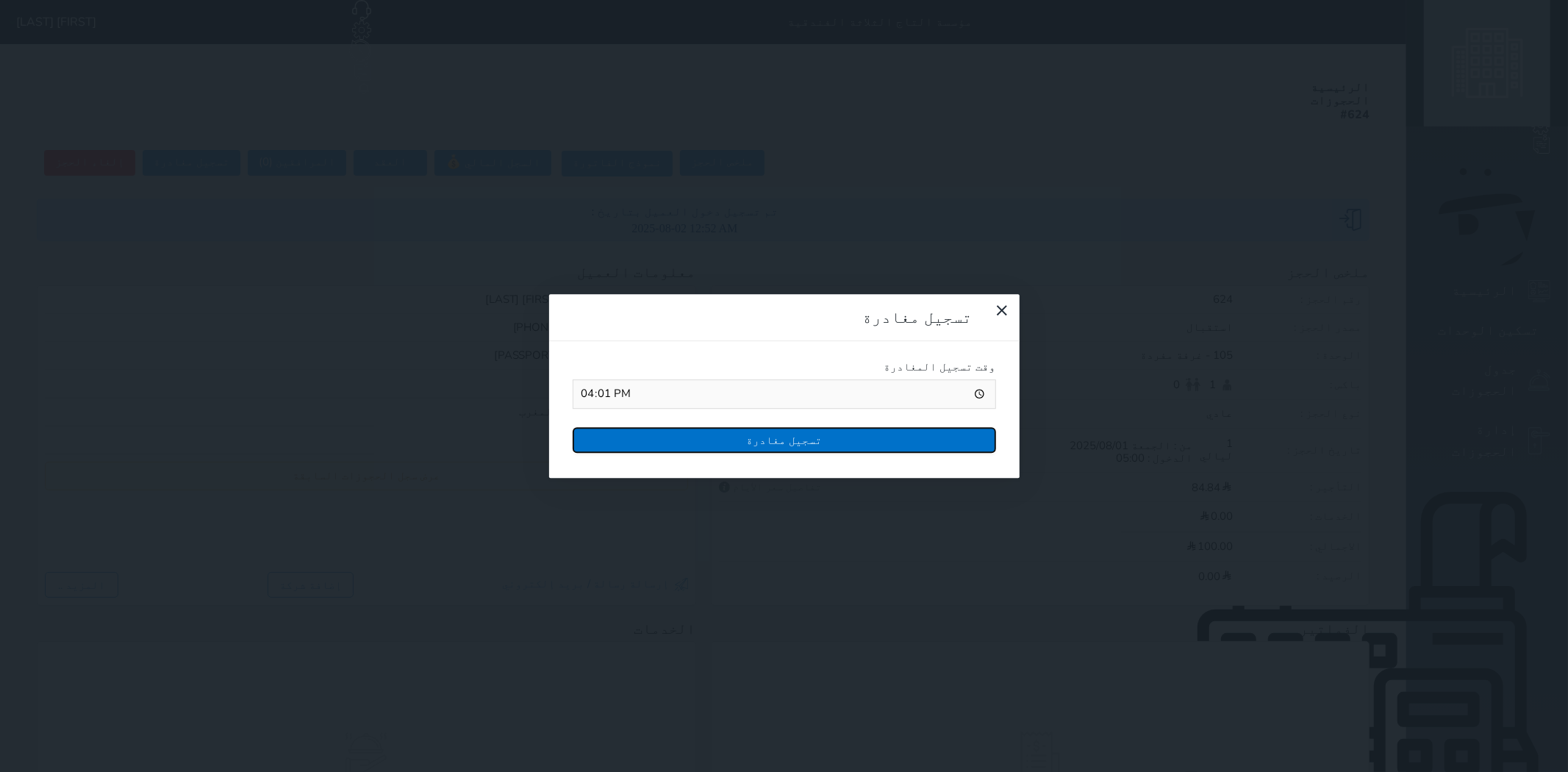 click on "تسجيل مغادرة" at bounding box center [784, 440] 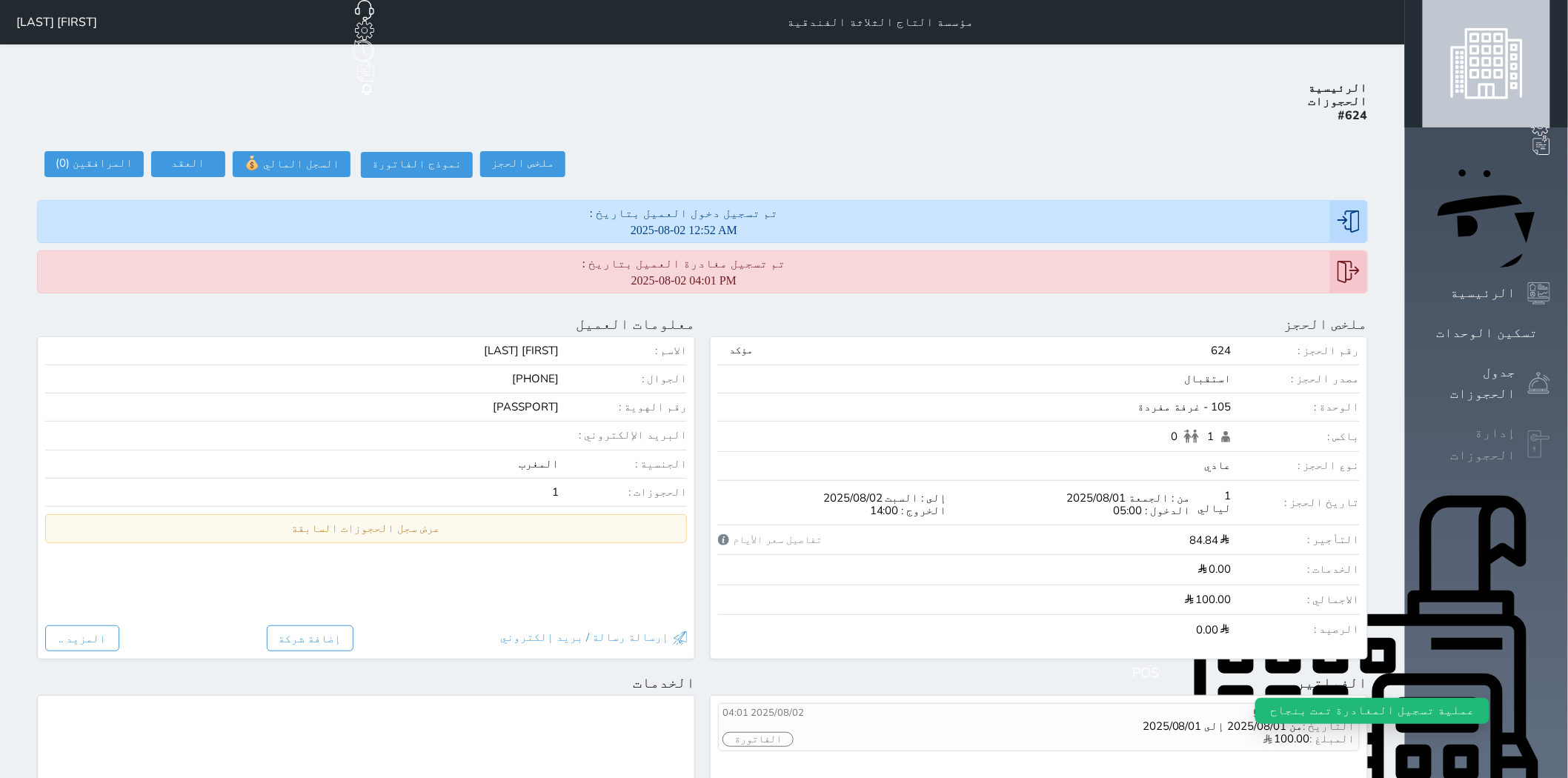click at bounding box center (1539, 445) 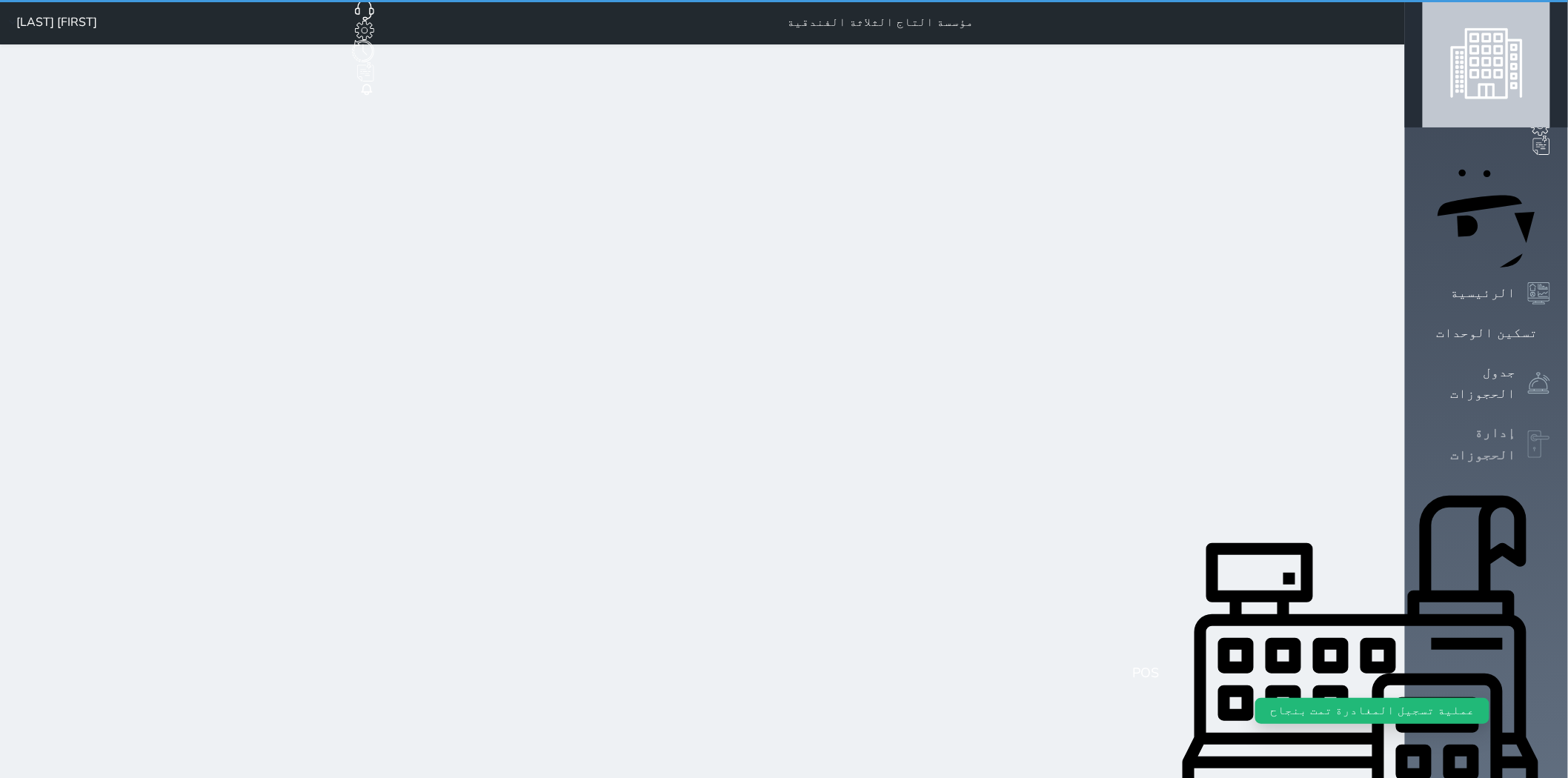 select on "open_all" 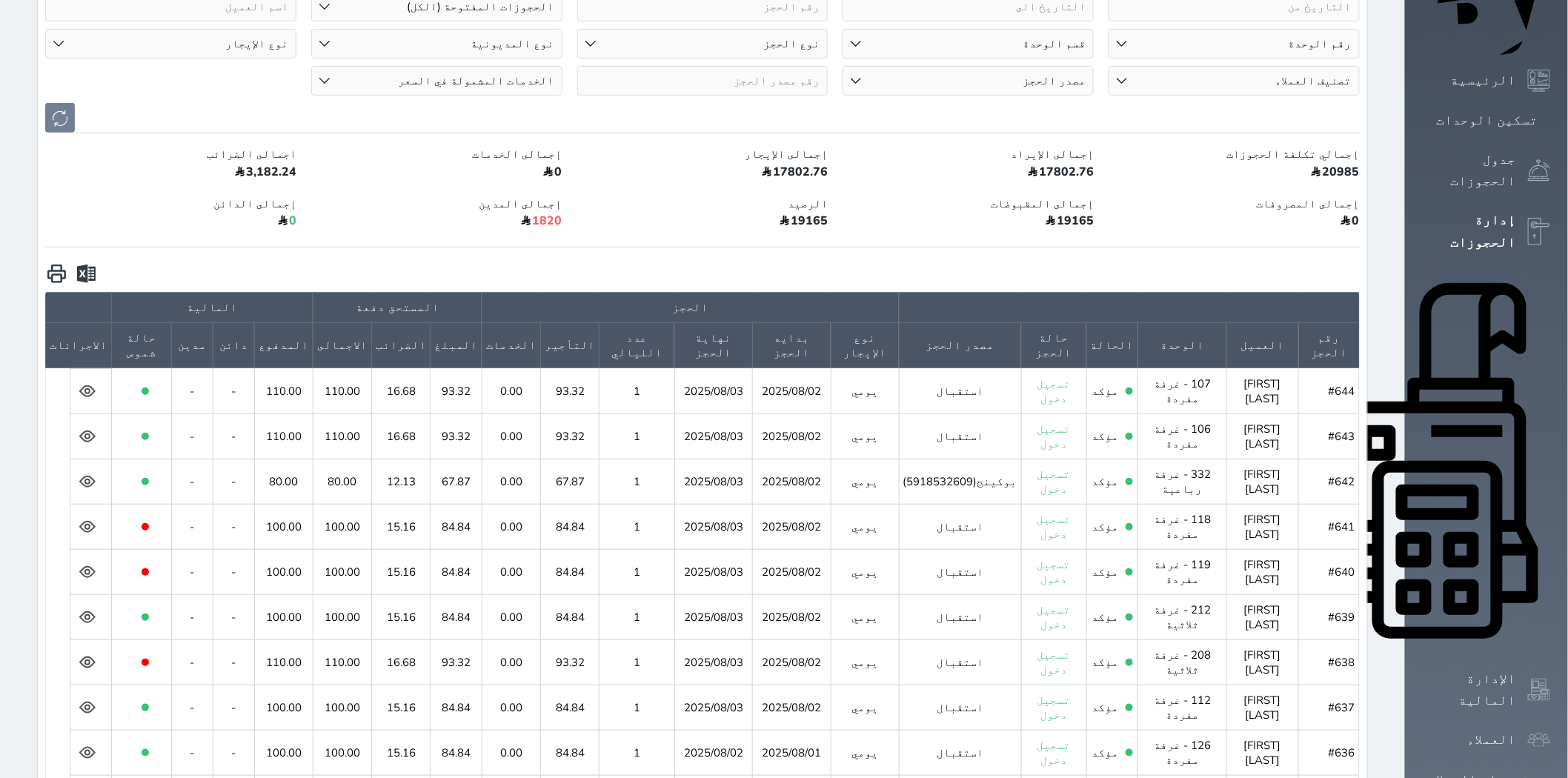 scroll, scrollTop: 0, scrollLeft: 0, axis: both 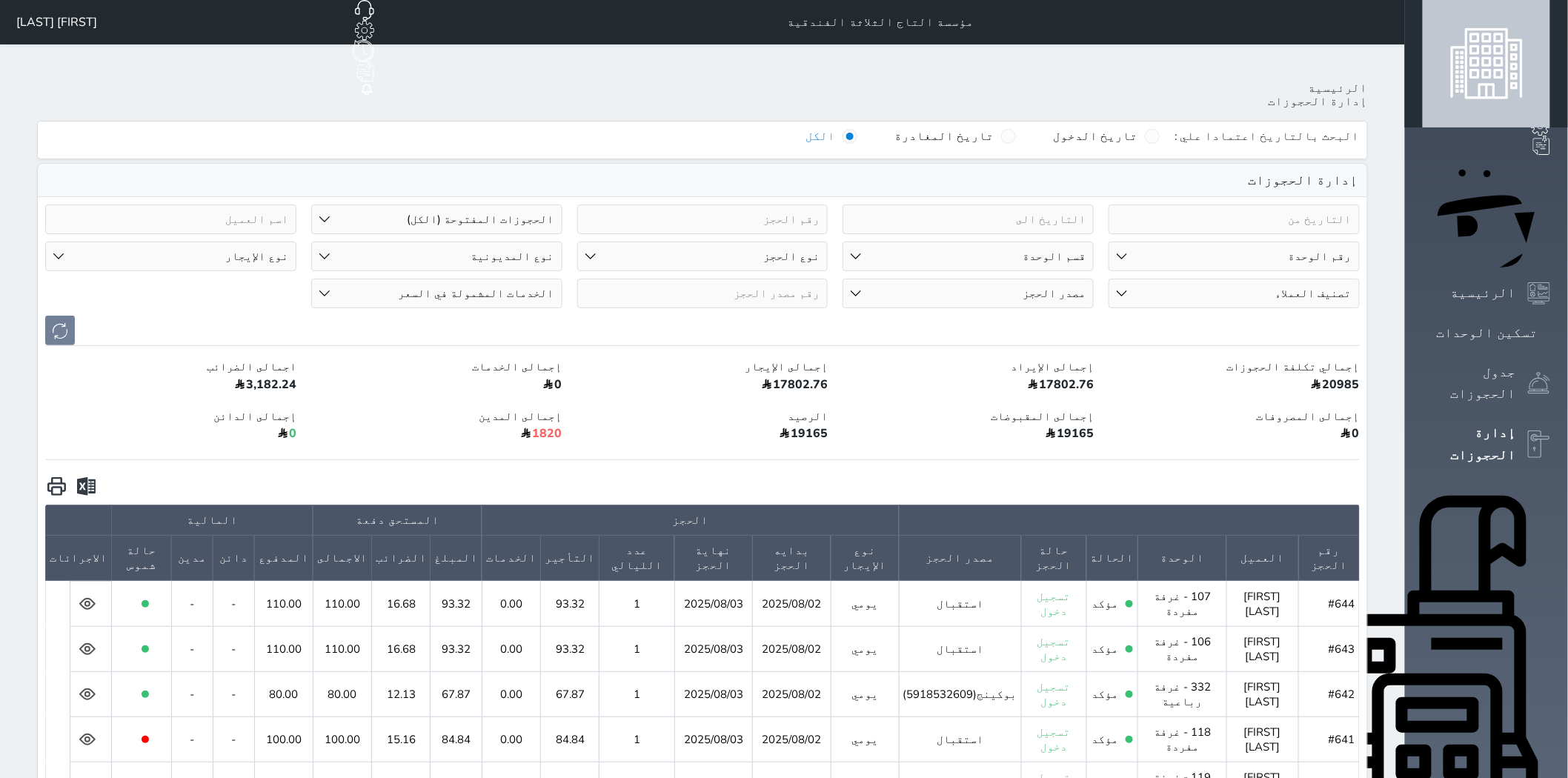click on "عمر جوهر" at bounding box center (56, 22) 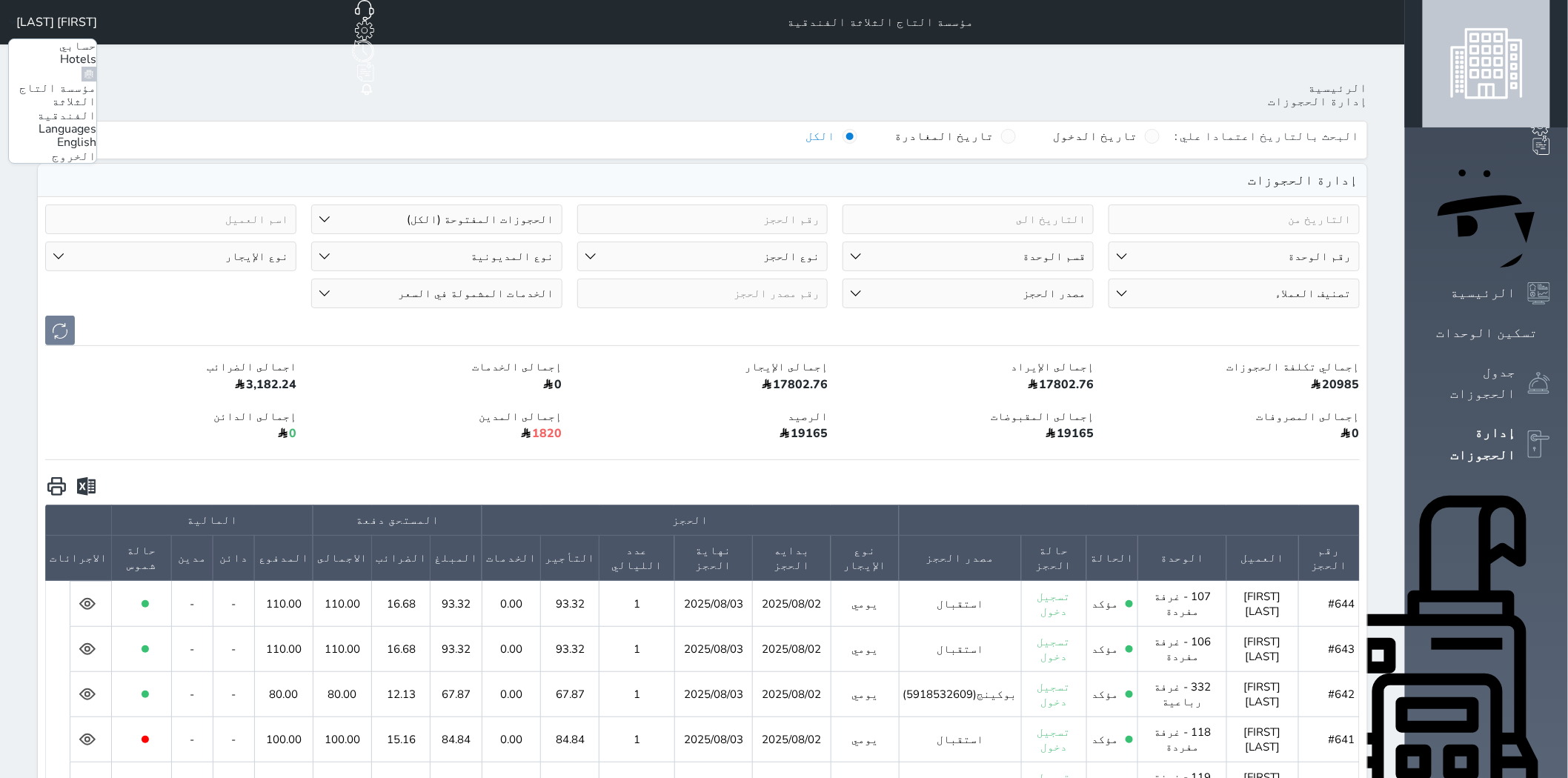 click on "الخروج" at bounding box center (74, 156) 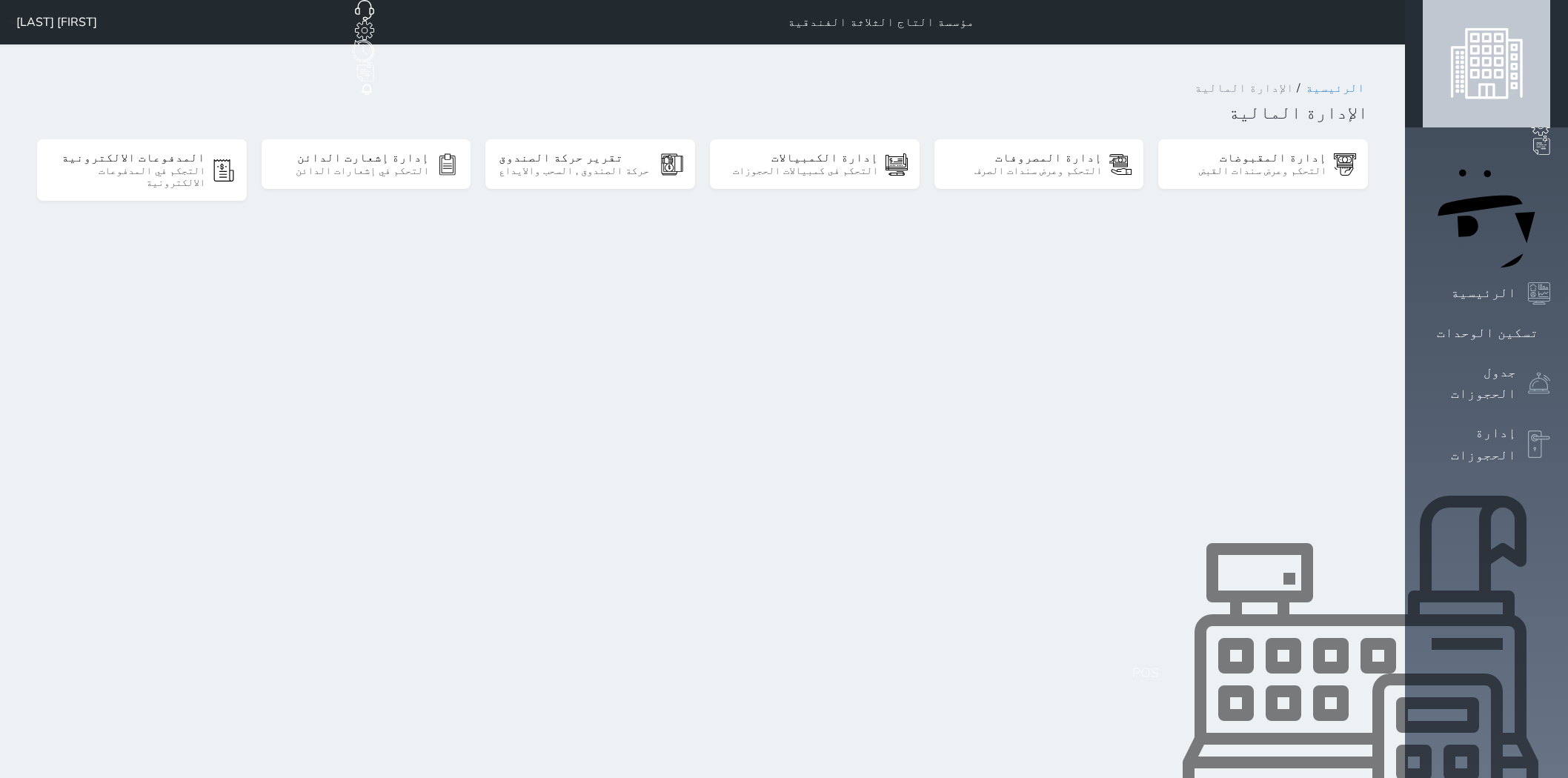 scroll, scrollTop: 0, scrollLeft: 0, axis: both 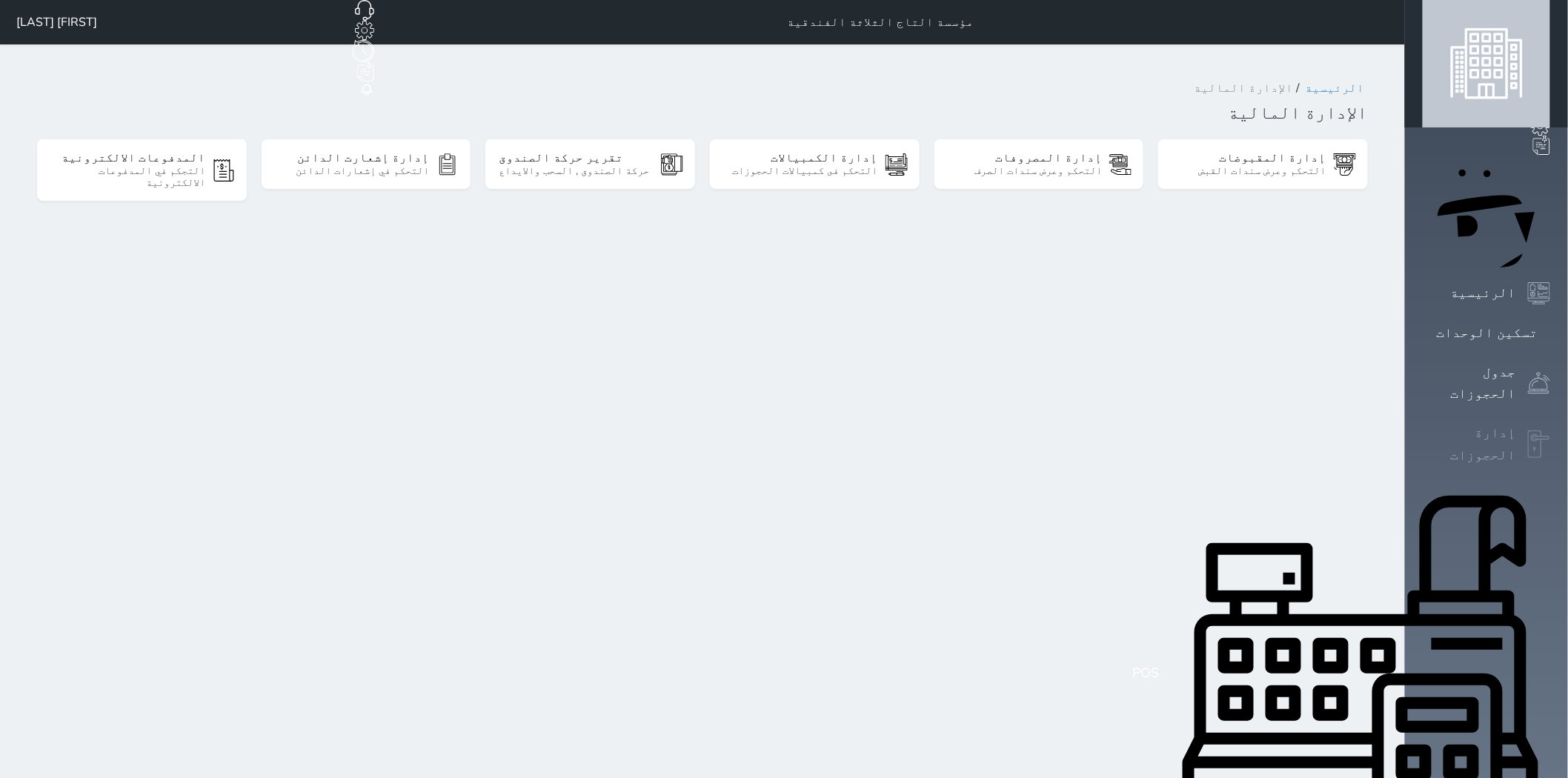 click on "إدارة الحجوزات" at bounding box center (1469, 444) 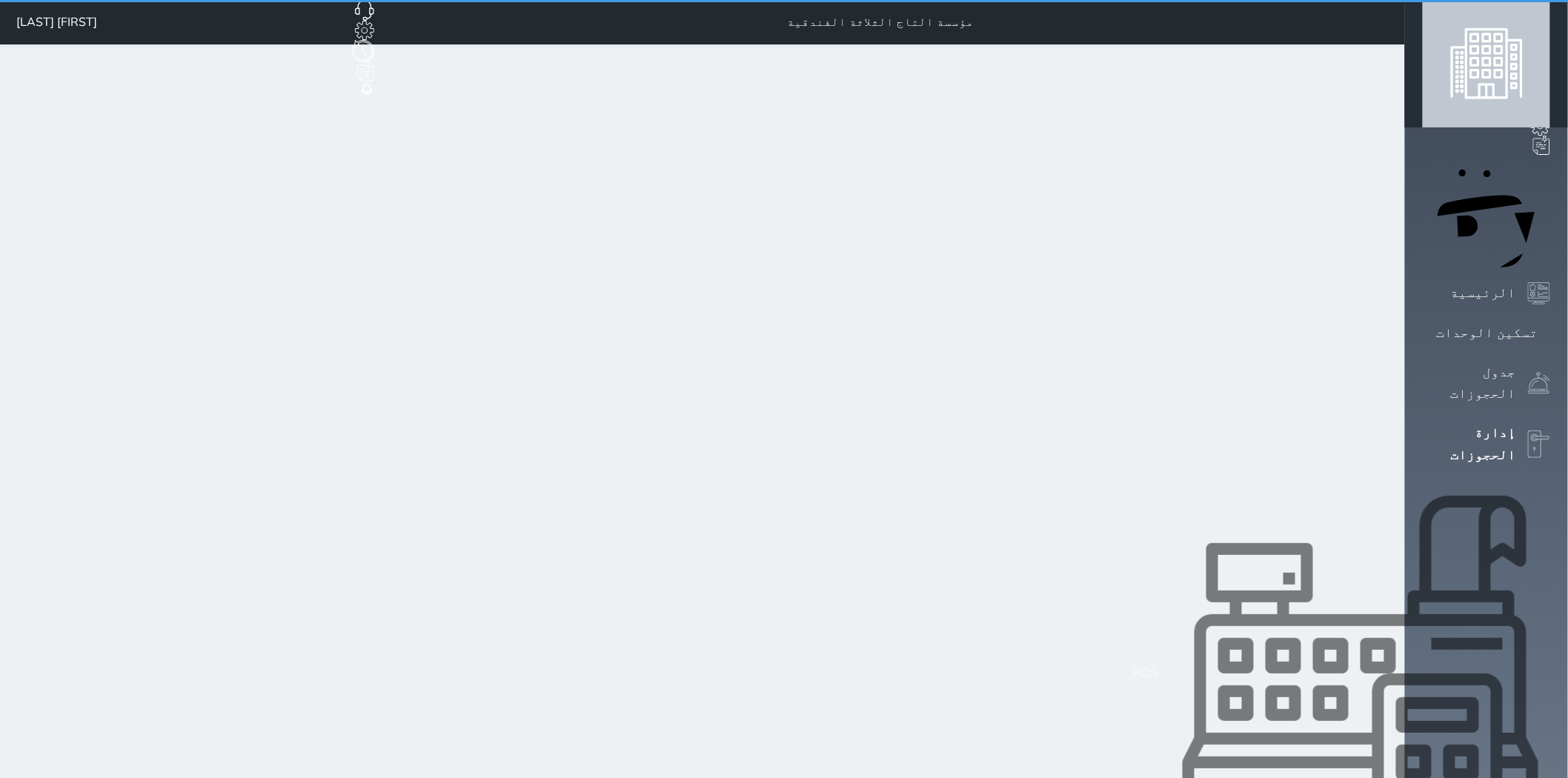 select on "open_all" 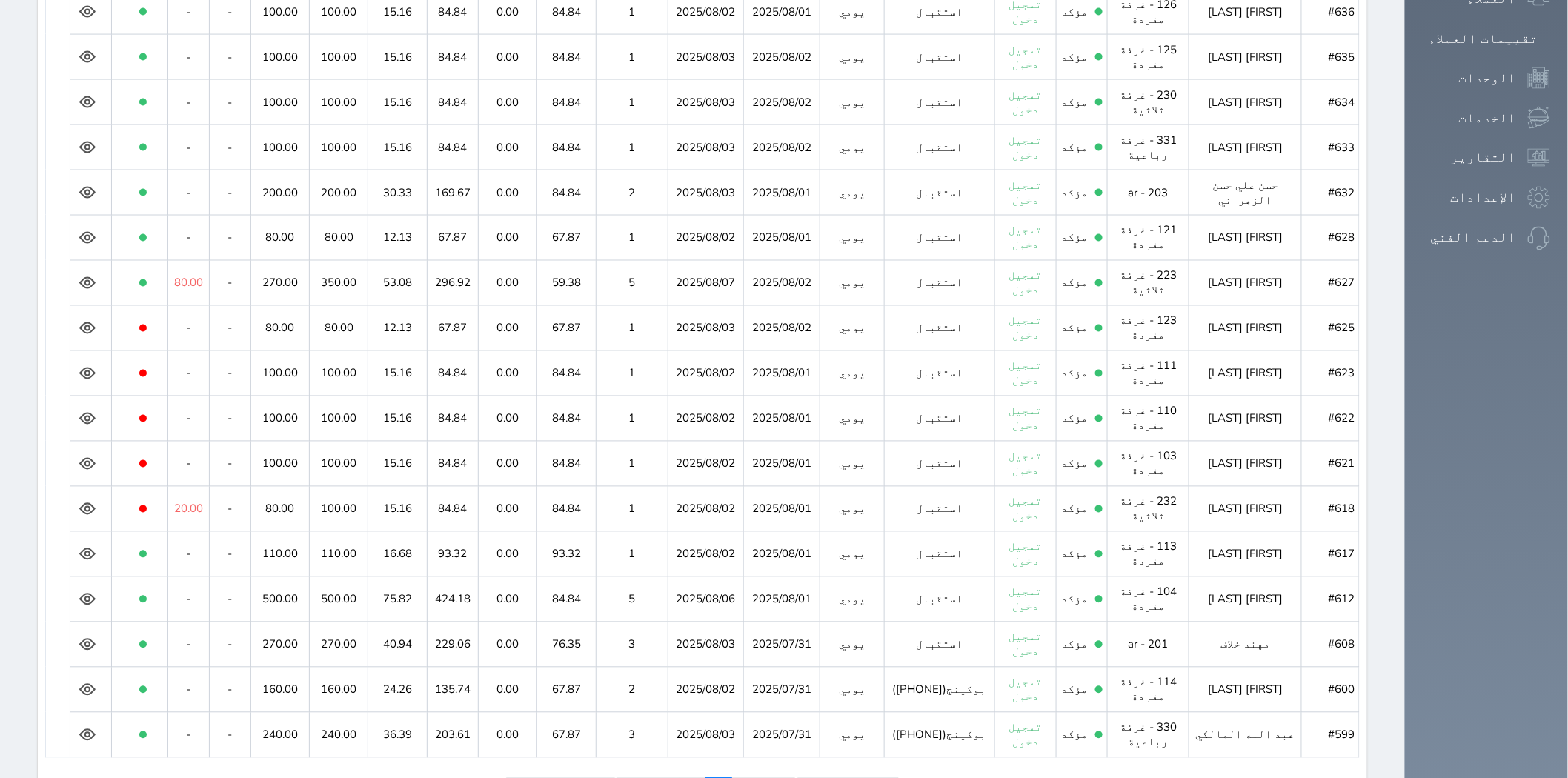 scroll, scrollTop: 980, scrollLeft: 0, axis: vertical 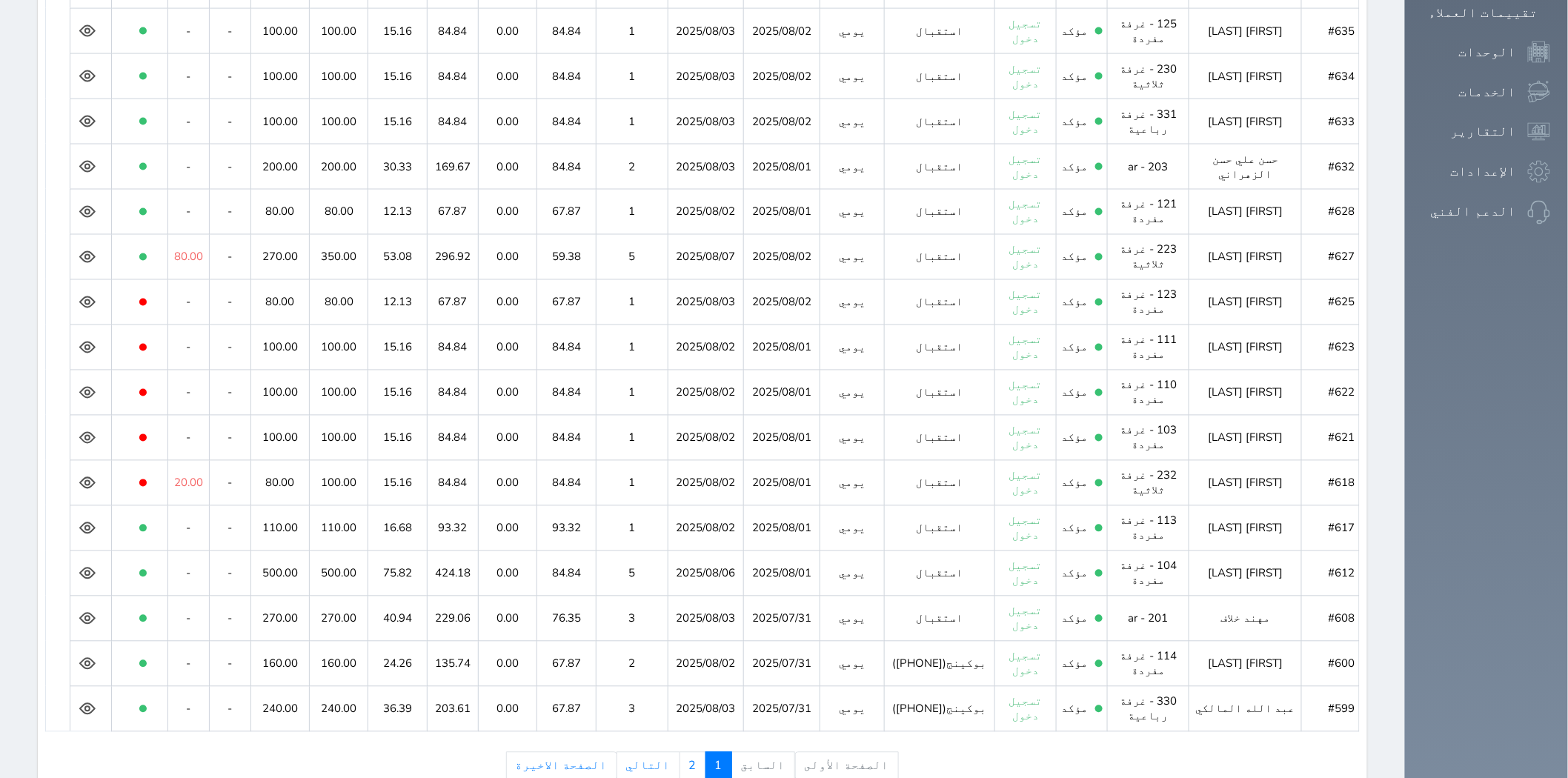 click 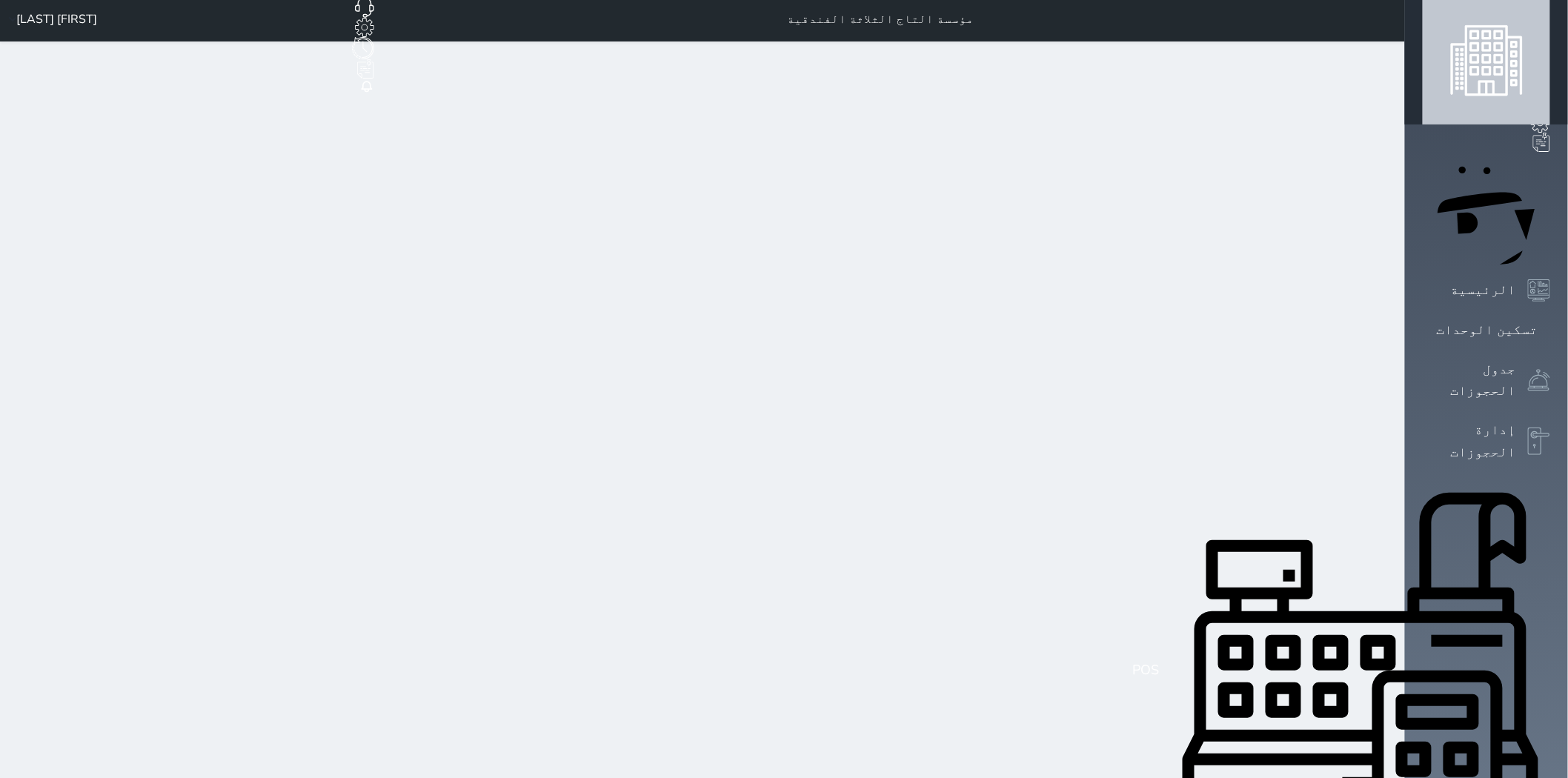 scroll, scrollTop: 0, scrollLeft: 0, axis: both 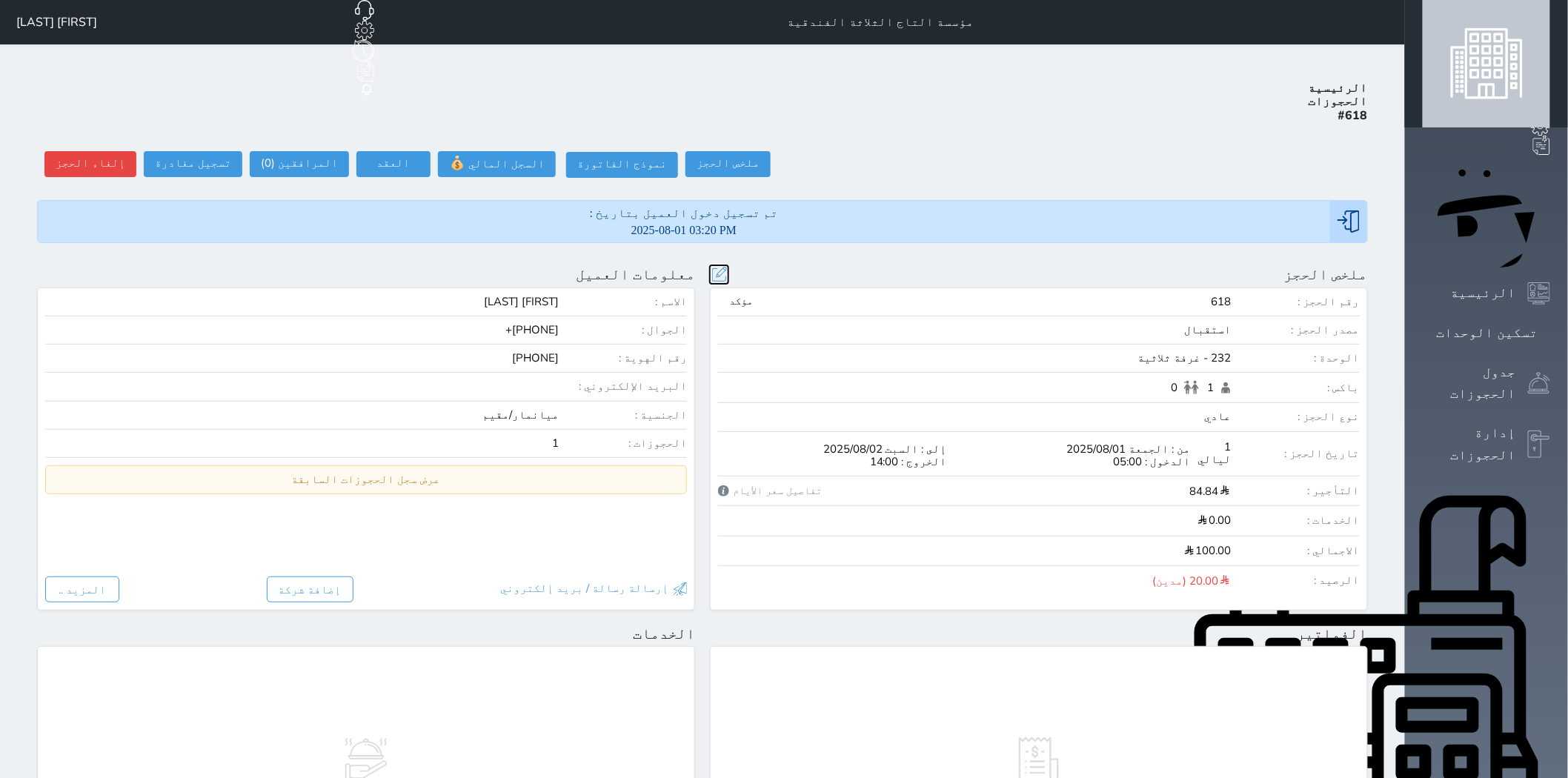 click at bounding box center [719, 274] 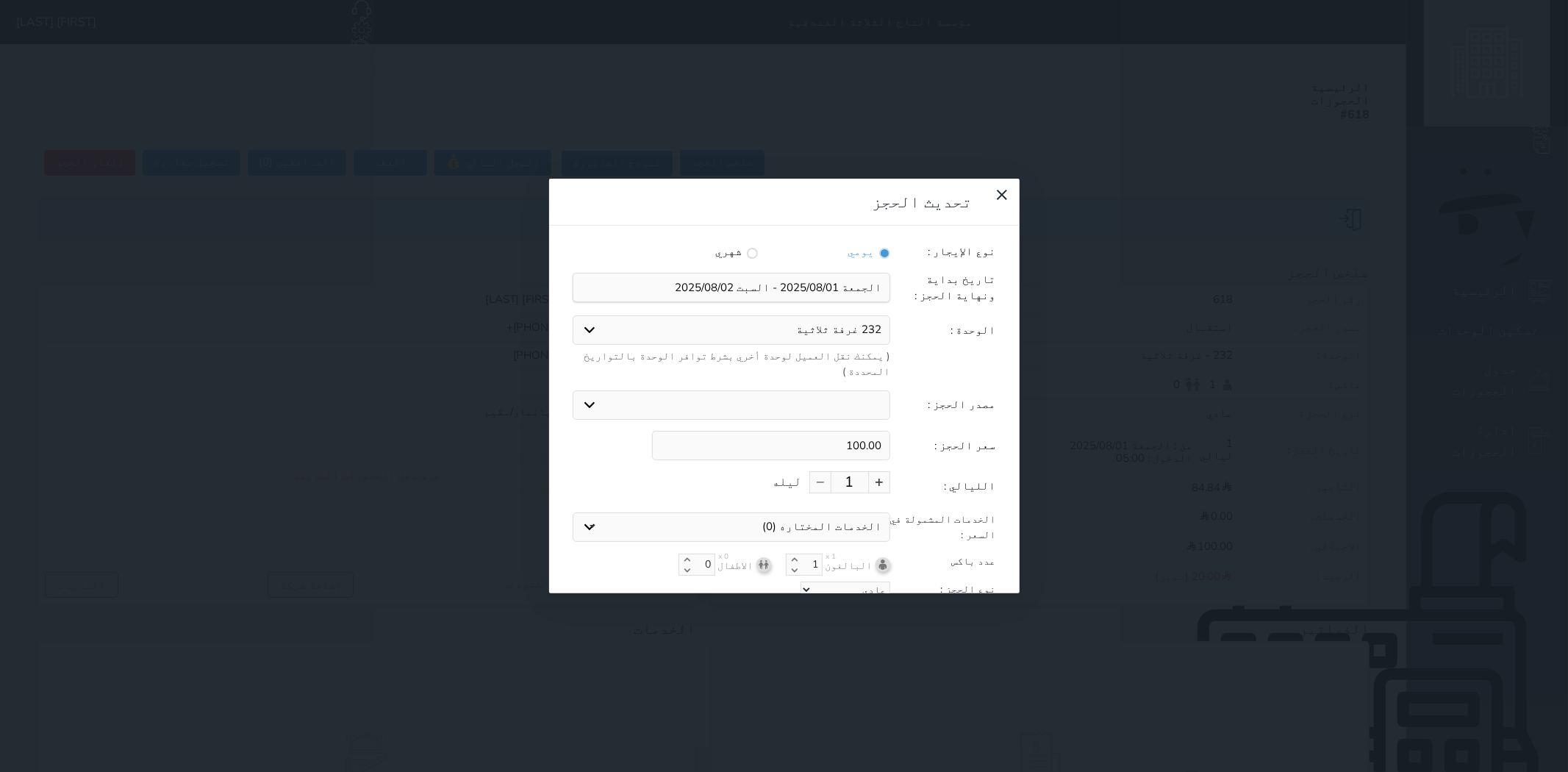 click on "تحديث الحجز                       نوع الإيجار :     يومي     شهري   تاريخ بداية ونهاية الحجز :     الوحدة :   232 غرفة ثلاثية     ( يمكنك نقل العميل لوحدة أخري بشرط توافر الوحدة بالتواريخ المحددة )   مصدر الحجز :   استقبال الموقع الإلكتروني بوكينج المسافر اكسبيديا مواقع التواصل الإجتماعي اويو اخرى     سعر الحجز :   100.00         الليالي :     1     ليله    الخدمات المشمولة في السعر :   الخدمات المختاره (0)  تحديد الكل  ×  فطار   عدد باكس           البالغون   x 1   1                             الاطفال   x 0   0               نوع الحجز :
عادي
إقامة مجانية
تحديث الحجز" at bounding box center (784, 386) 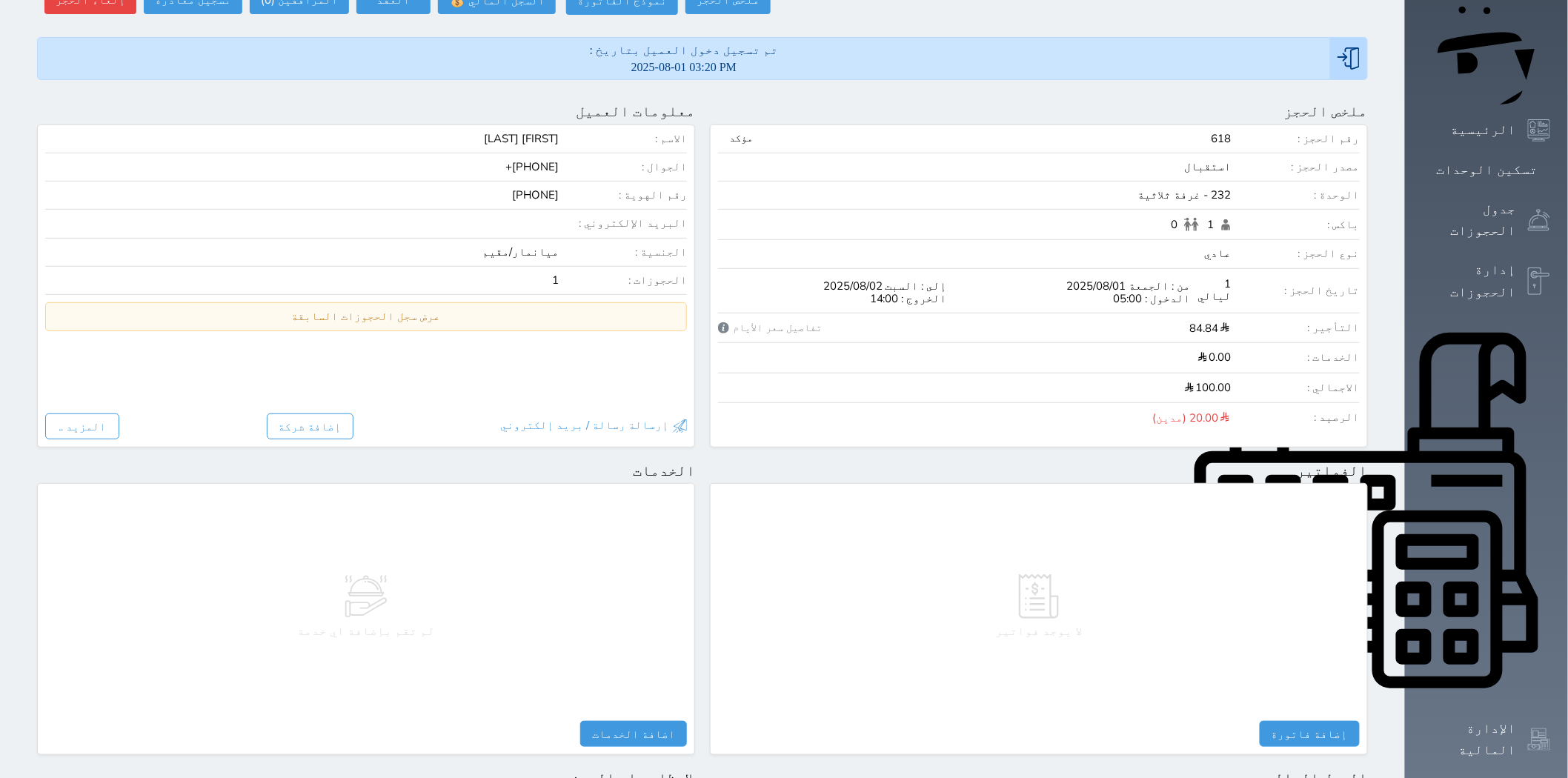 scroll, scrollTop: 0, scrollLeft: 0, axis: both 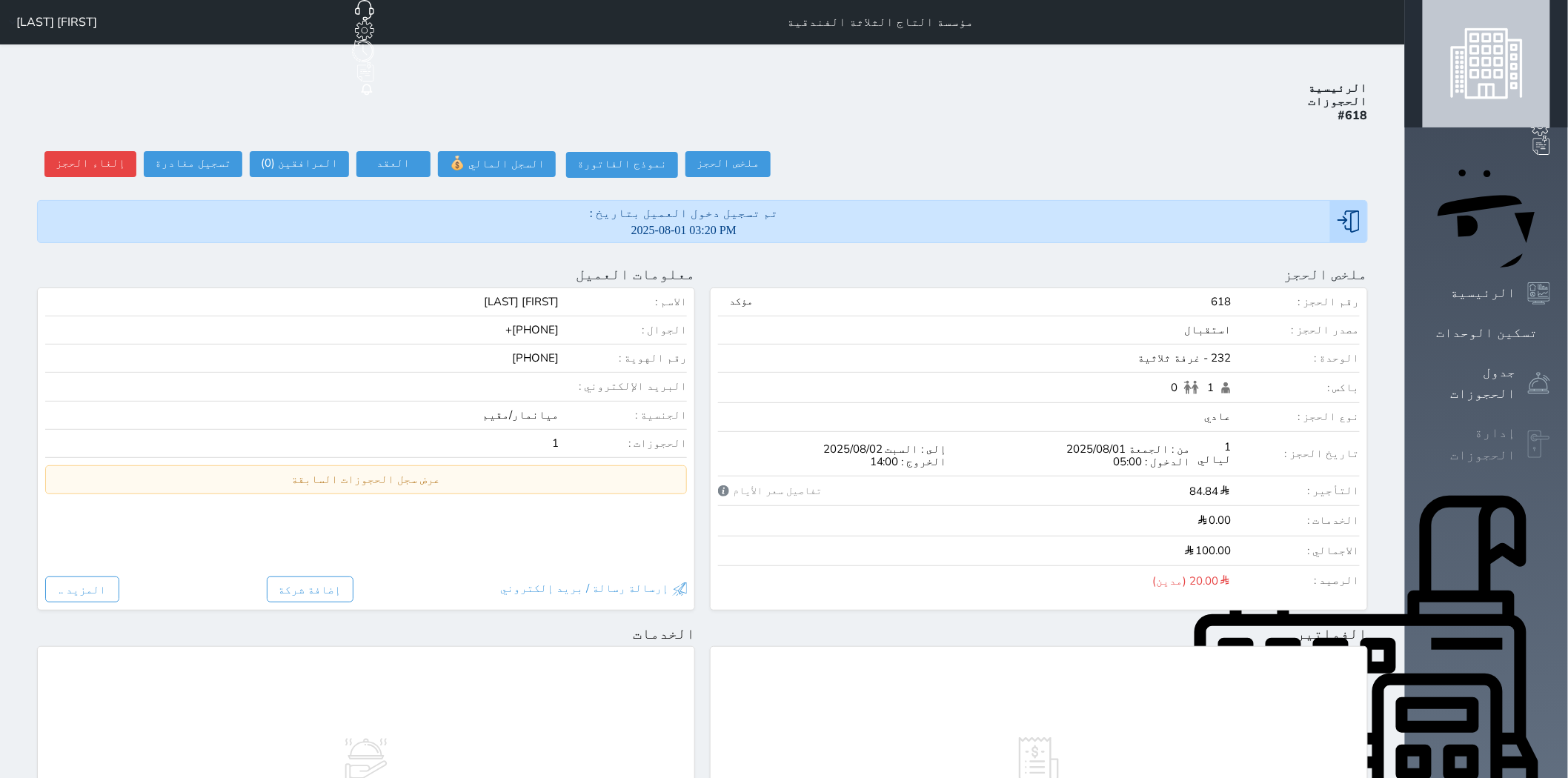 click at bounding box center (1539, 445) 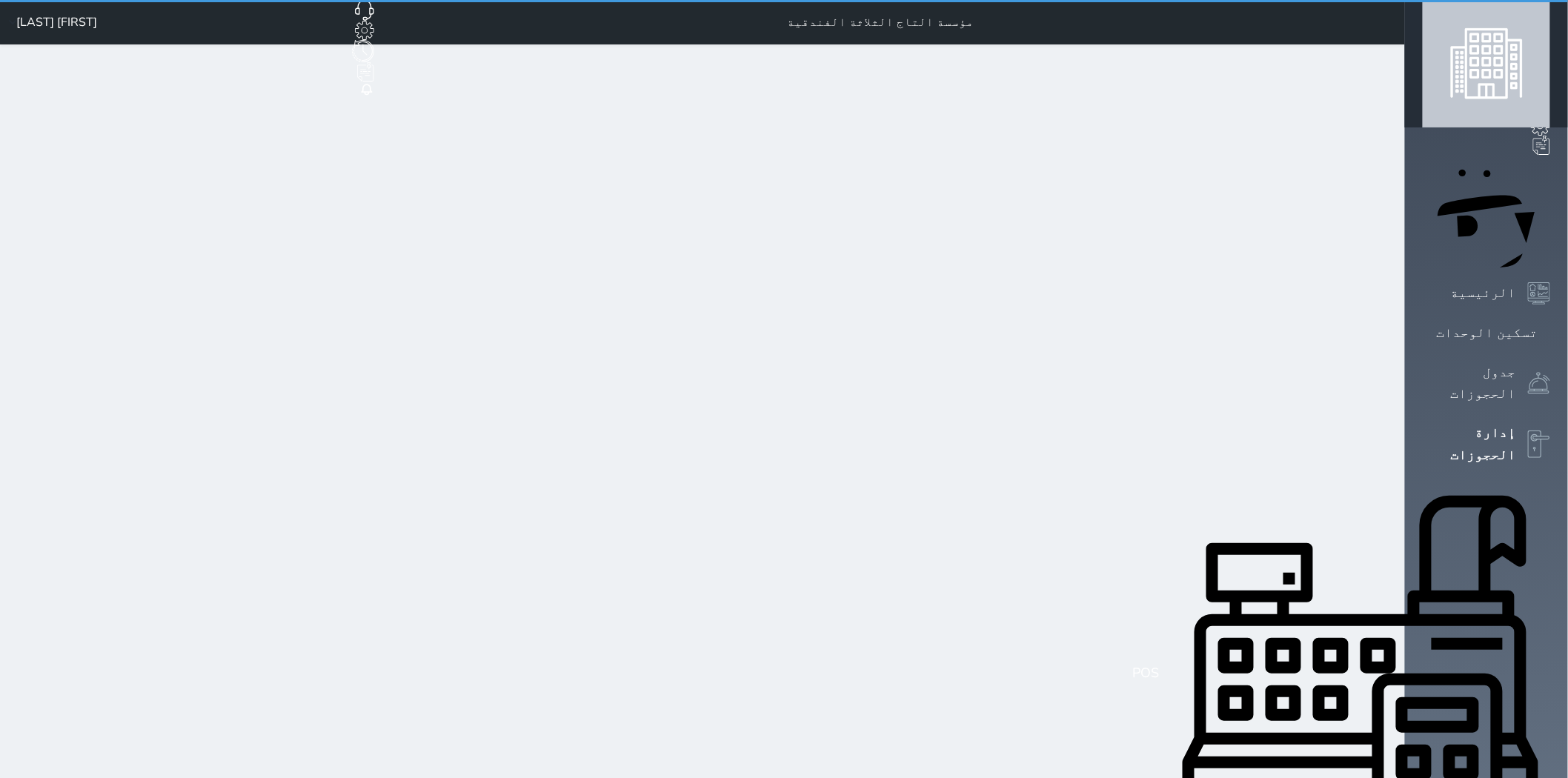 select on "open_all" 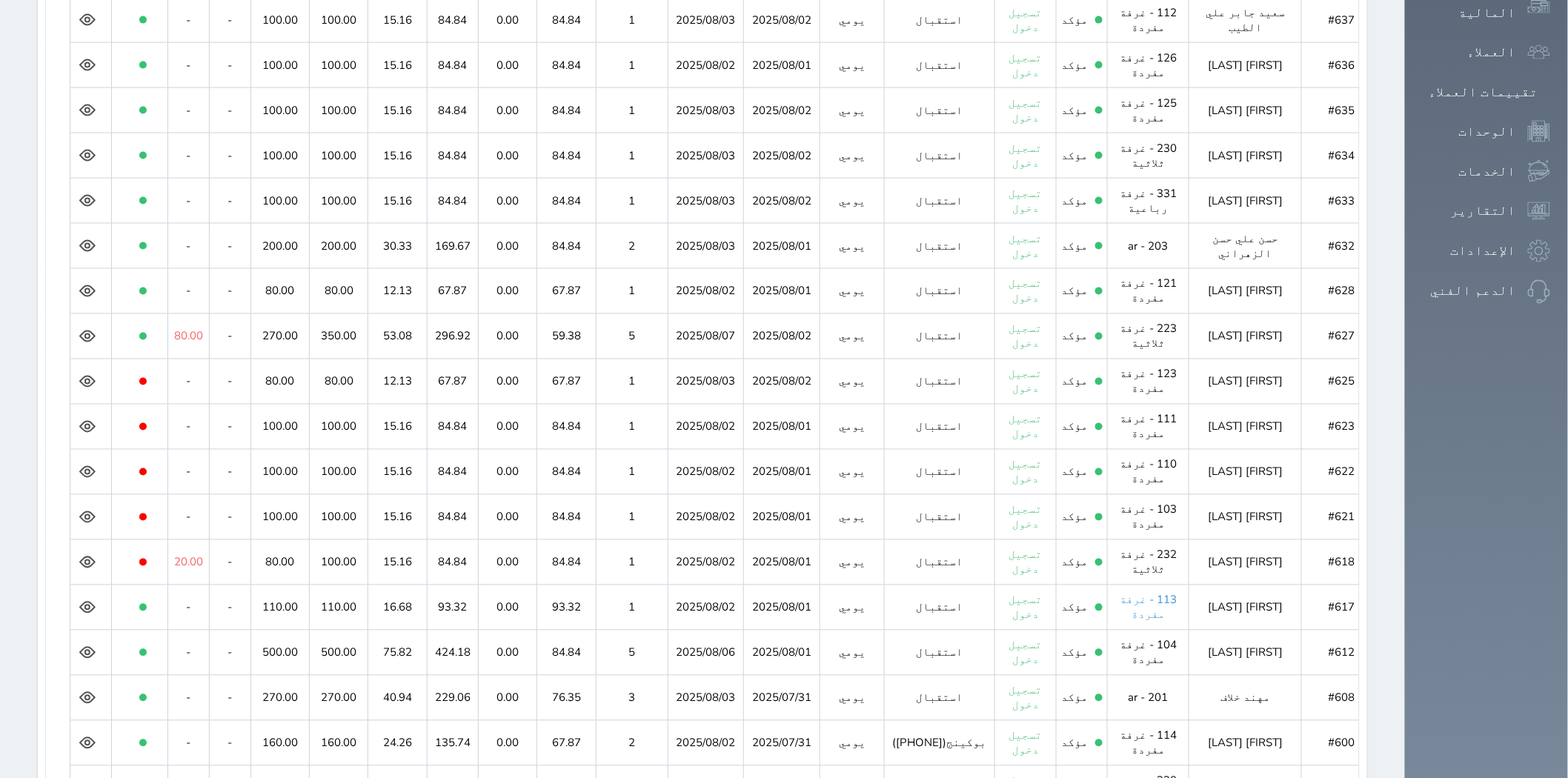 scroll, scrollTop: 980, scrollLeft: 0, axis: vertical 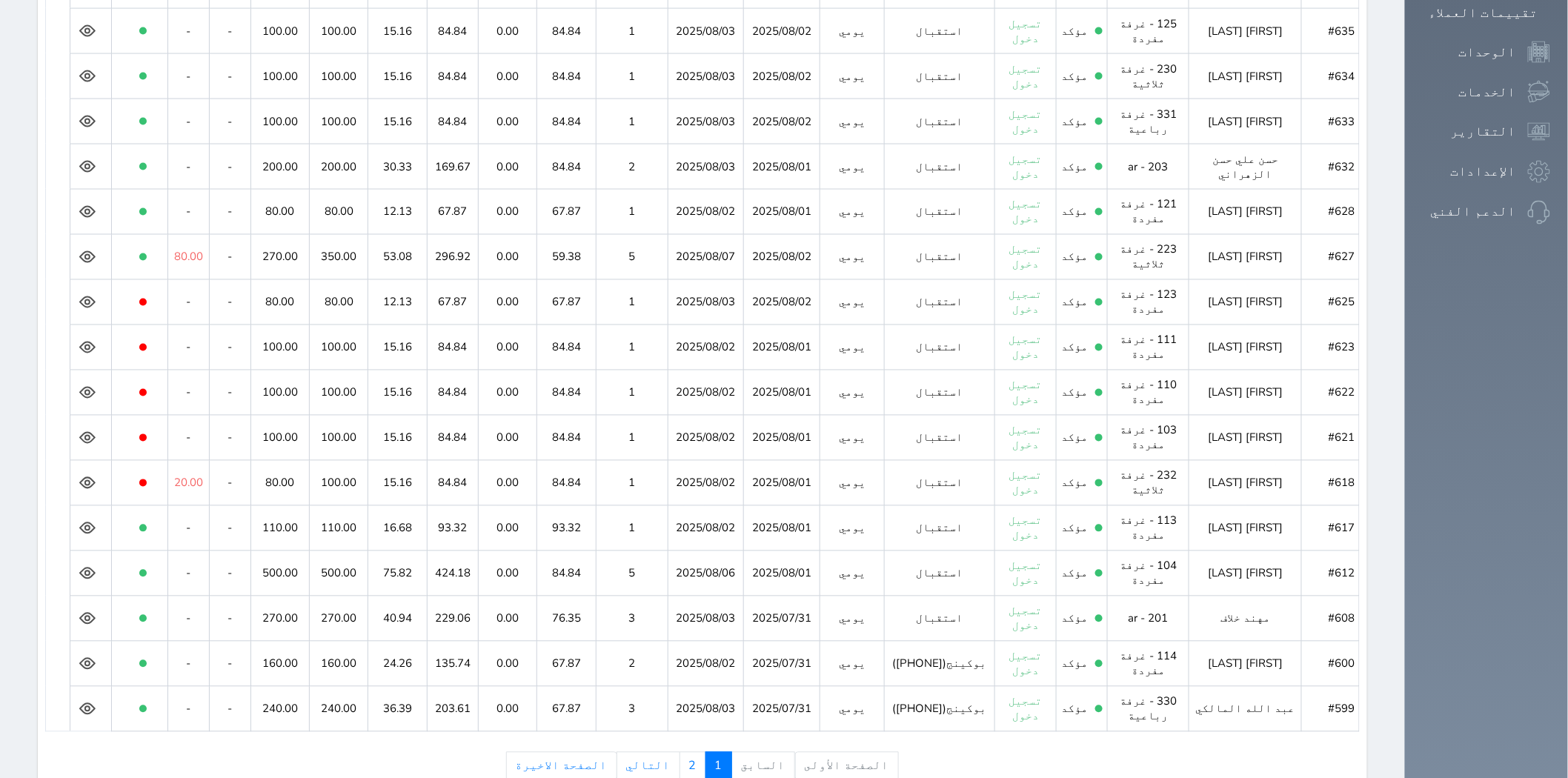 click 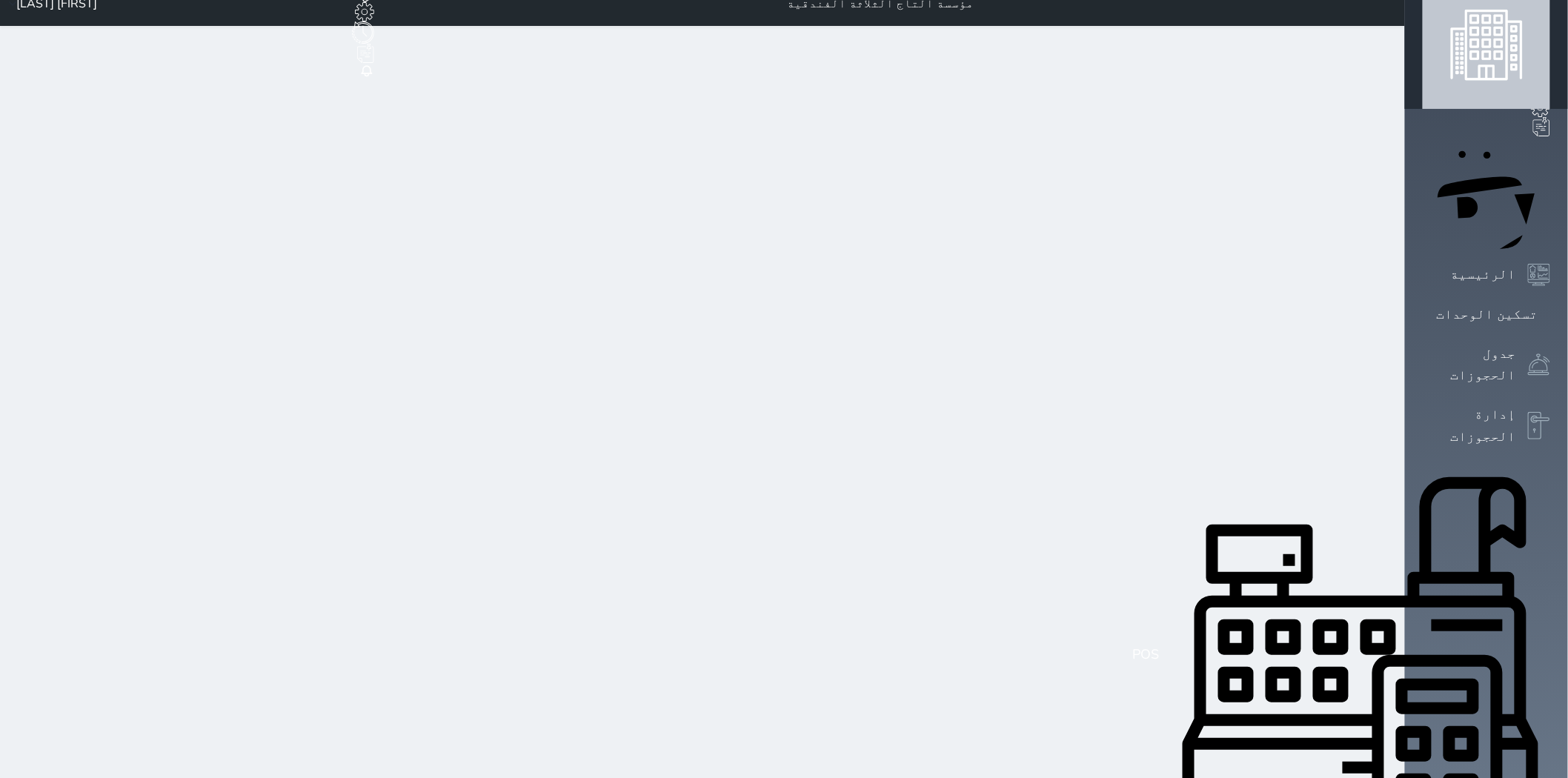 scroll, scrollTop: 0, scrollLeft: 0, axis: both 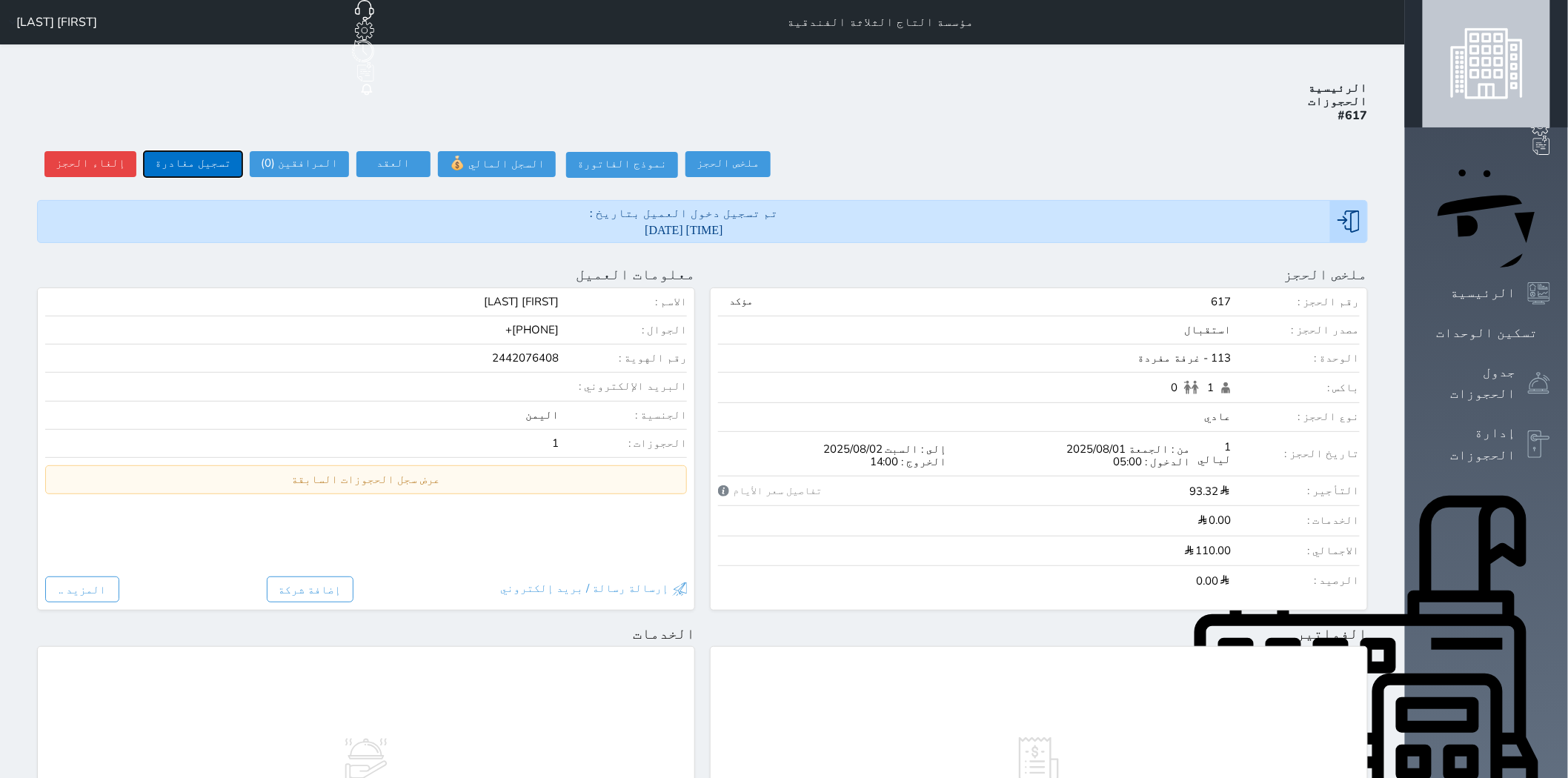 click on "تسجيل مغادرة" at bounding box center [193, 164] 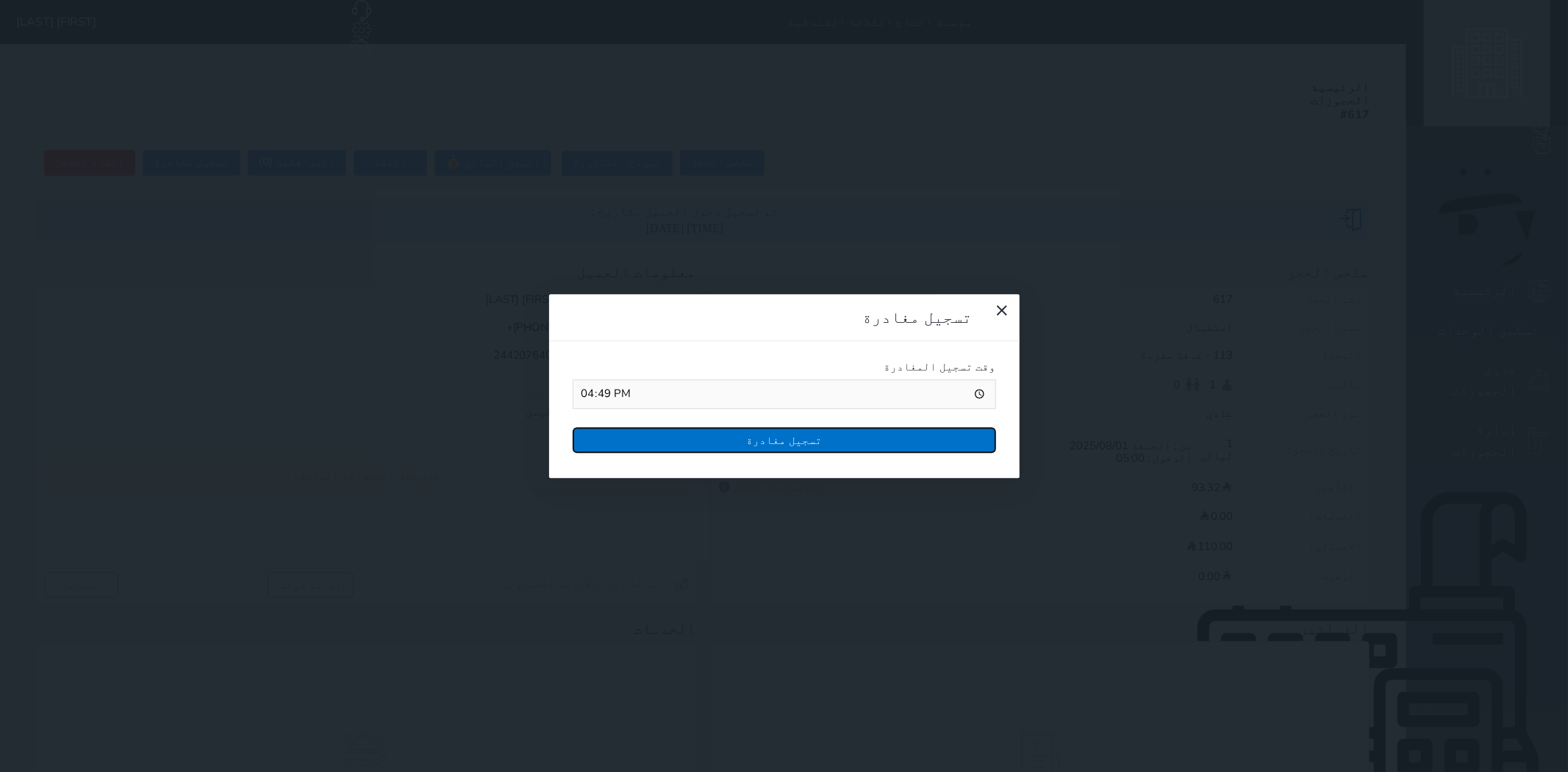 click on "تسجيل مغادرة" at bounding box center (784, 440) 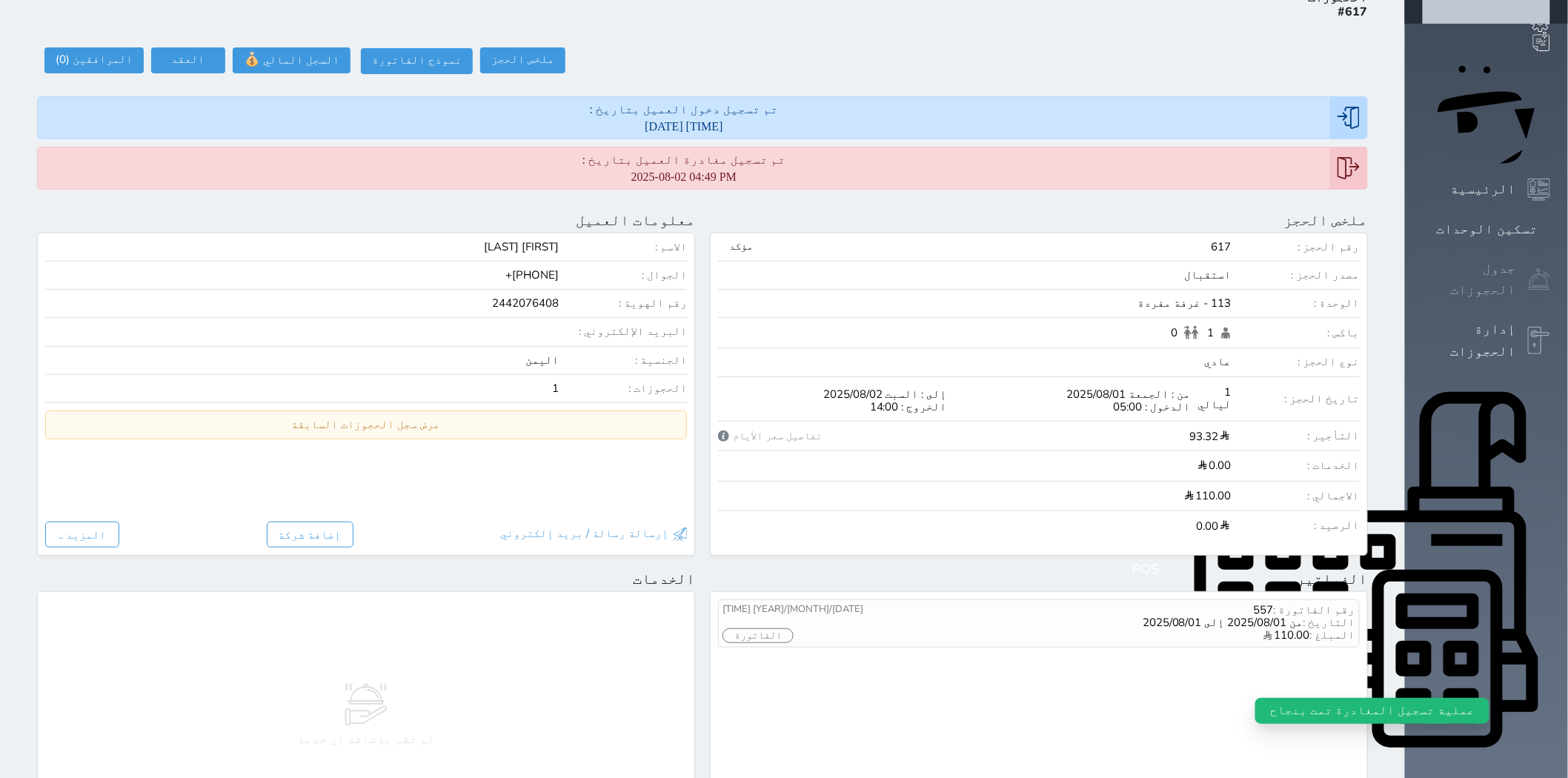 scroll, scrollTop: 0, scrollLeft: 0, axis: both 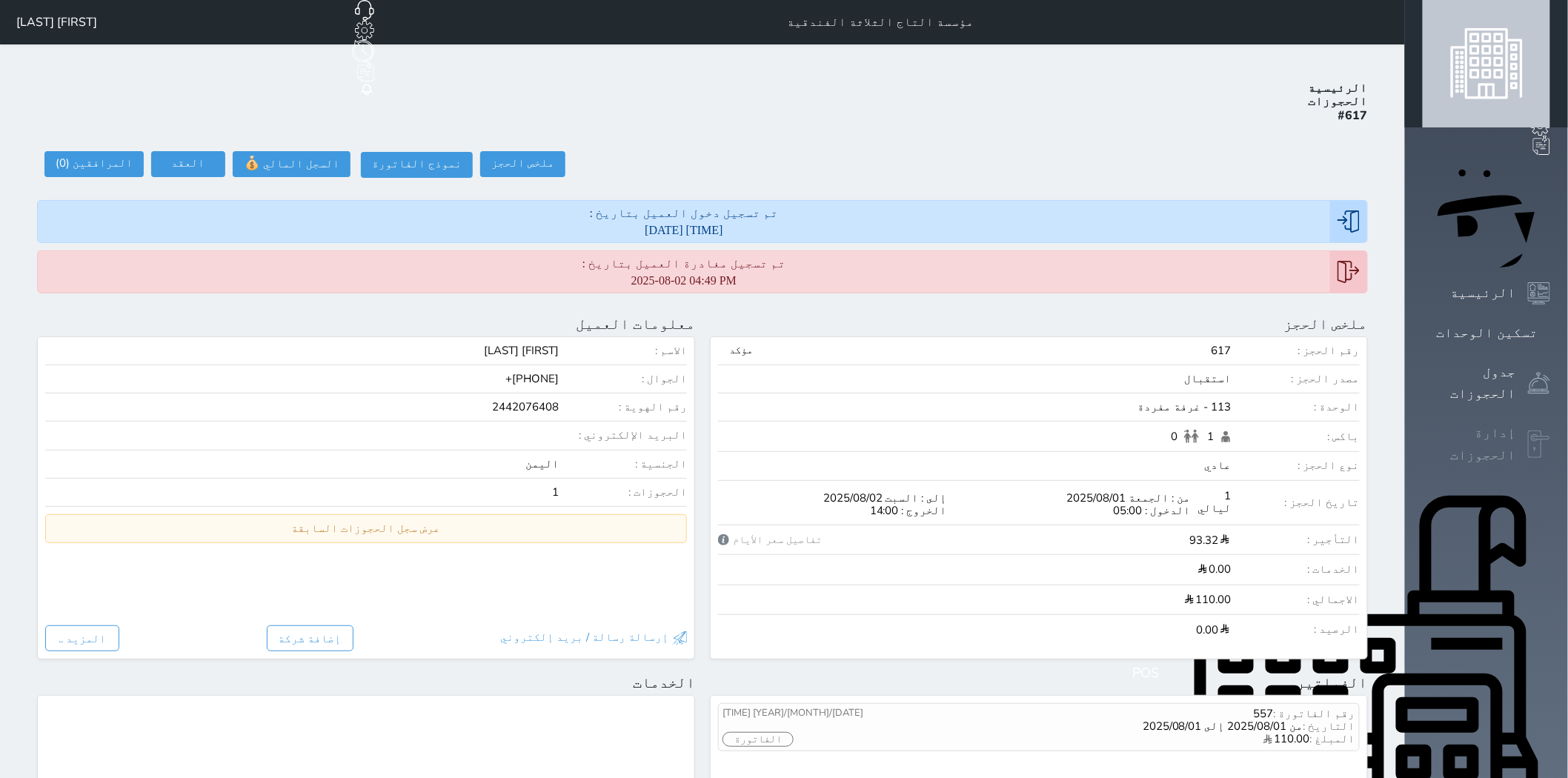 click at bounding box center (1539, 445) 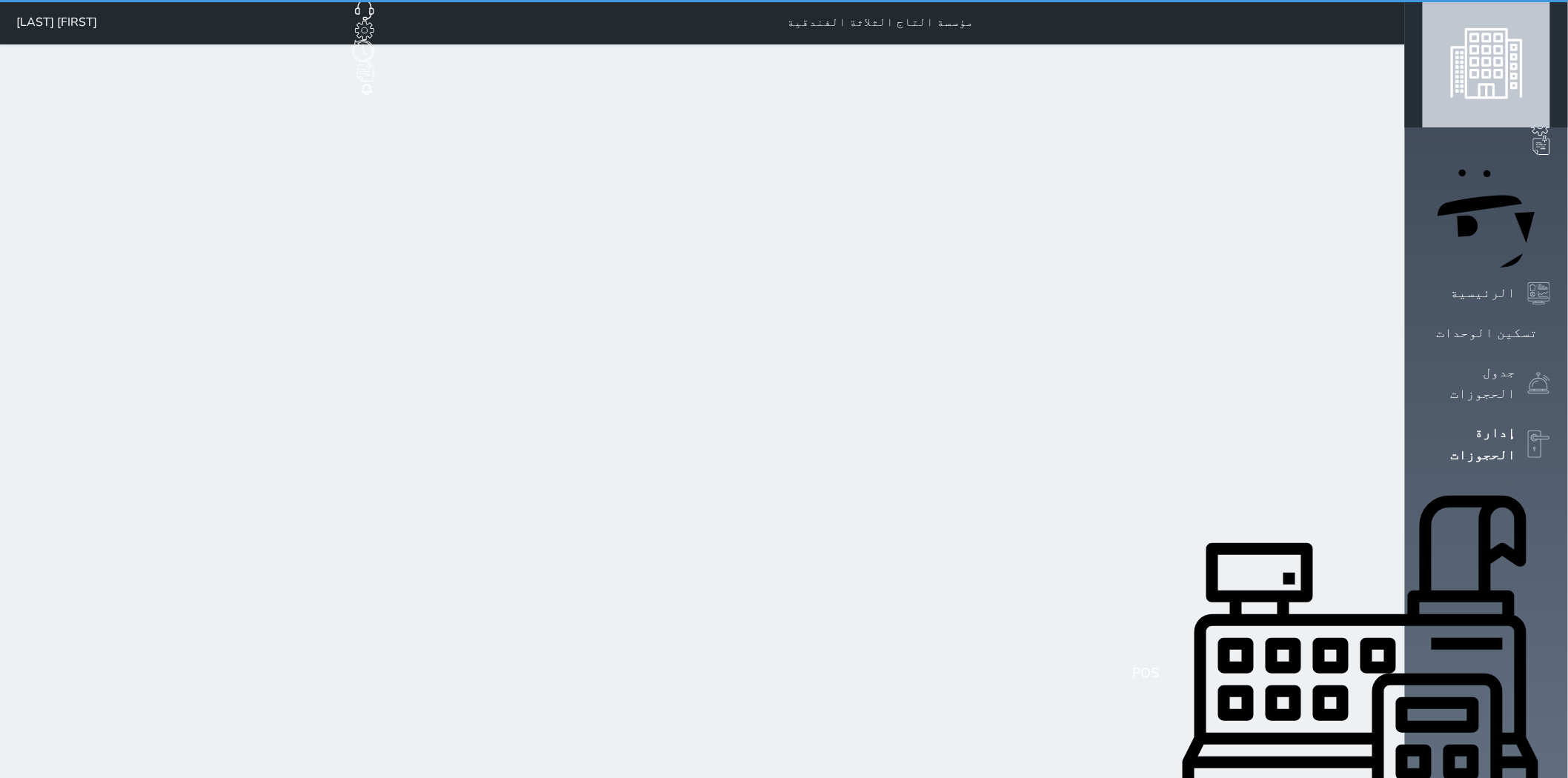select on "open_all" 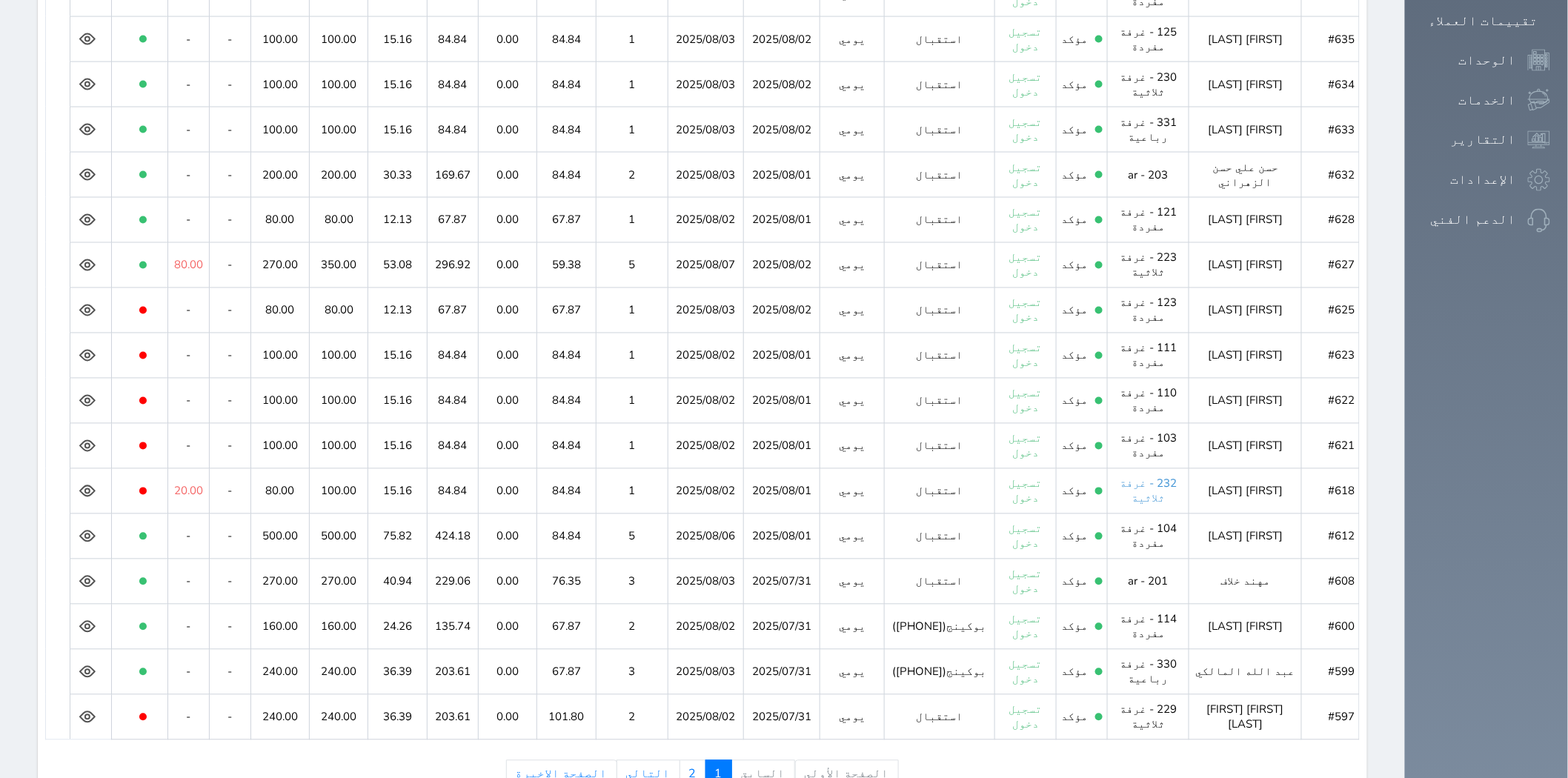 scroll, scrollTop: 980, scrollLeft: 0, axis: vertical 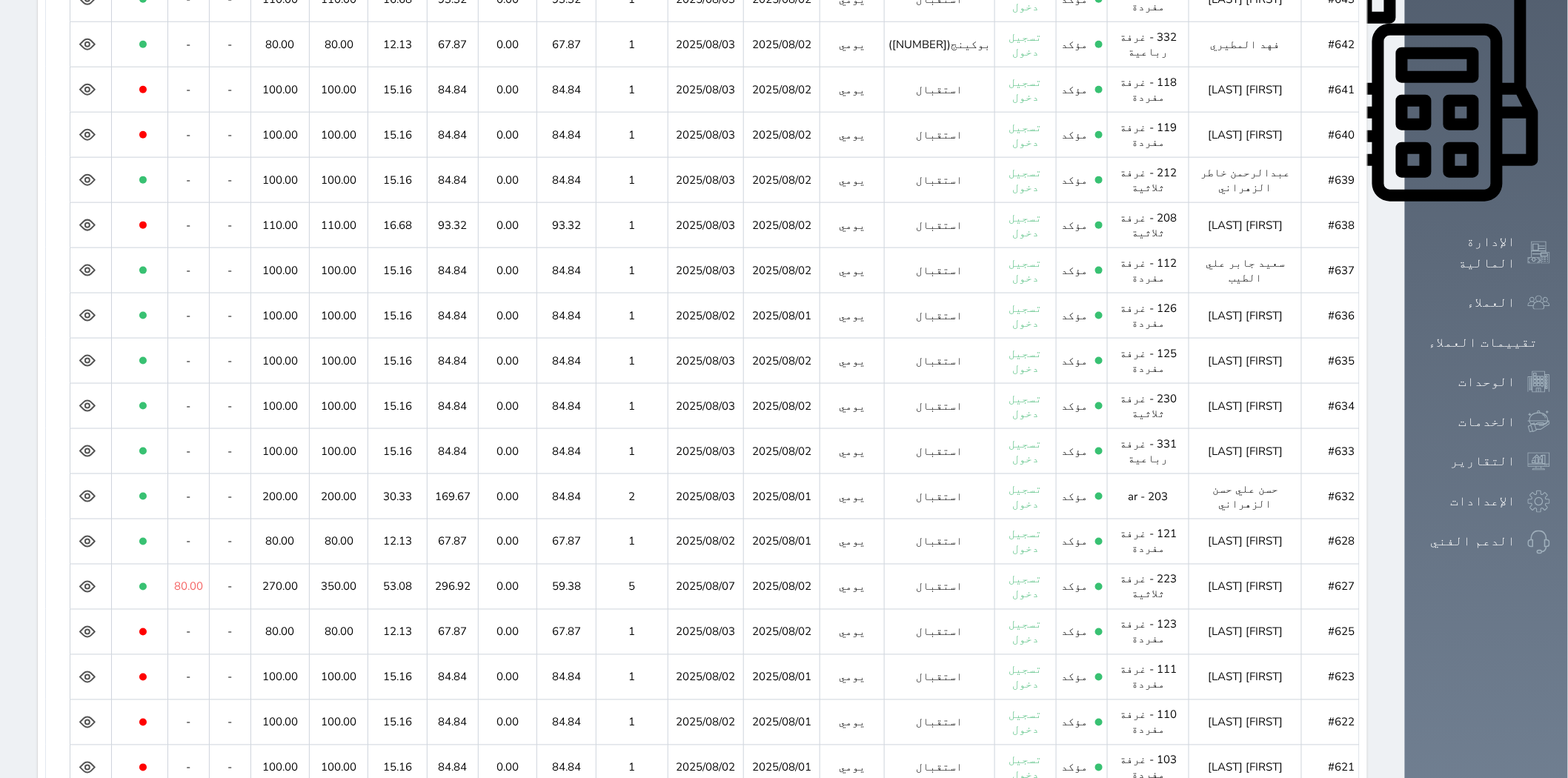 click at bounding box center (90, 767) 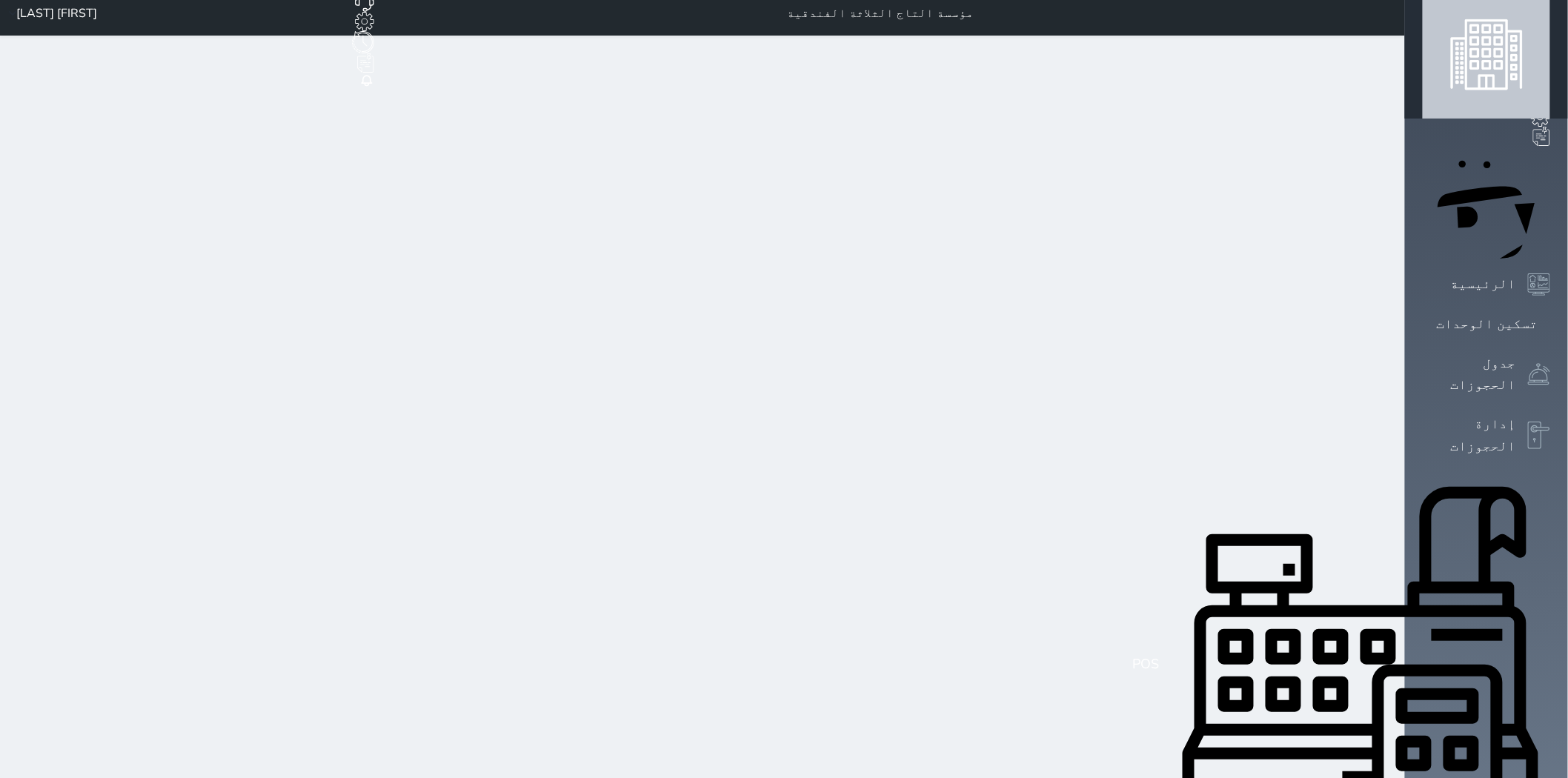 scroll, scrollTop: 0, scrollLeft: 0, axis: both 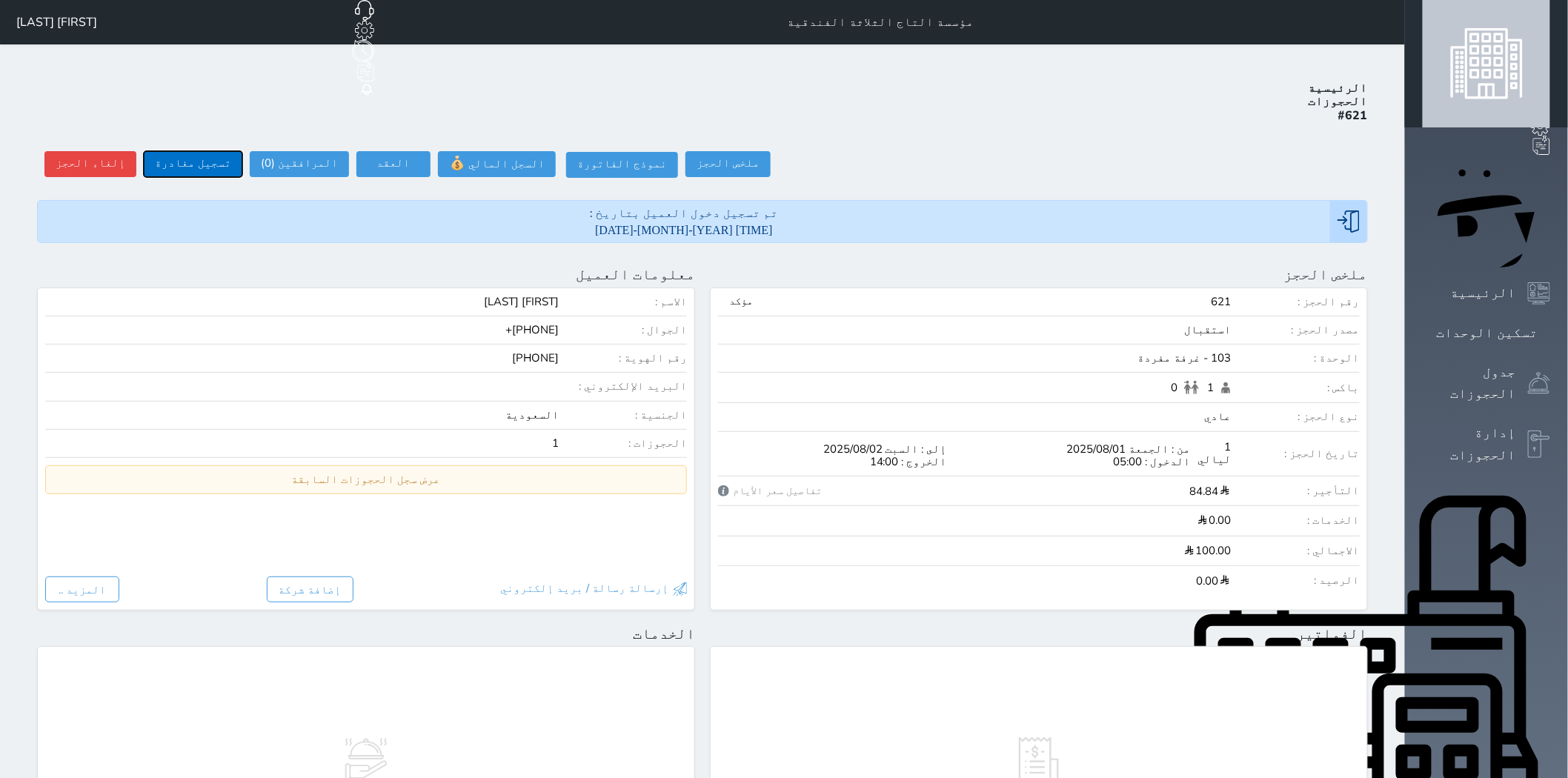 click on "تسجيل مغادرة" at bounding box center (193, 164) 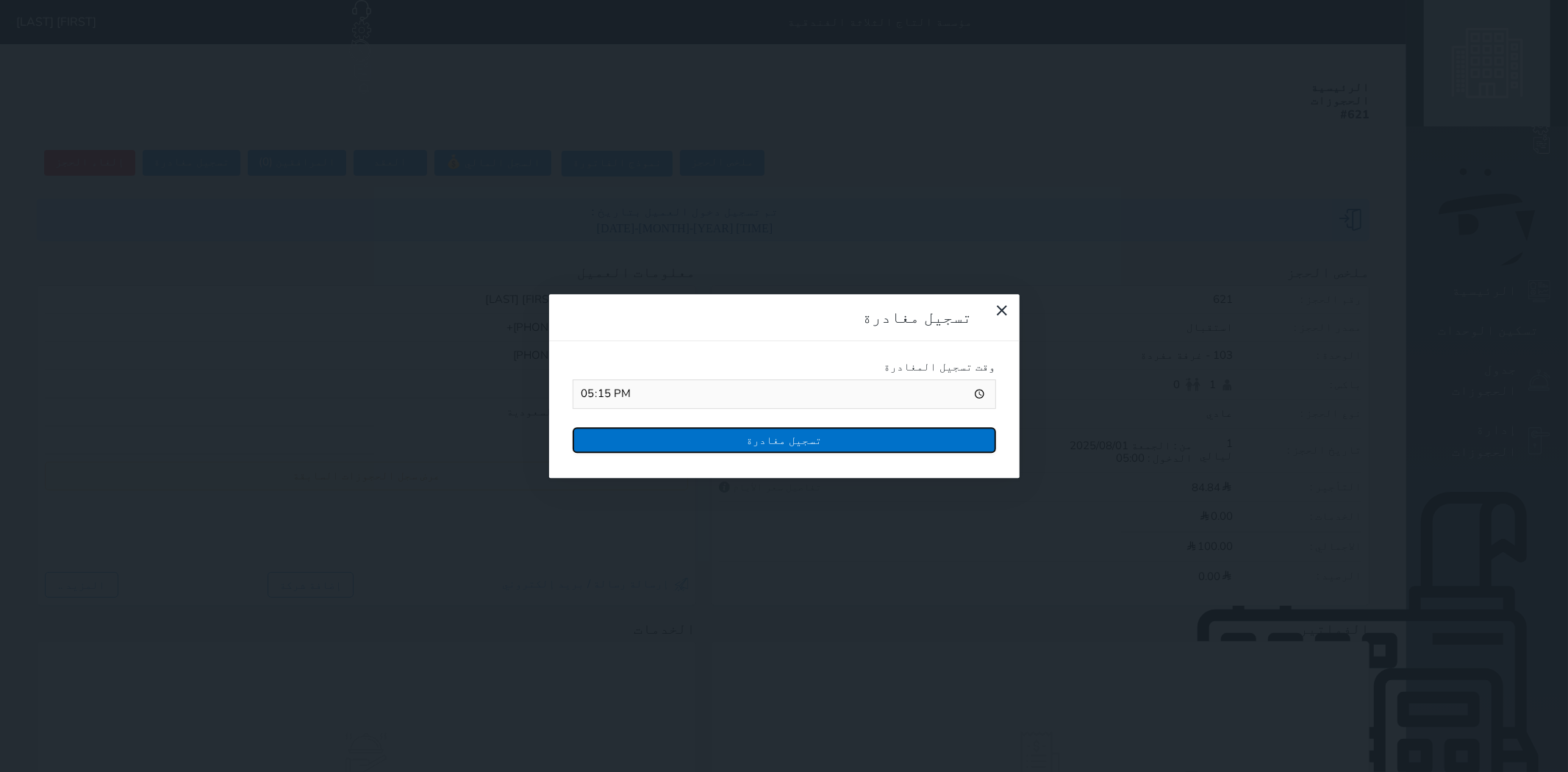 click on "تسجيل مغادرة" at bounding box center [784, 440] 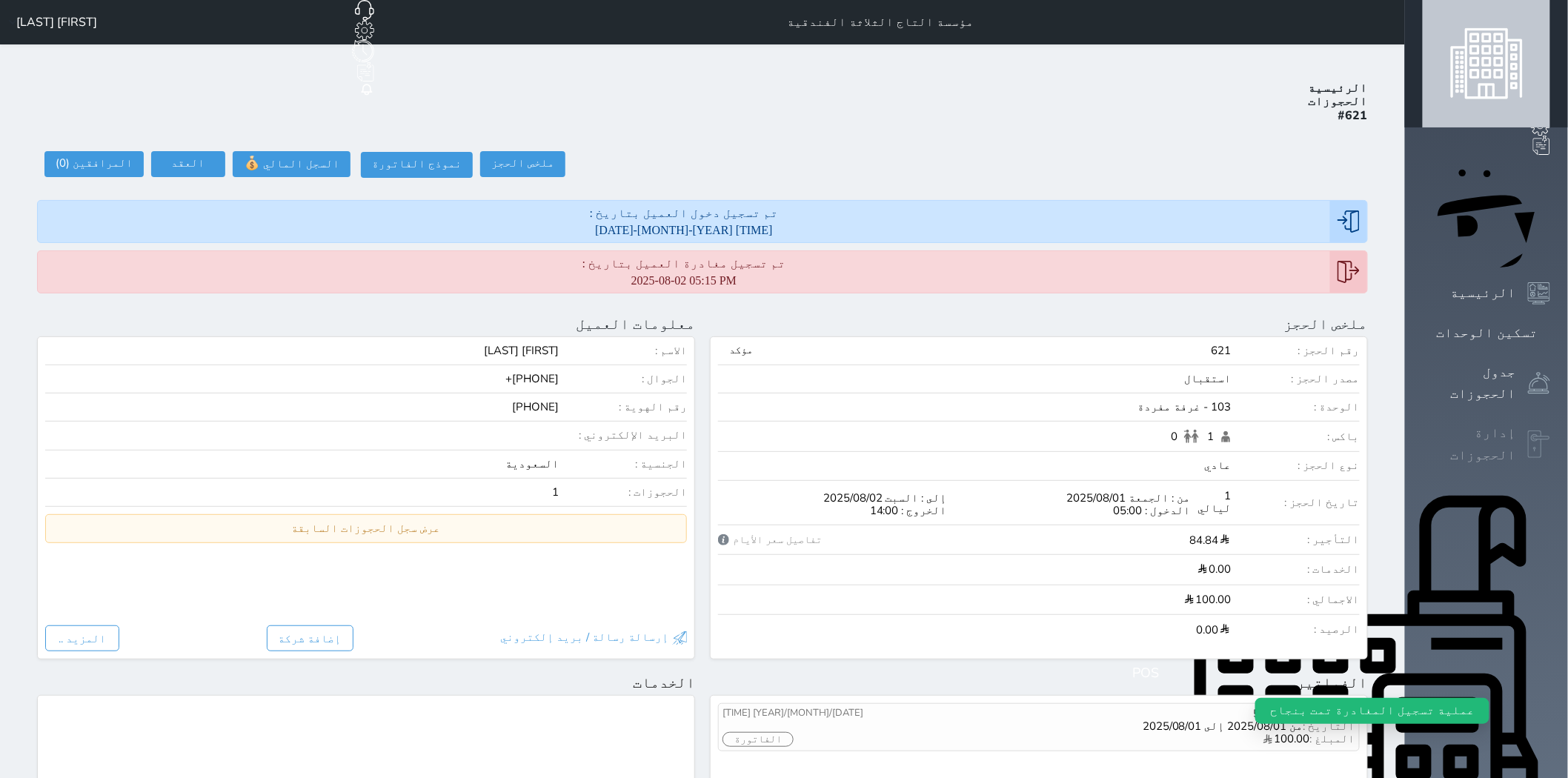 click on "إدارة الحجوزات" at bounding box center (1469, 444) 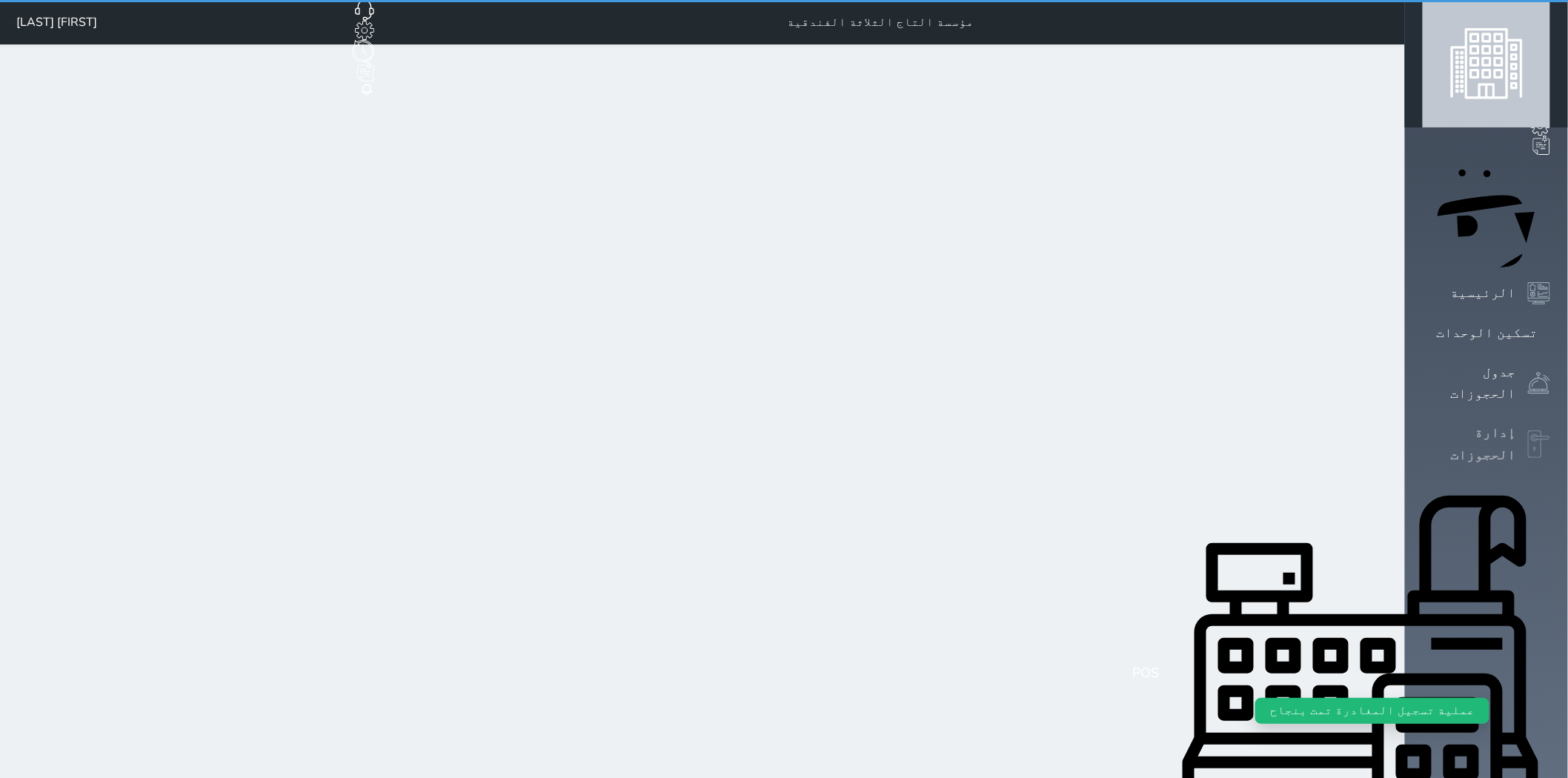 select on "open_all" 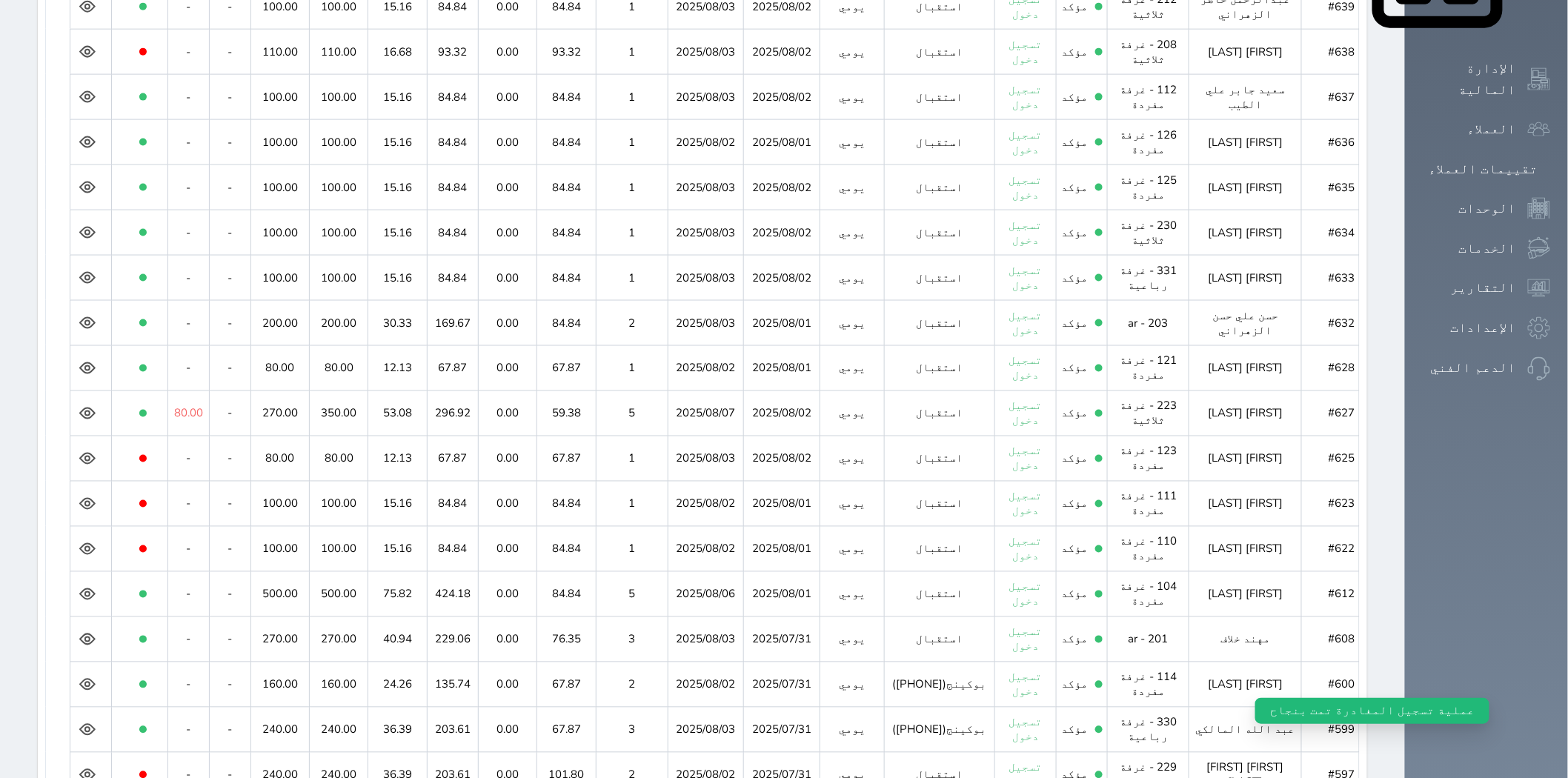 scroll, scrollTop: 980, scrollLeft: 0, axis: vertical 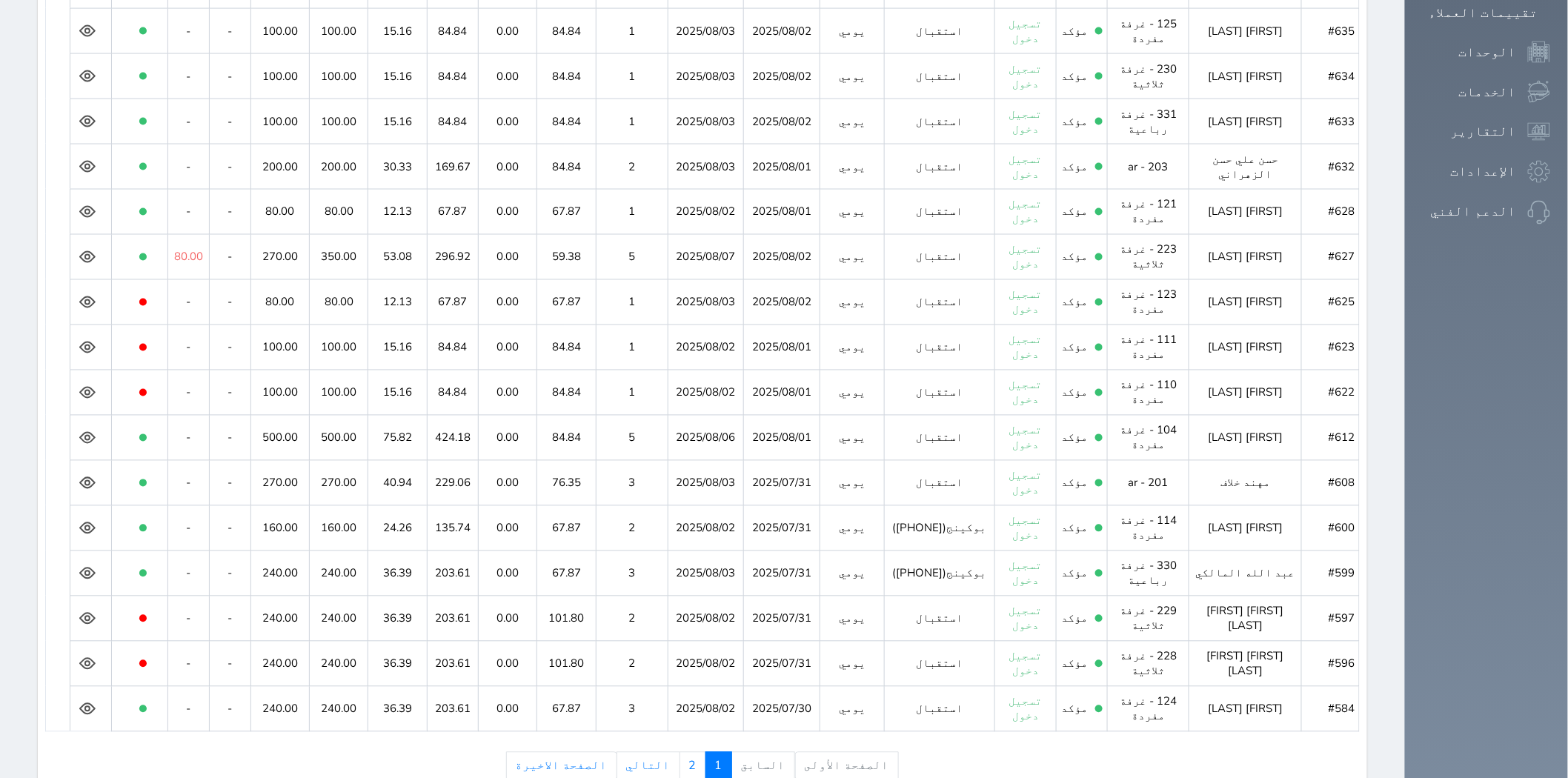 click 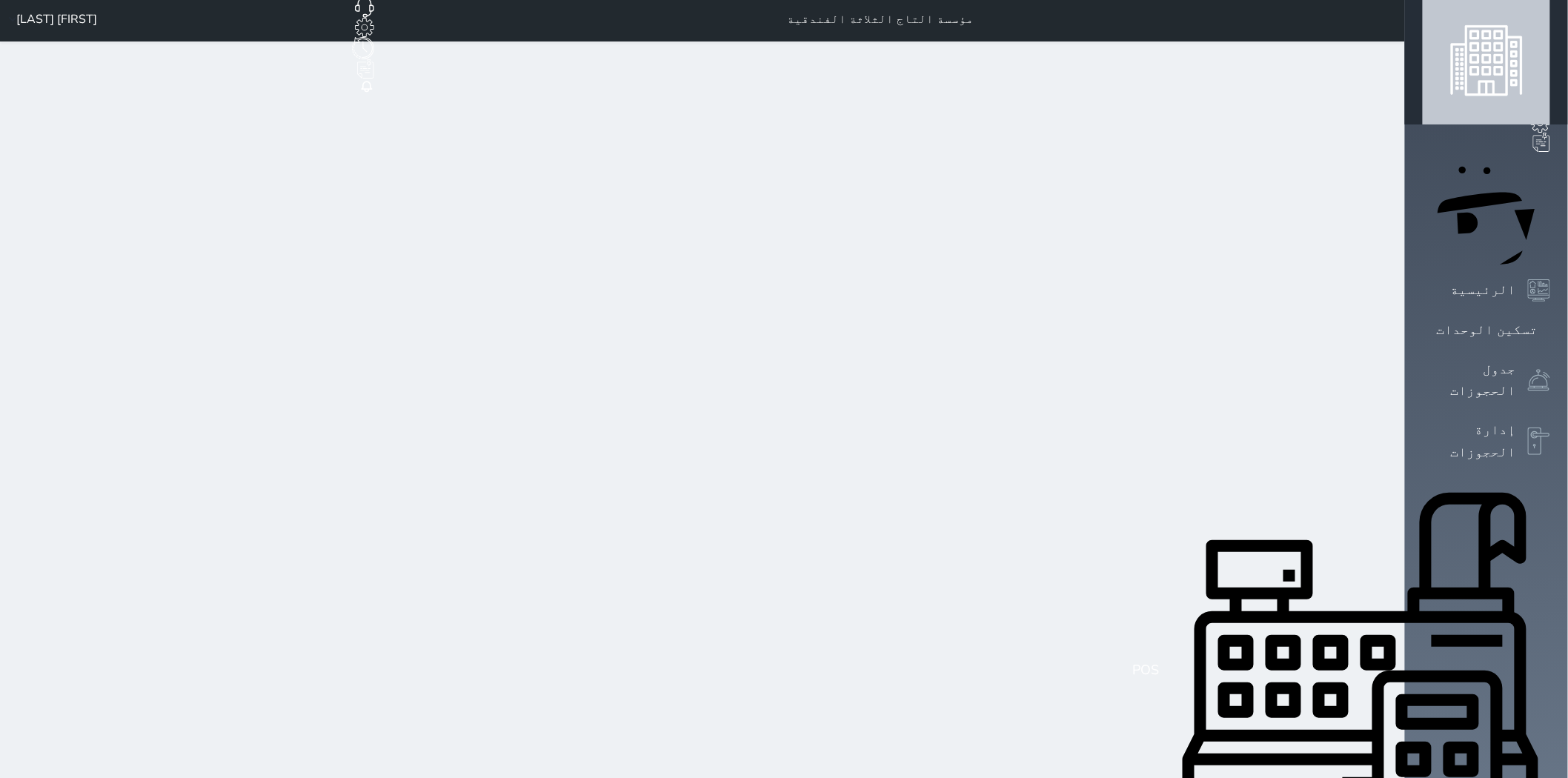 scroll, scrollTop: 0, scrollLeft: 0, axis: both 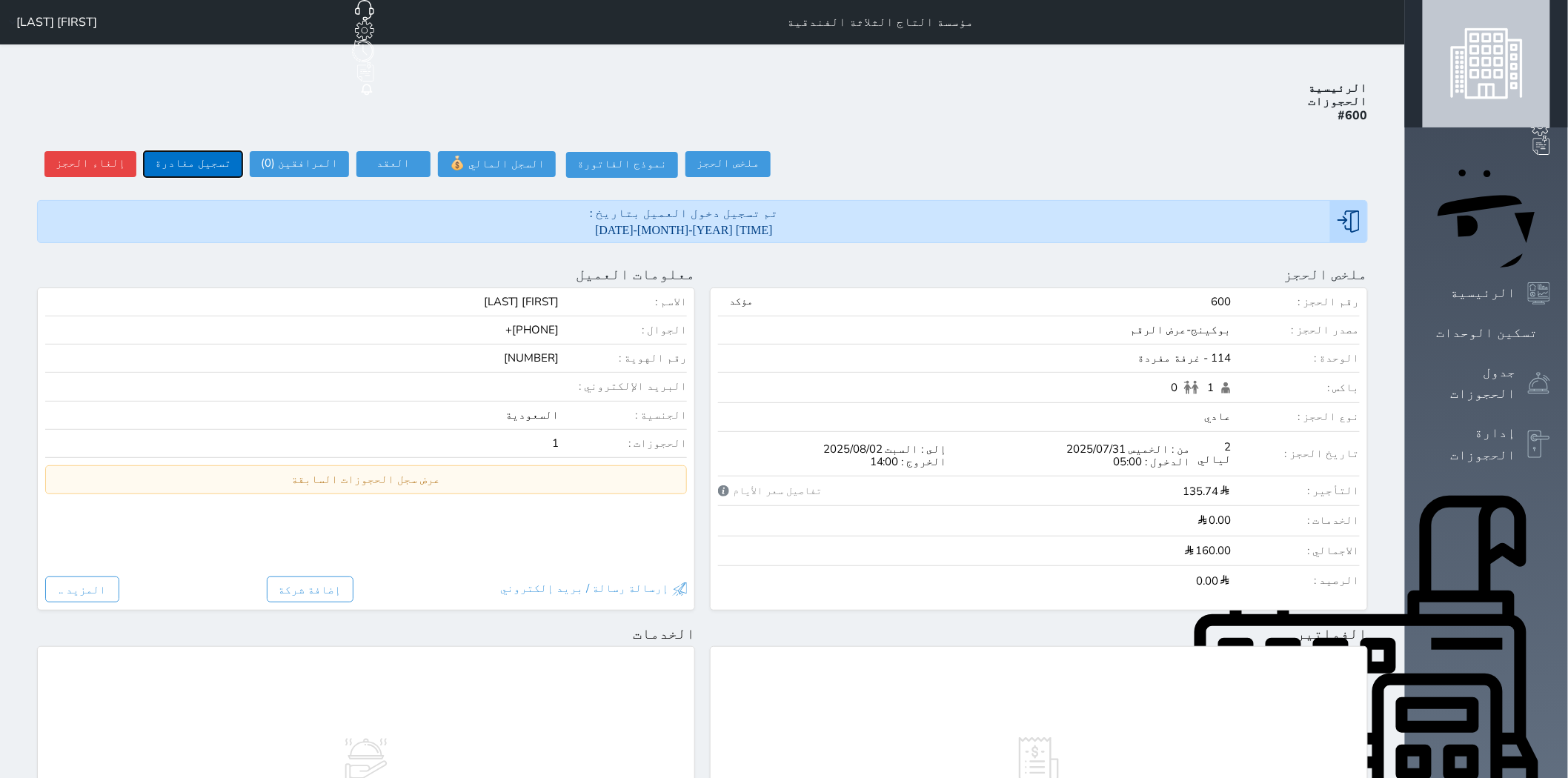 click on "تسجيل مغادرة" at bounding box center (193, 164) 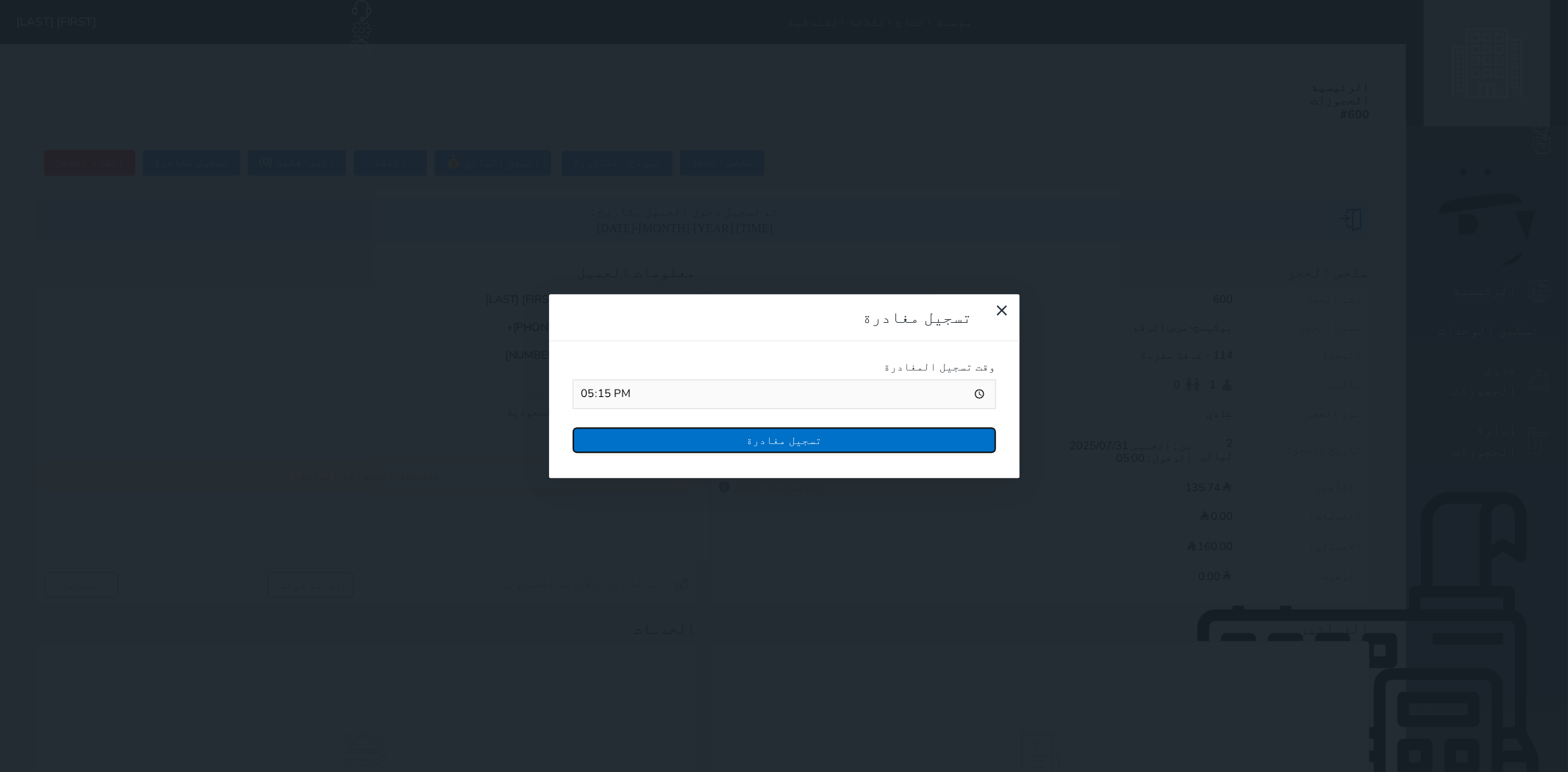 click on "تسجيل مغادرة" at bounding box center (784, 440) 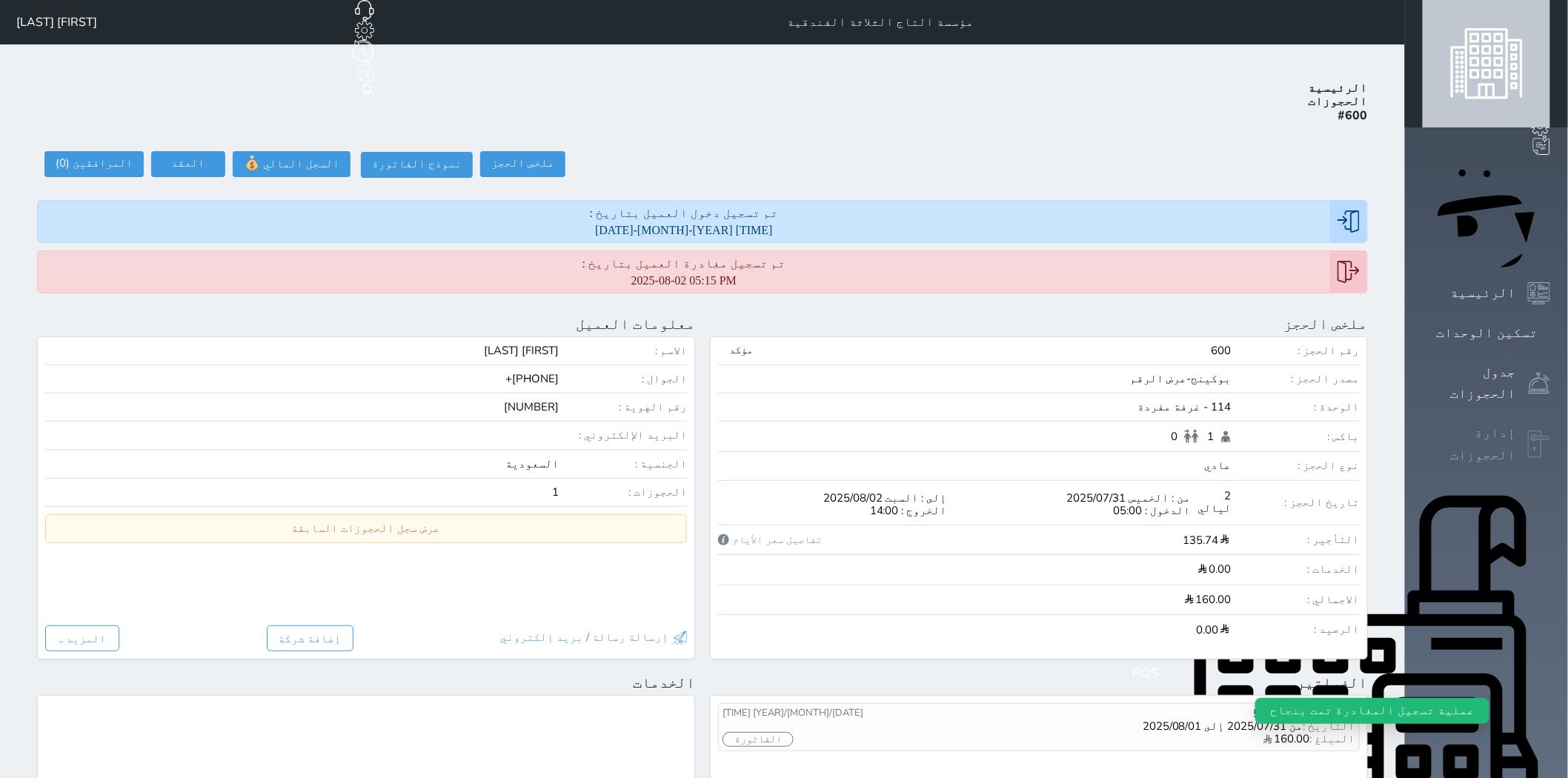 click 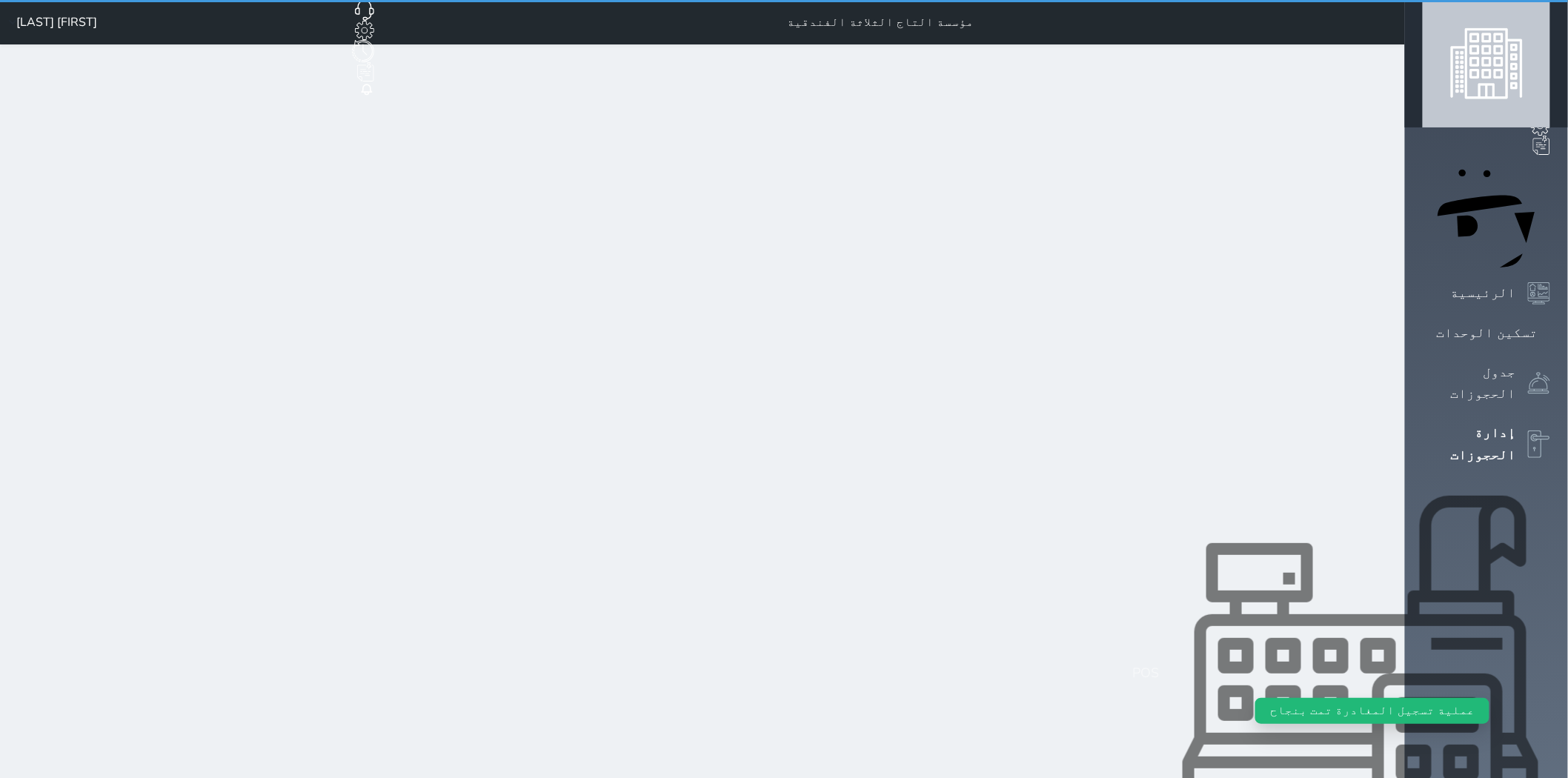 select on "open_all" 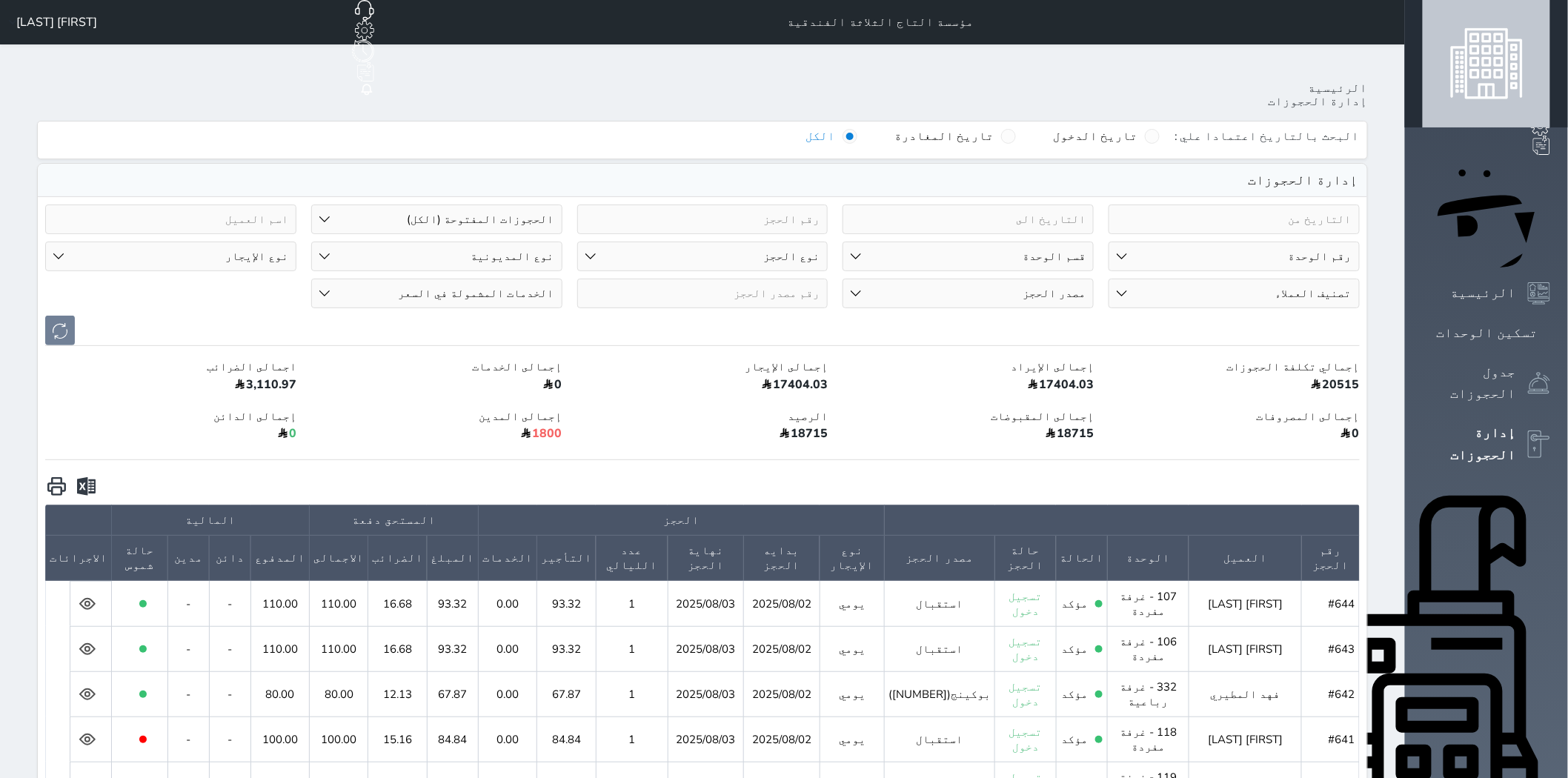 click on "حجز جديد" at bounding box center (249, -48) 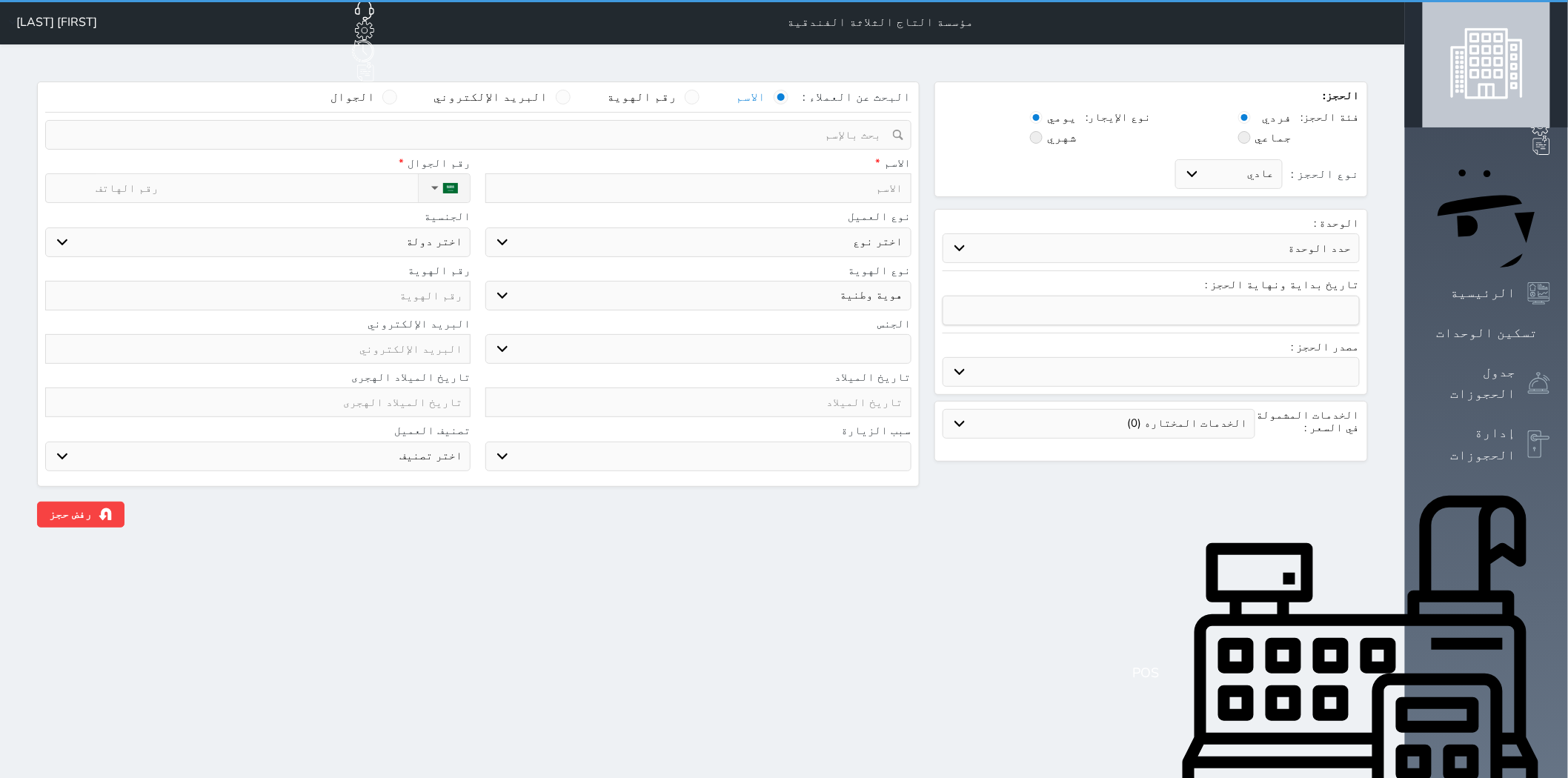 select 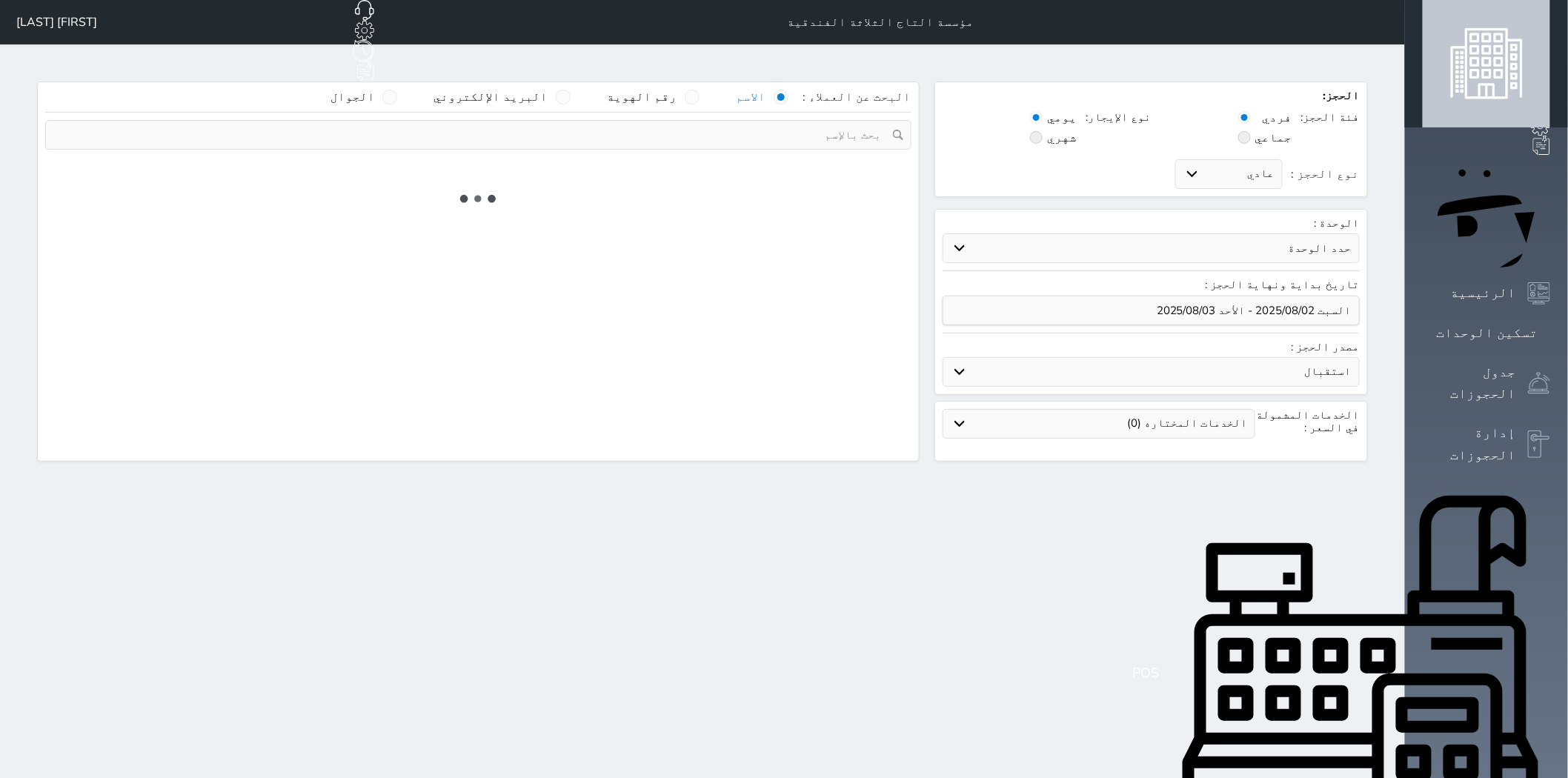 select 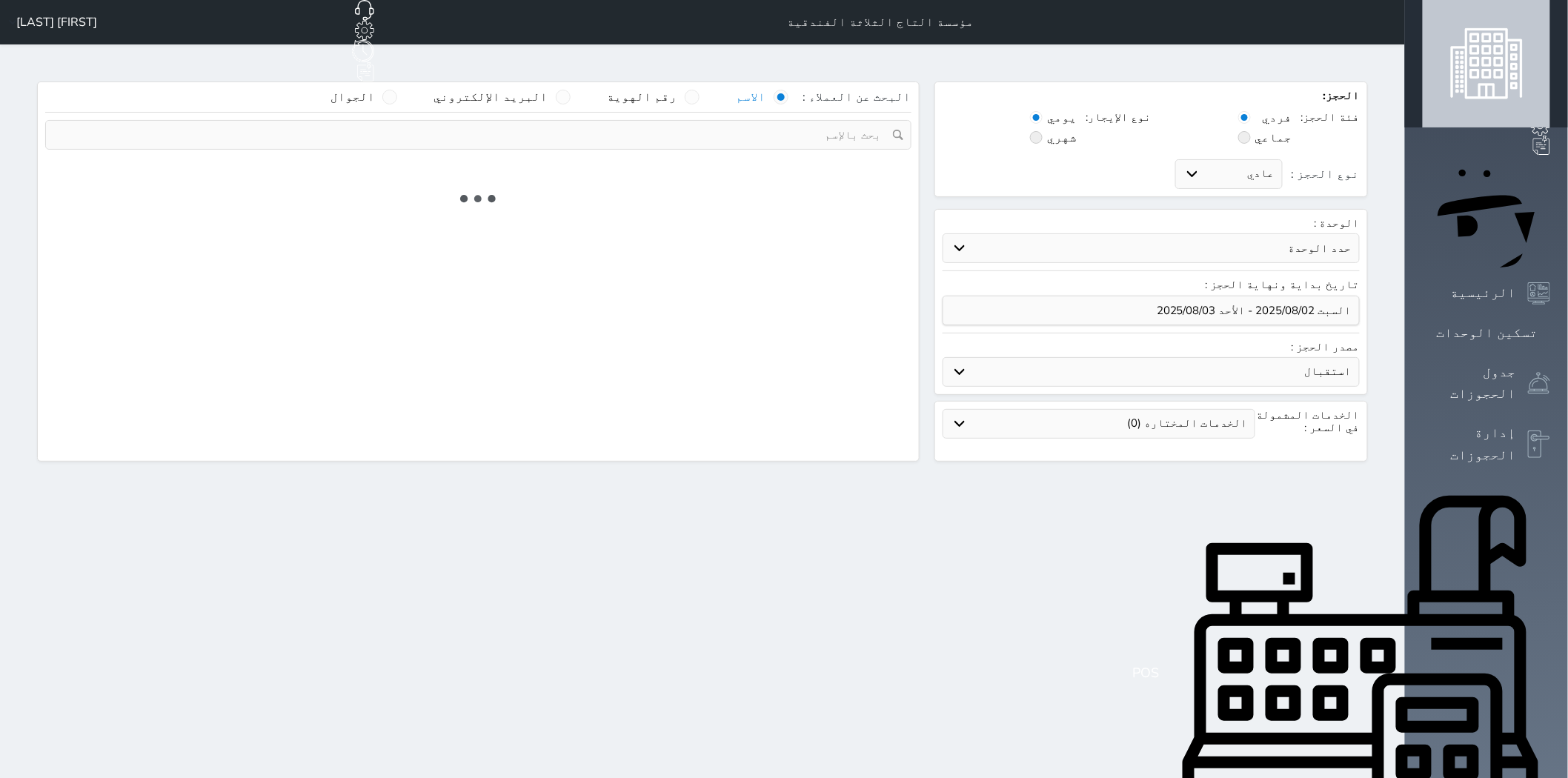 select on "1" 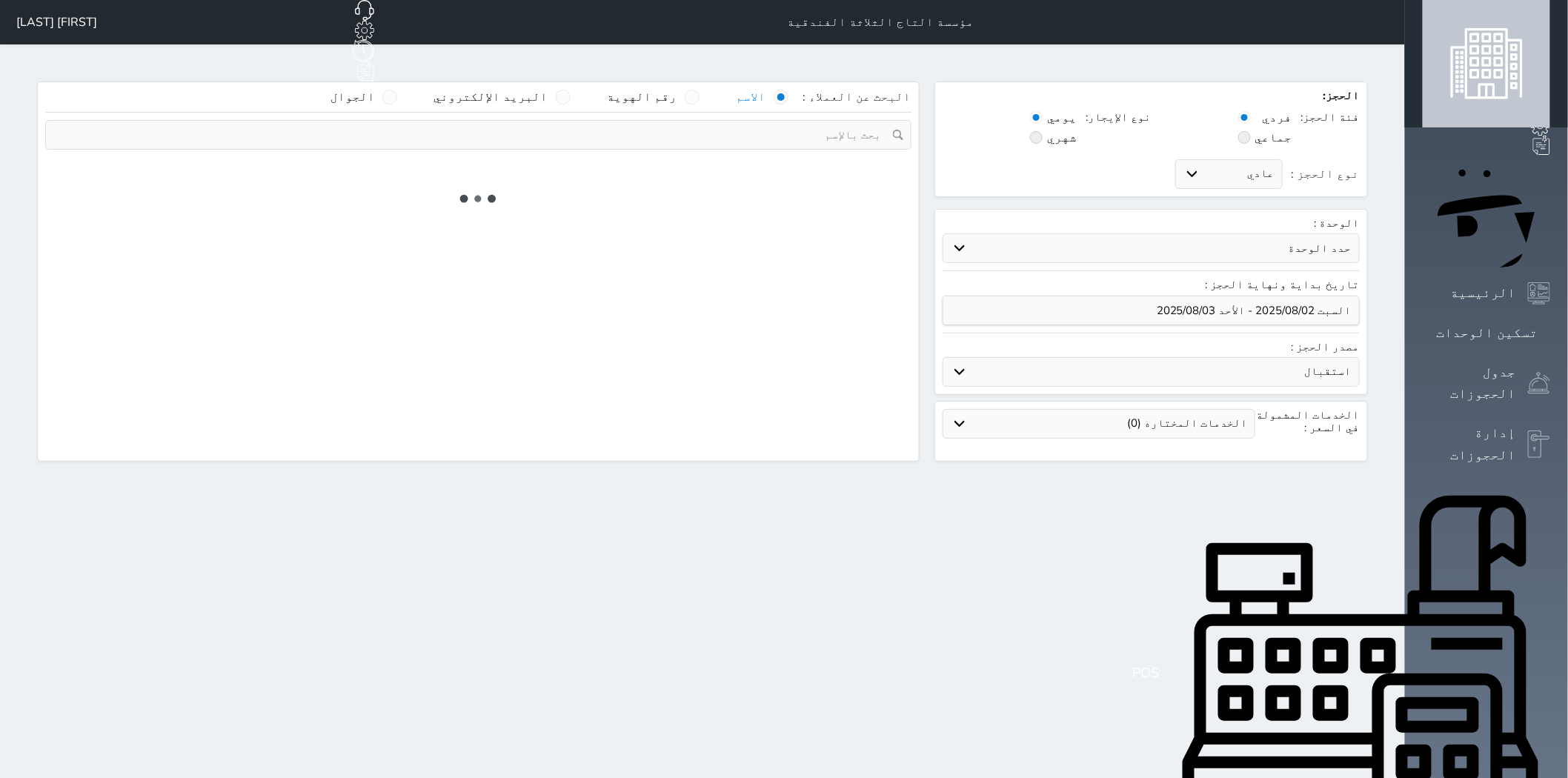 select on "113" 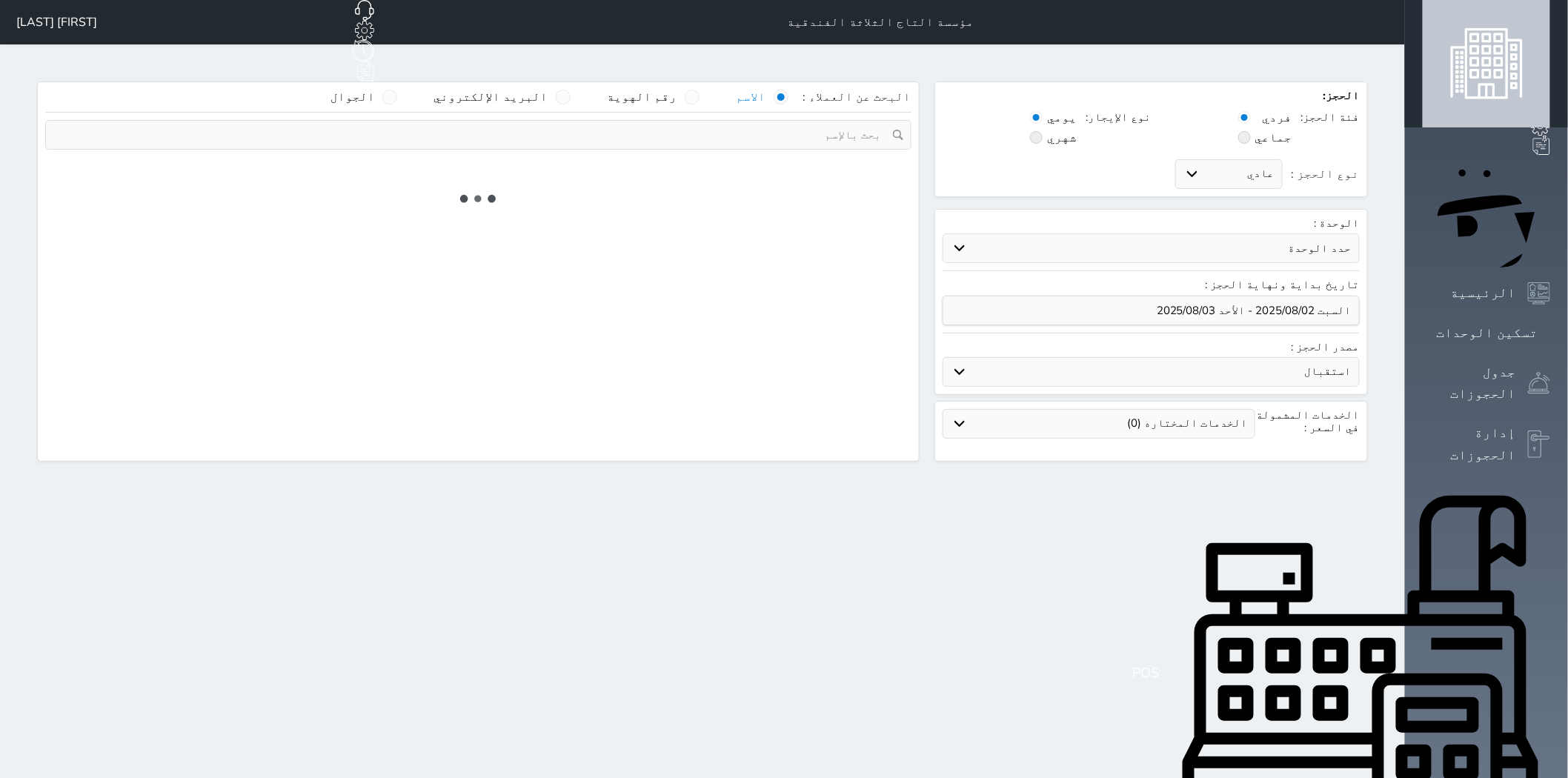 select on "1" 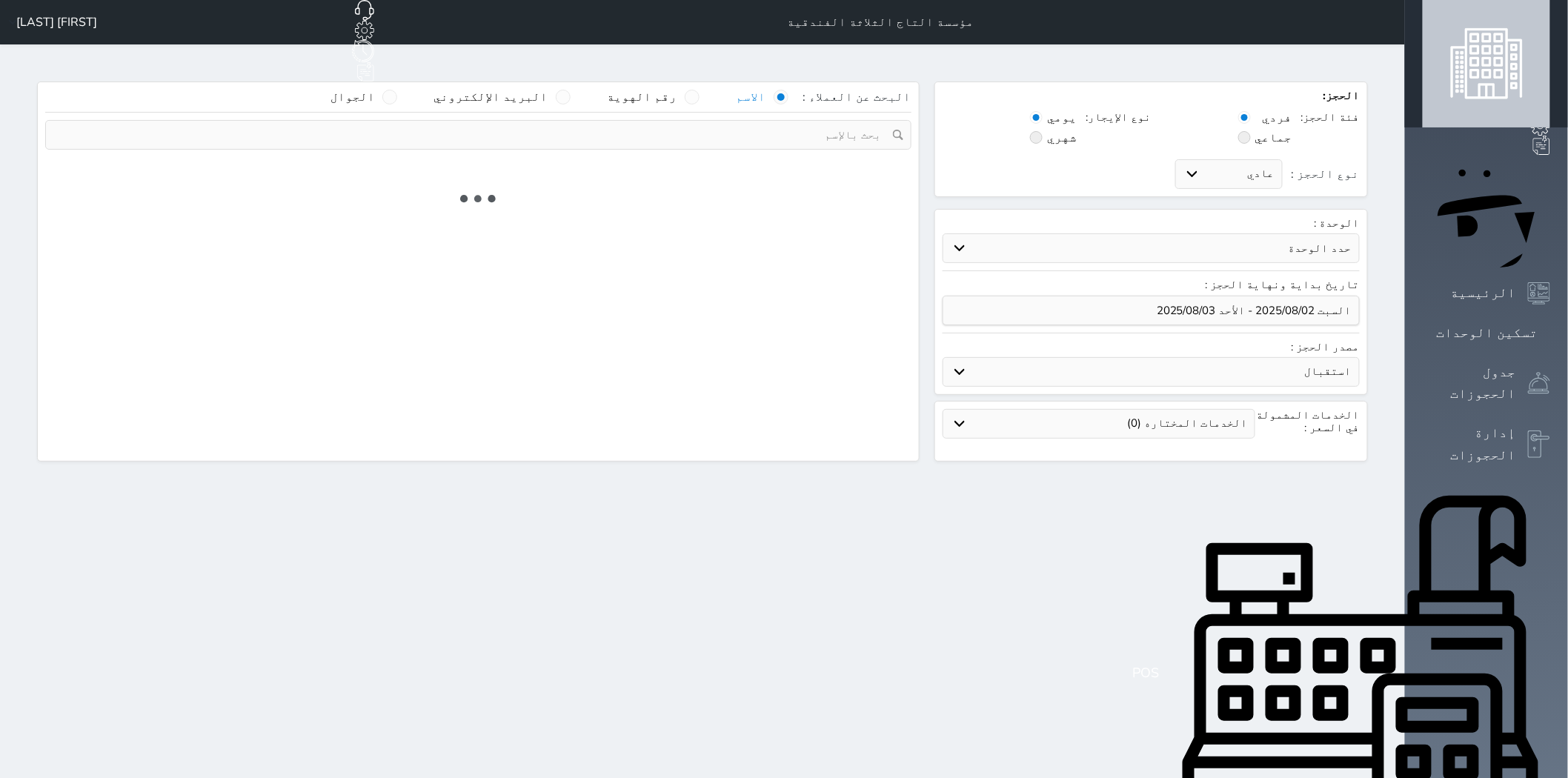 select 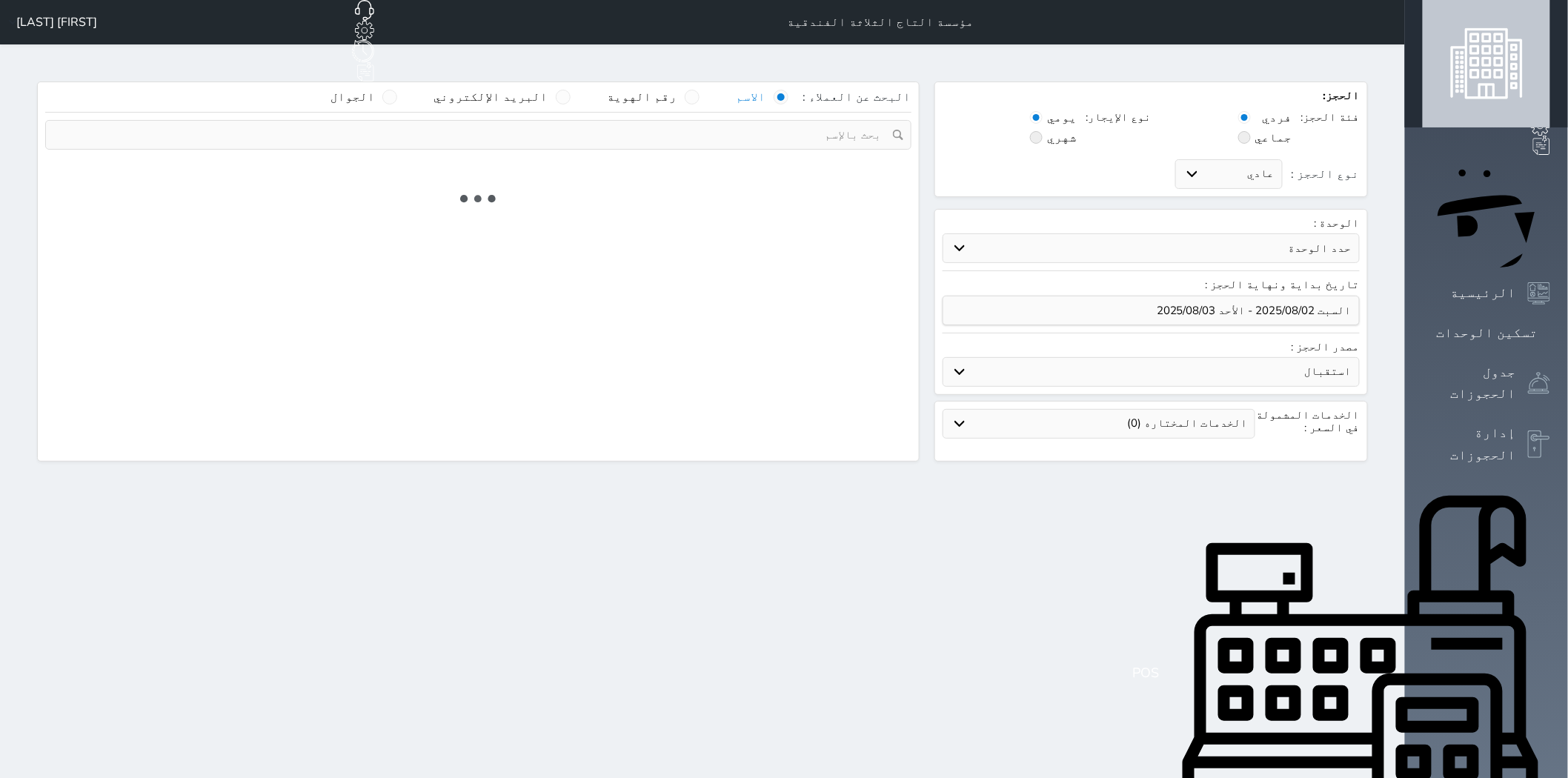 select on "7" 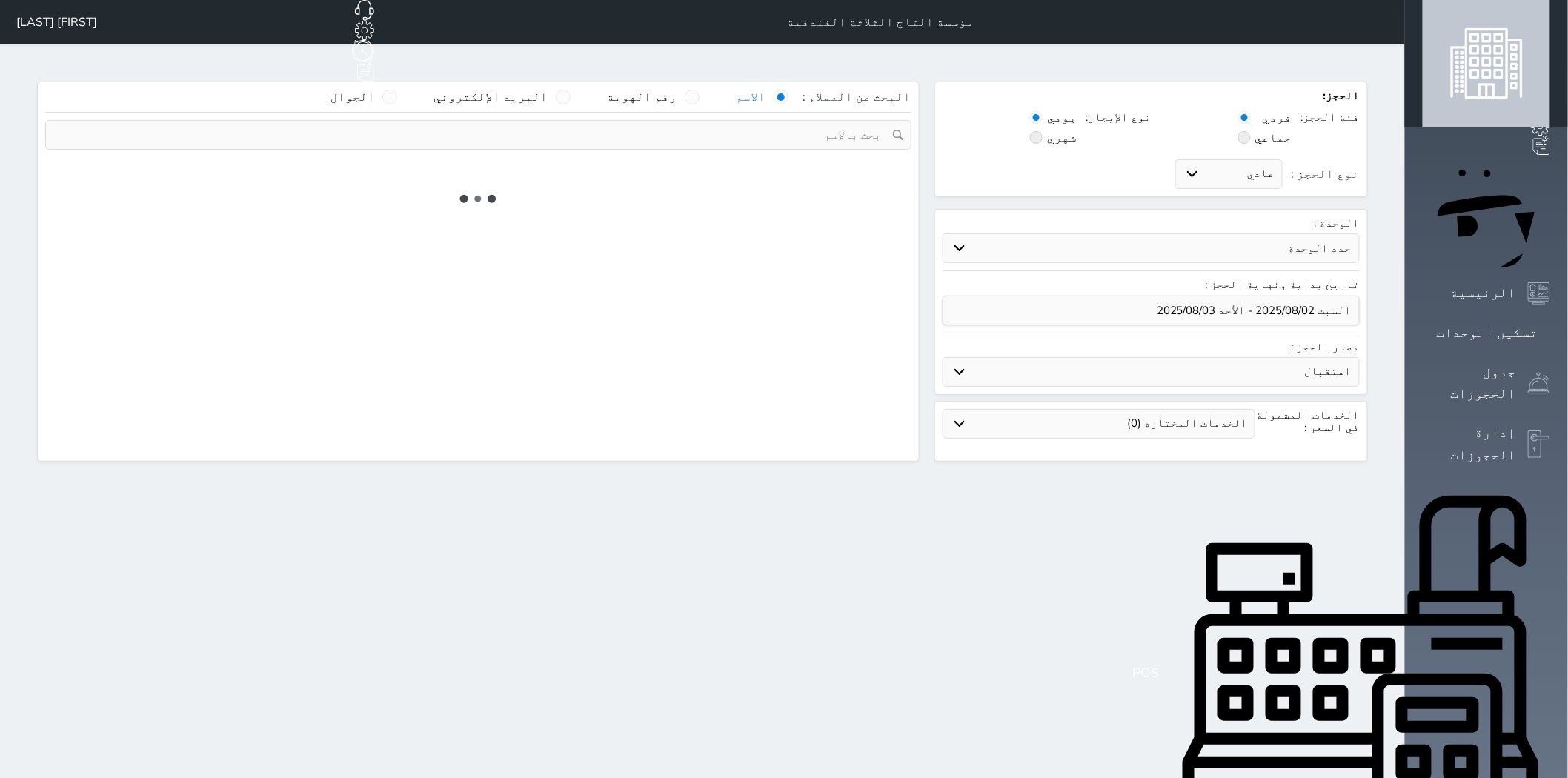 select 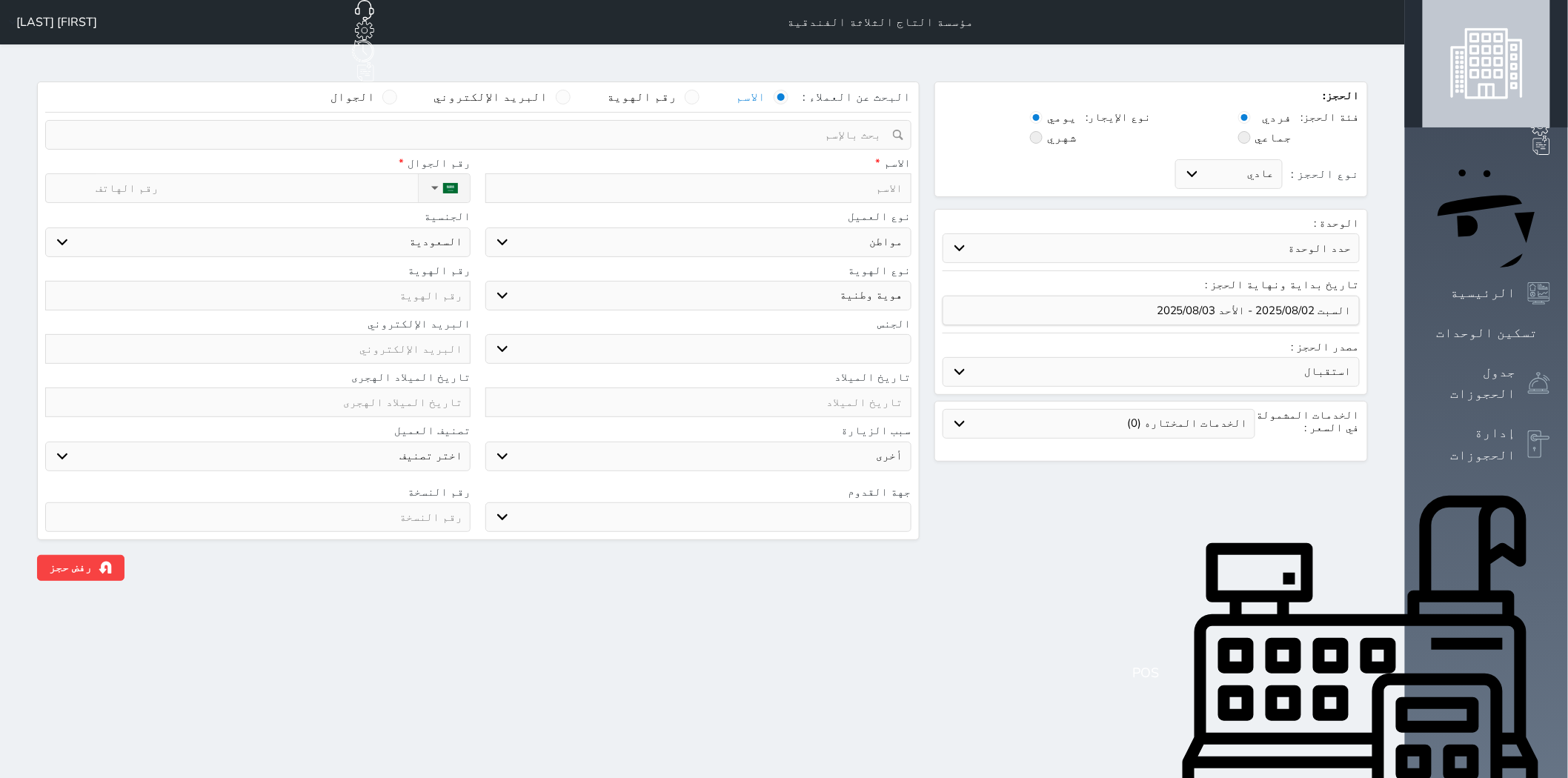 click on "حدد الوحدة
#823 - غرفة رباعية
#822 - غرفة ثلاثية
#821 - غرفة مفردة
#820 - غرفة رباعية
#819 - غرفة ثلاثية
#818 - غرفة رباعية
#817 - غرفة رباعية
#816 - غرفة رباعية
#815 - غرفة رباعية
#814 - غرفة رباعية
#813 - غرفة رباعية
#812 - غرفة رباعية
#811 - غرفة رباعية
#810 - غرفة رباعية
#809 - غرفة رباعية
#808 - غرفة ثلاثية
#807 - غرفة رباعية" at bounding box center (1151, 248) 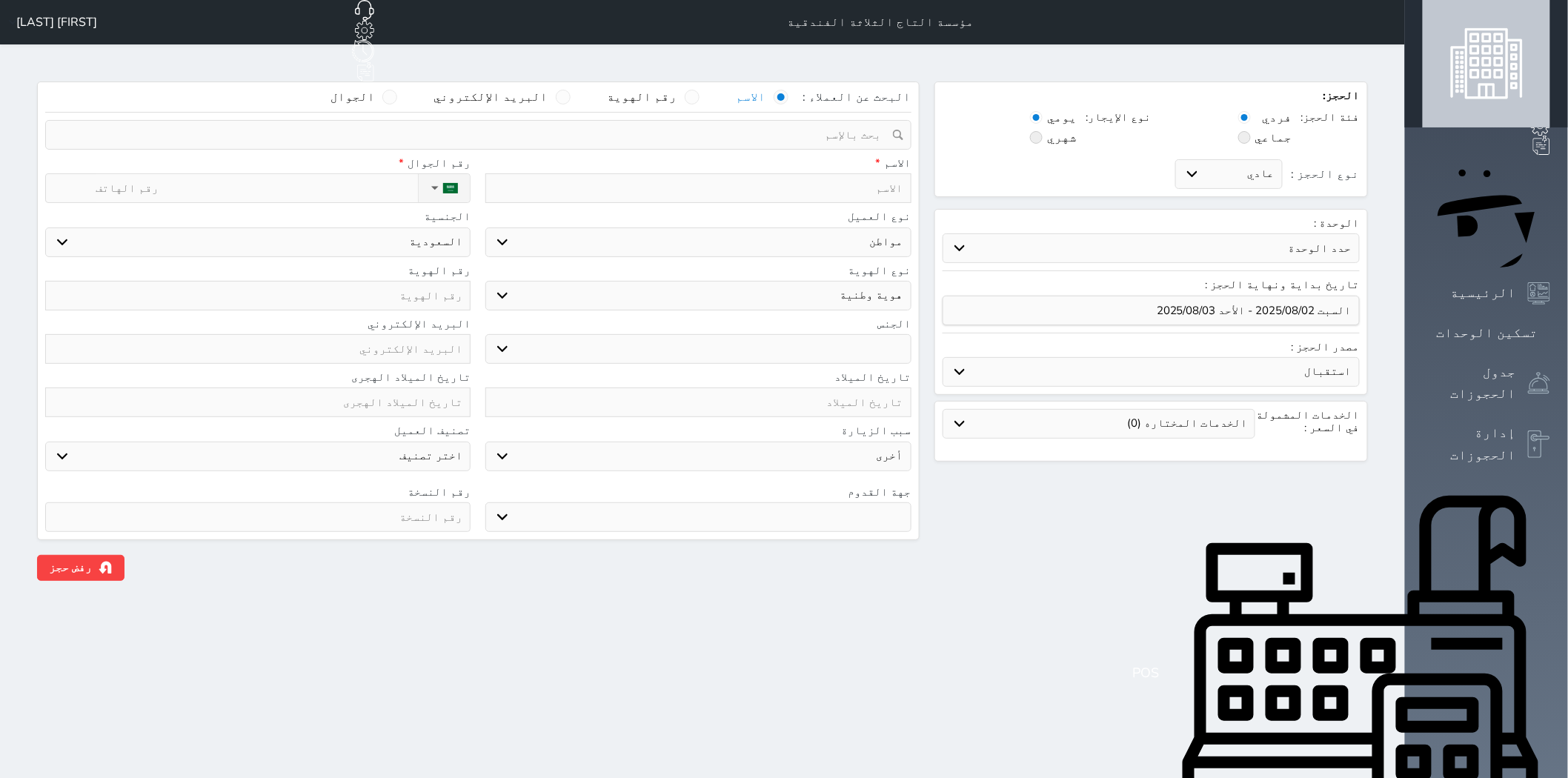 click on "حدد الوحدة
#823 - غرفة رباعية
#822 - غرفة ثلاثية
#821 - غرفة مفردة
#820 - غرفة رباعية
#819 - غرفة ثلاثية
#818 - غرفة رباعية
#817 - غرفة رباعية
#816 - غرفة رباعية
#815 - غرفة رباعية
#814 - غرفة رباعية
#813 - غرفة رباعية
#812 - غرفة رباعية
#811 - غرفة رباعية
#810 - غرفة رباعية
#809 - غرفة رباعية
#808 - غرفة ثلاثية
#807 - غرفة رباعية" at bounding box center (1151, 248) 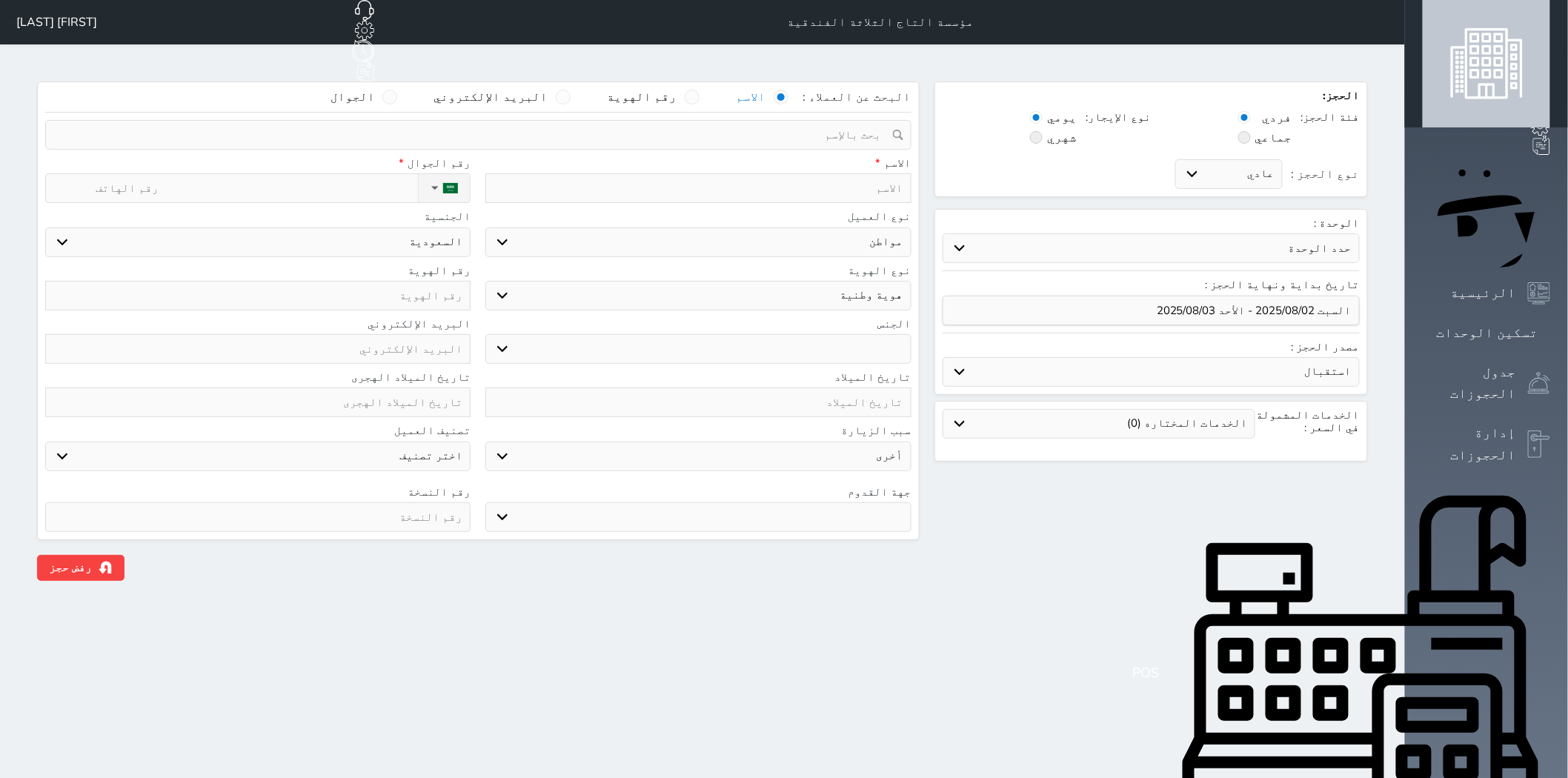 select on "94363" 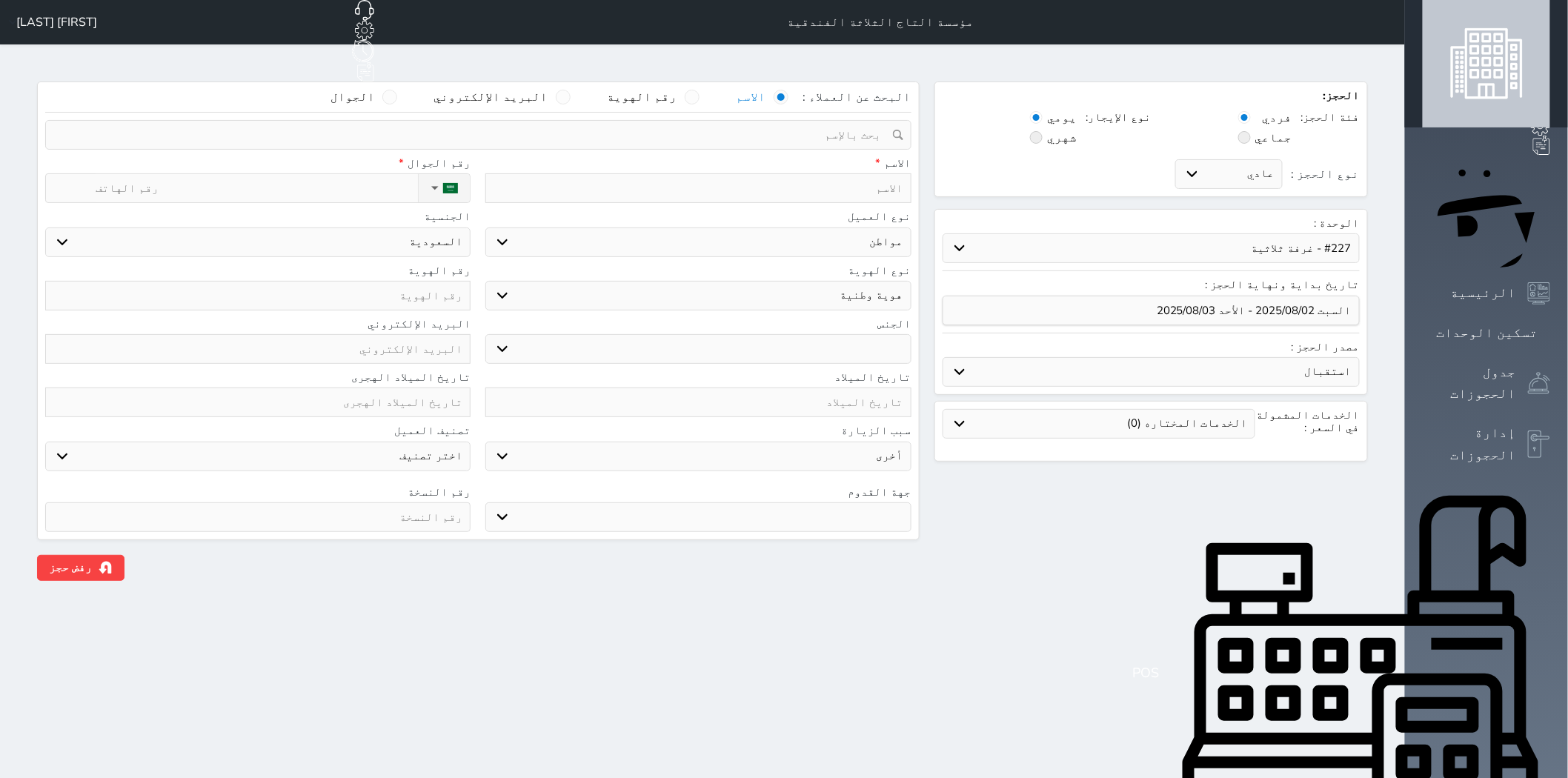 click on "حدد الوحدة
#823 - غرفة رباعية
#822 - غرفة ثلاثية
#821 - غرفة مفردة
#820 - غرفة رباعية
#819 - غرفة ثلاثية
#818 - غرفة رباعية
#817 - غرفة رباعية
#816 - غرفة رباعية
#815 - غرفة رباعية
#814 - غرفة رباعية
#813 - غرفة رباعية
#812 - غرفة رباعية
#811 - غرفة رباعية
#810 - غرفة رباعية
#809 - غرفة رباعية
#808 - غرفة ثلاثية
#807 - غرفة رباعية" at bounding box center [1151, 248] 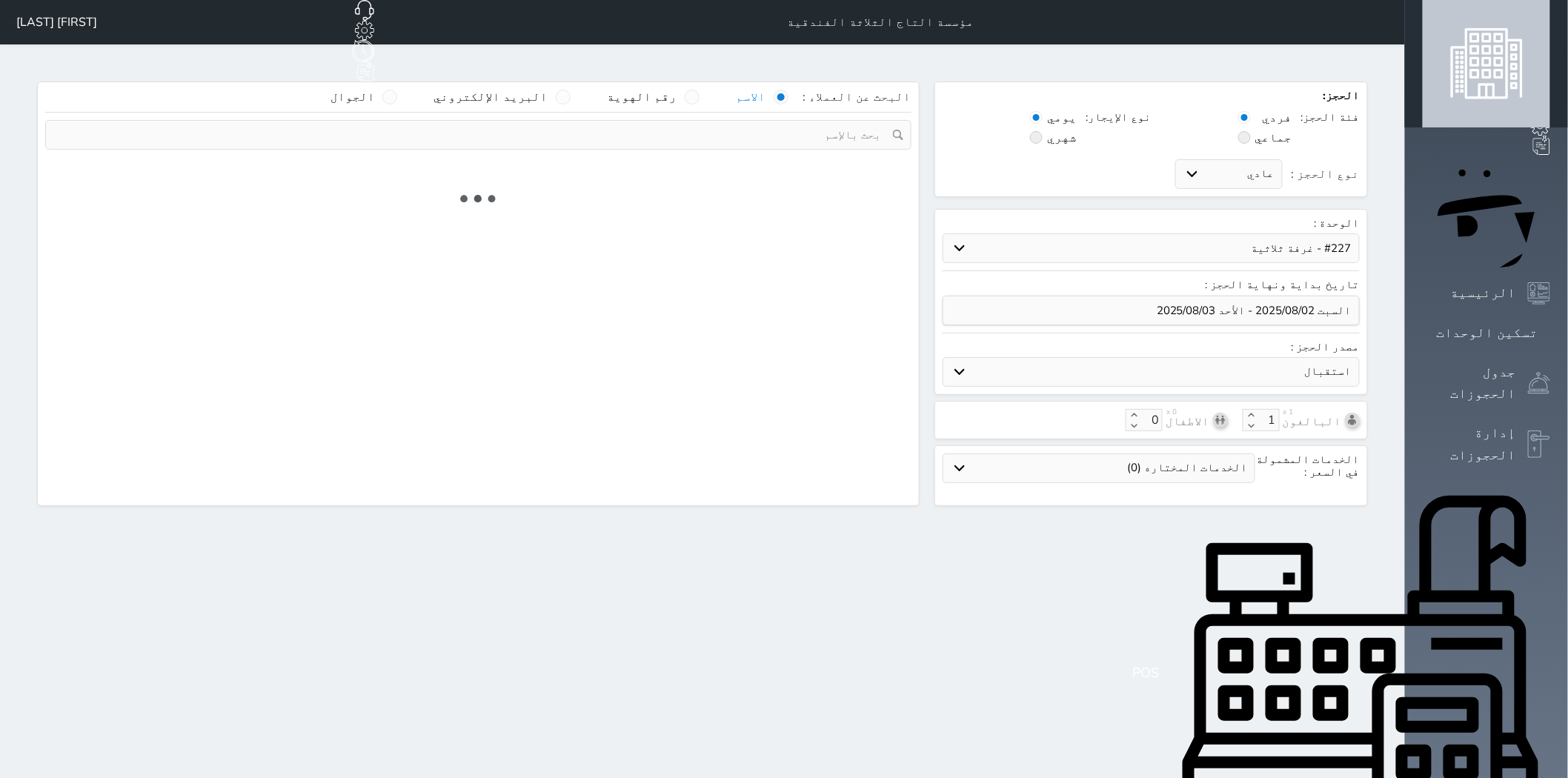 select on "1" 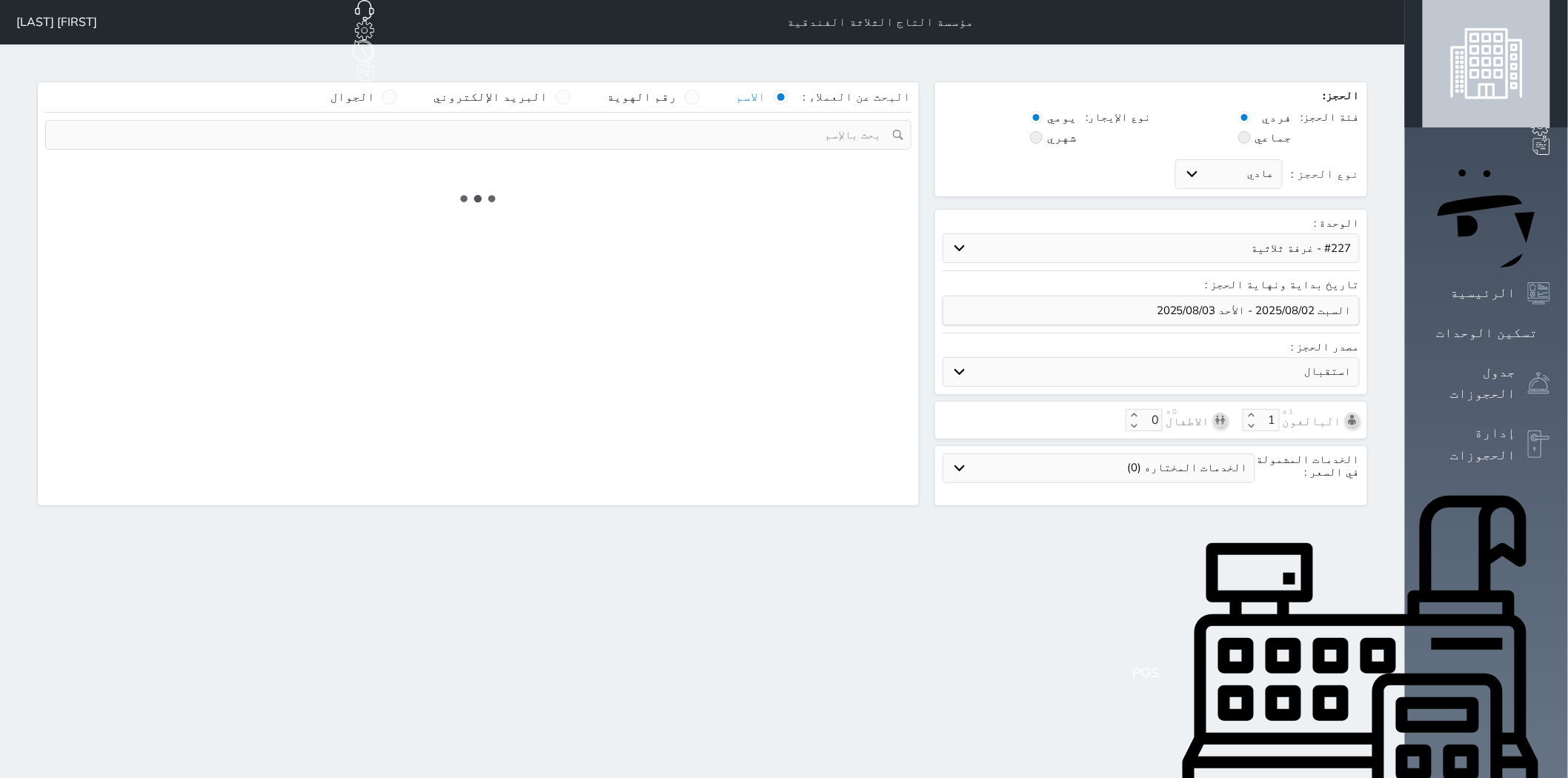 select on "113" 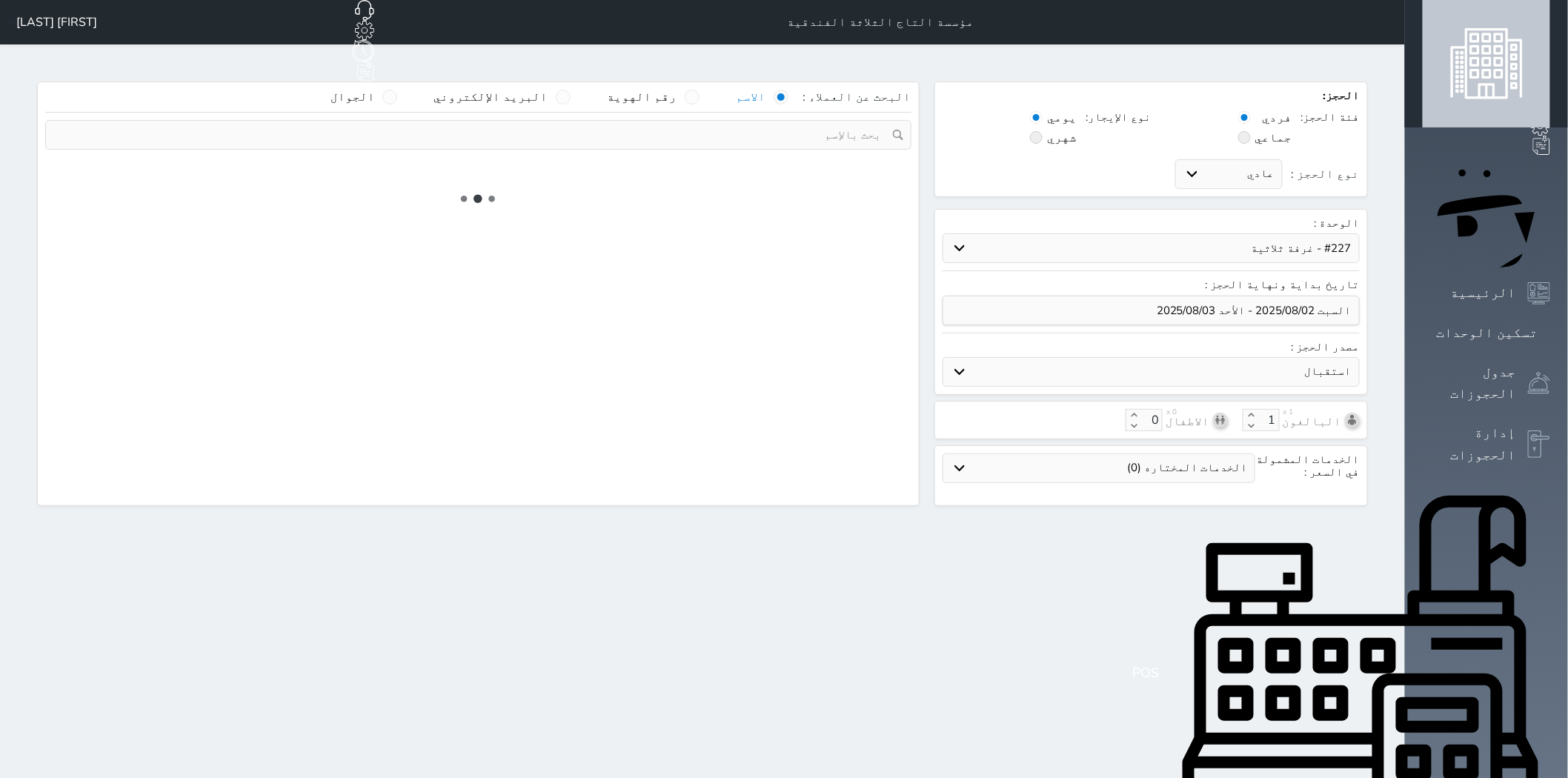 select on "1" 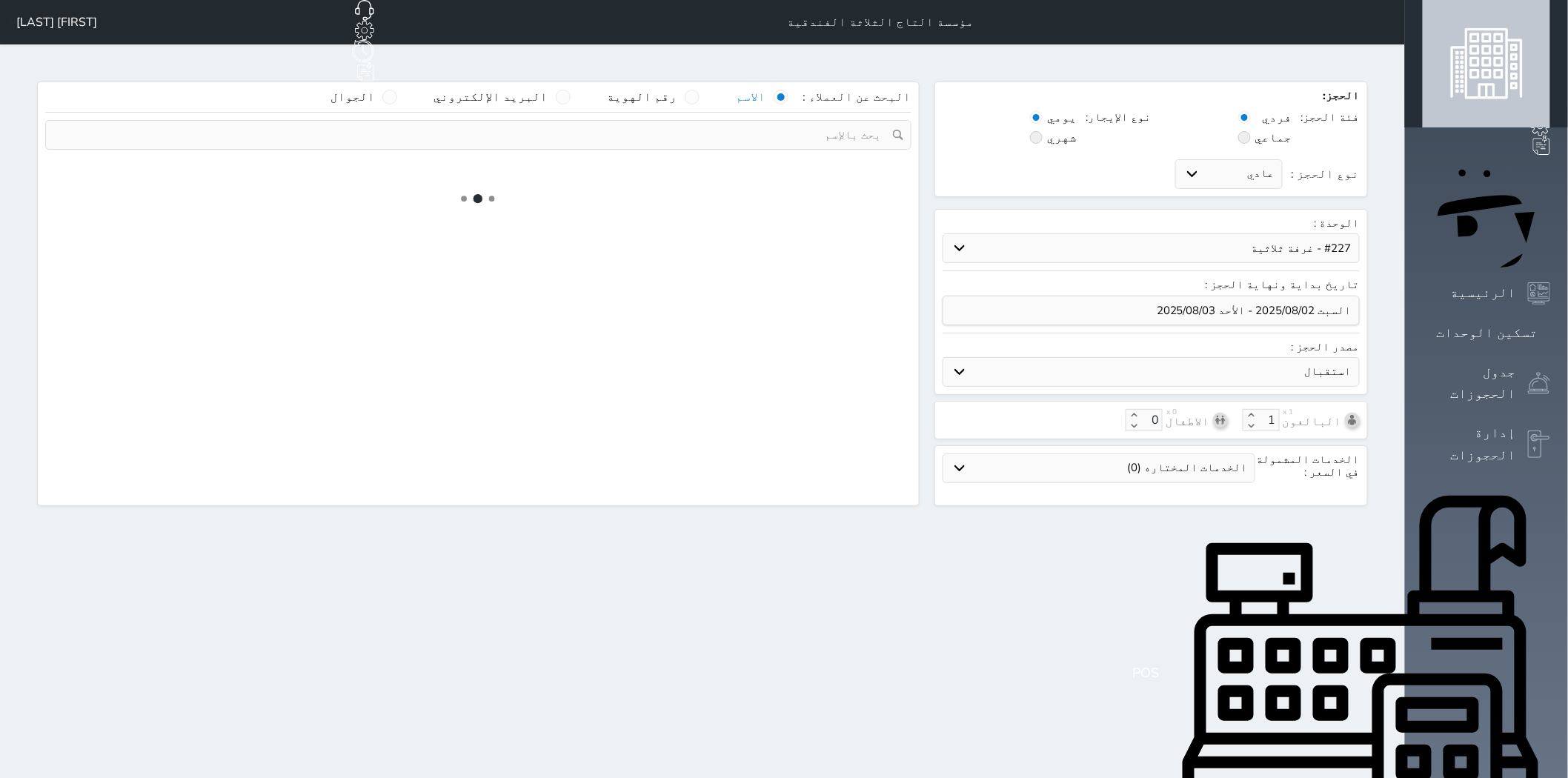 select 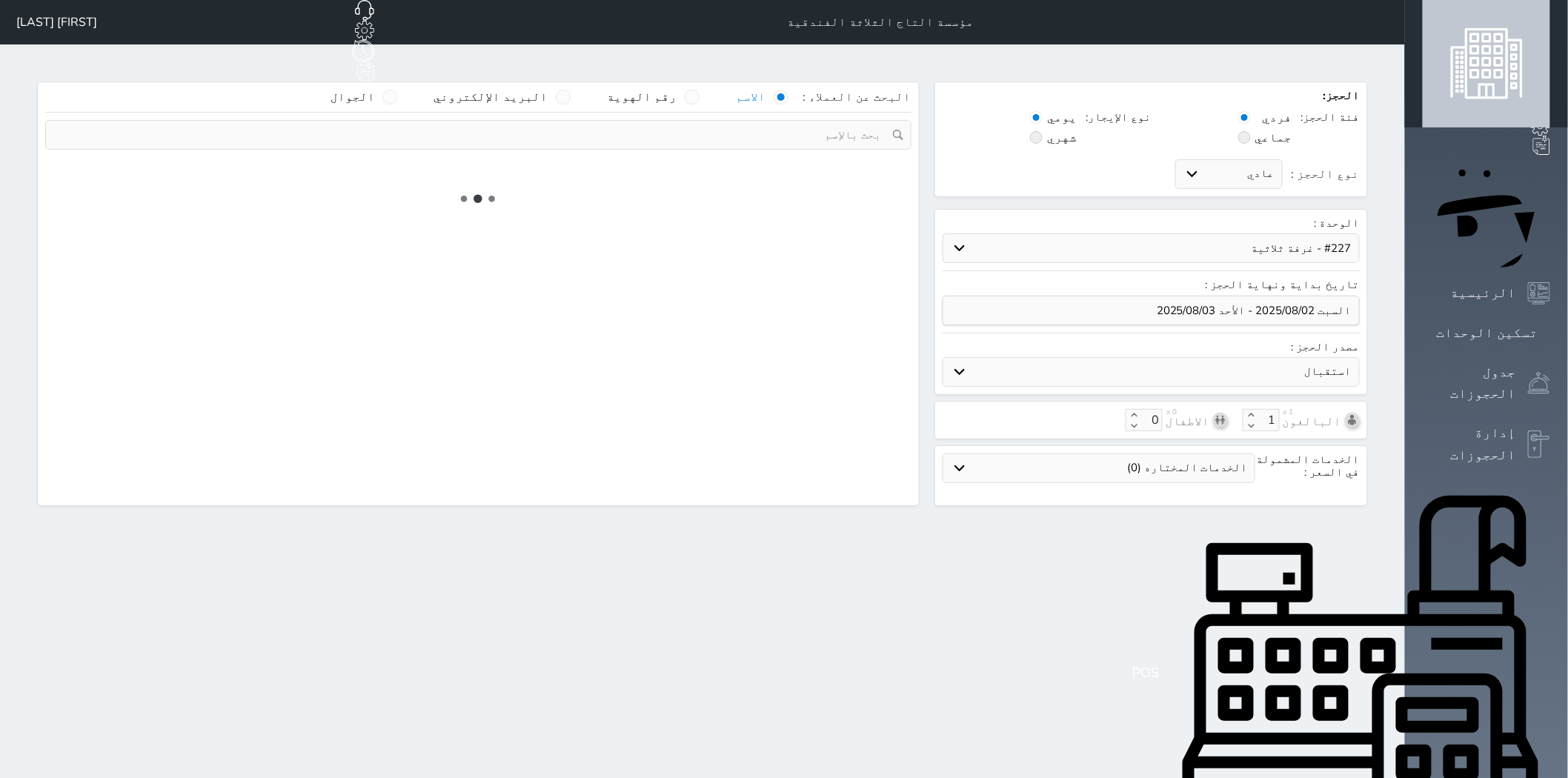 select on "7" 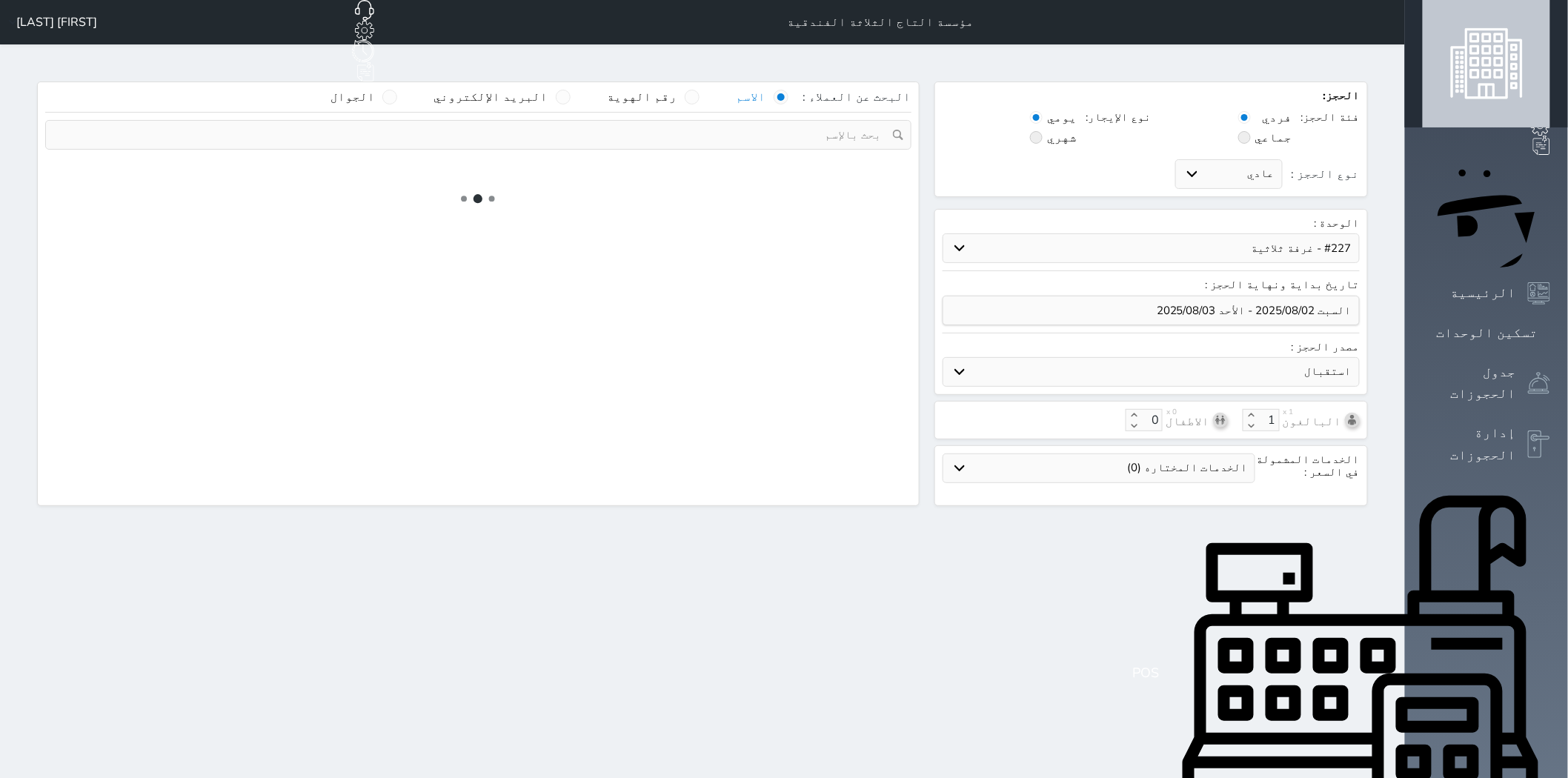 select 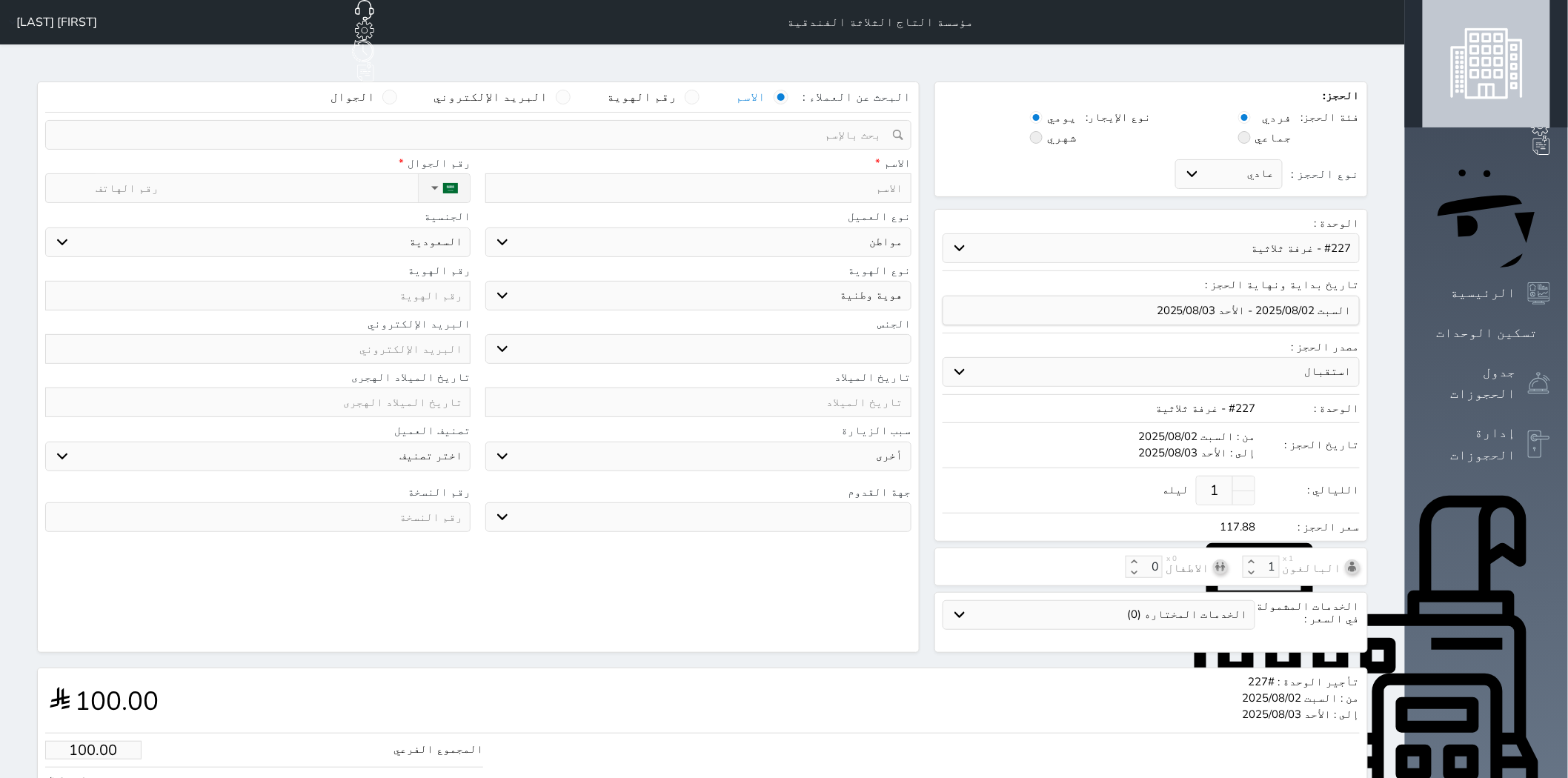 select 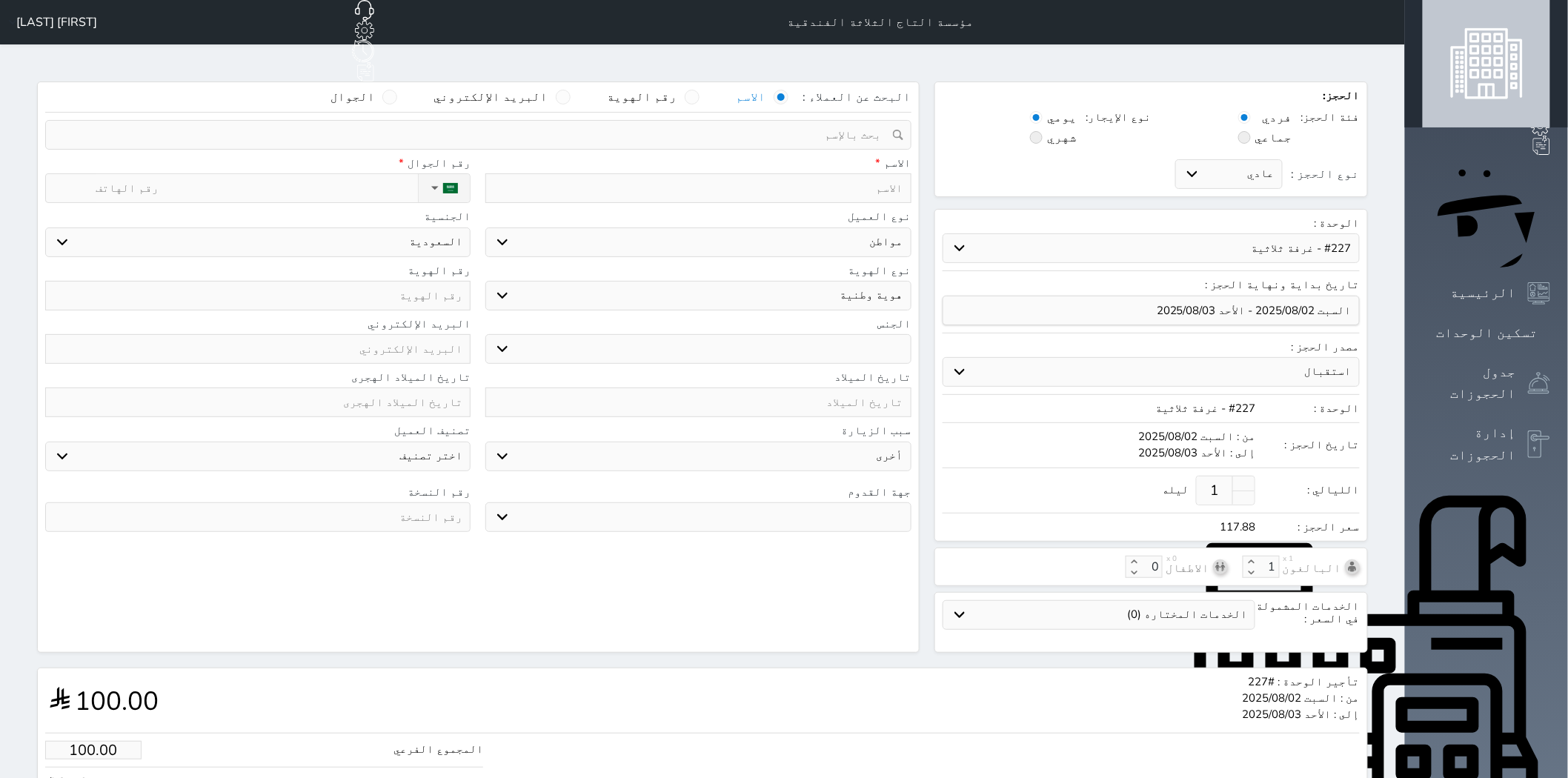 select 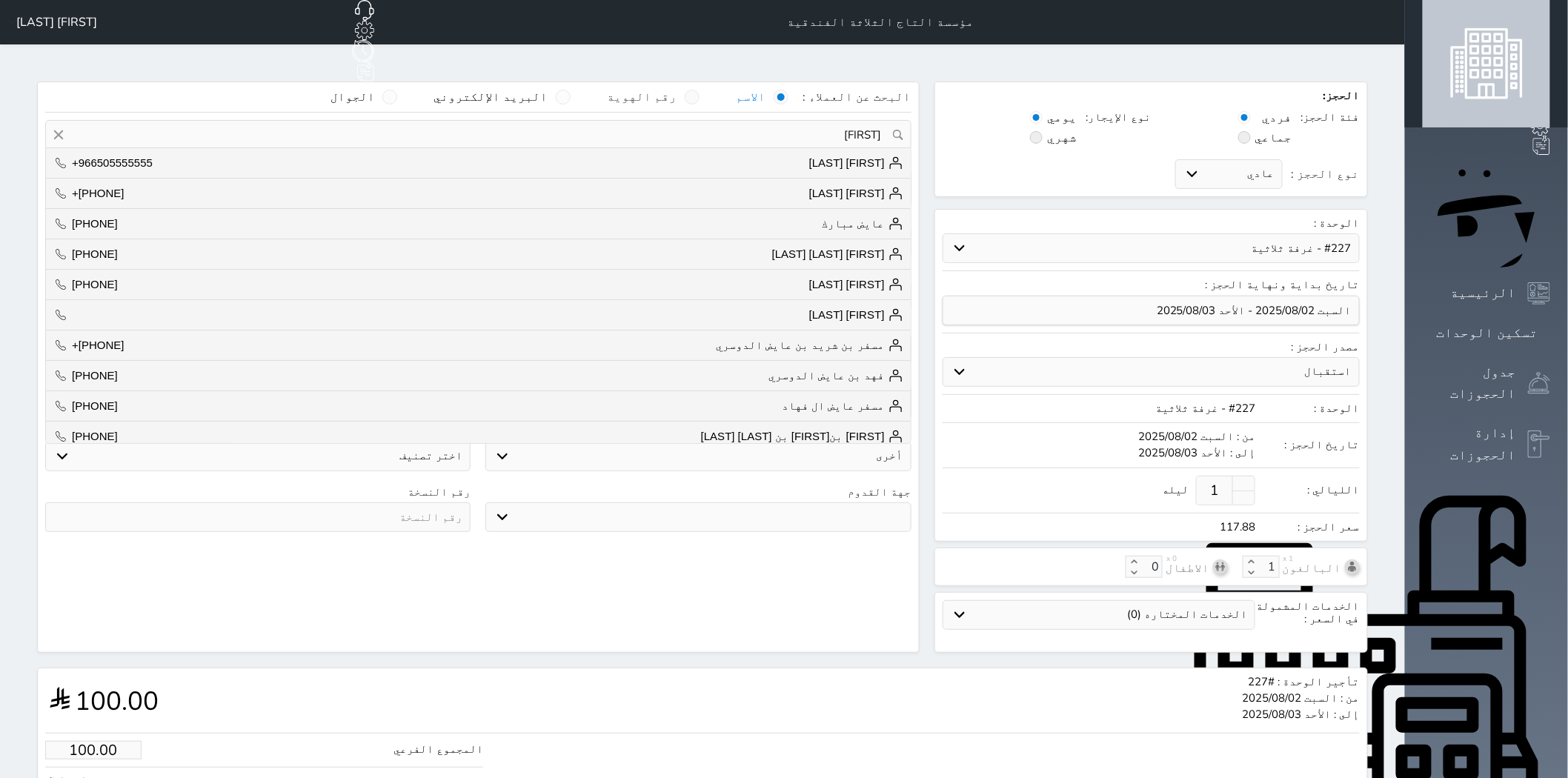 type on "[FIRST]" 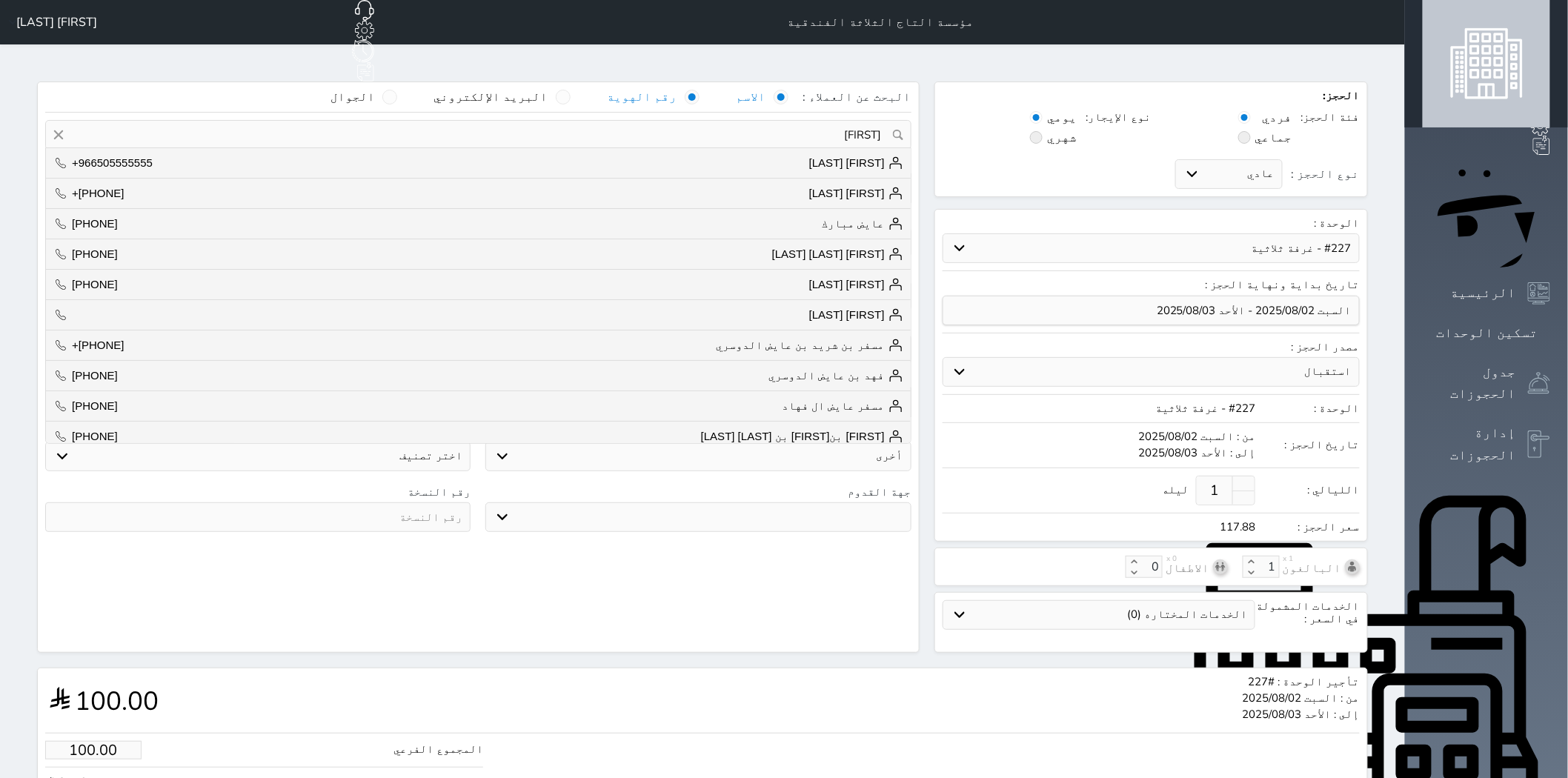 type 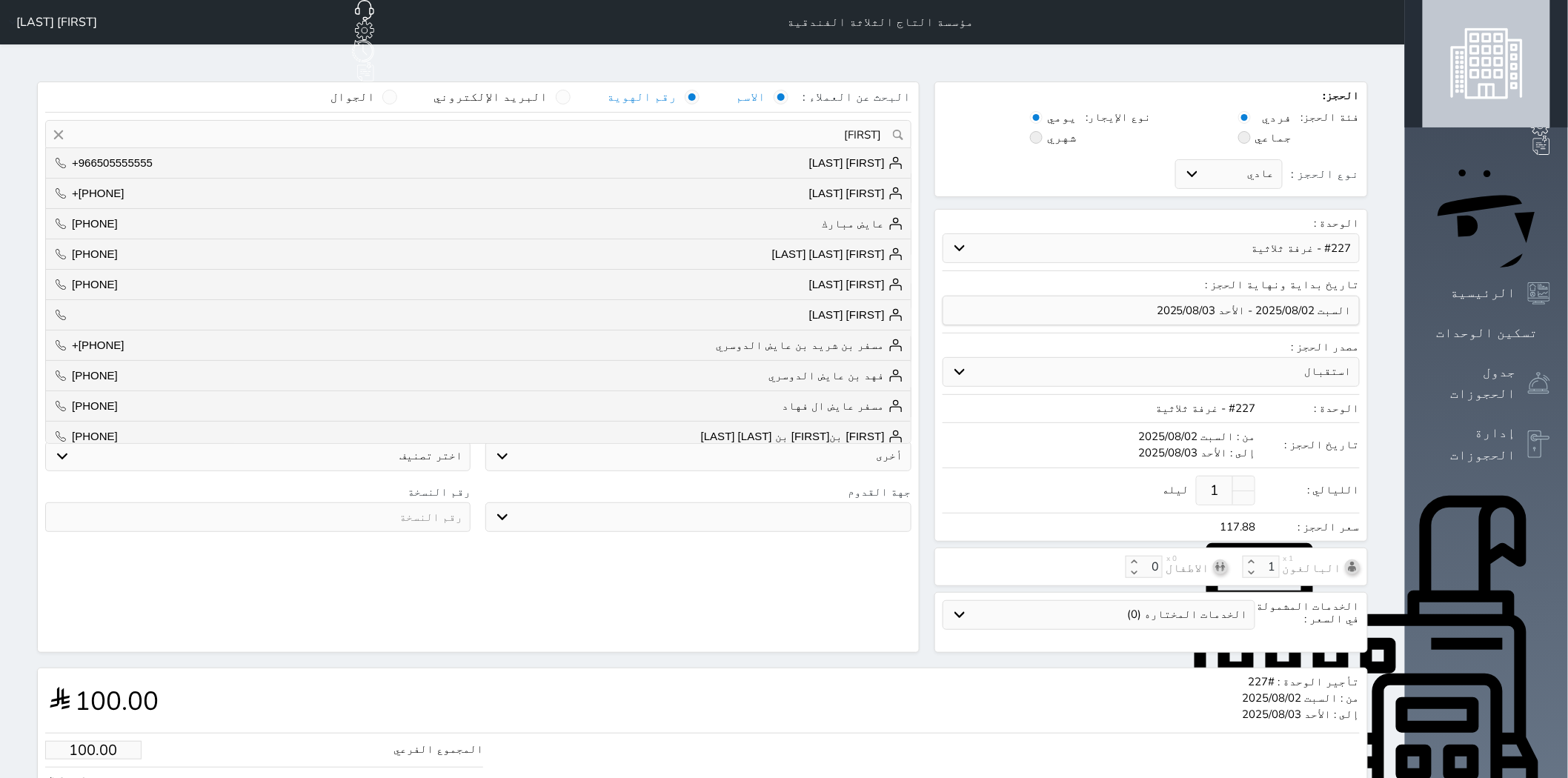 select 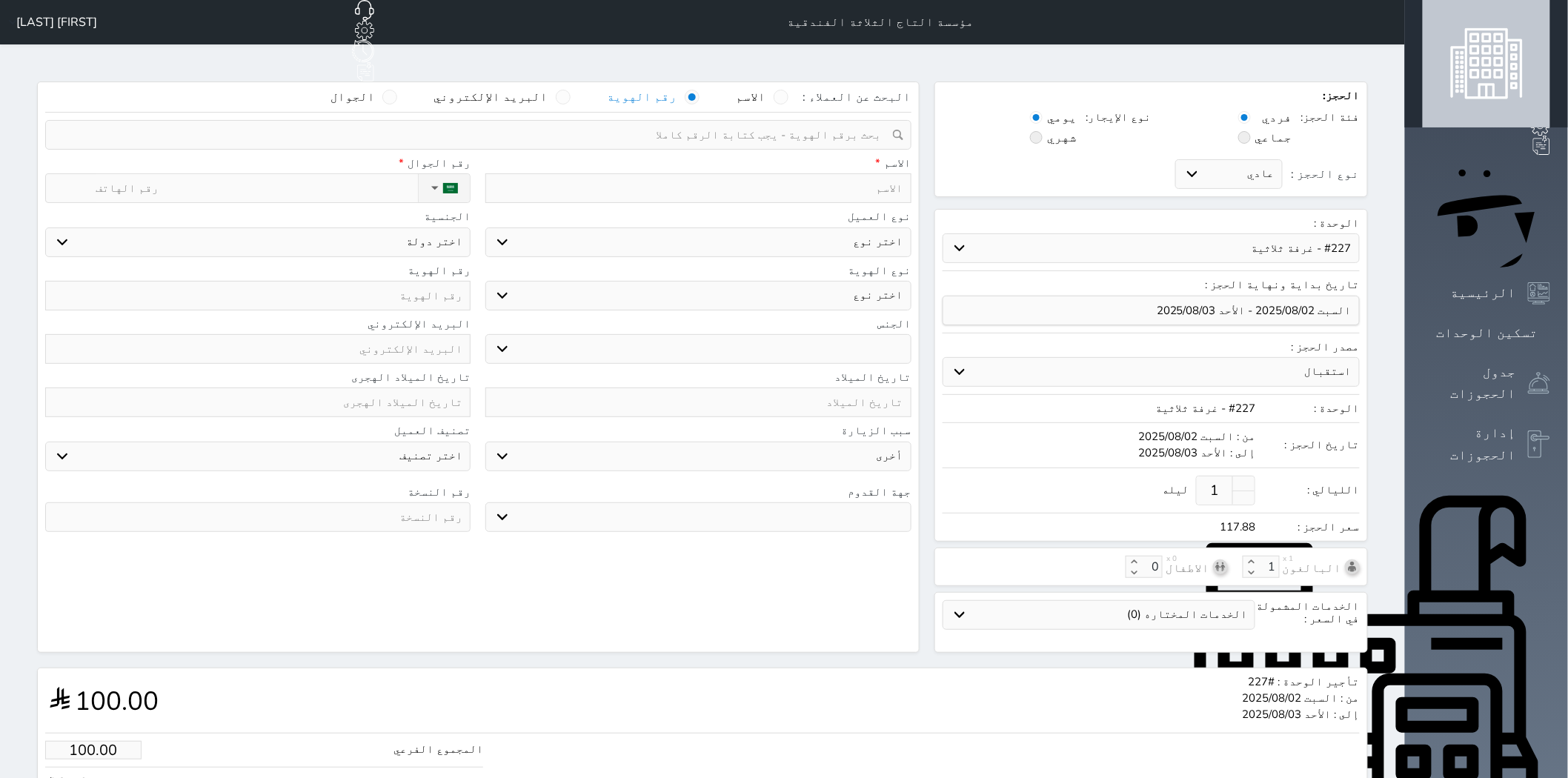 click at bounding box center (473, 135) 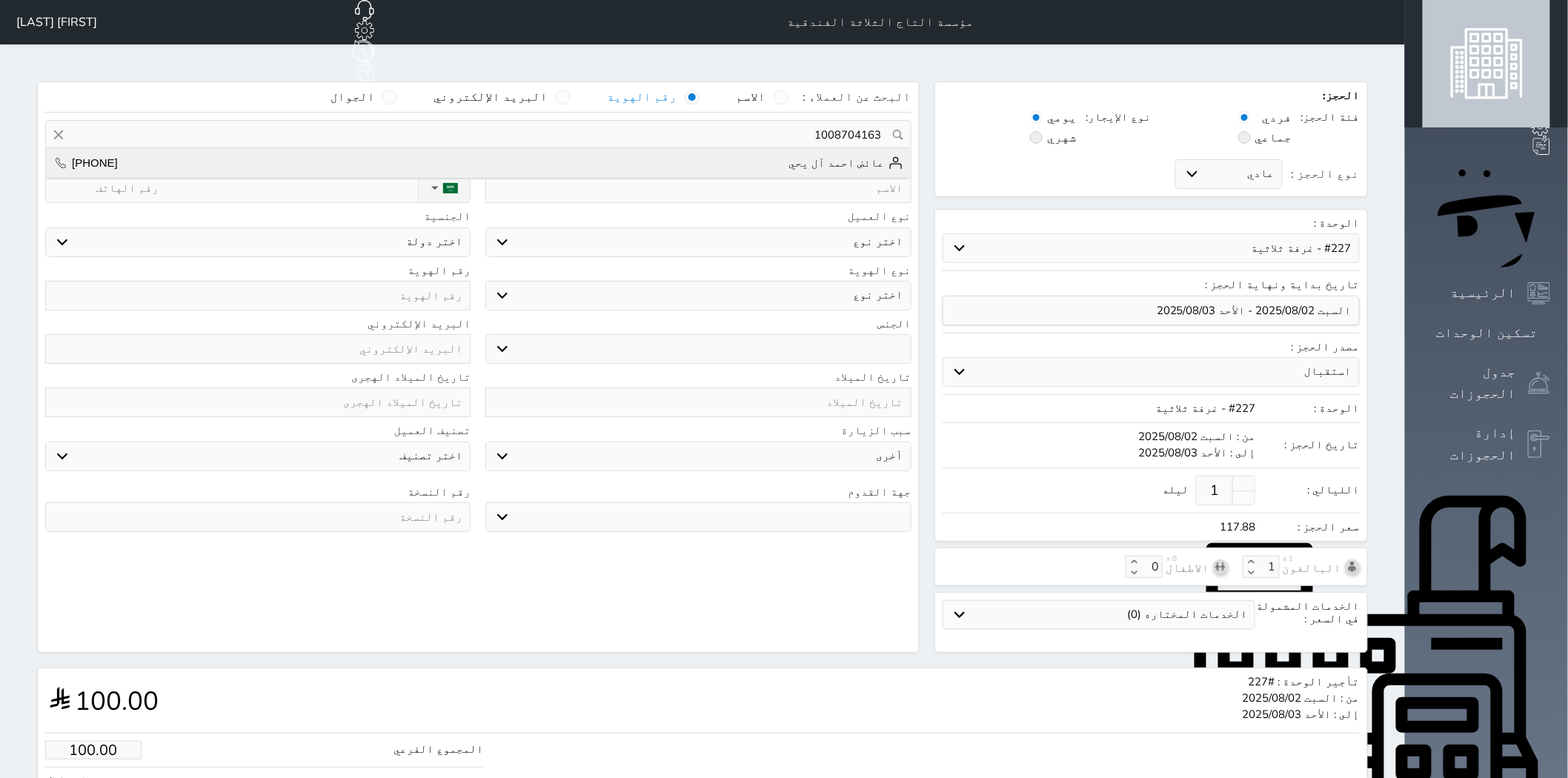 click on "عائض احمد آل يحي" at bounding box center (846, 163) 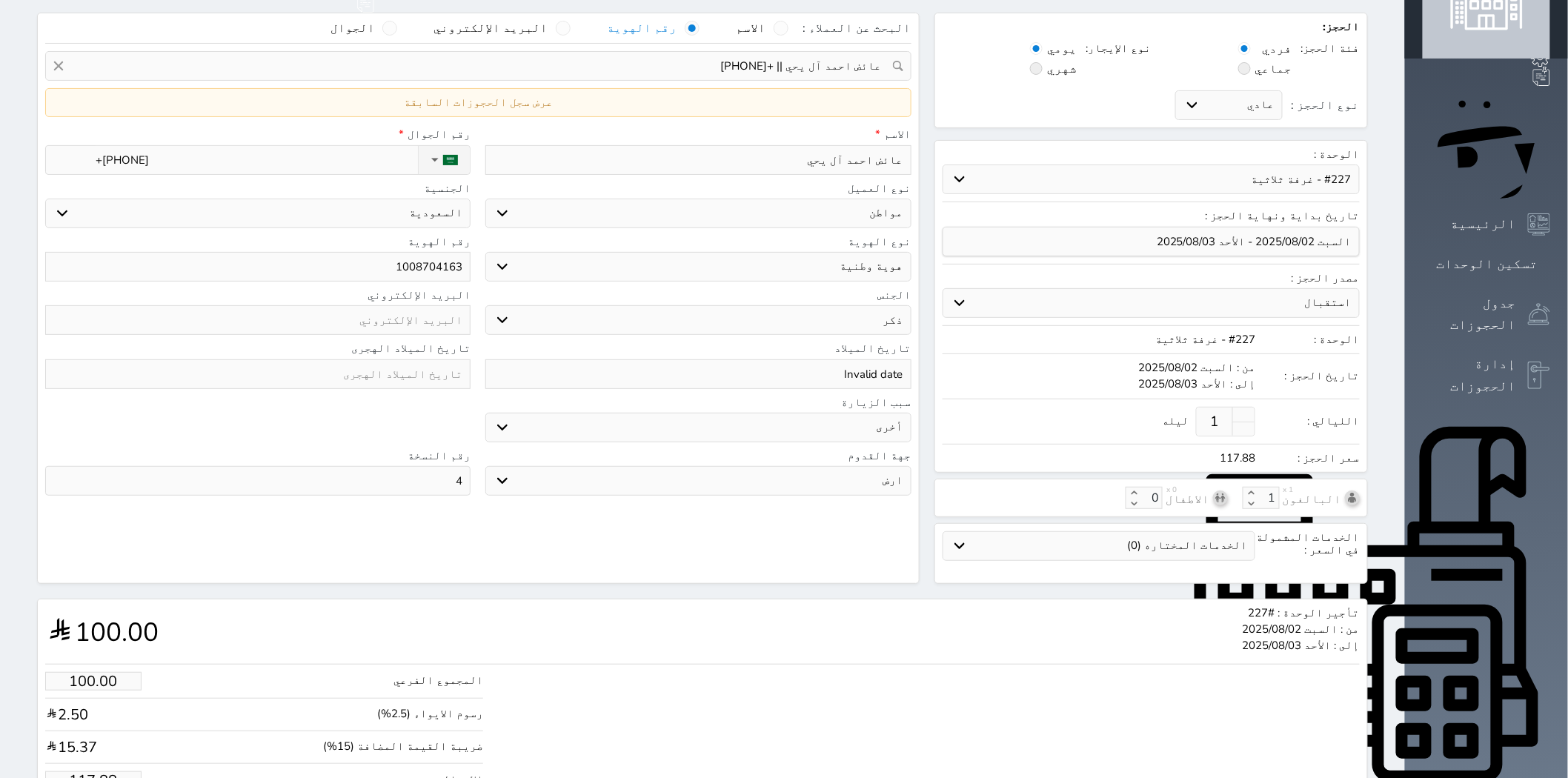 scroll, scrollTop: 121, scrollLeft: 0, axis: vertical 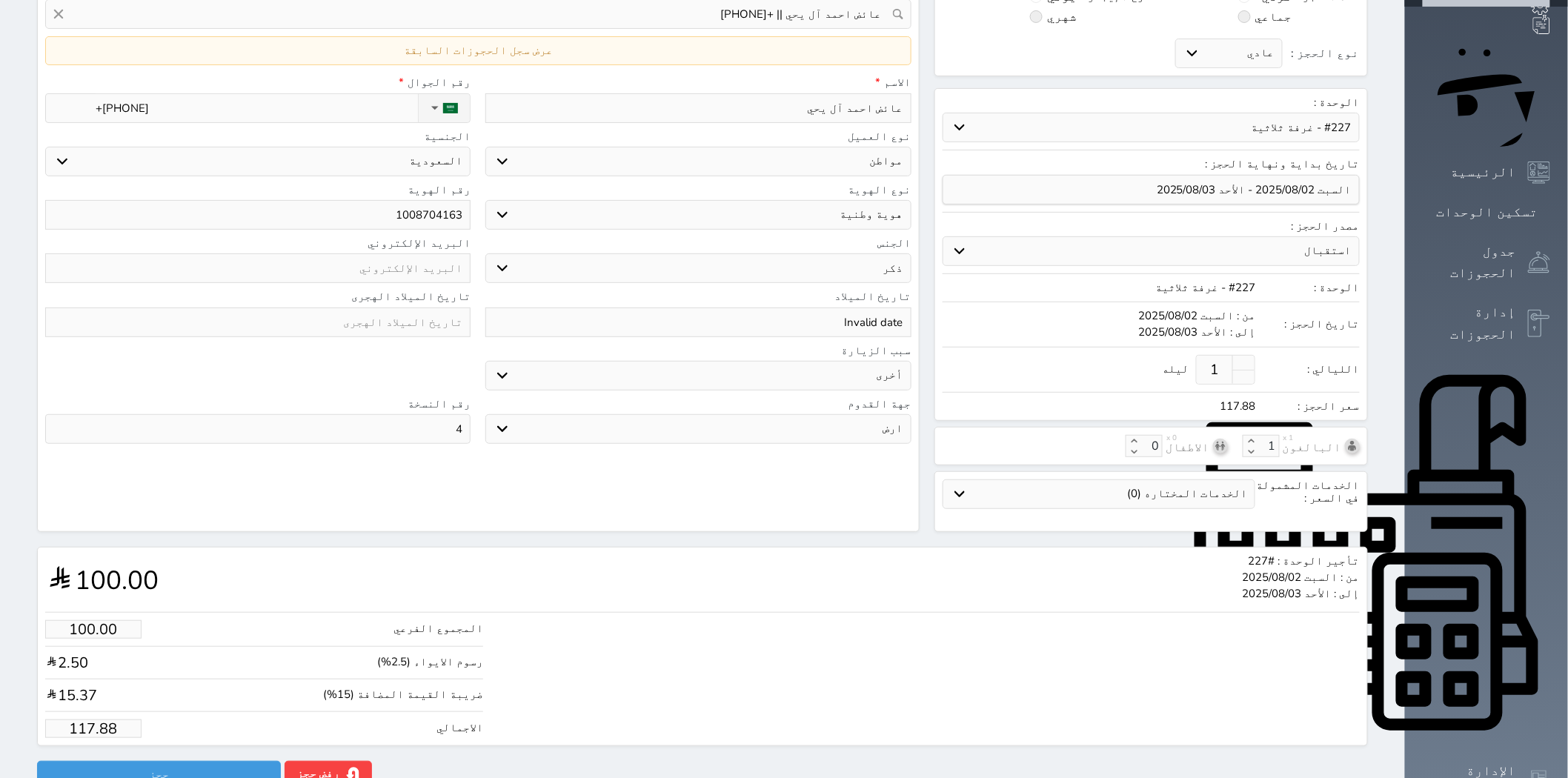 drag, startPoint x: 30, startPoint y: 694, endPoint x: 126, endPoint y: 695, distance: 96.00521 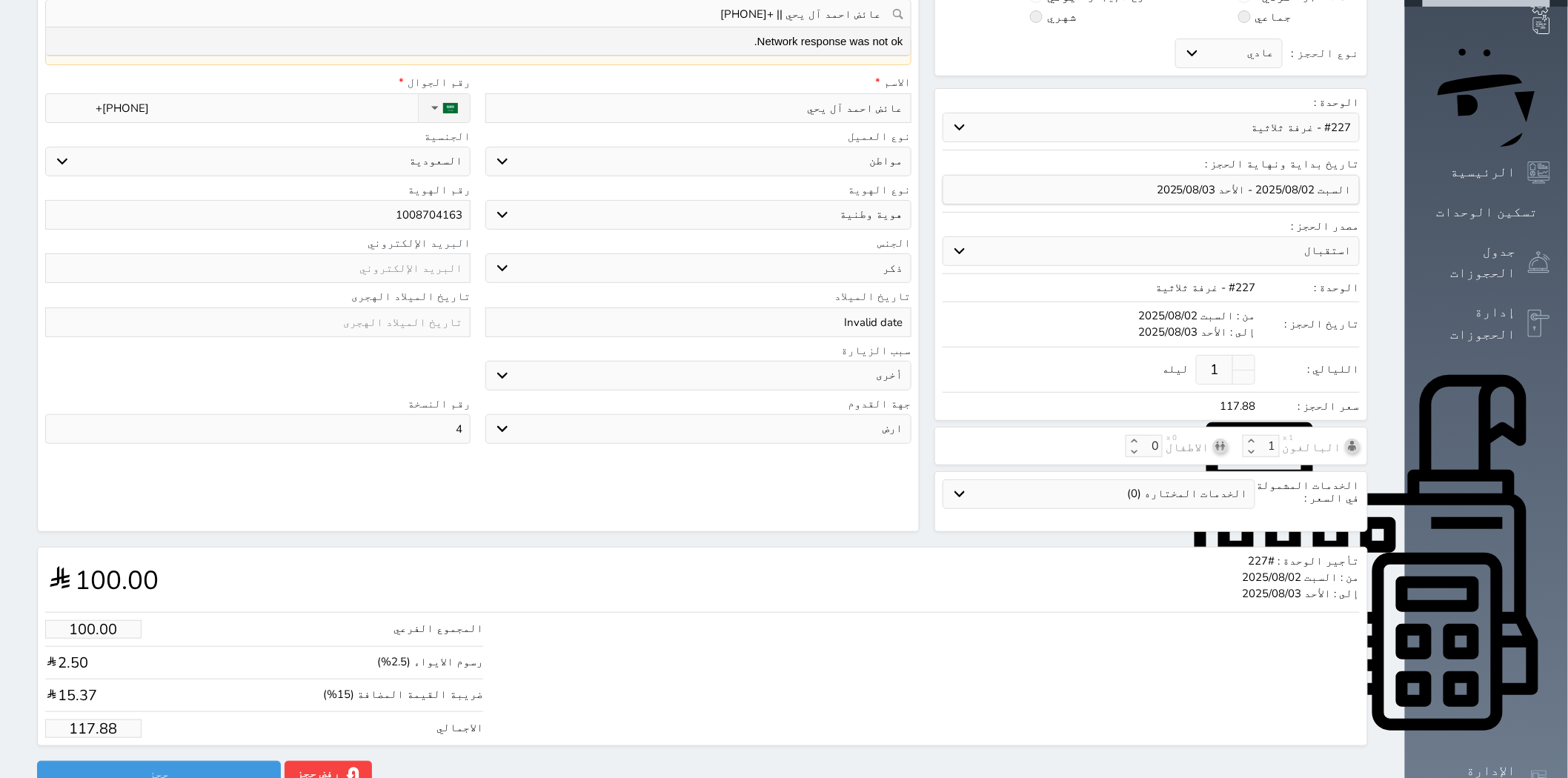 drag, startPoint x: 47, startPoint y: 699, endPoint x: 133, endPoint y: 705, distance: 86.209048 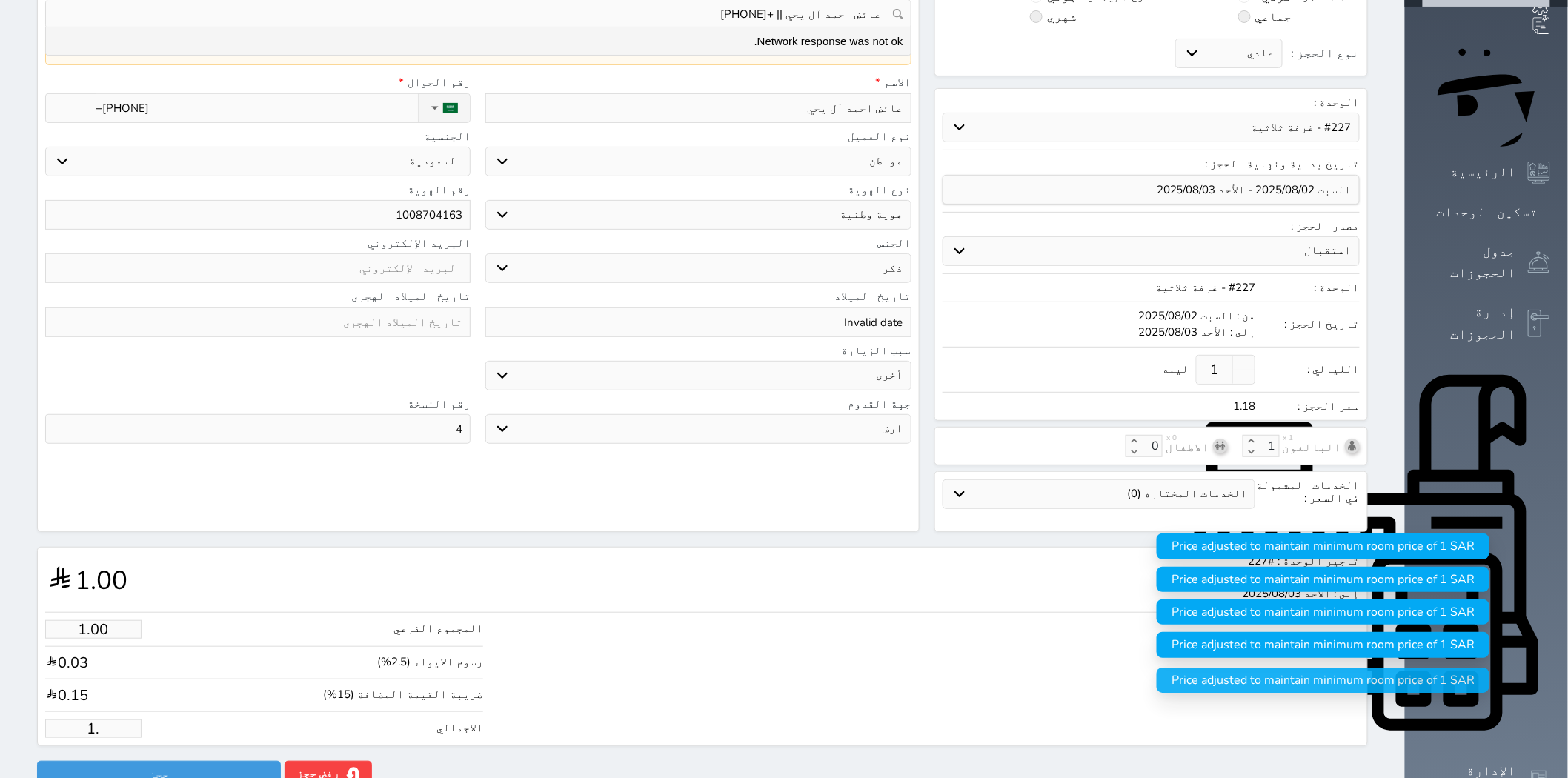 type on "1" 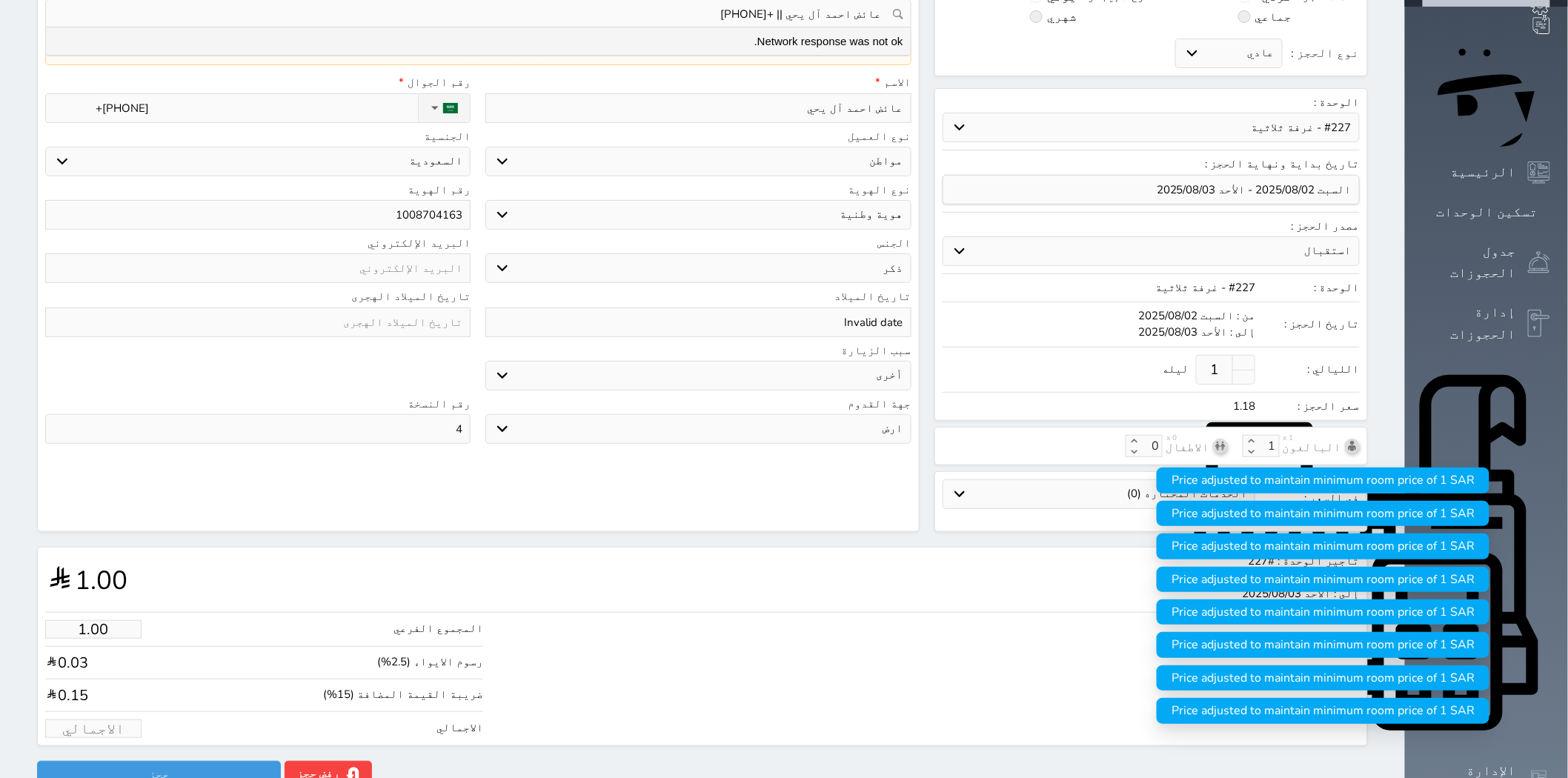 type on "1" 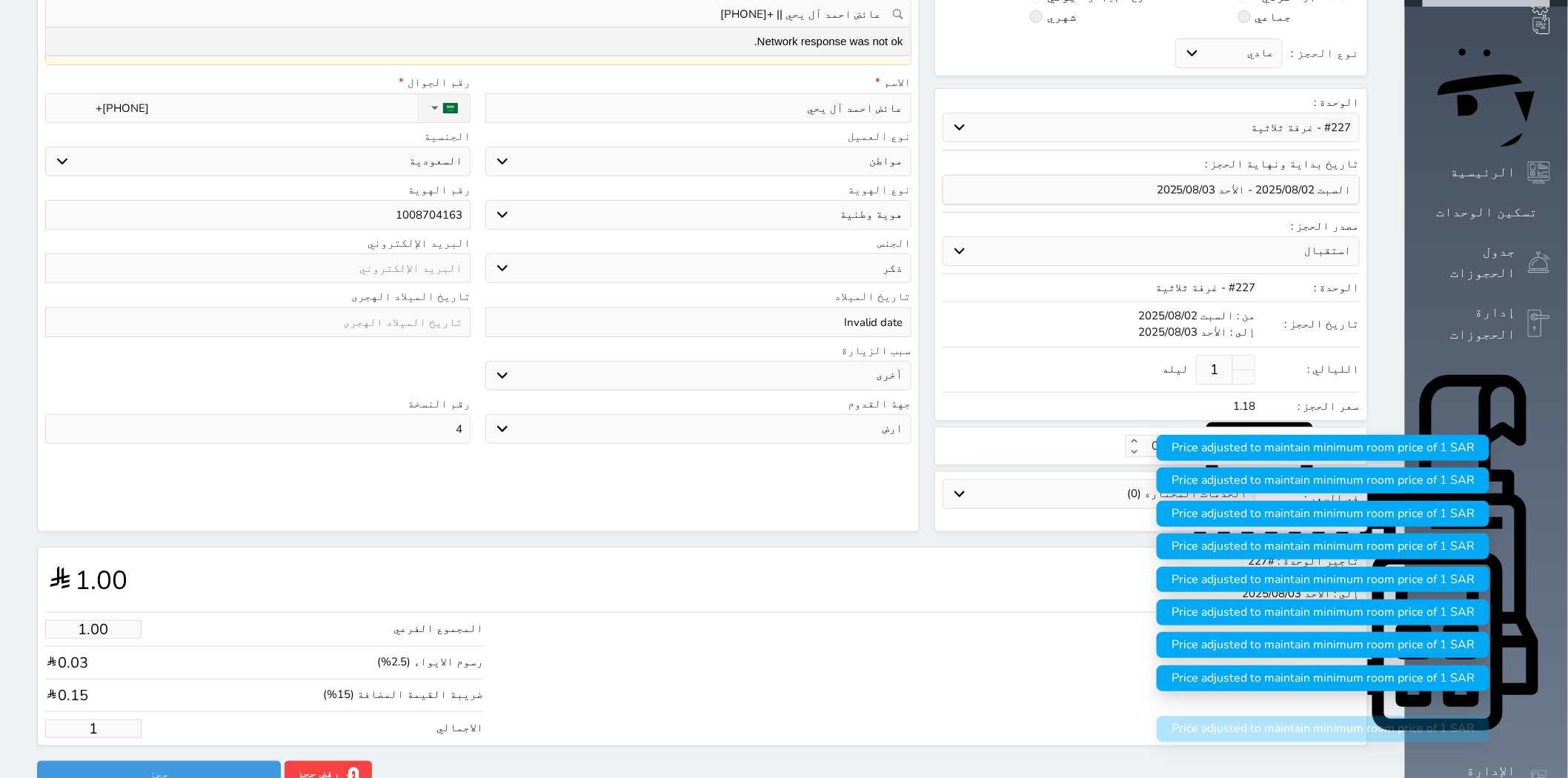 type on "8.48" 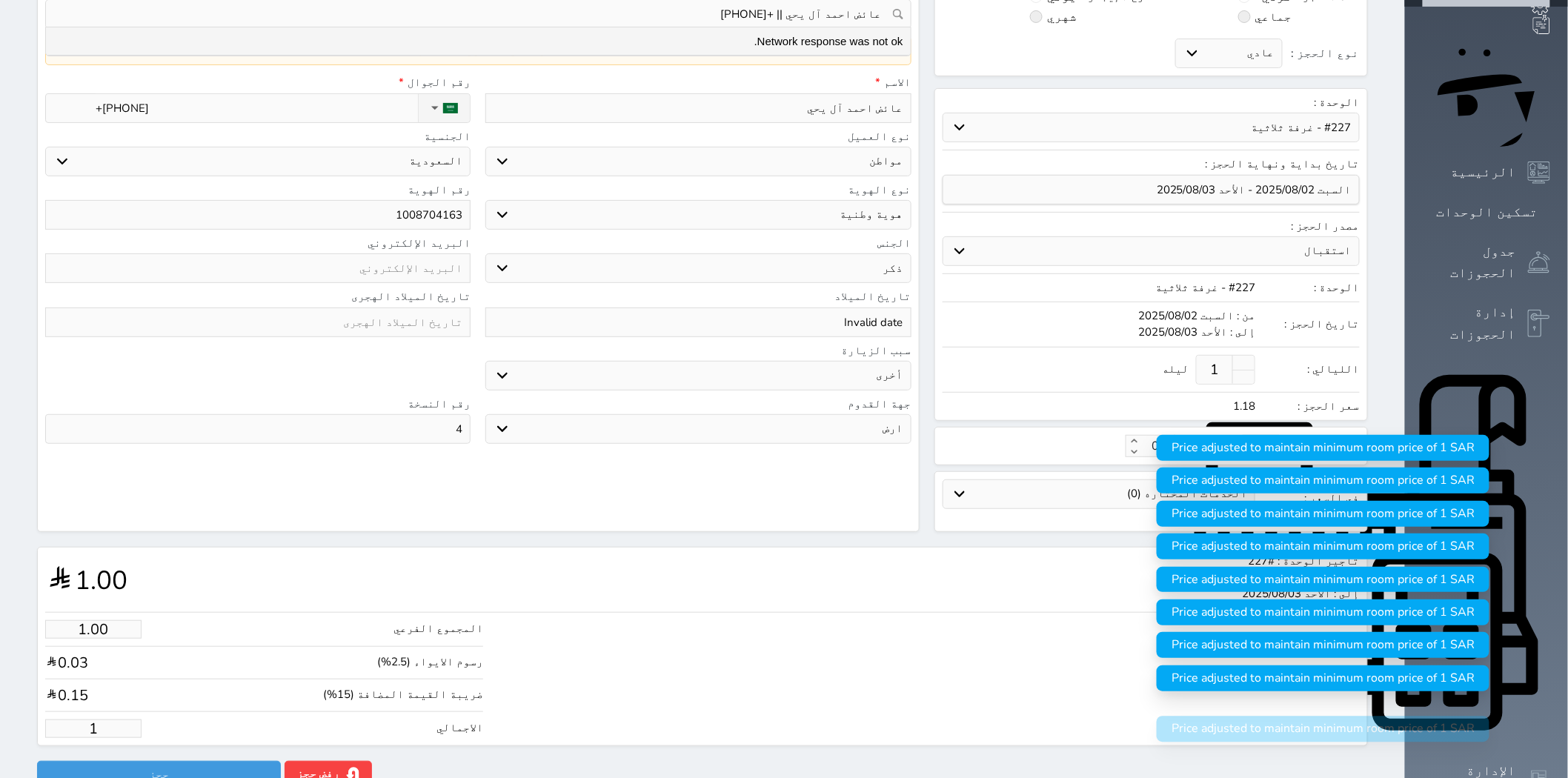 type on "10" 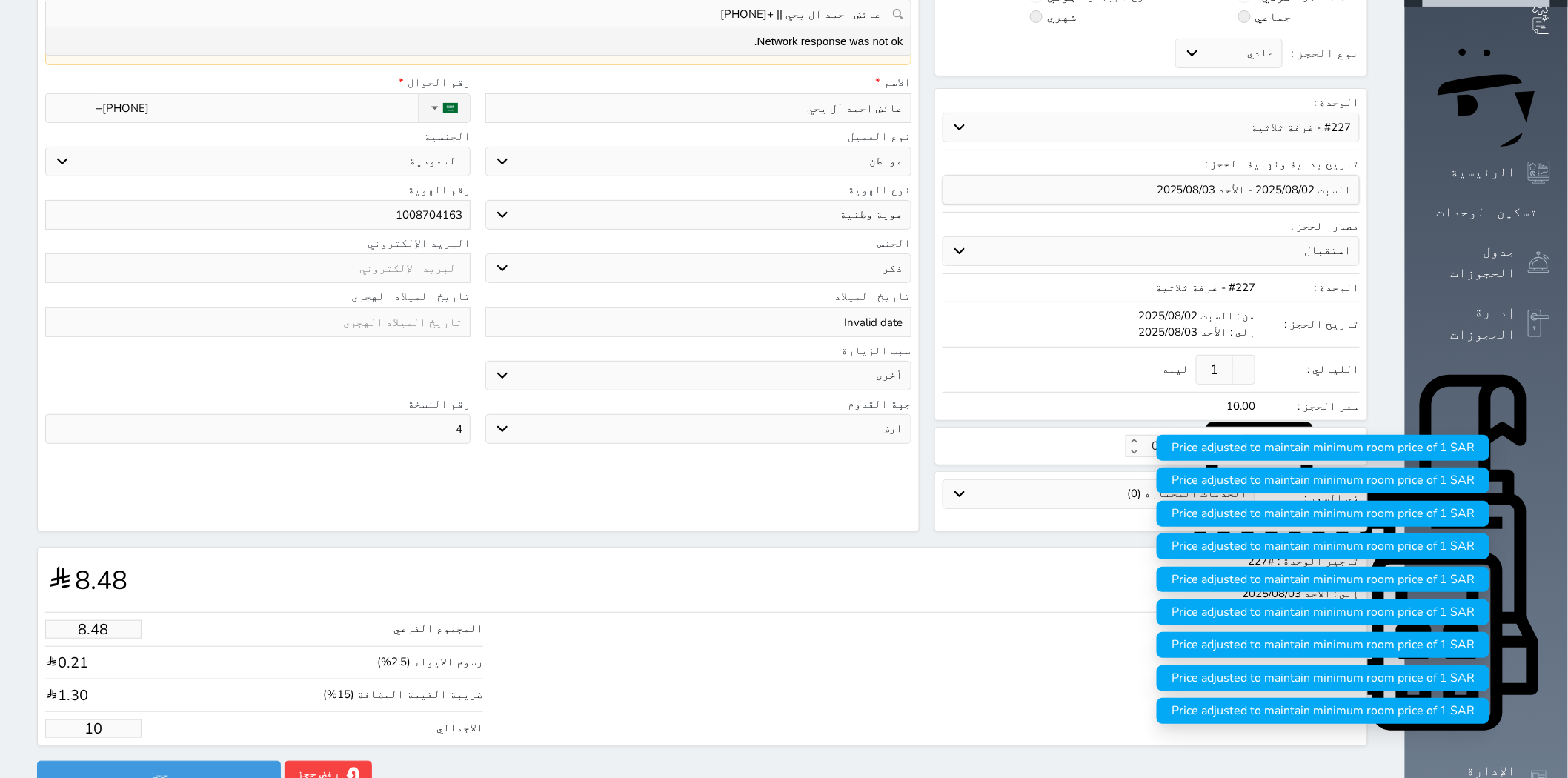 type on "84.84" 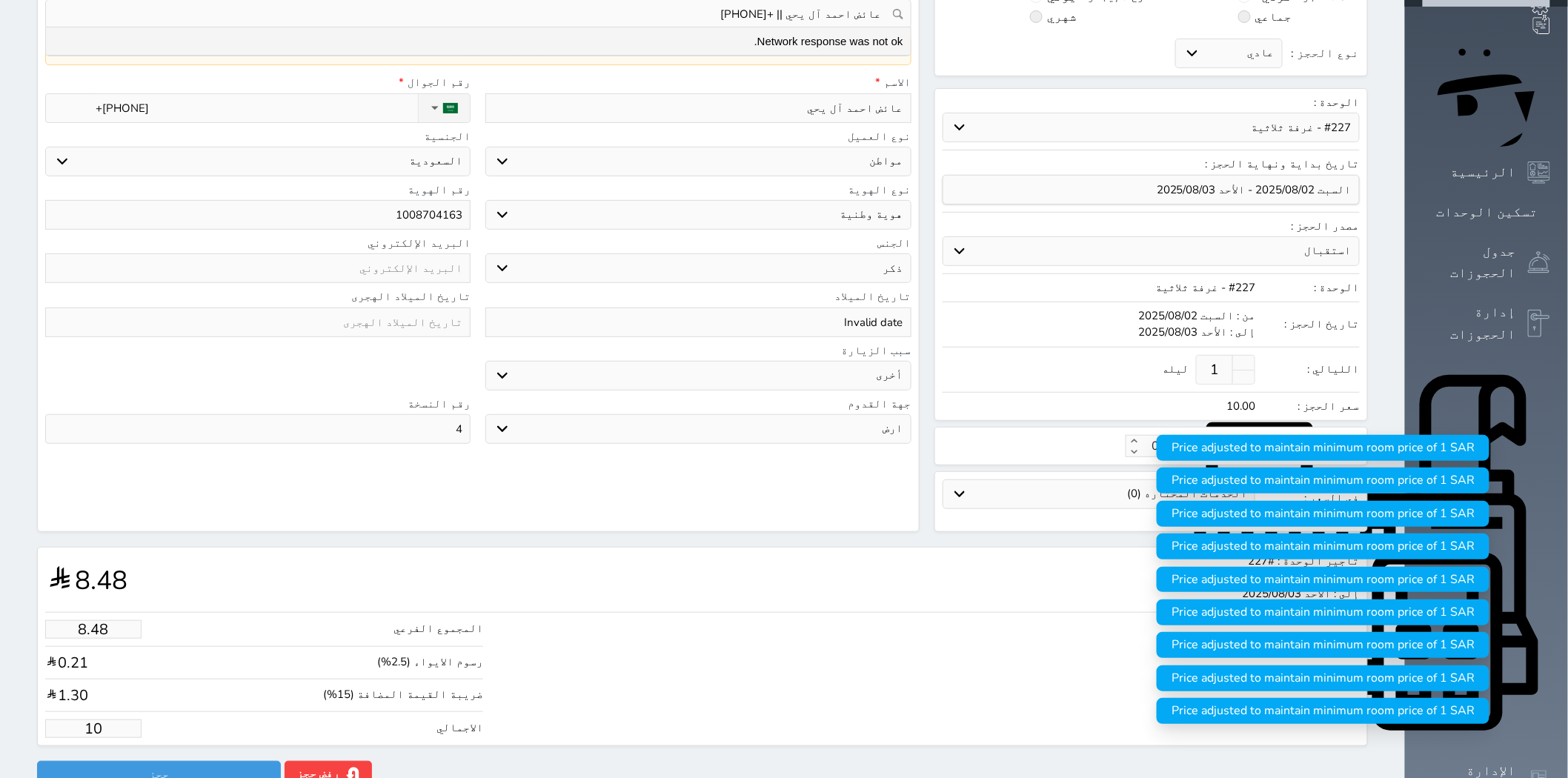 type on "100" 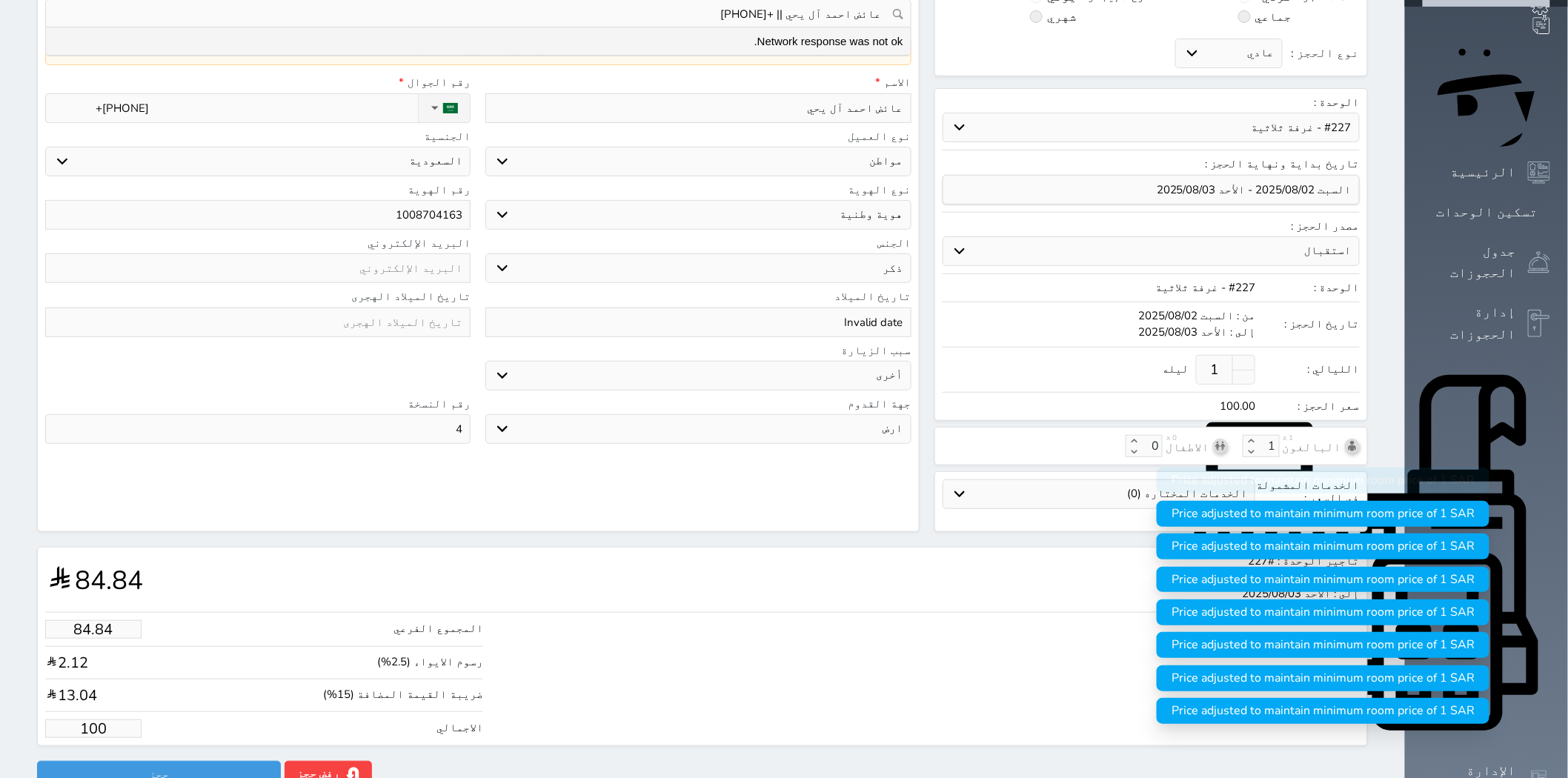 type on "8.48" 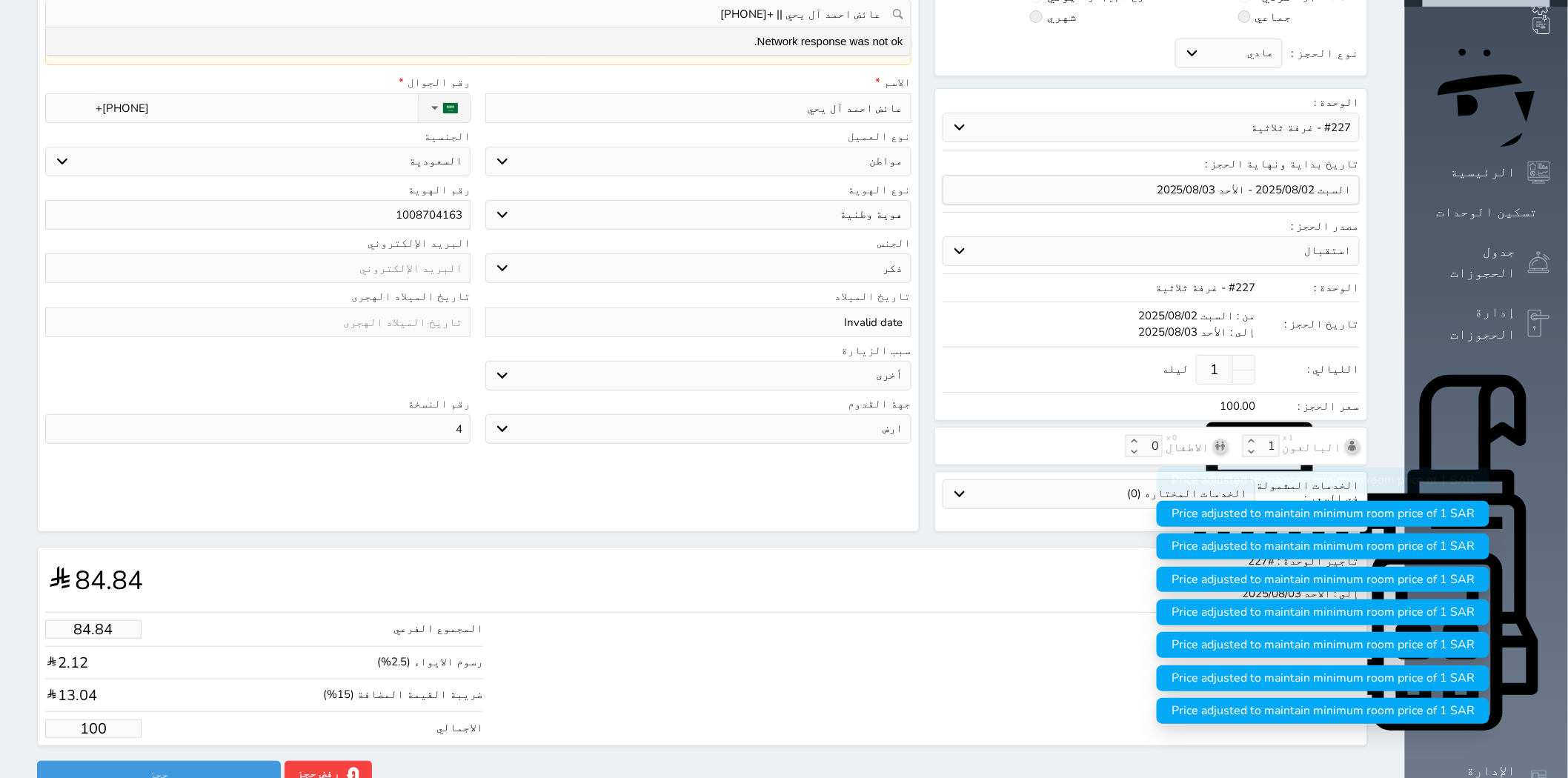 type on "10" 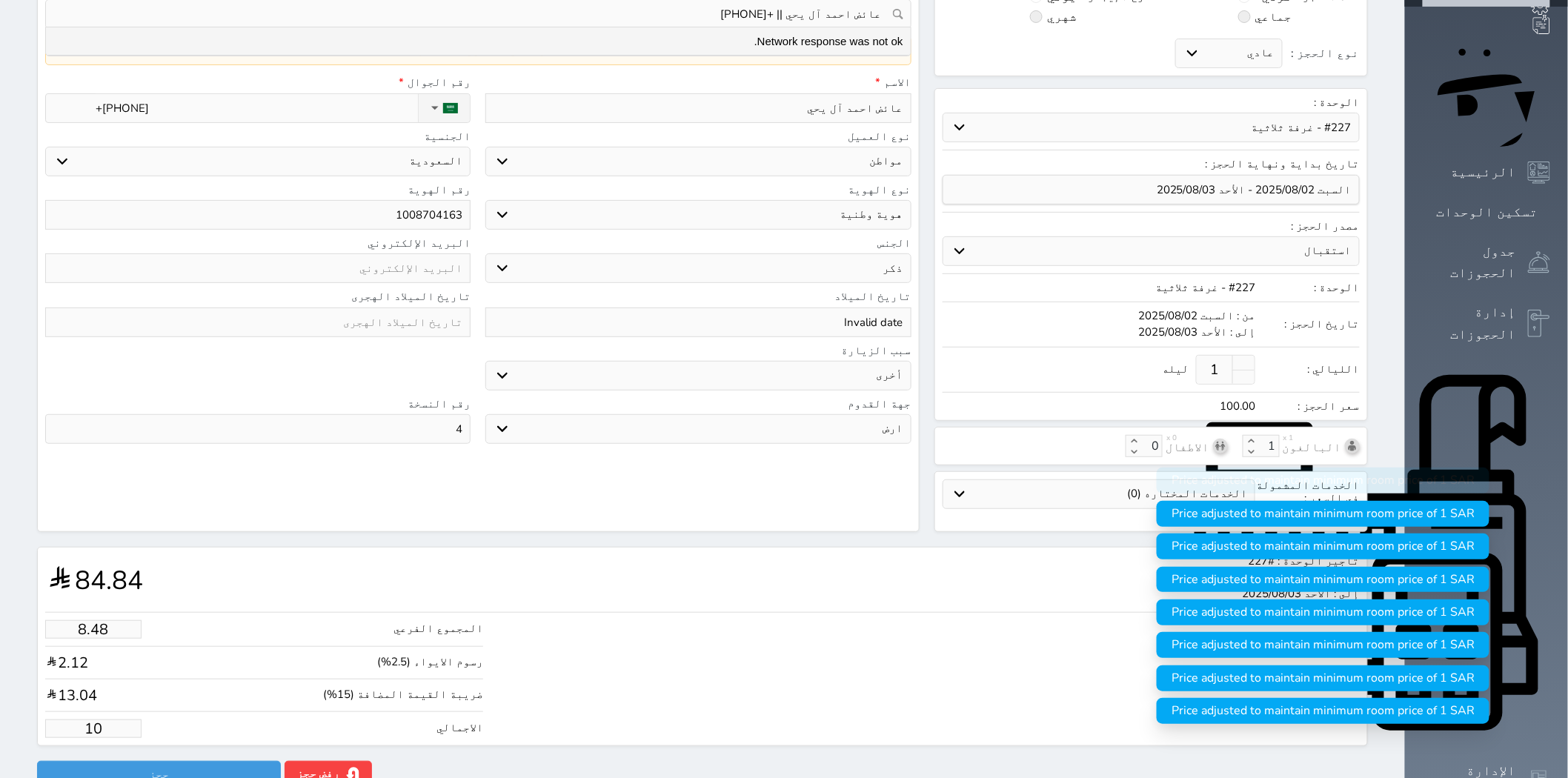 type on "1.00" 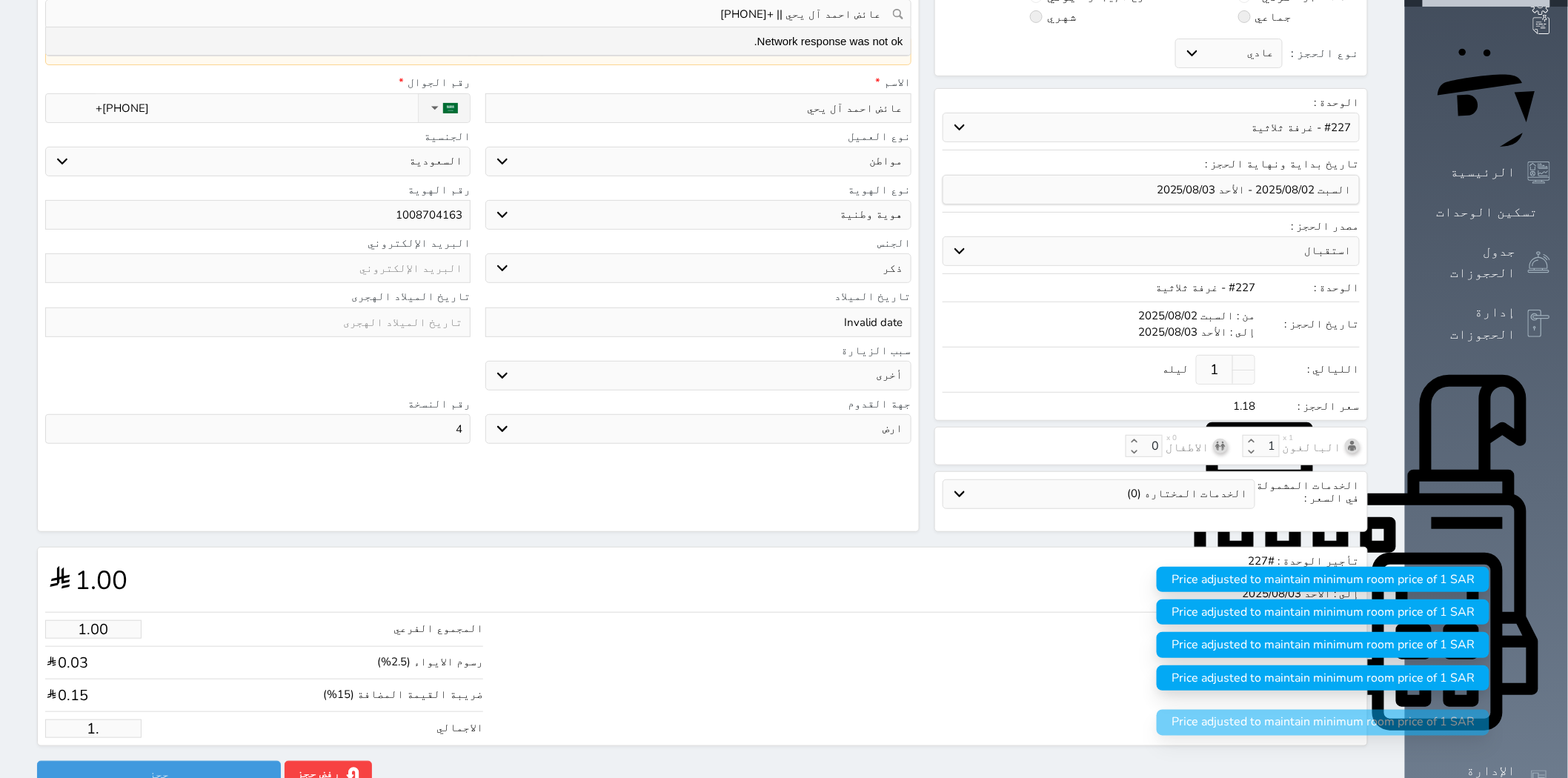 type on "1" 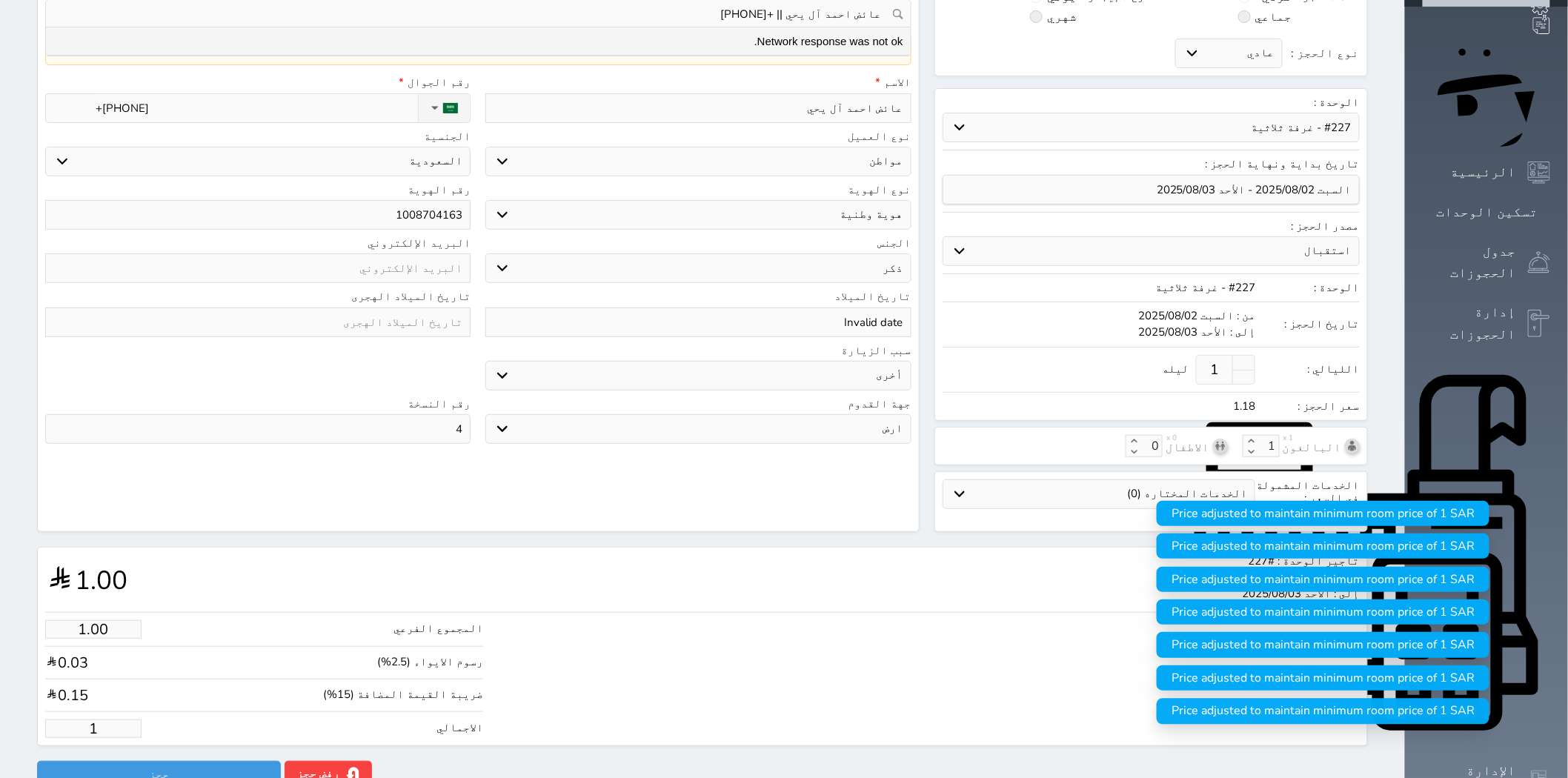 type 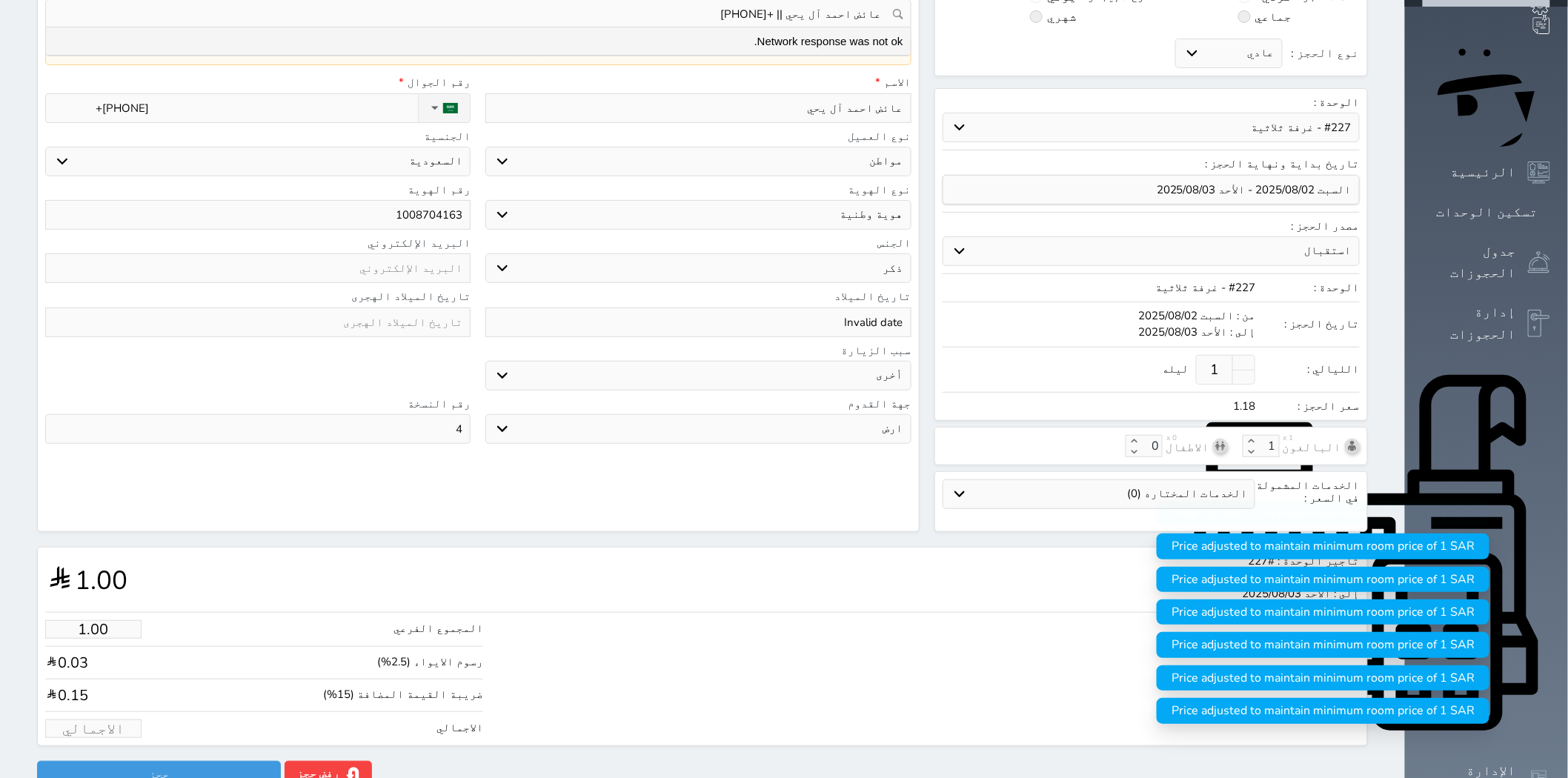 type on "7.64" 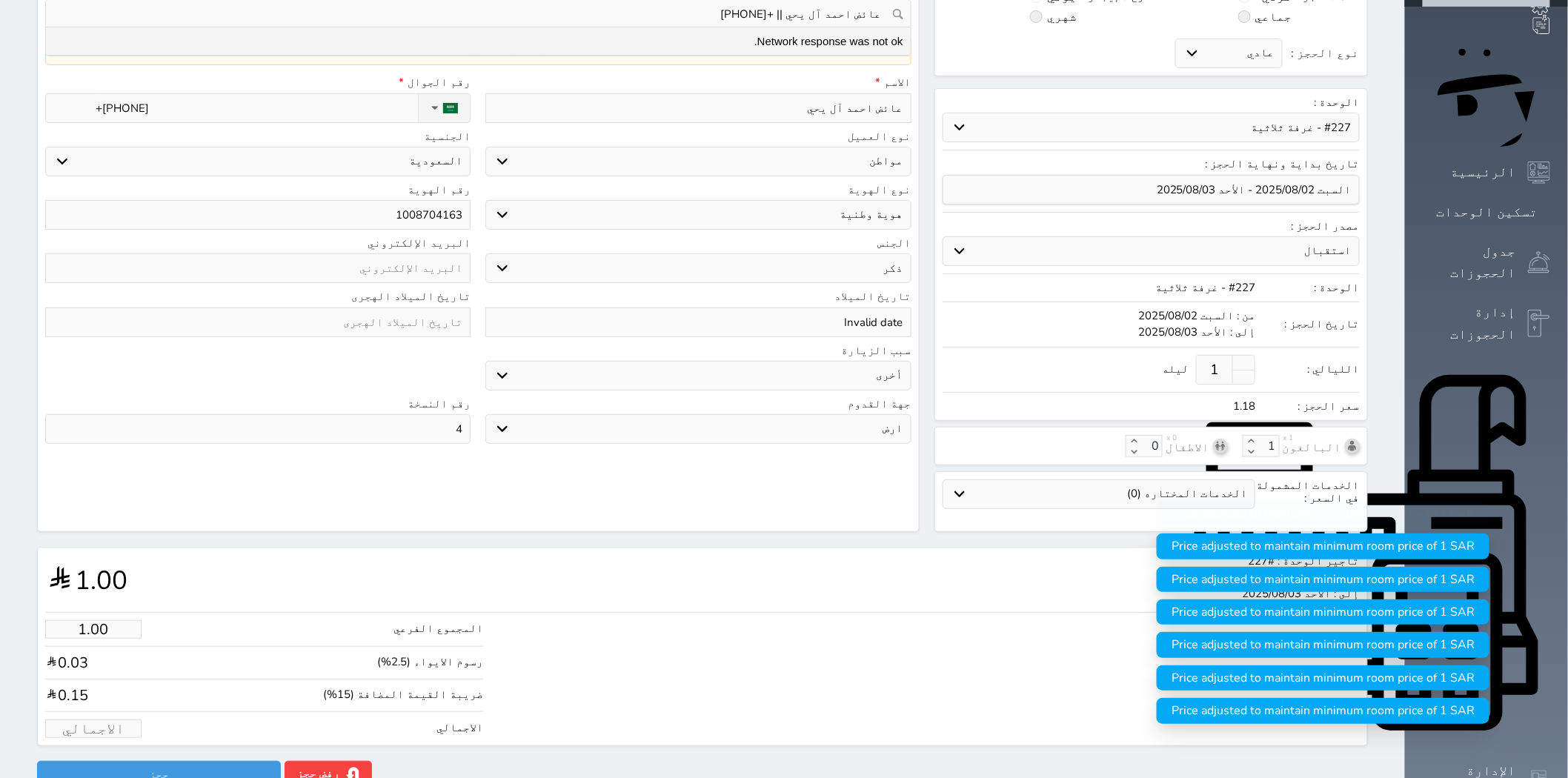 type on "9" 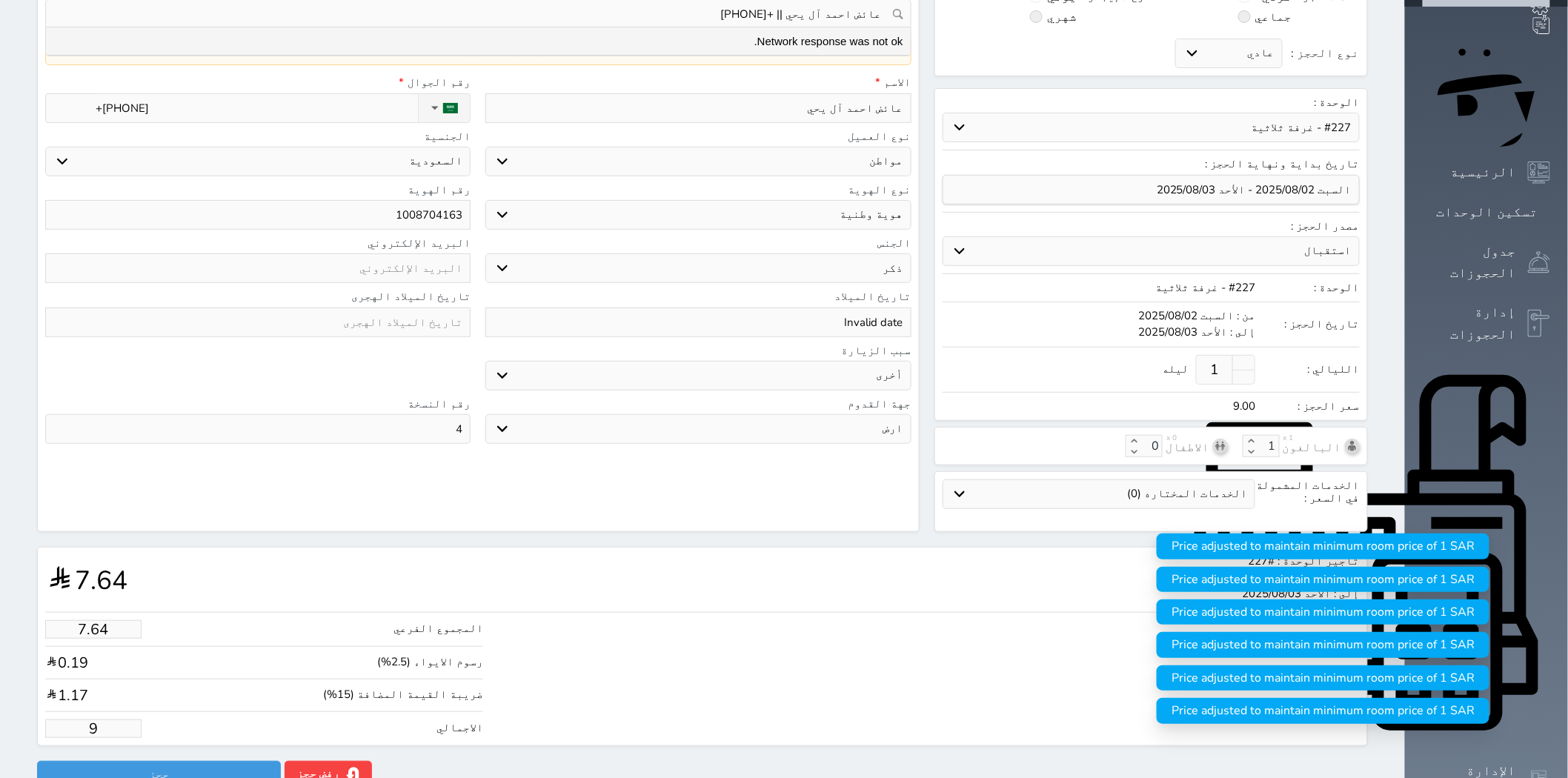 type on "76.35" 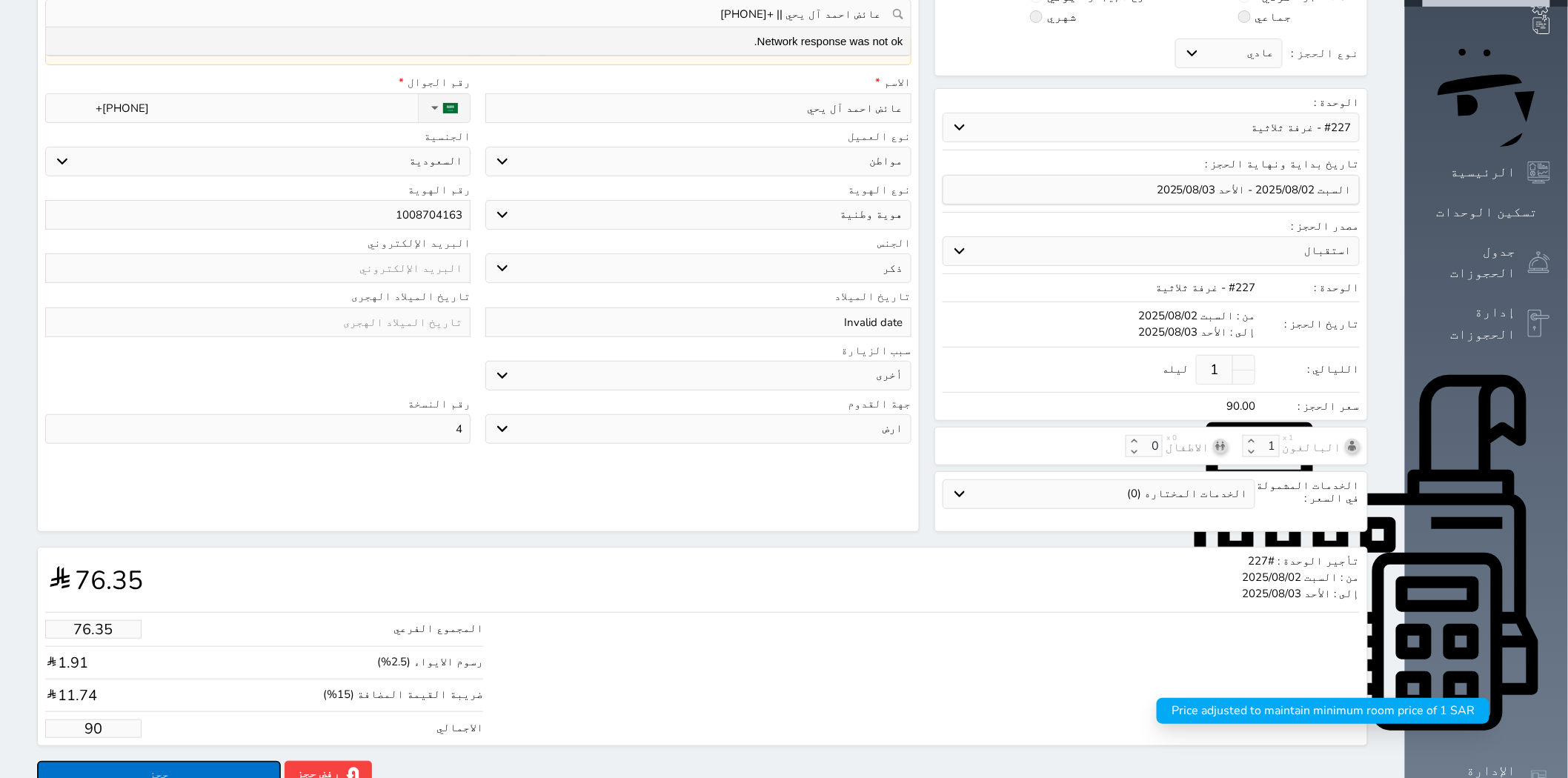 type on "90.00" 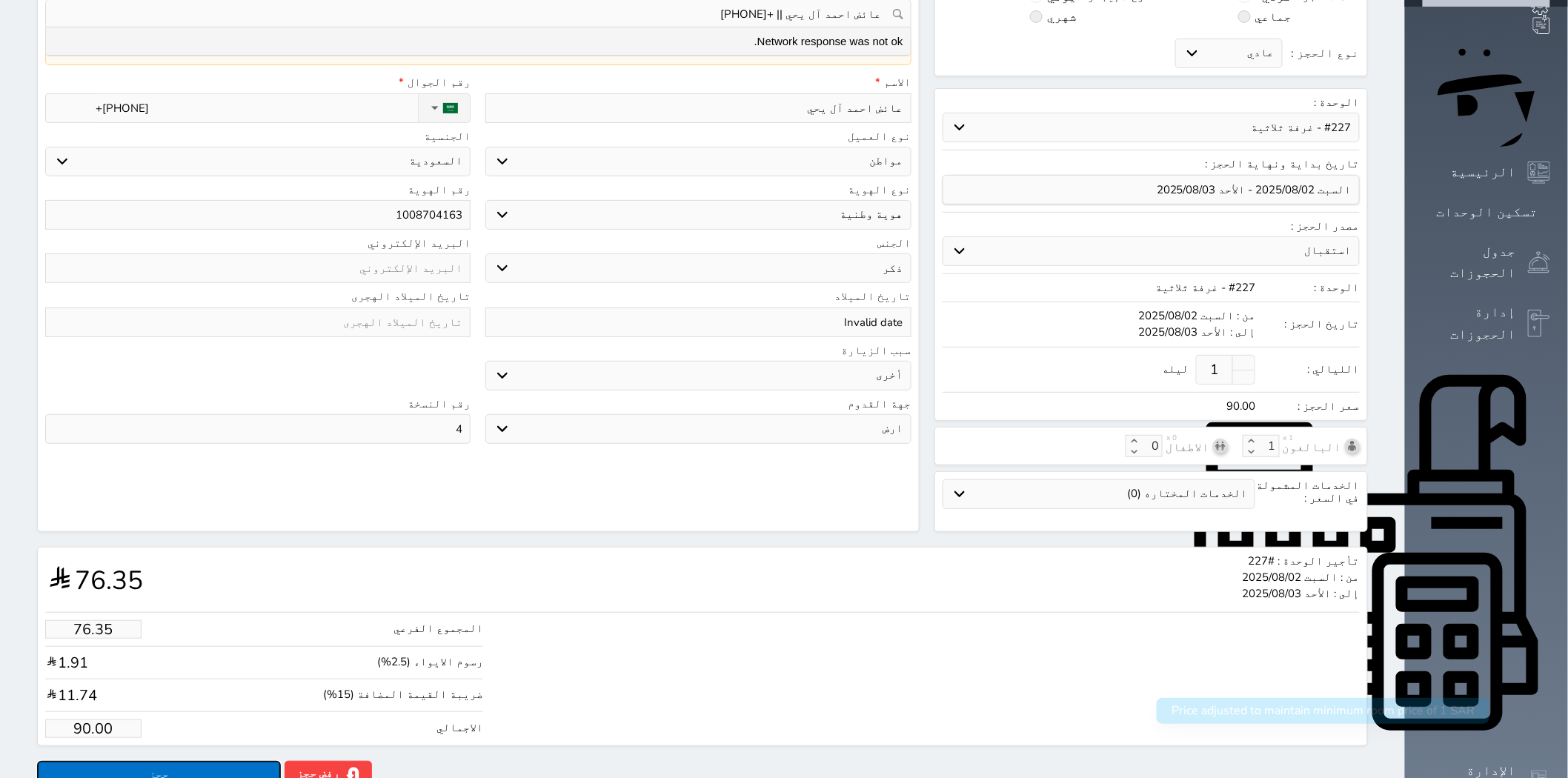 click on "حجز" at bounding box center [159, 774] 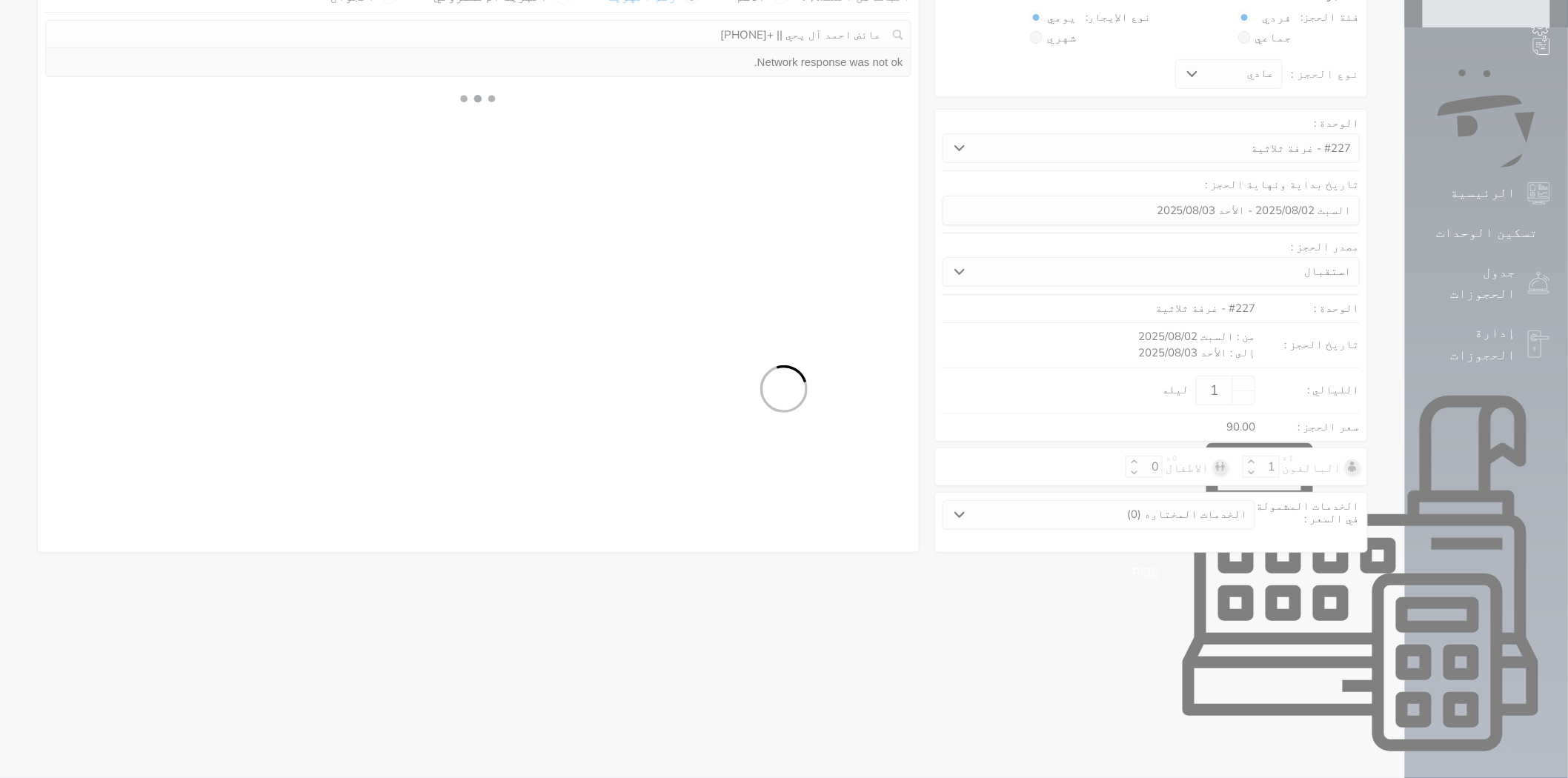 select on "1" 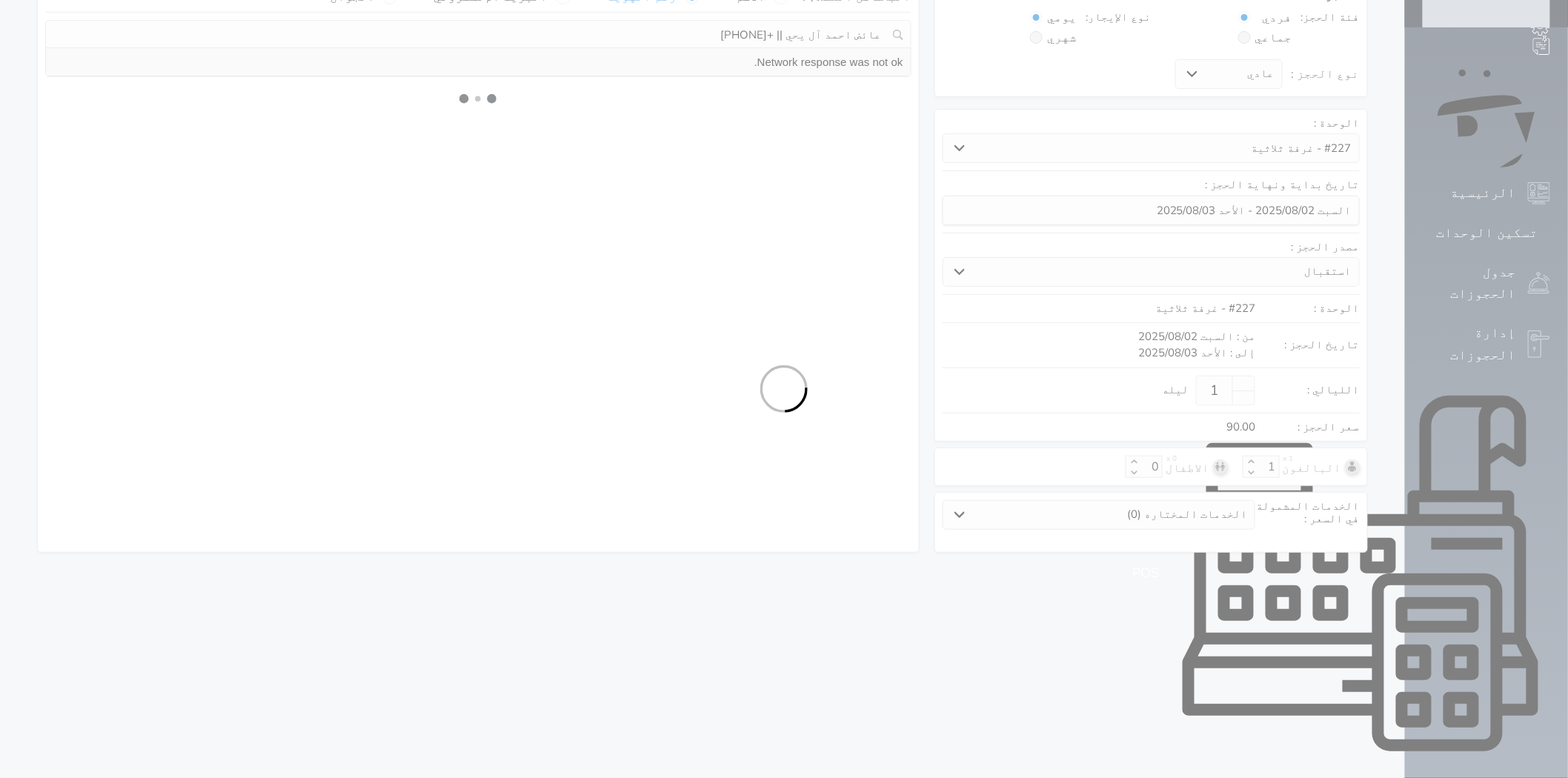 select on "113" 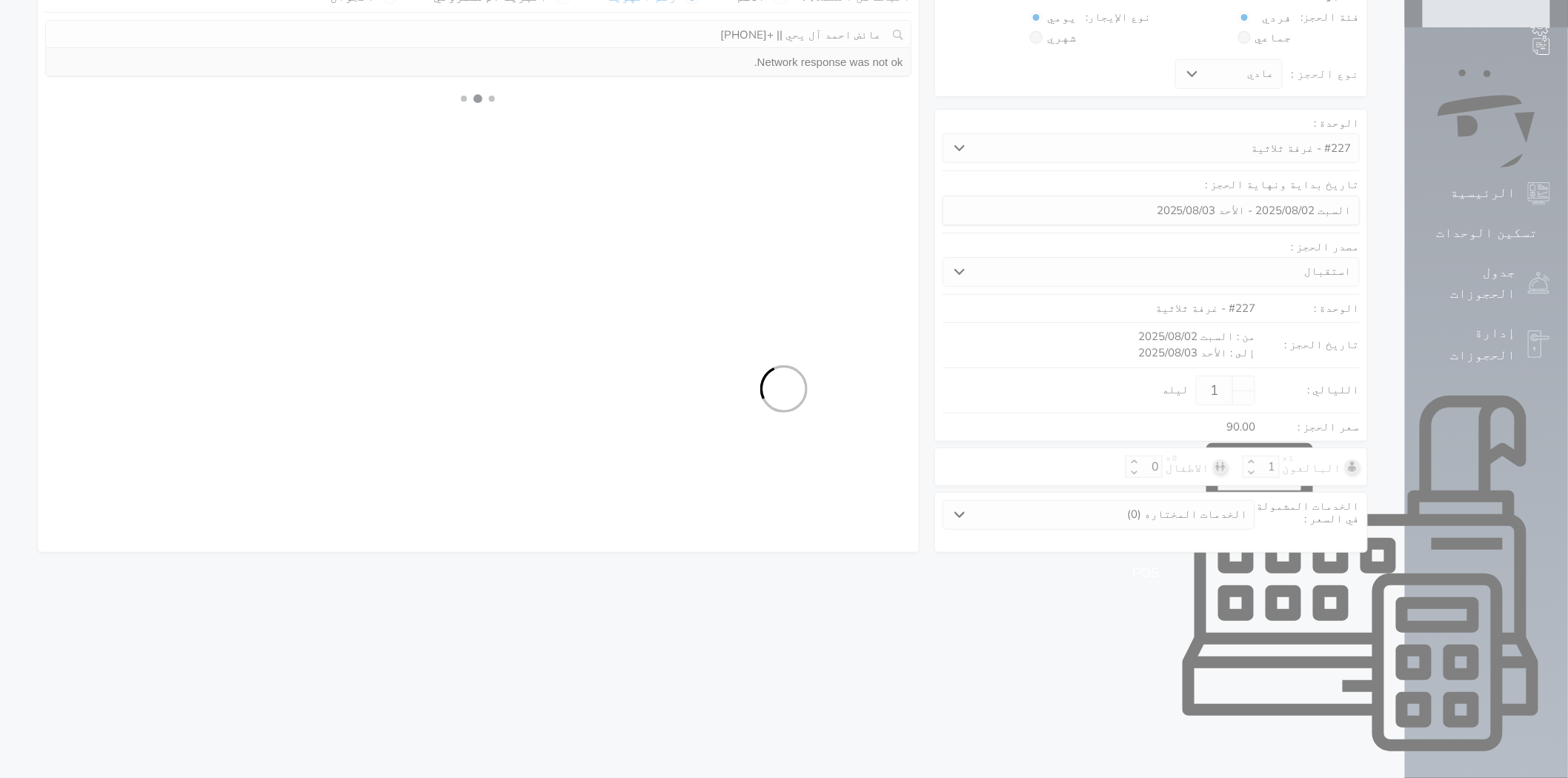 select on "1" 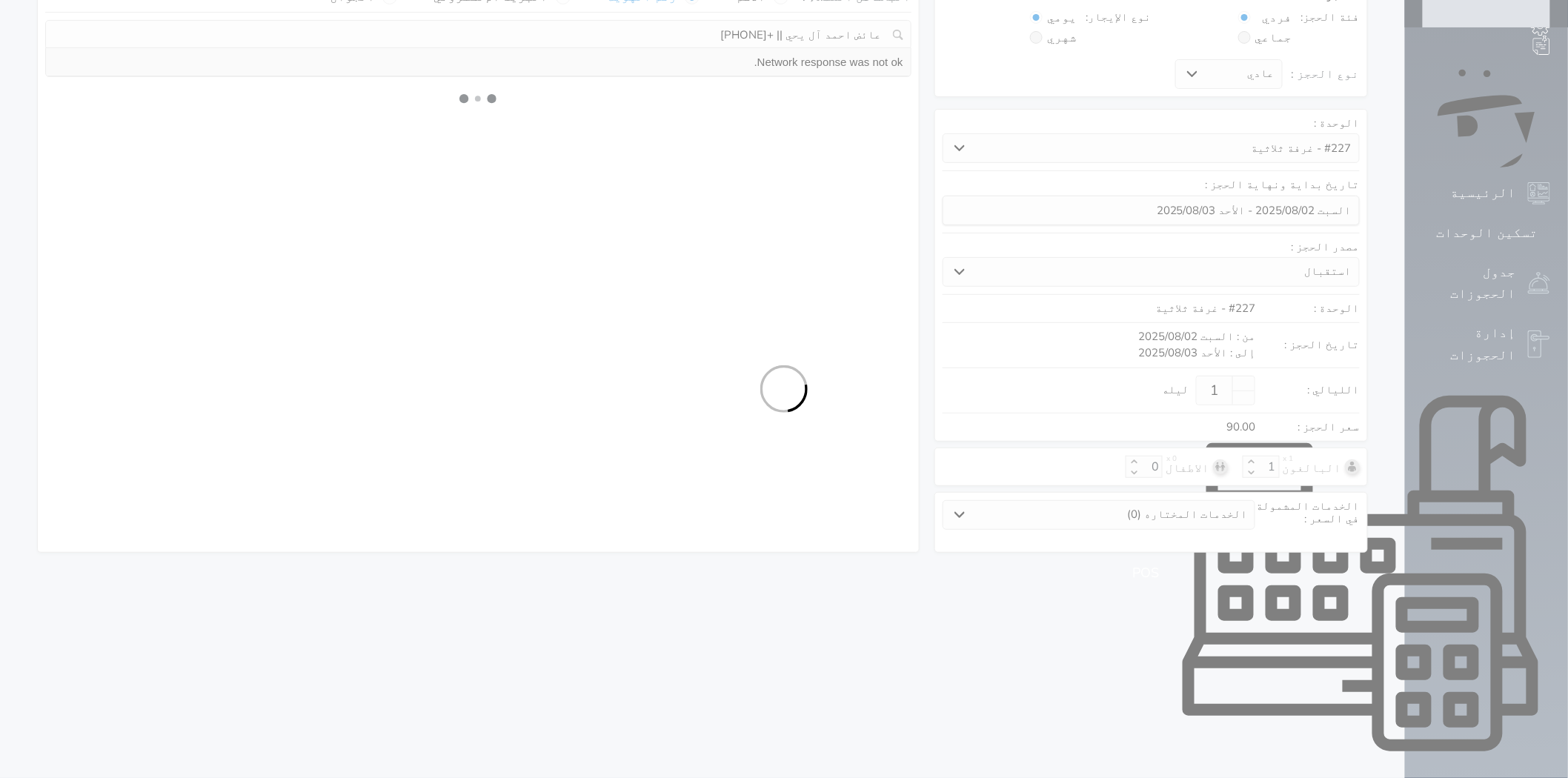 select on "7" 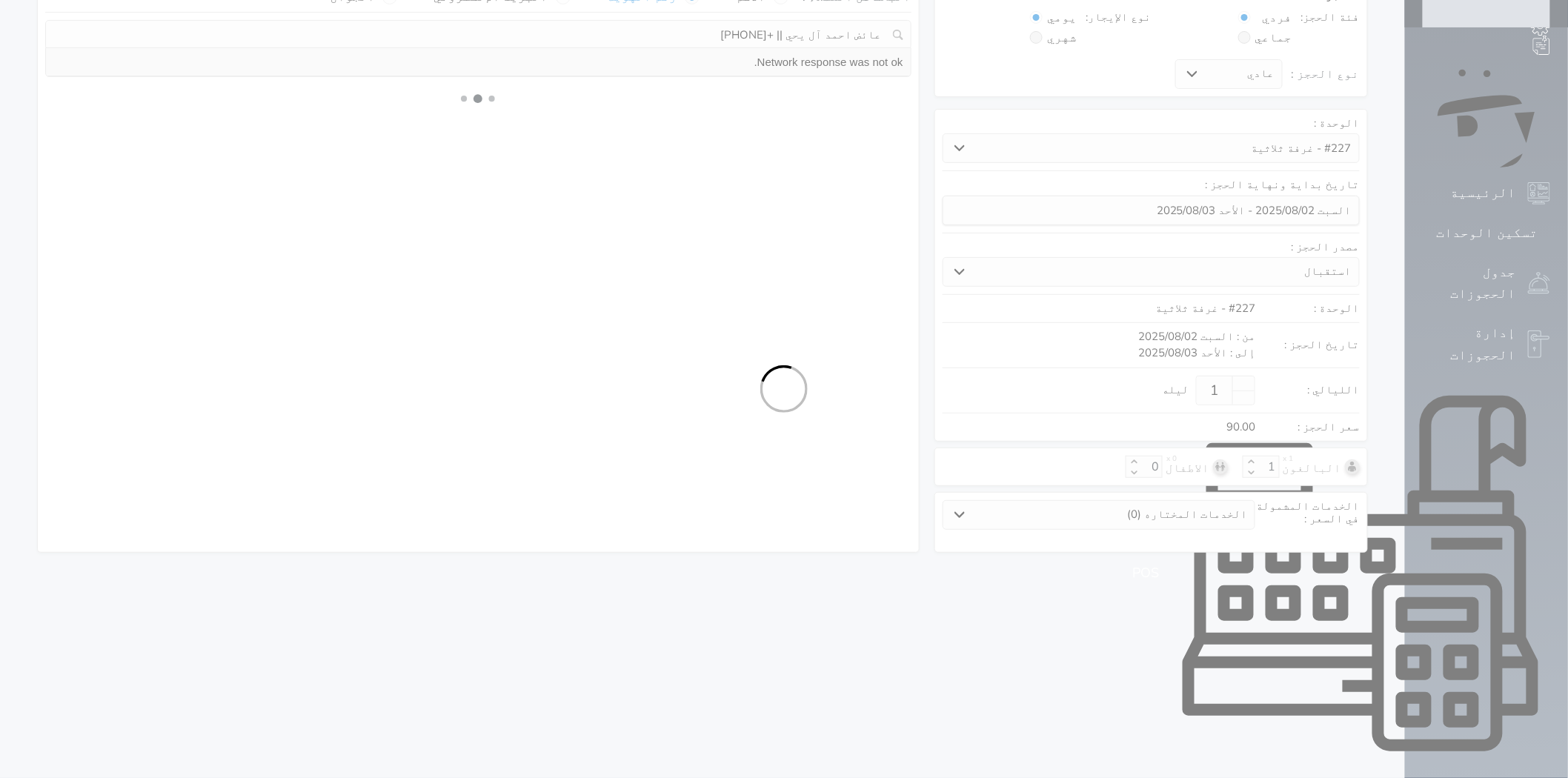 select on "9" 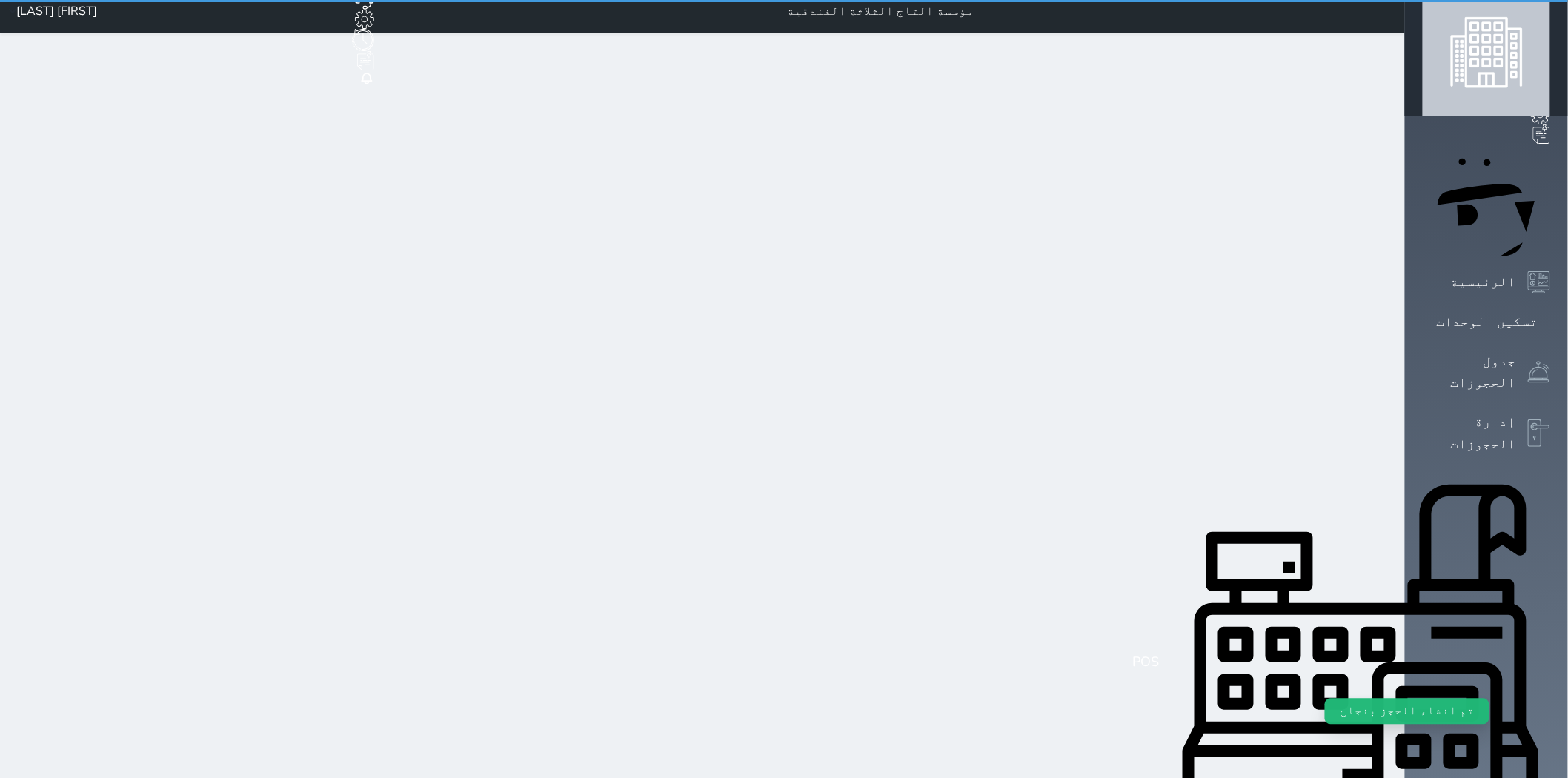 scroll, scrollTop: 0, scrollLeft: 0, axis: both 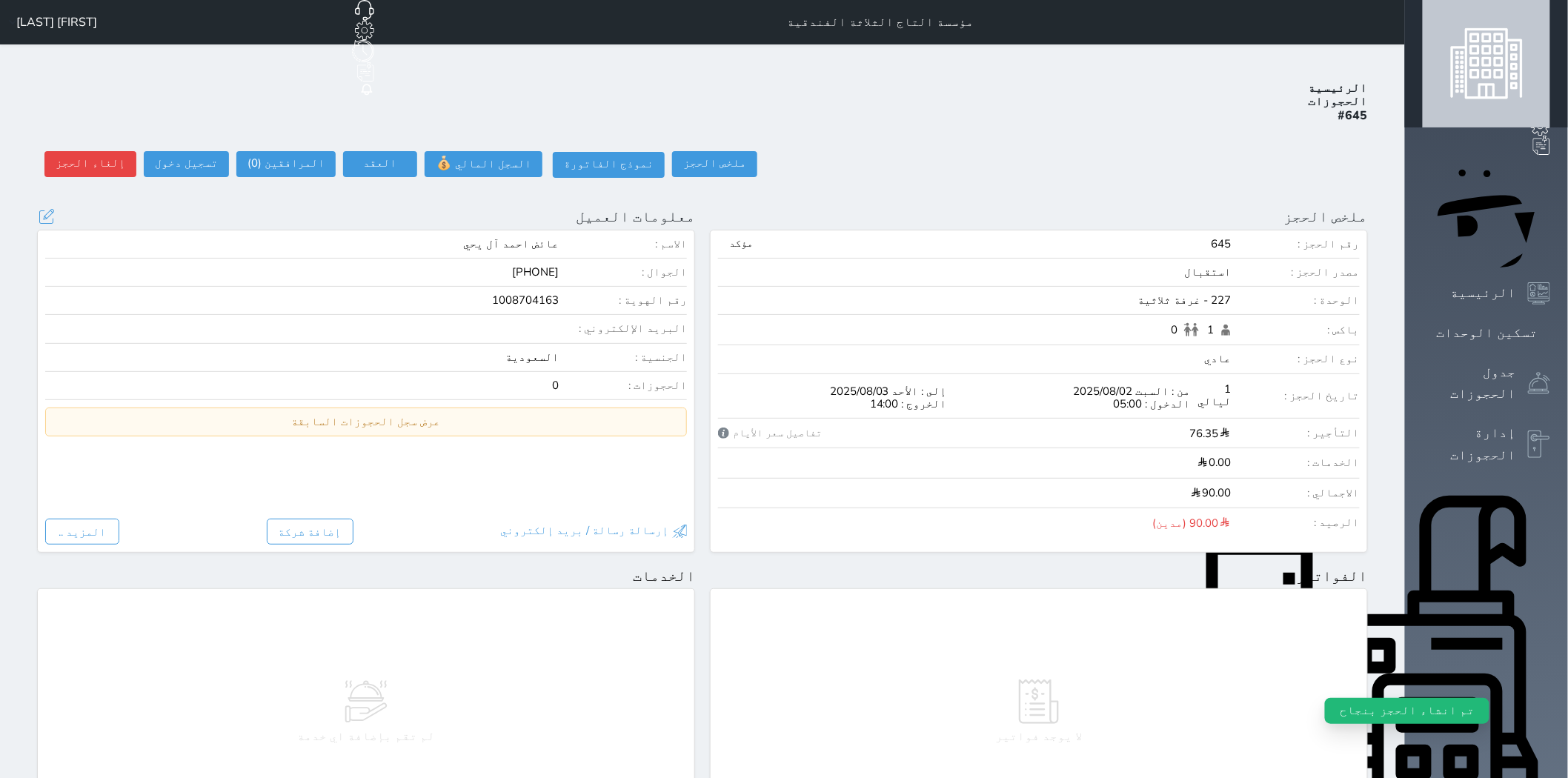 select 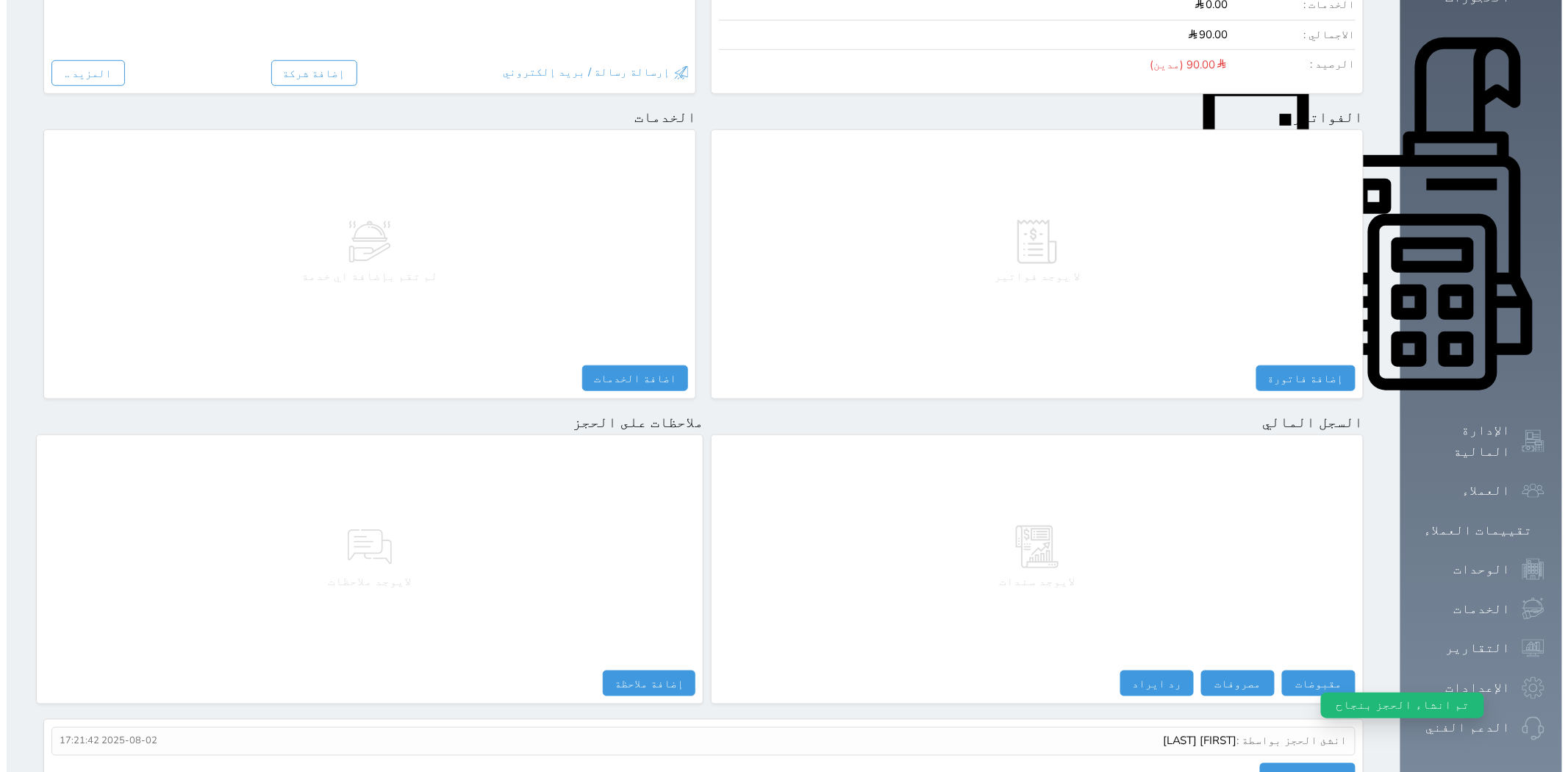 scroll, scrollTop: 480, scrollLeft: 0, axis: vertical 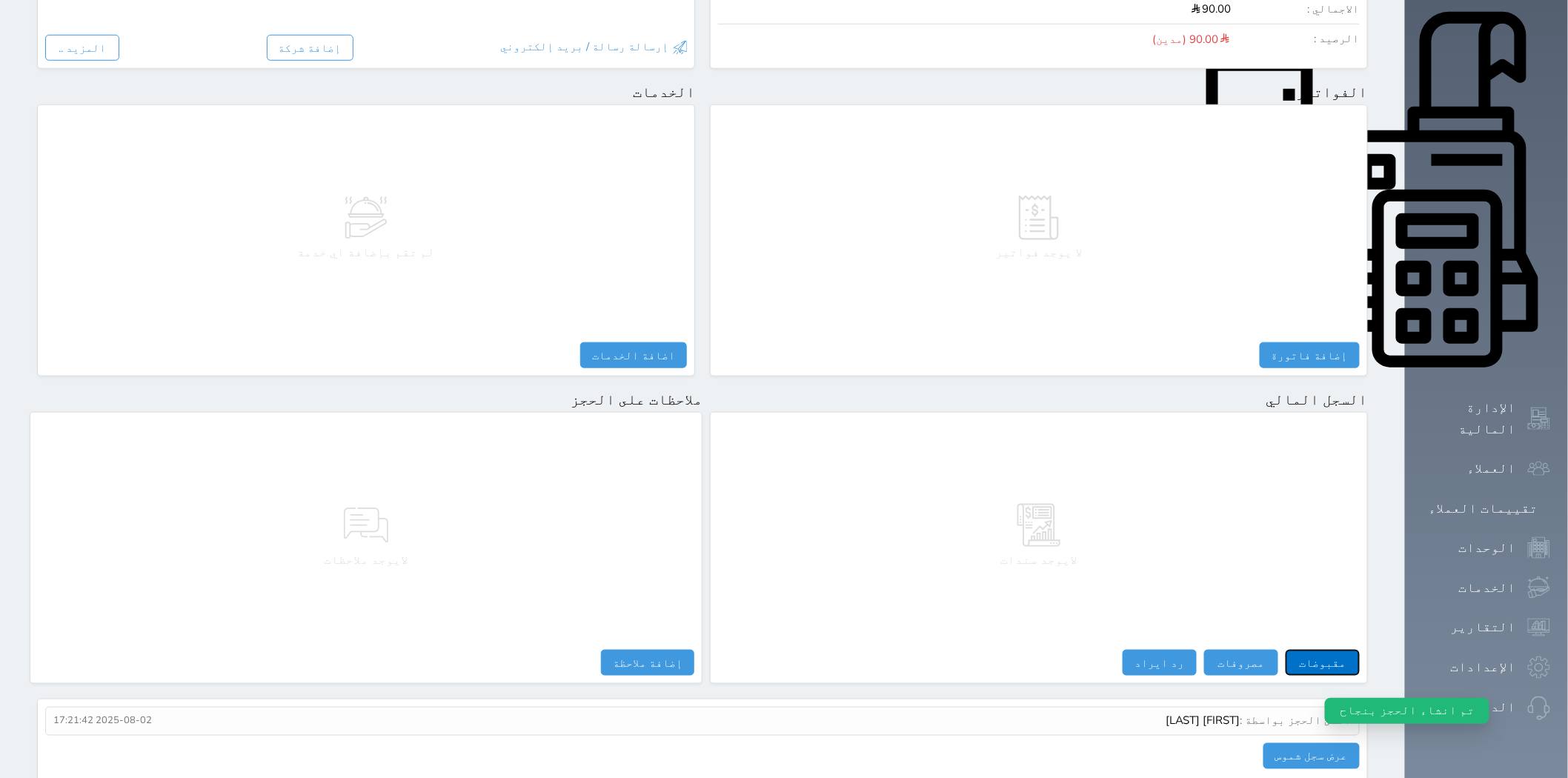 click on "مقبوضات" at bounding box center [1323, 662] 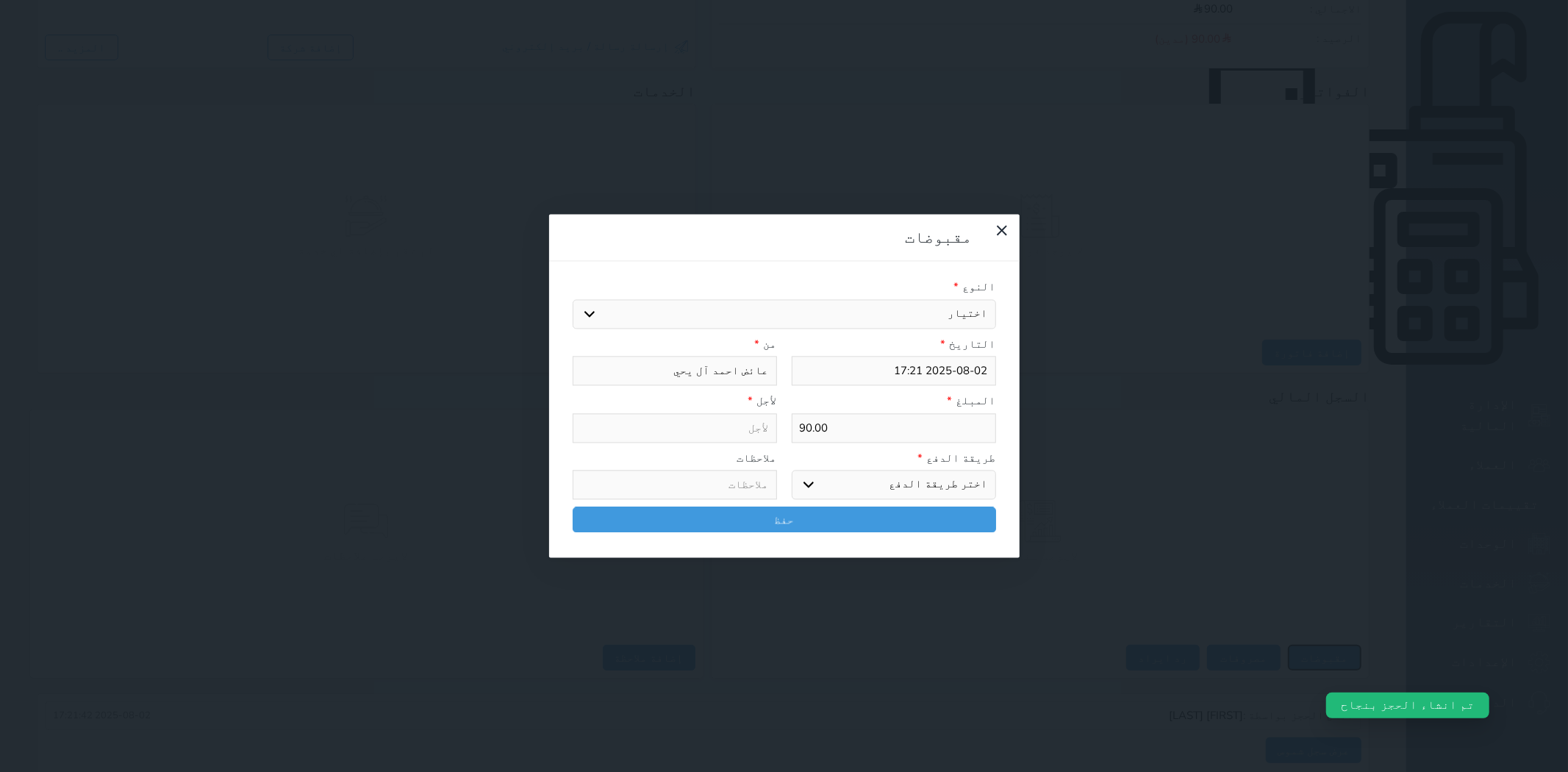 select 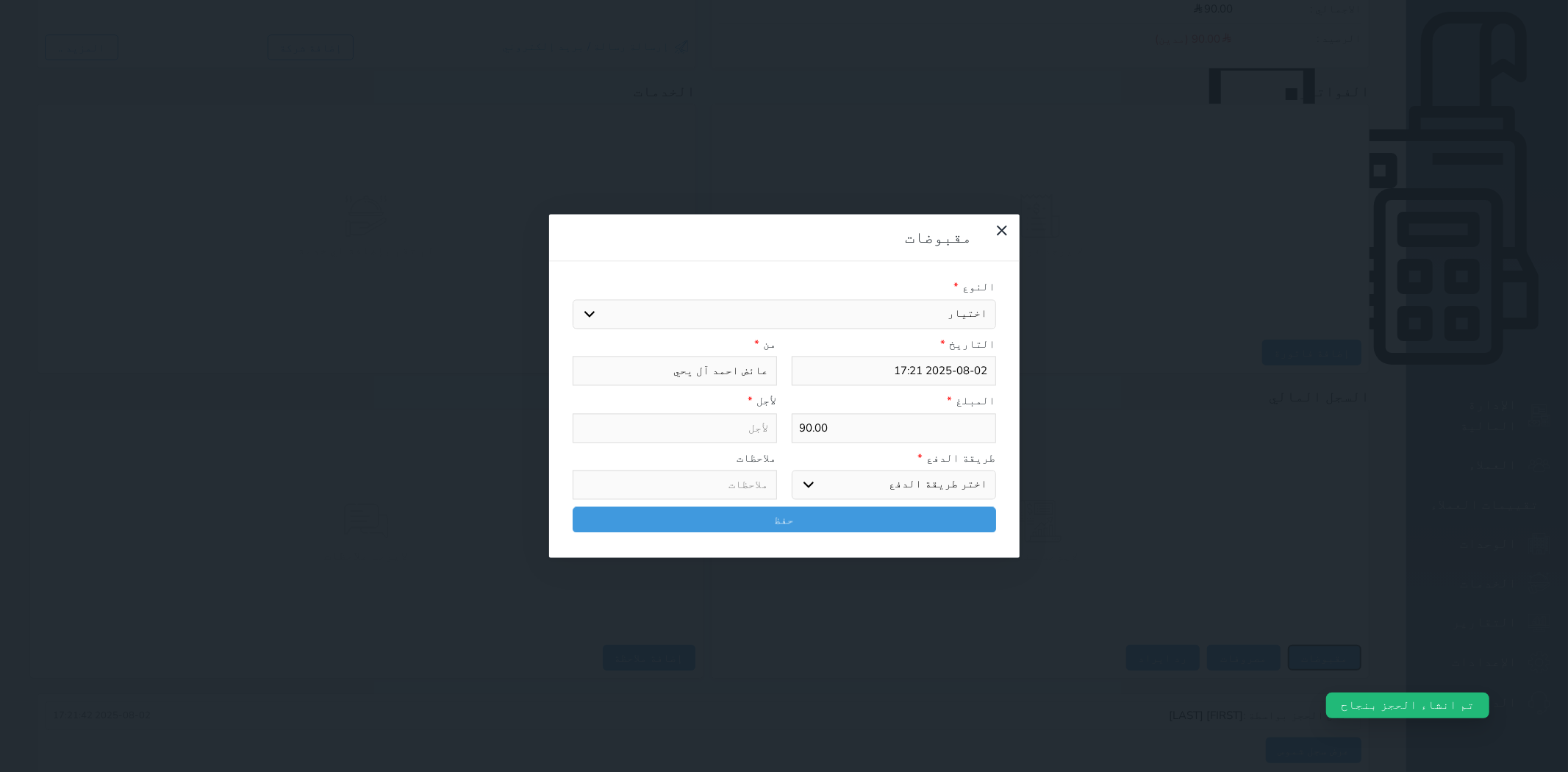 select 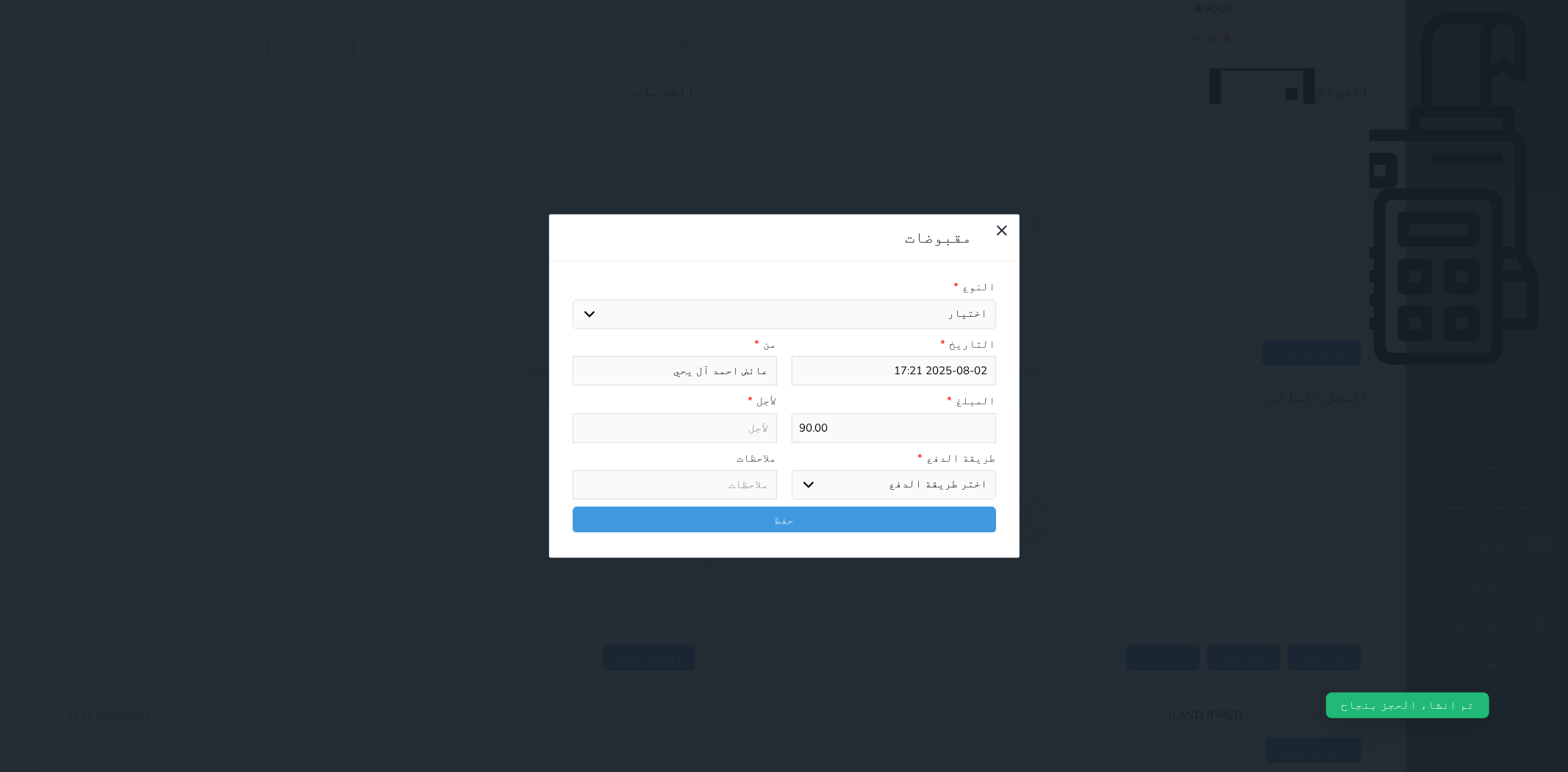 click on "النوع  *    اختيار   مقبوضات عامة قيمة إيجار فواتير تامين عربون لا ينطبق آخر مغسلة واي فاي - الإنترنت مواقف السيارات طعام الأغذية والمشروبات مشروبات المشروبات الباردة المشروبات الساخنة الإفطار غداء عشاء مخبز و كعك حمام سباحة الصالة الرياضية سبا و خدمات الجمال اختيار وإسقاط (خدمات النقل) ميني بار كابل - تلفزيون سرير إضافي تصفيف الشعر التسوق خدمات الجولات السياحية المنظمة خدمات الدليل السياحي   التاريخ *   2025-08-02 17:21   من *   [FIRST] [LAST]   المبلغ *   90.00   لأجل *     طريقة الدفع *   اختر طريقة الدفع   دفع نقدى   تحويل بنكى   مدى   بطاقة ائتمان   آجل   ملاحظات         حفظ" at bounding box center (784, 410) 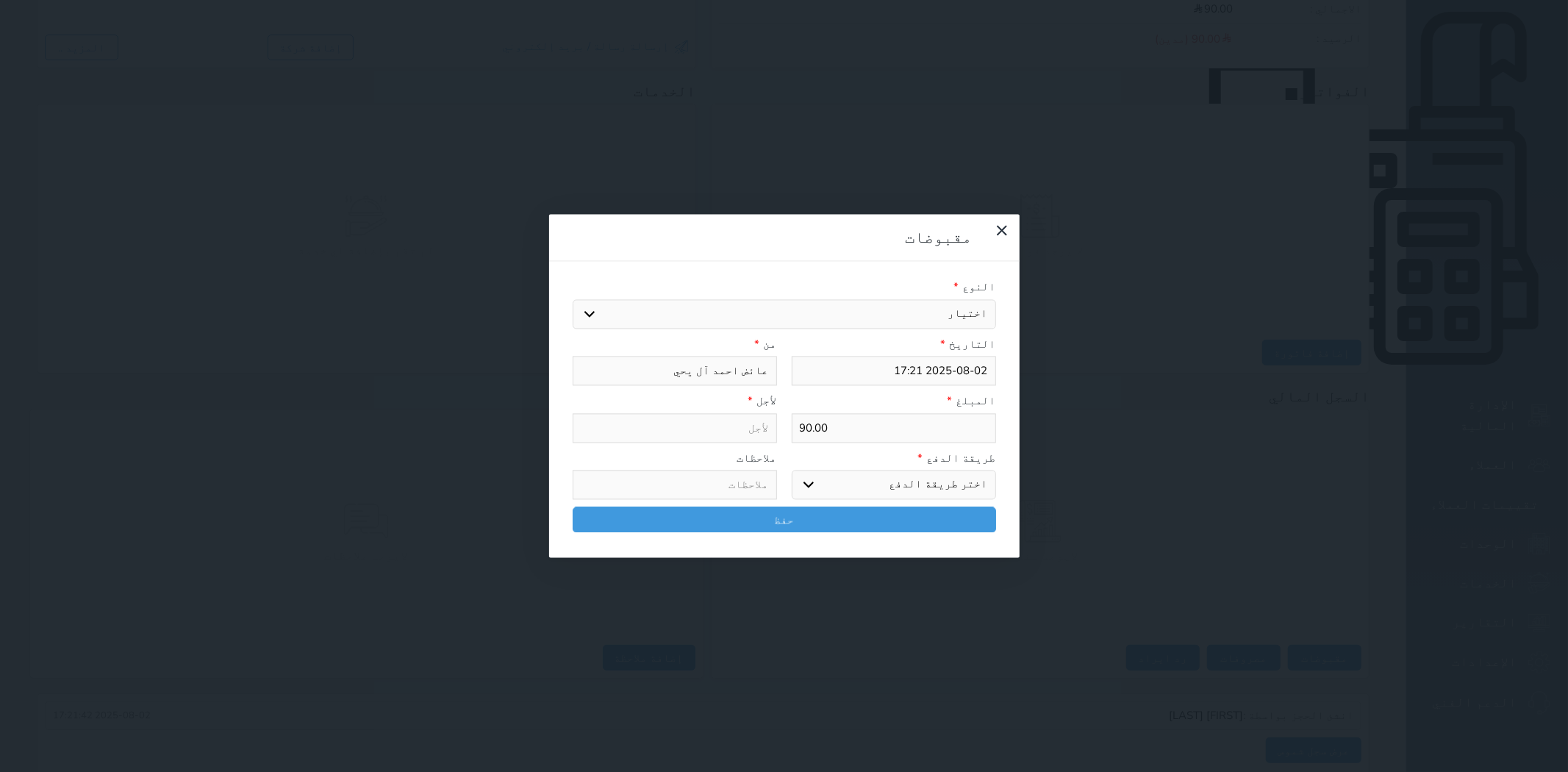select on "161178" 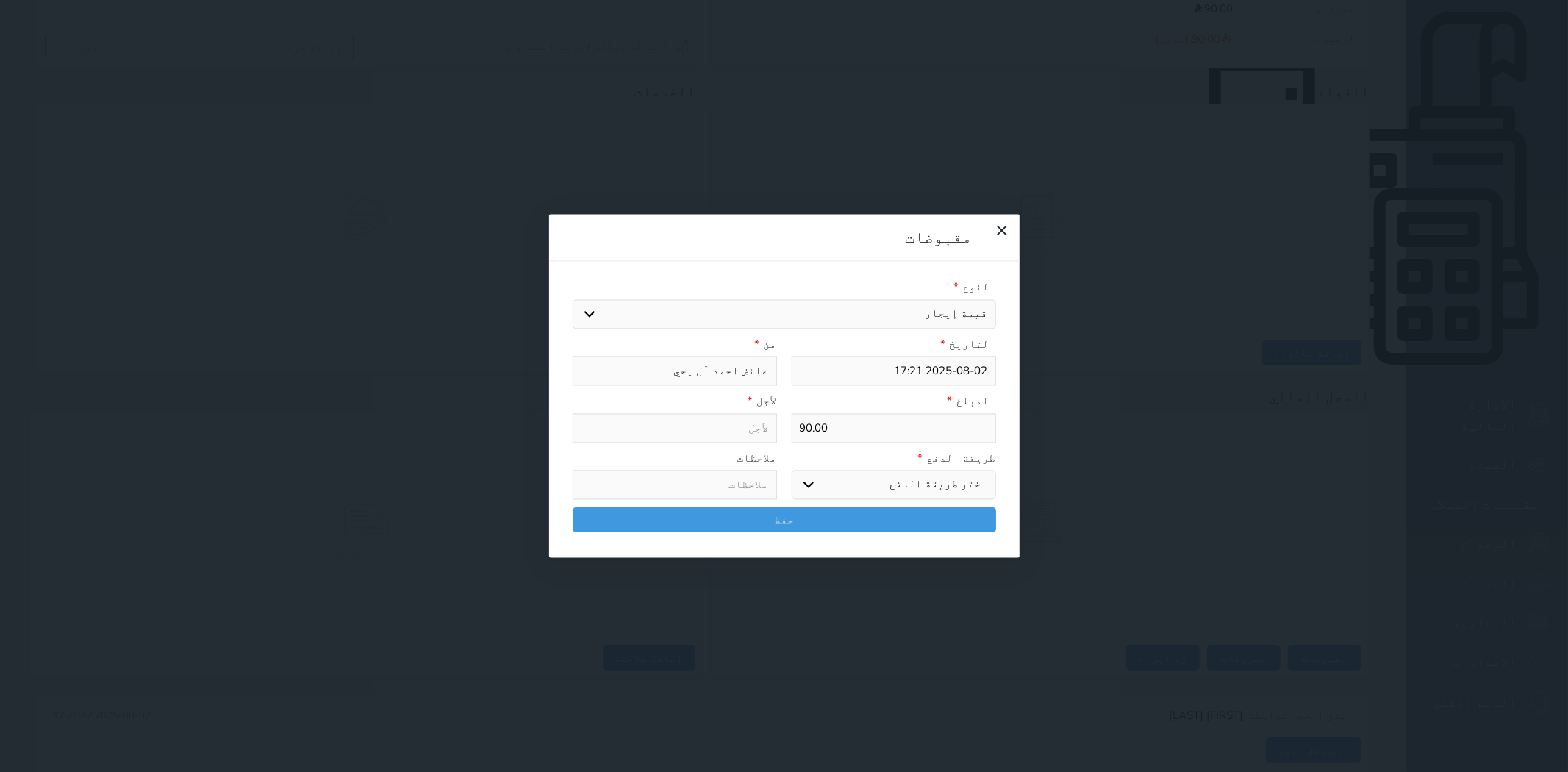 click on "اختيار   مقبوضات عامة قيمة إيجار فواتير تامين عربون لا ينطبق آخر مغسلة واي فاي - الإنترنت مواقف السيارات طعام الأغذية والمشروبات مشروبات المشروبات الباردة المشروبات الساخنة الإفطار غداء عشاء مخبز و كعك حمام سباحة الصالة الرياضية سبا و خدمات الجمال اختيار وإسقاط (خدمات النقل) ميني بار كابل - تلفزيون سرير إضافي تصفيف الشعر التسوق خدمات الجولات السياحية المنظمة خدمات الدليل السياحي" at bounding box center [784, 314] 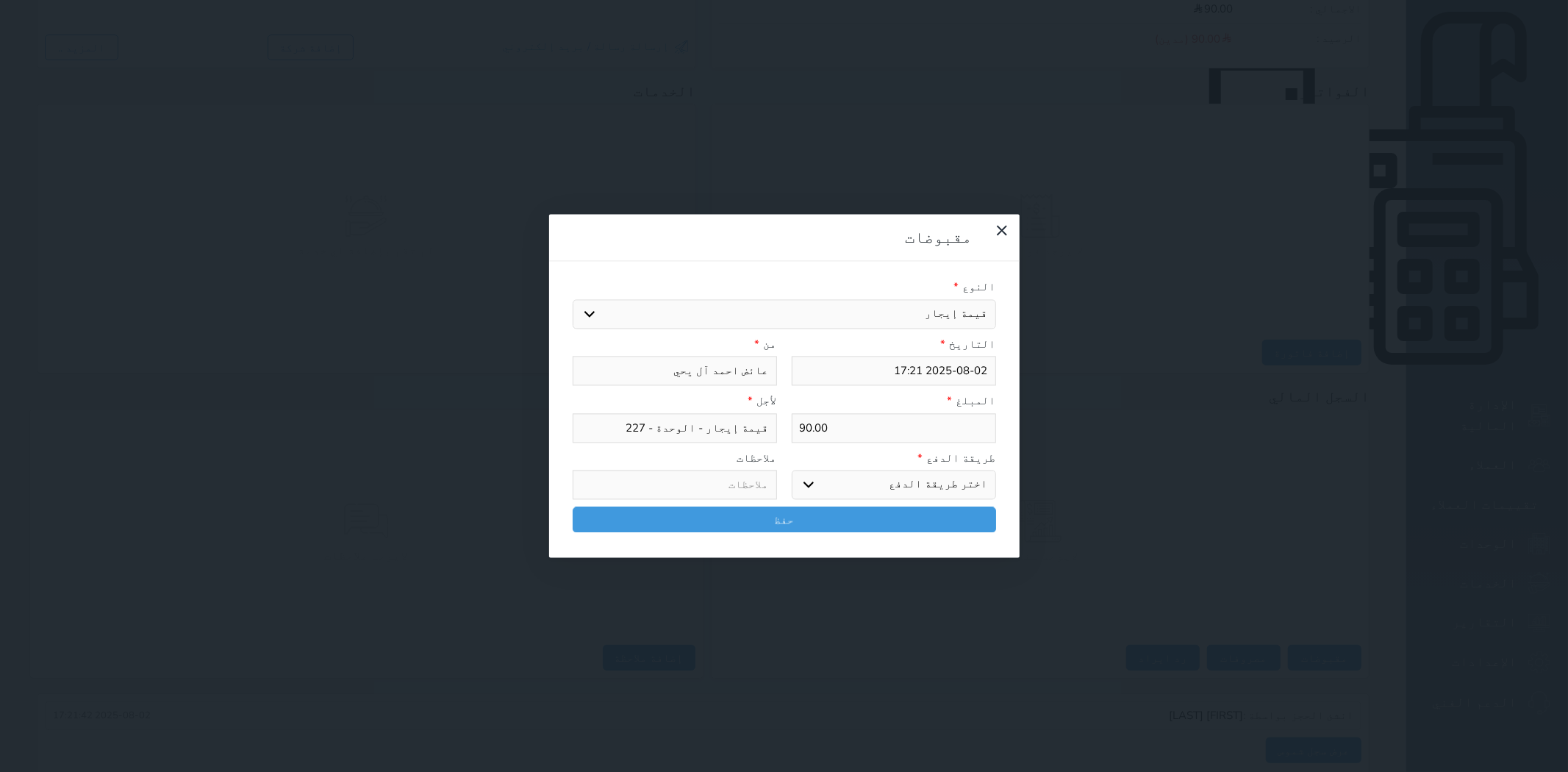 click on "اختر طريقة الدفع   دفع نقدى   تحويل بنكى   مدى   بطاقة ائتمان   آجل" at bounding box center (894, 485) 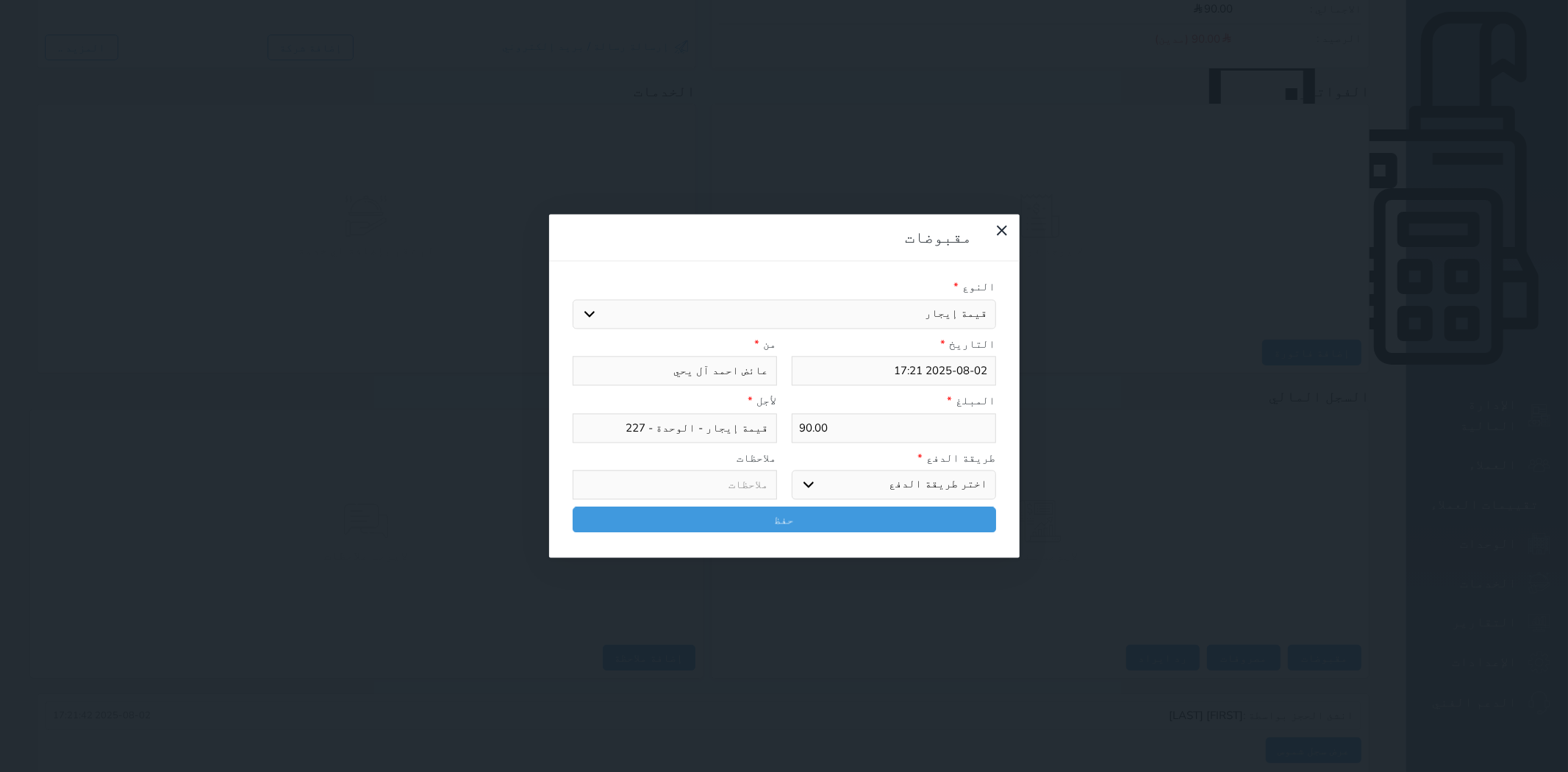 select on "mada" 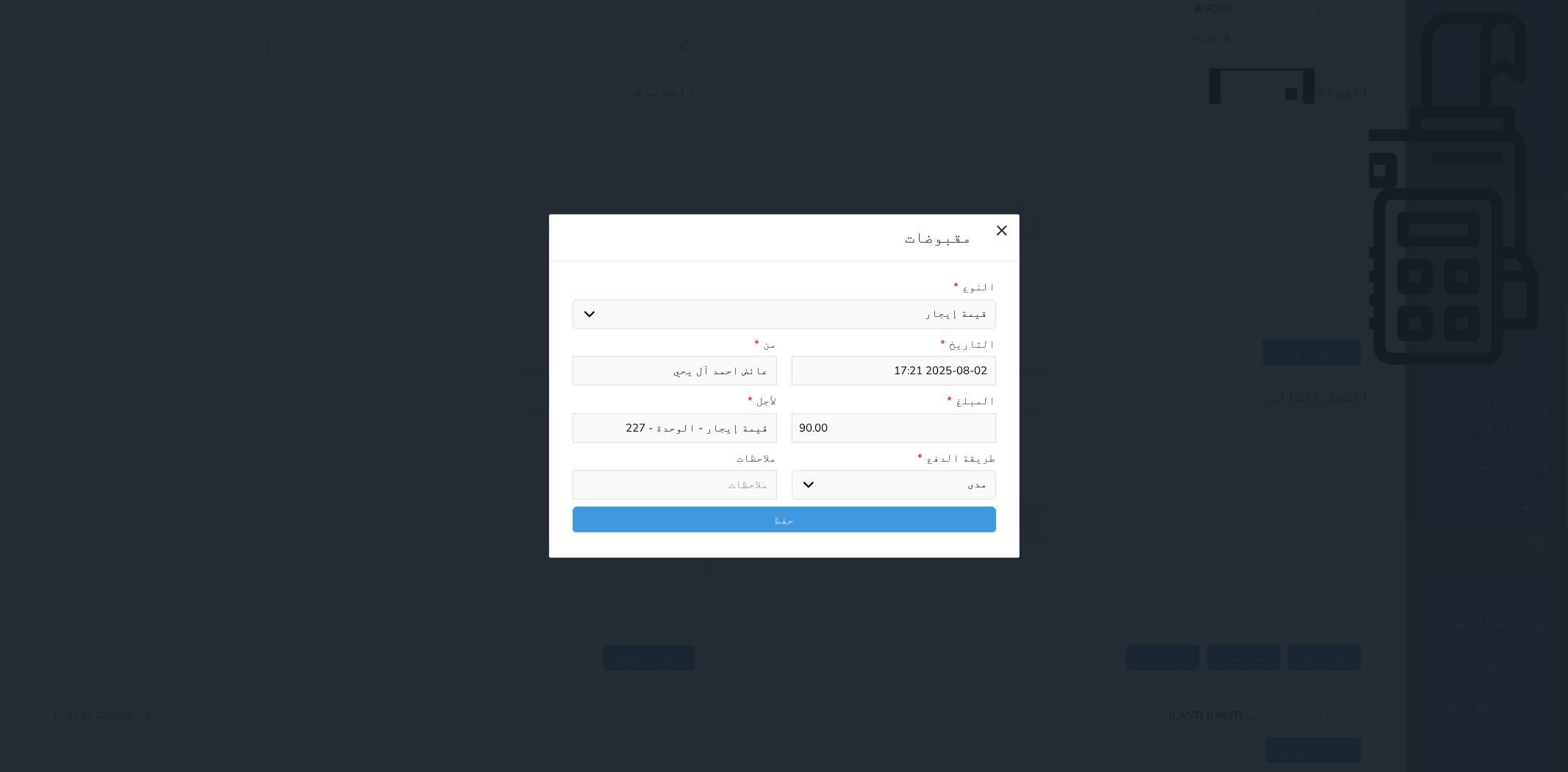 click on "اختر طريقة الدفع   دفع نقدى   تحويل بنكى   مدى   بطاقة ائتمان   آجل" at bounding box center (894, 485) 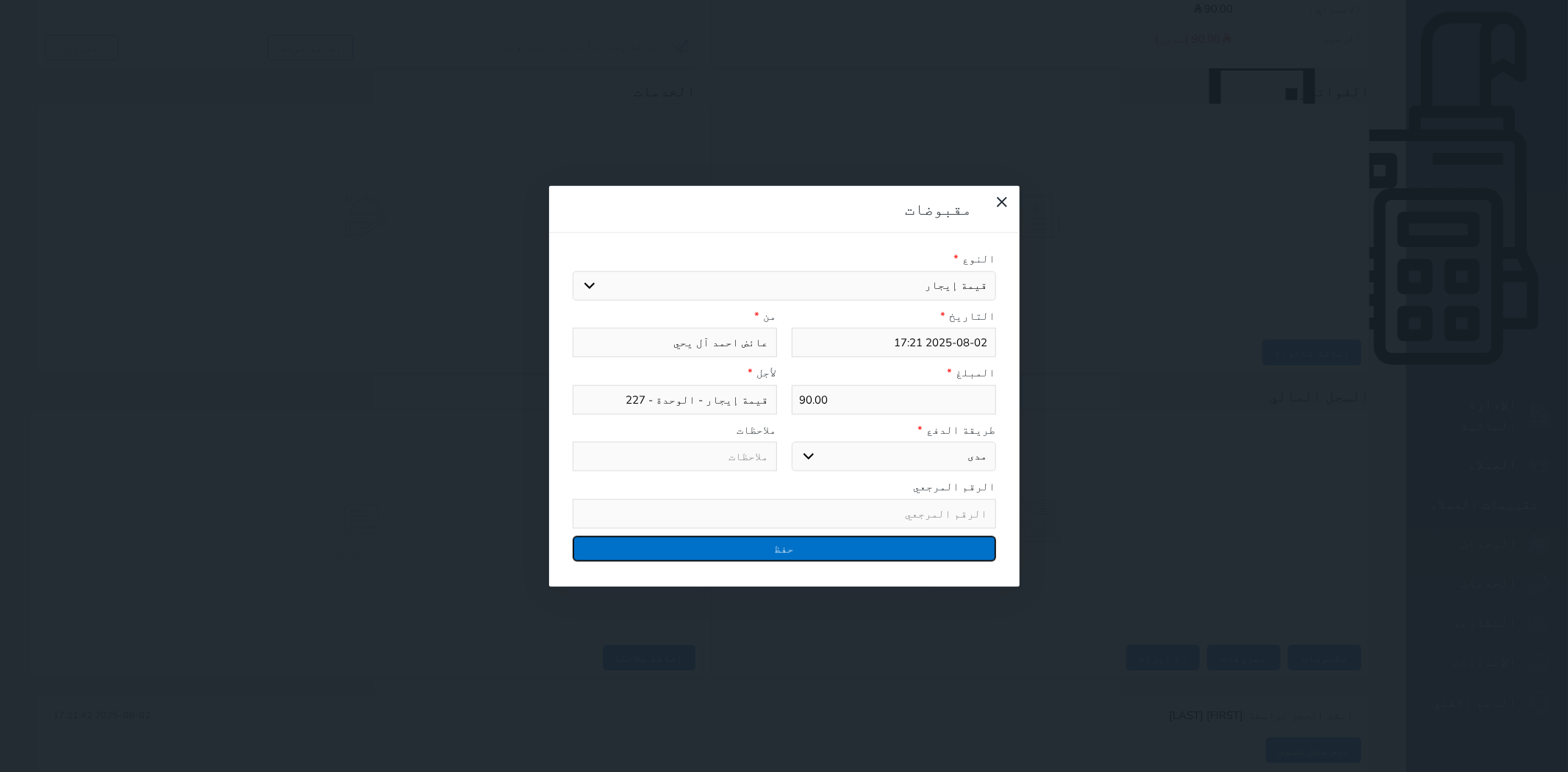 click on "حفظ" at bounding box center [784, 548] 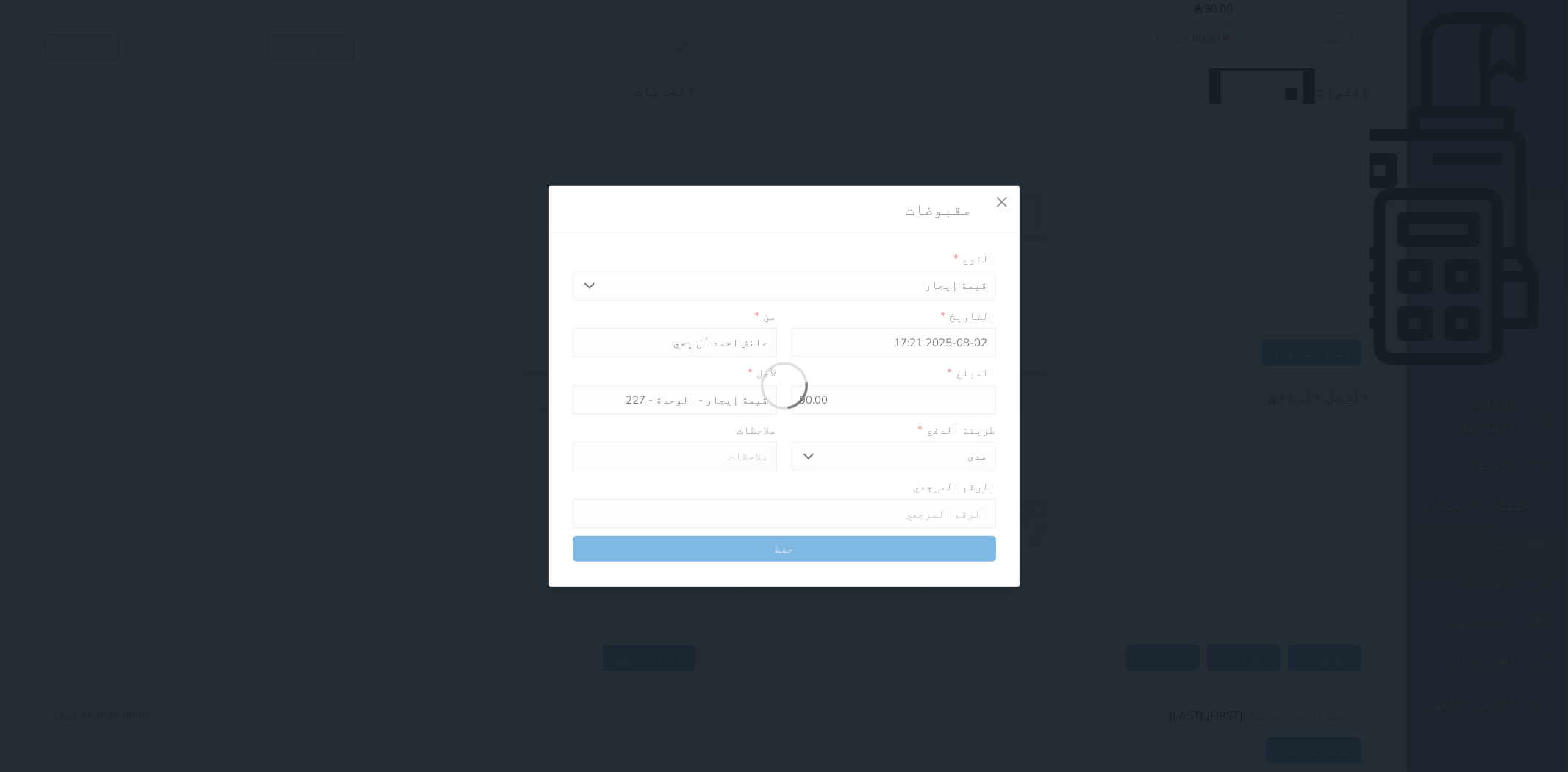 select 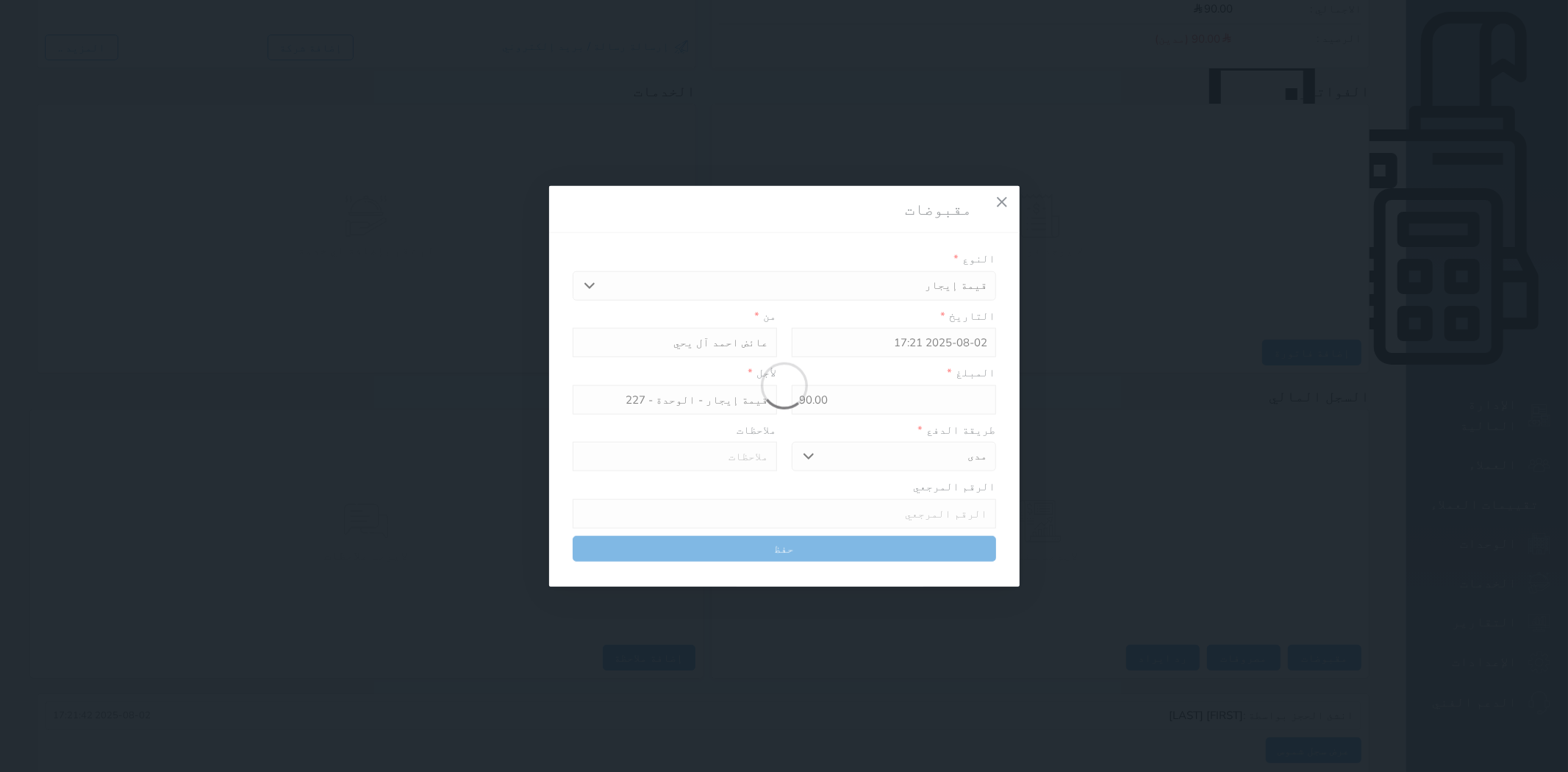 type 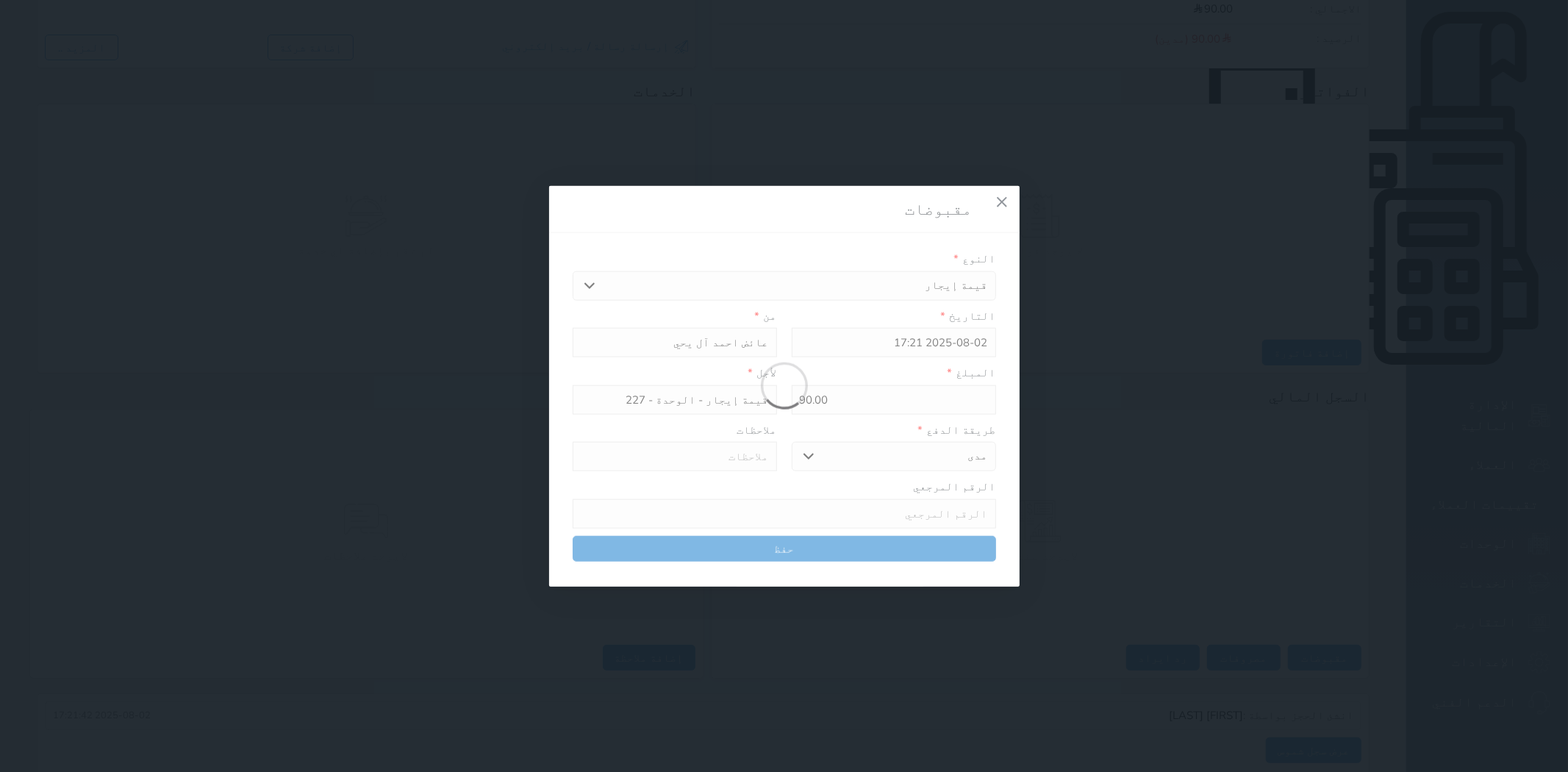 type on "0" 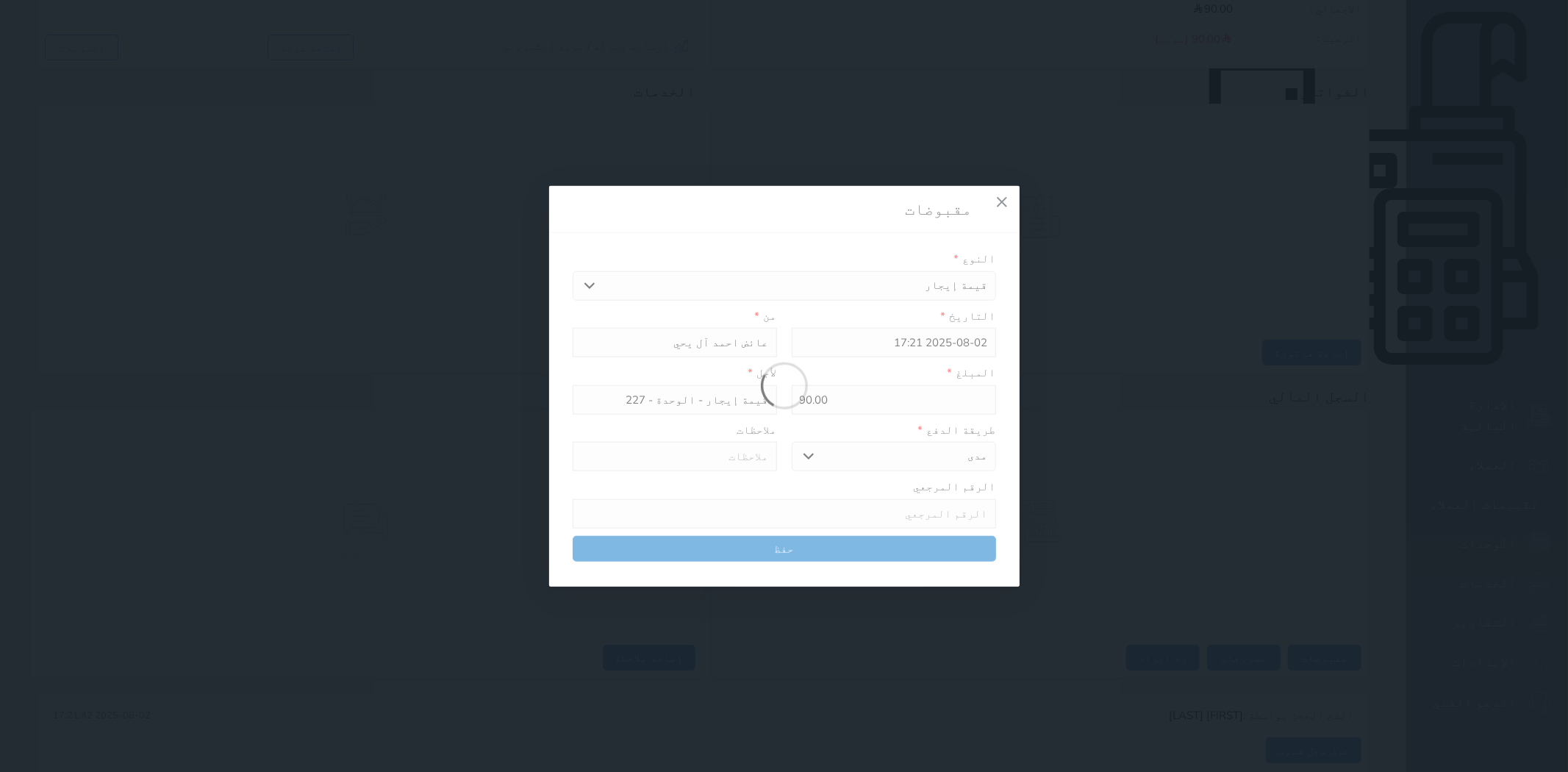 select 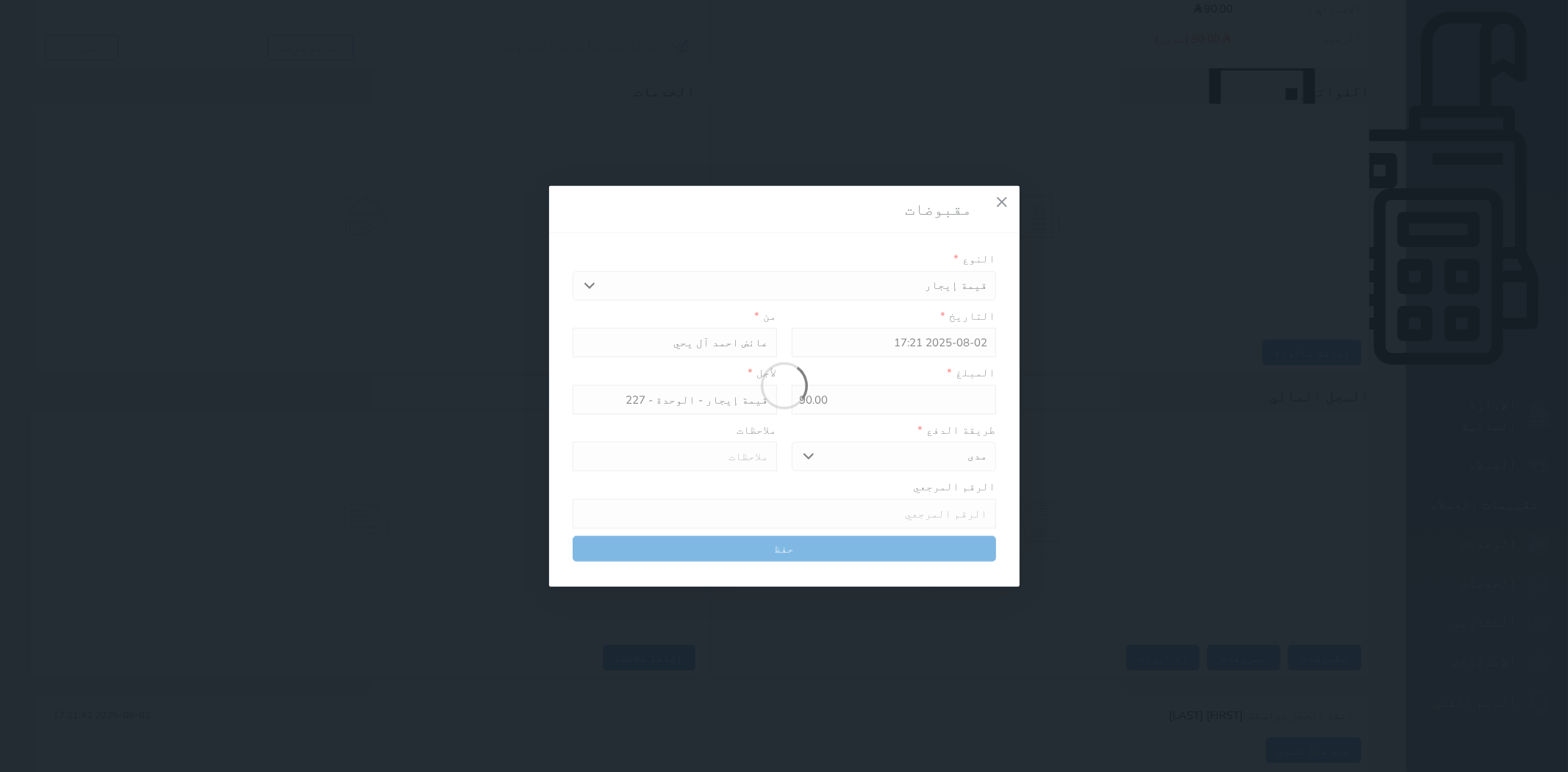 type on "0" 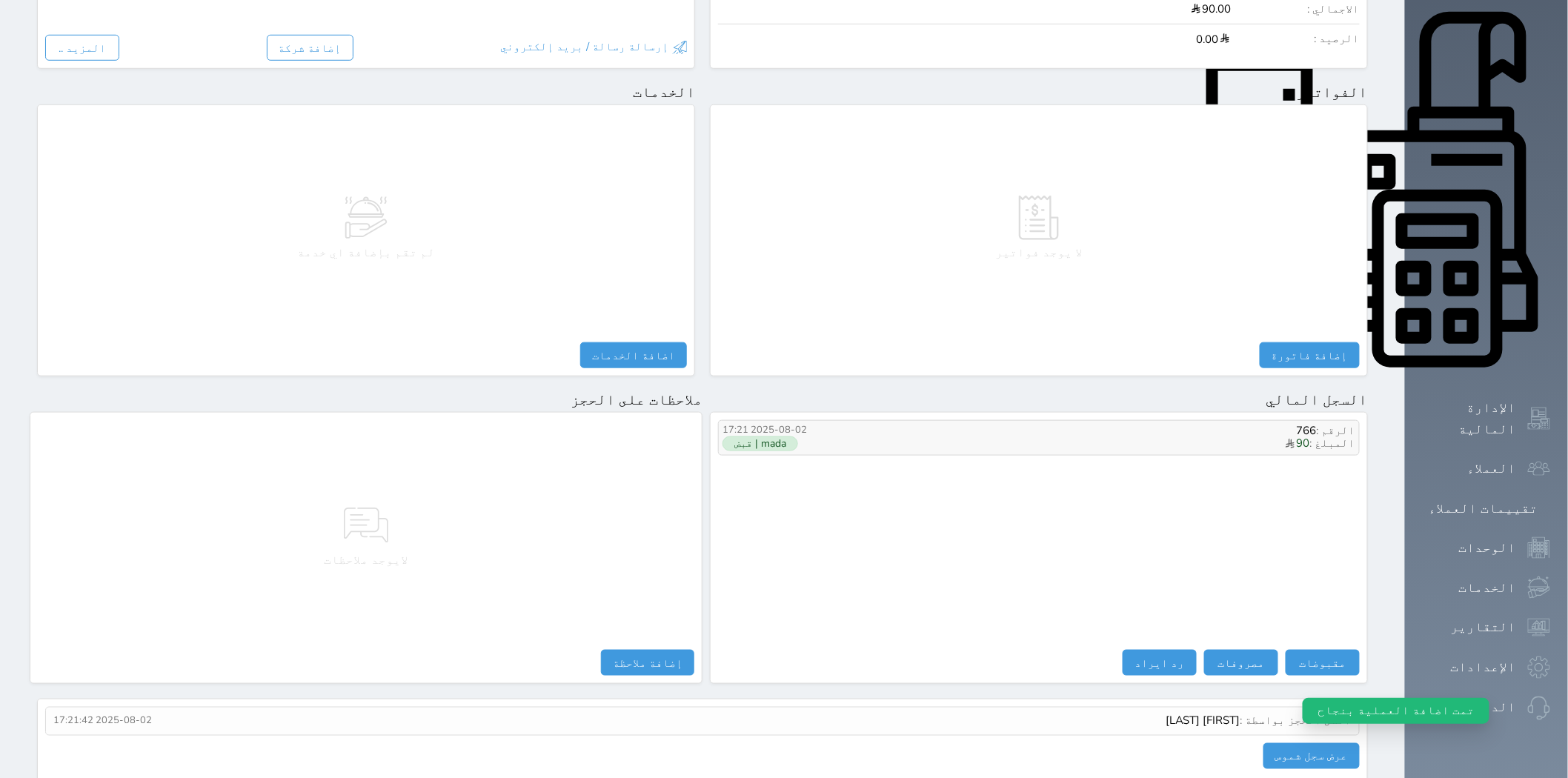 click on "المبلغ :  90" at bounding box center (1134, 444) 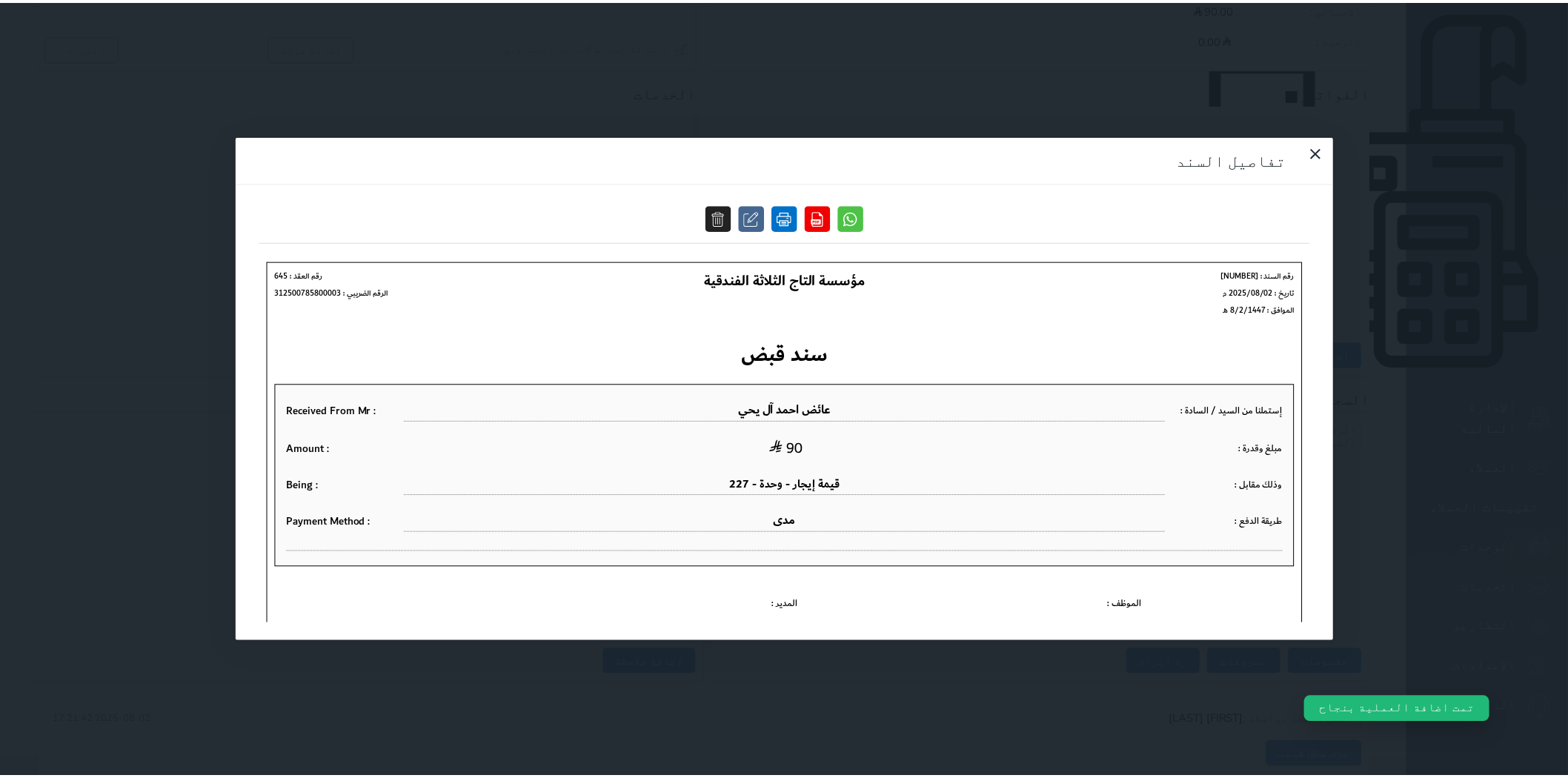 scroll, scrollTop: 0, scrollLeft: 0, axis: both 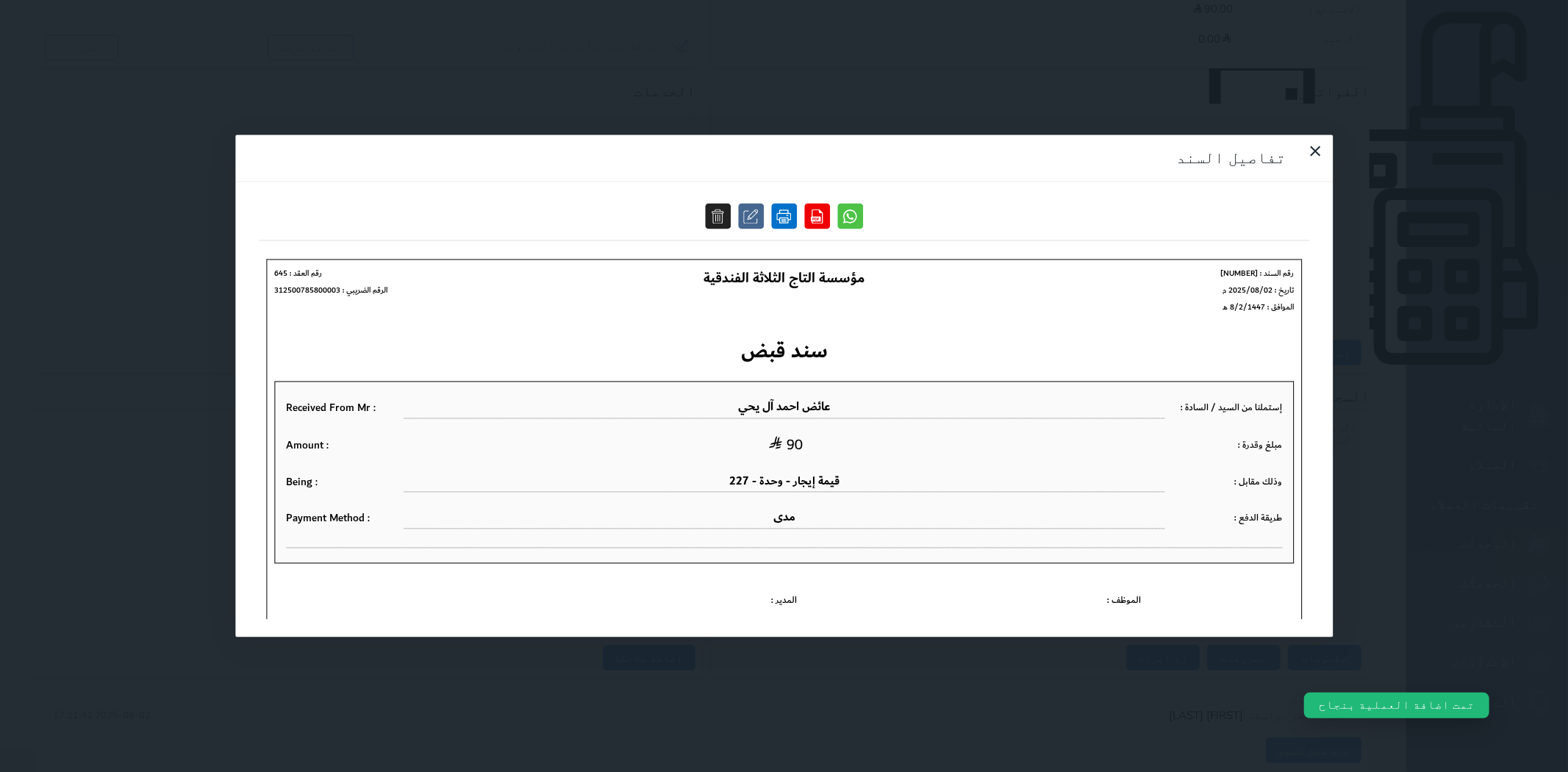click at bounding box center [784, 216] 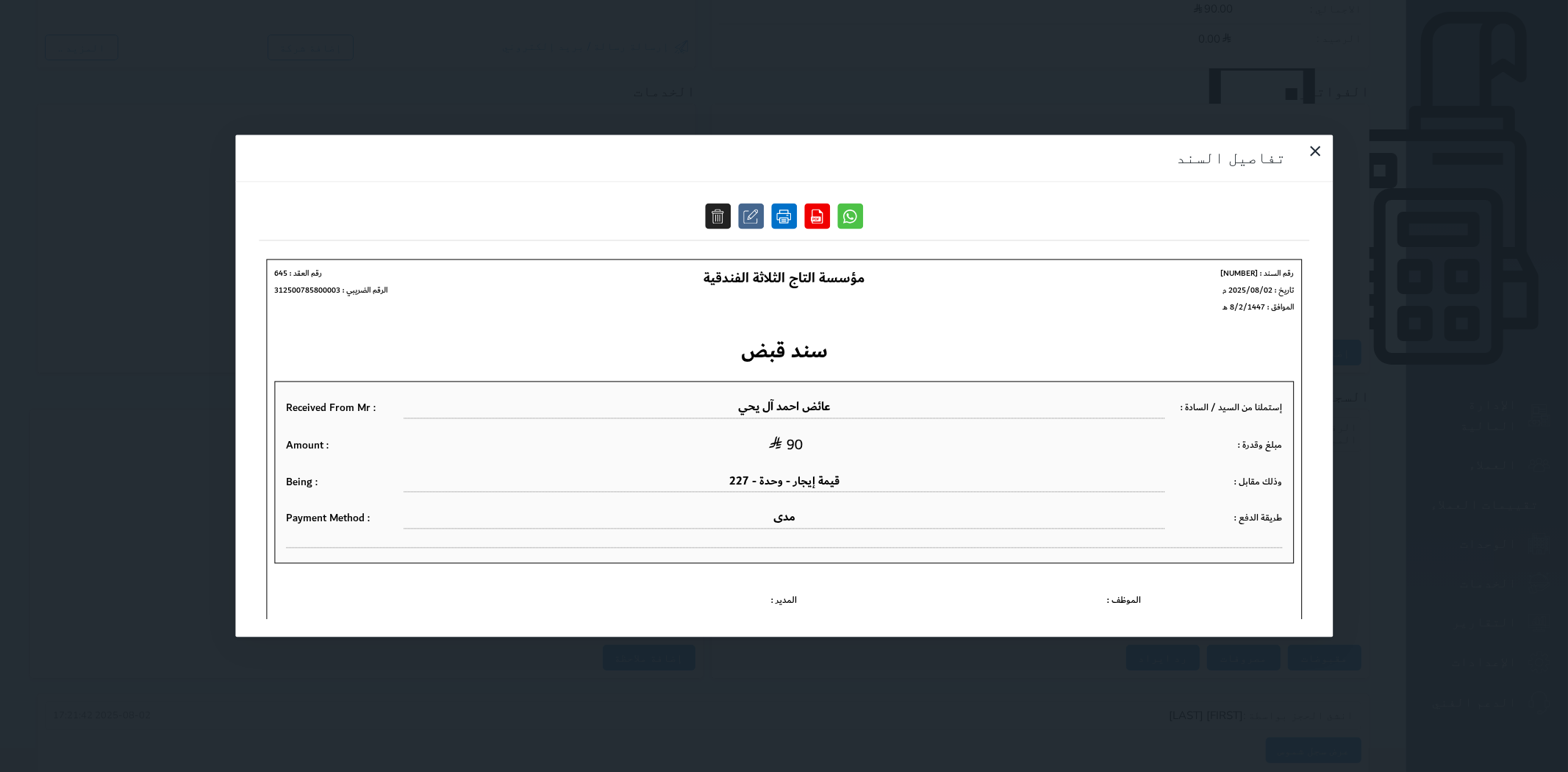 click at bounding box center (784, 216) 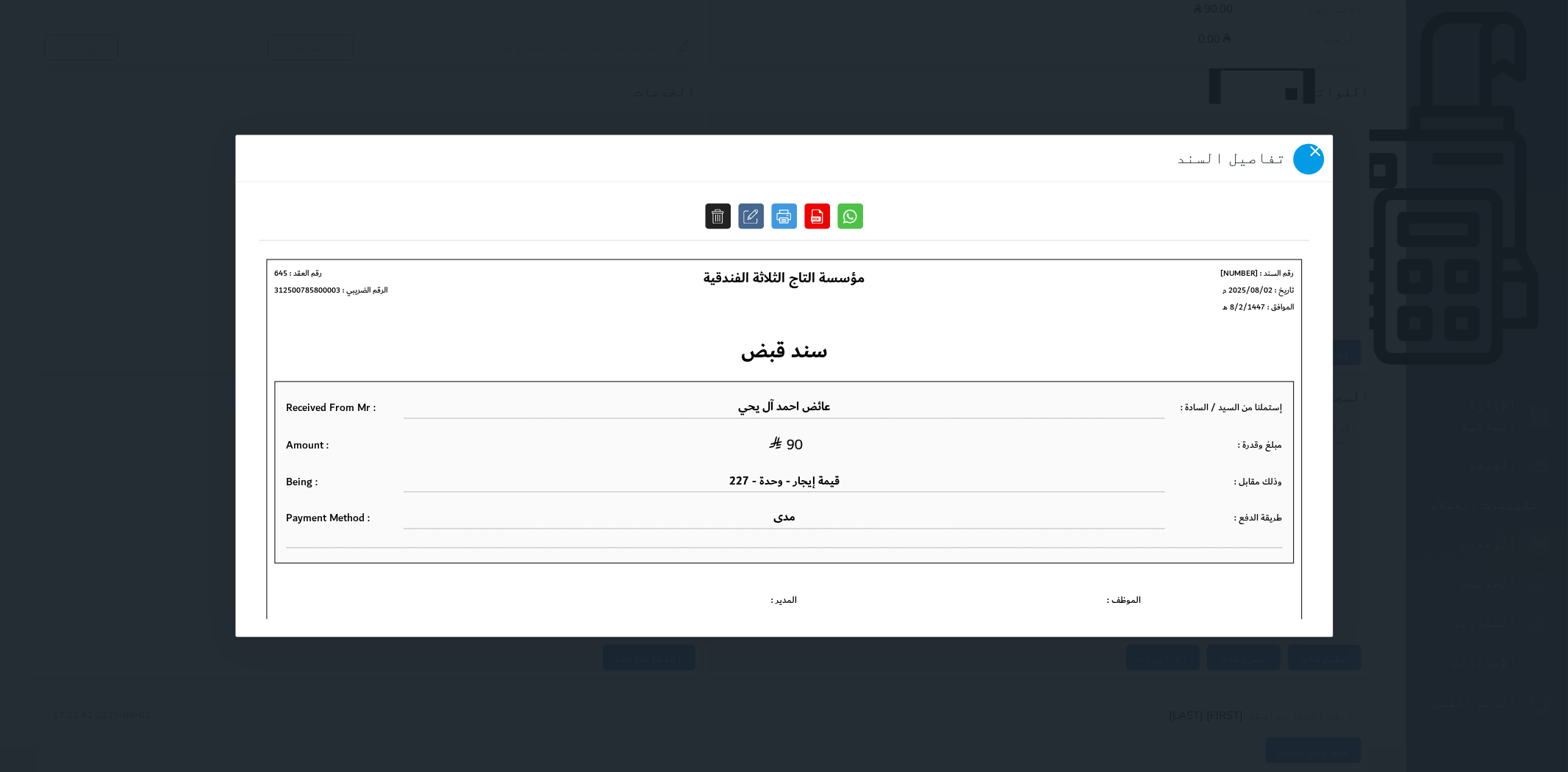 click at bounding box center (1309, 161) 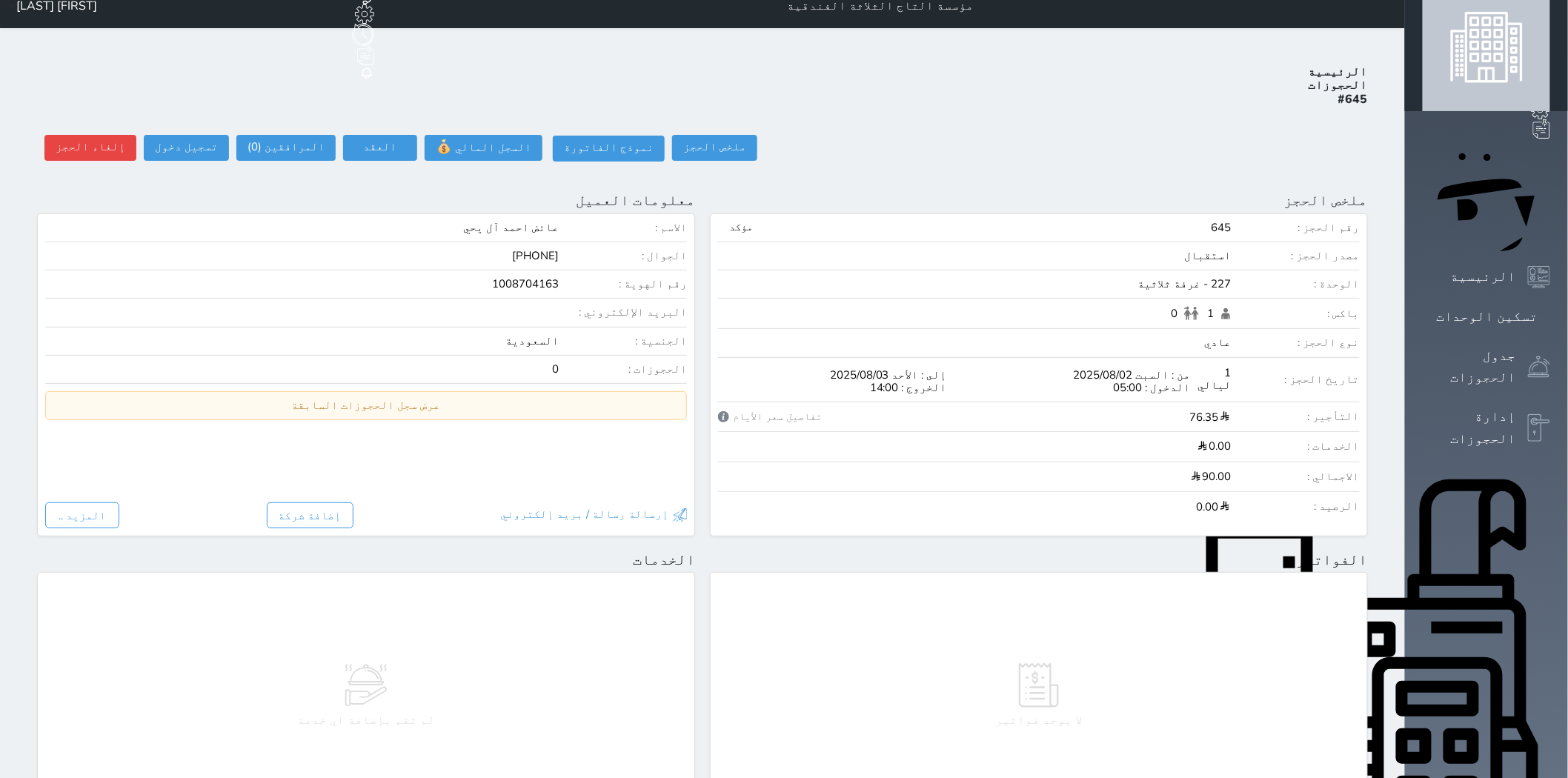 scroll, scrollTop: 0, scrollLeft: 0, axis: both 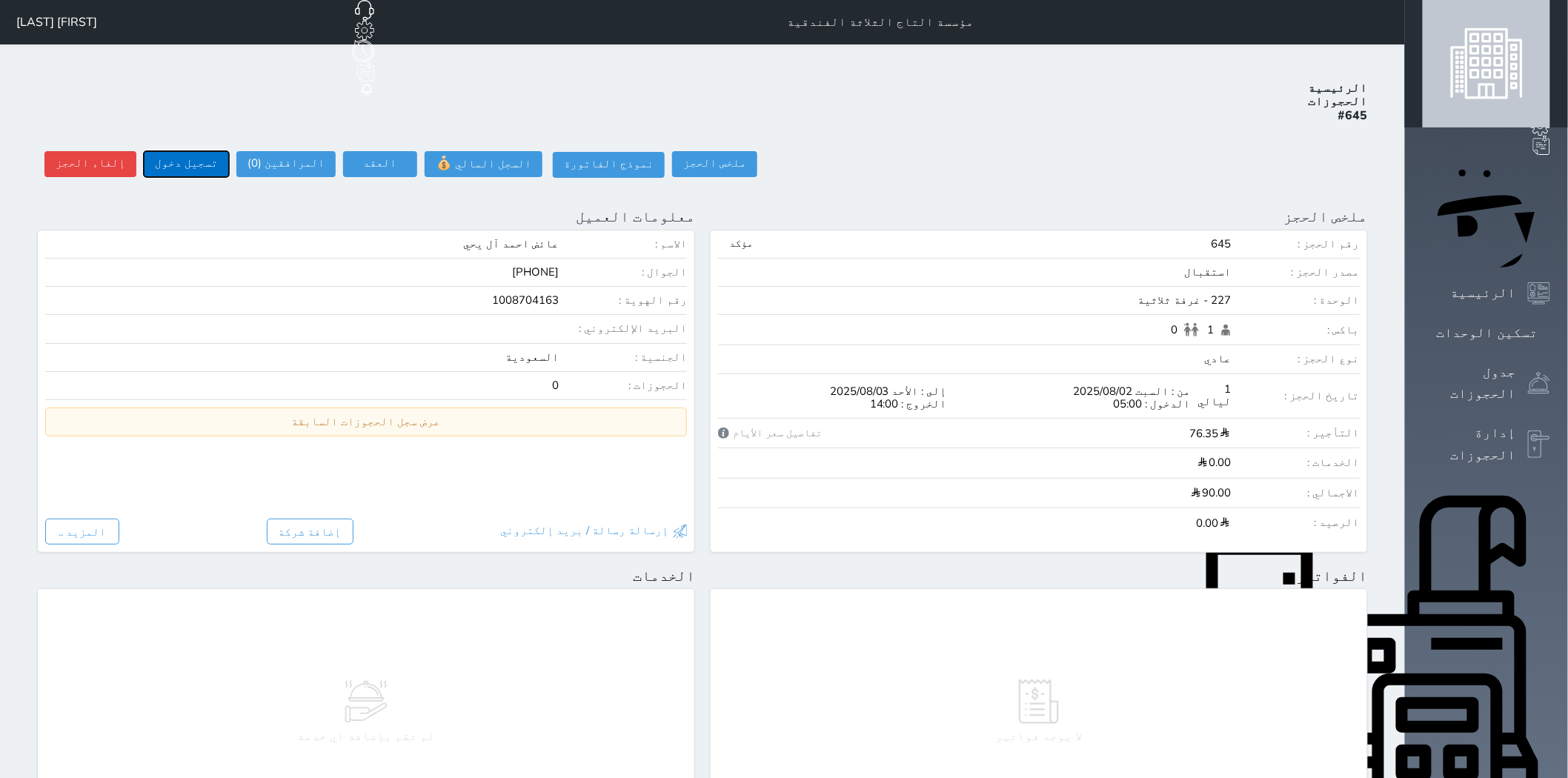click on "تسجيل دخول" at bounding box center (186, 164) 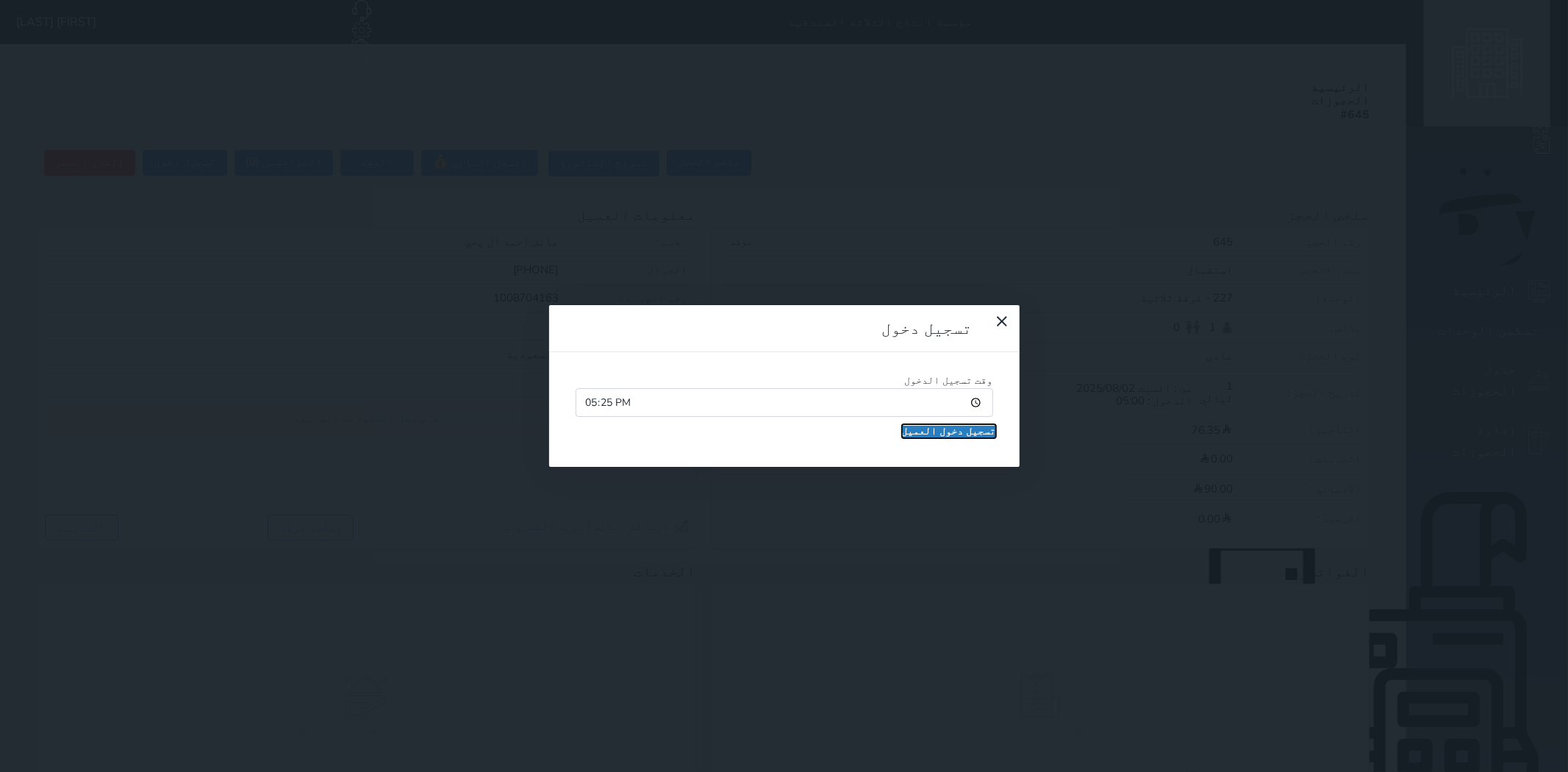 click on "تسجيل دخول العميل" at bounding box center (949, 432) 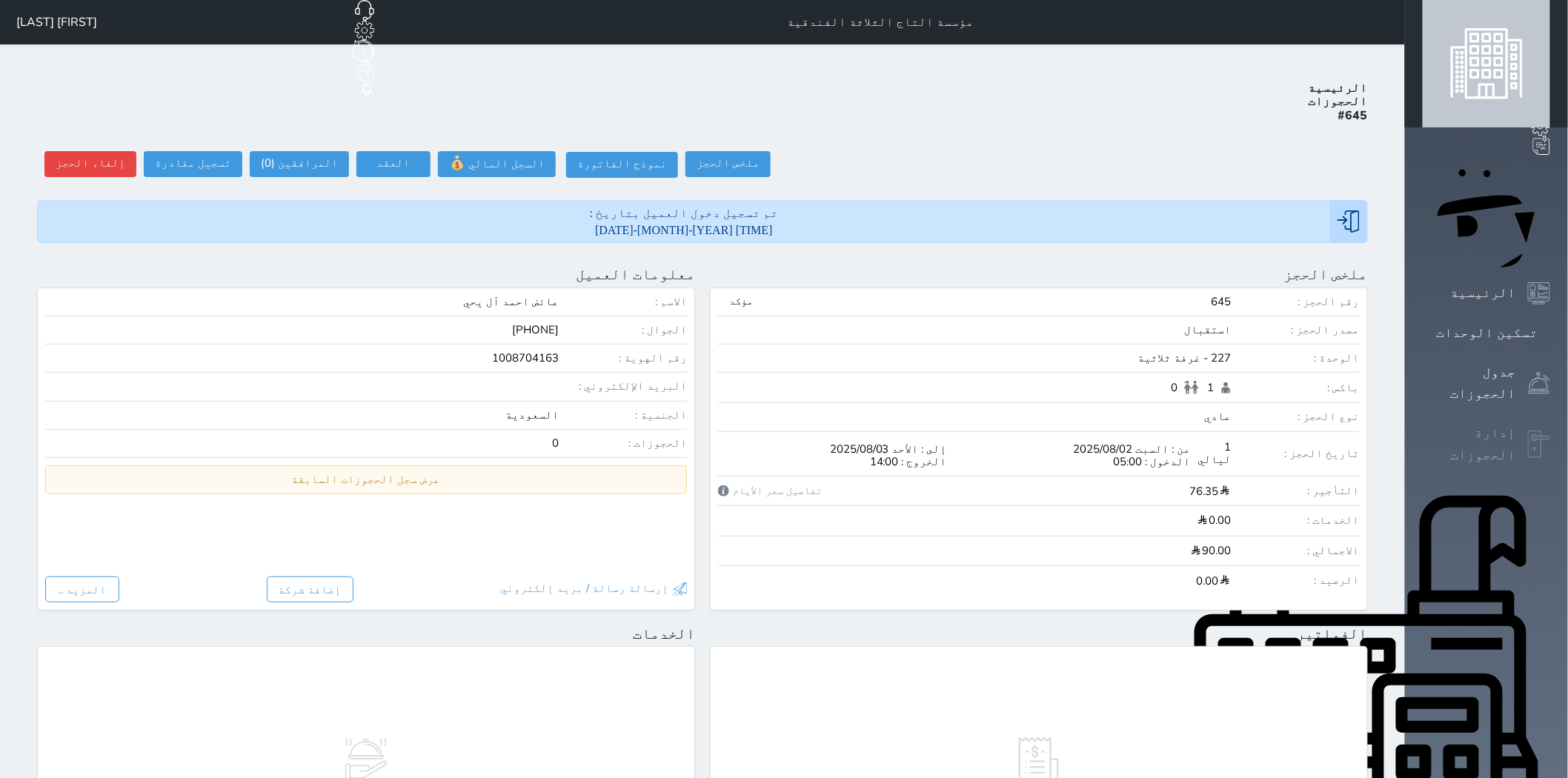 click 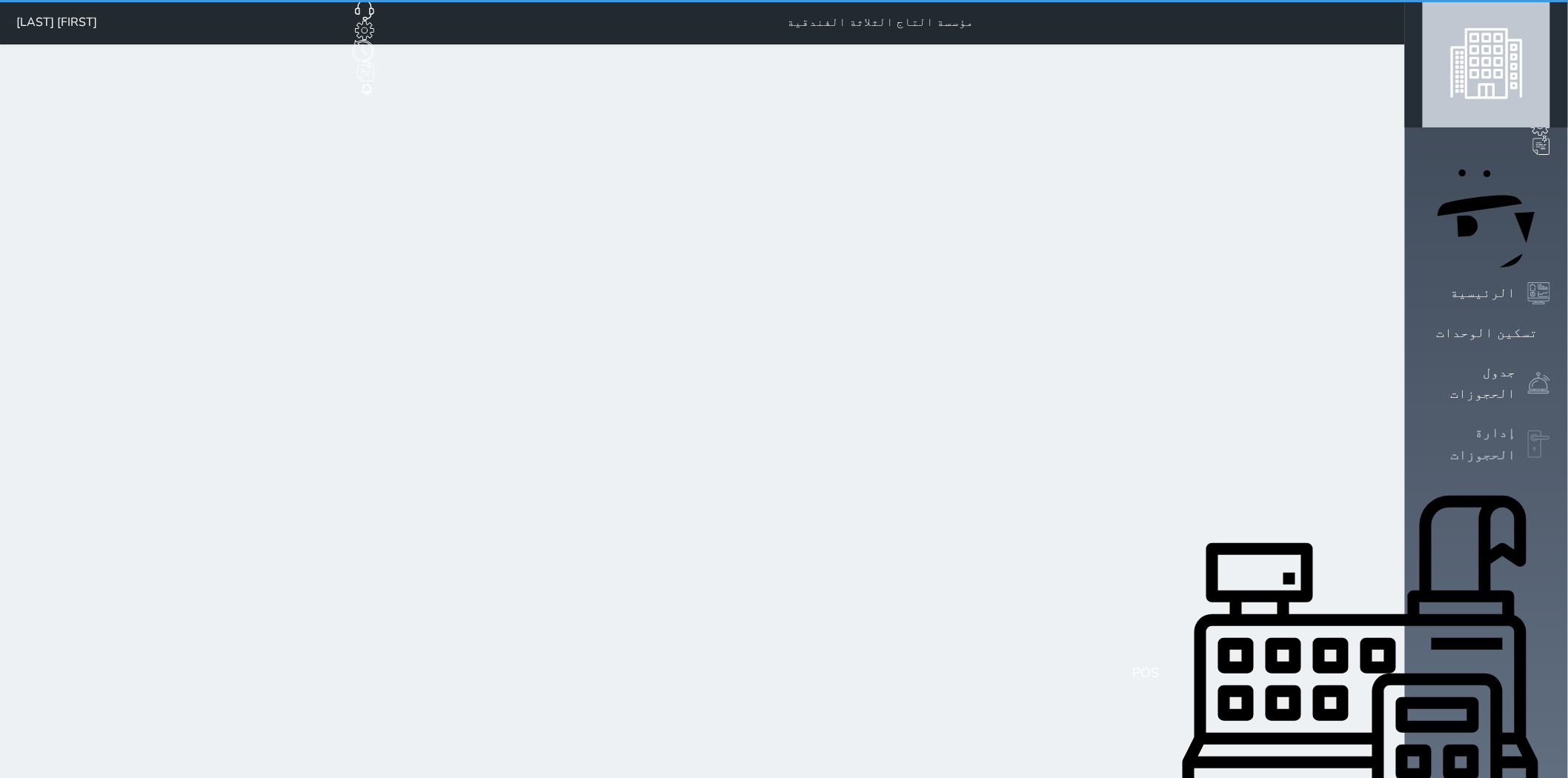 select on "open_all" 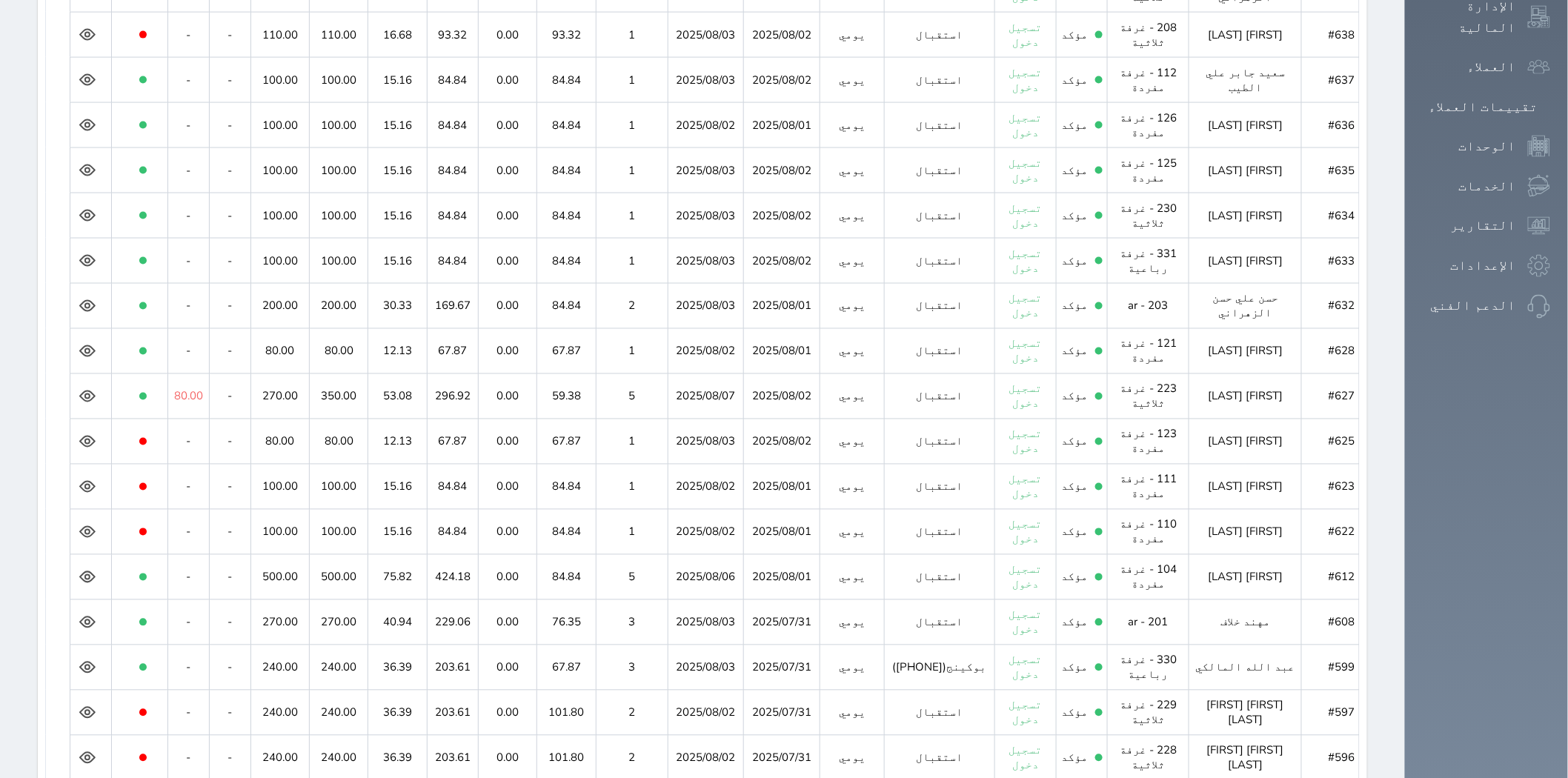 scroll, scrollTop: 923, scrollLeft: 0, axis: vertical 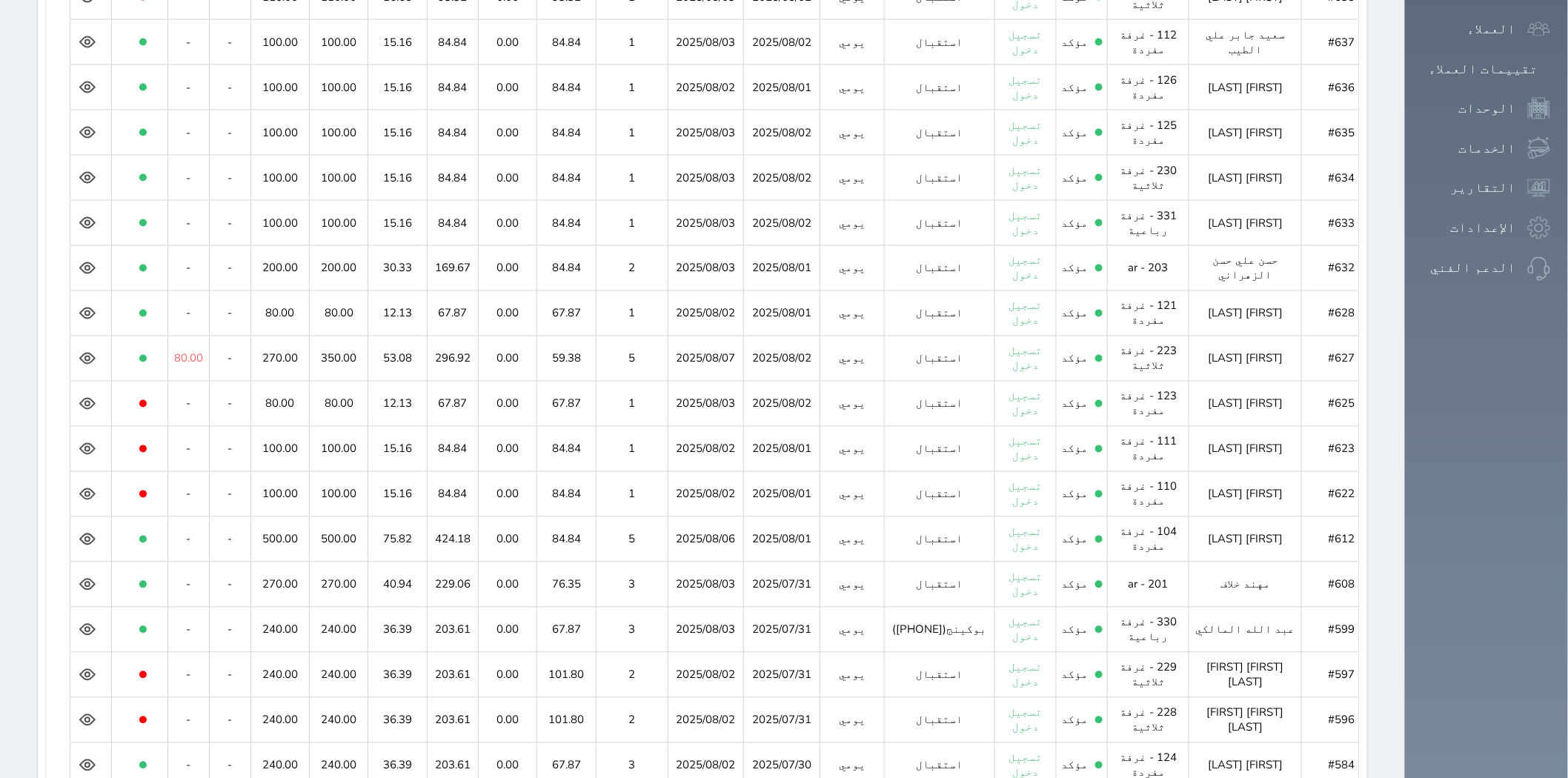 click on "2" at bounding box center [693, 822] 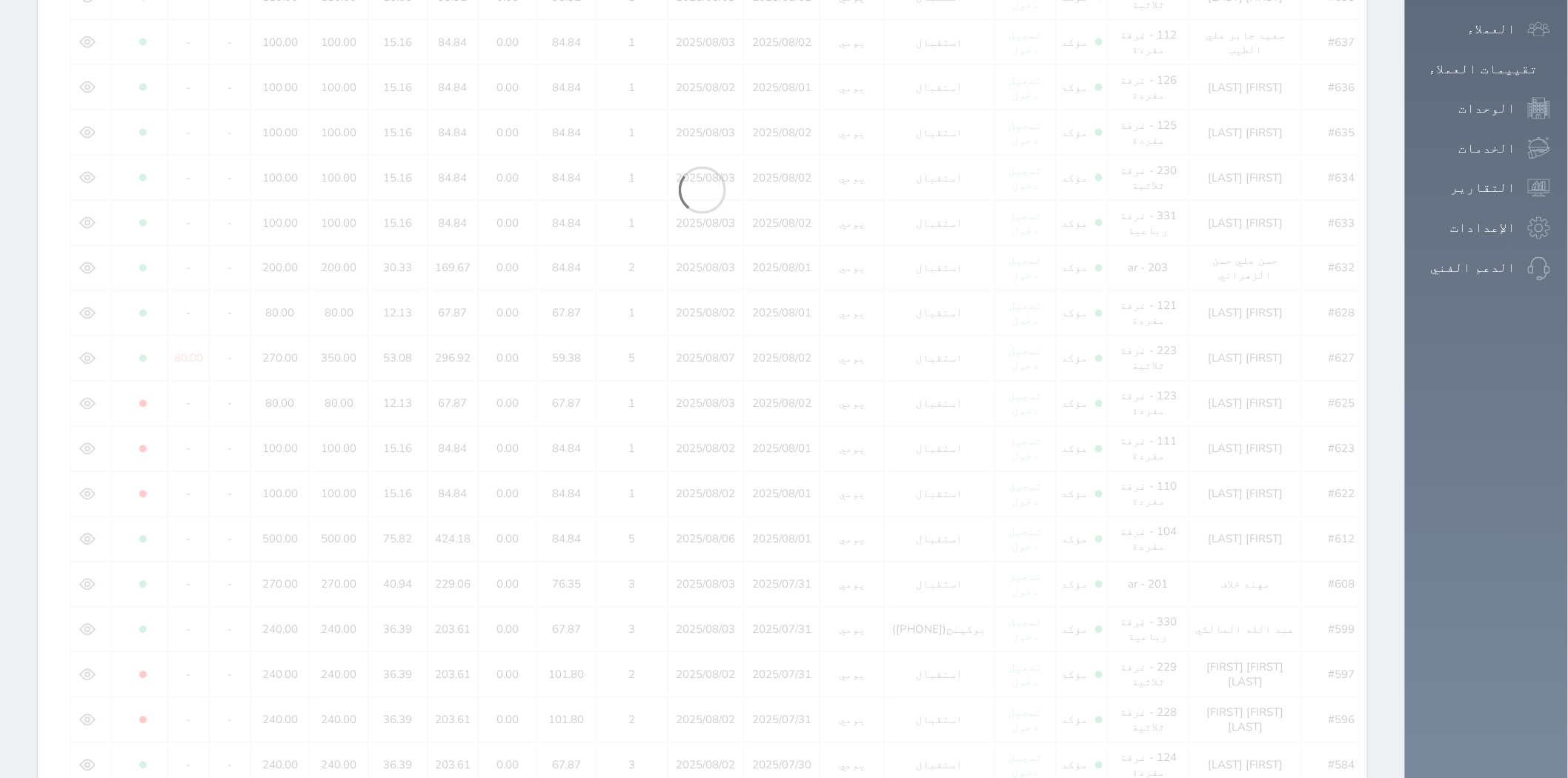 scroll, scrollTop: 393, scrollLeft: 0, axis: vertical 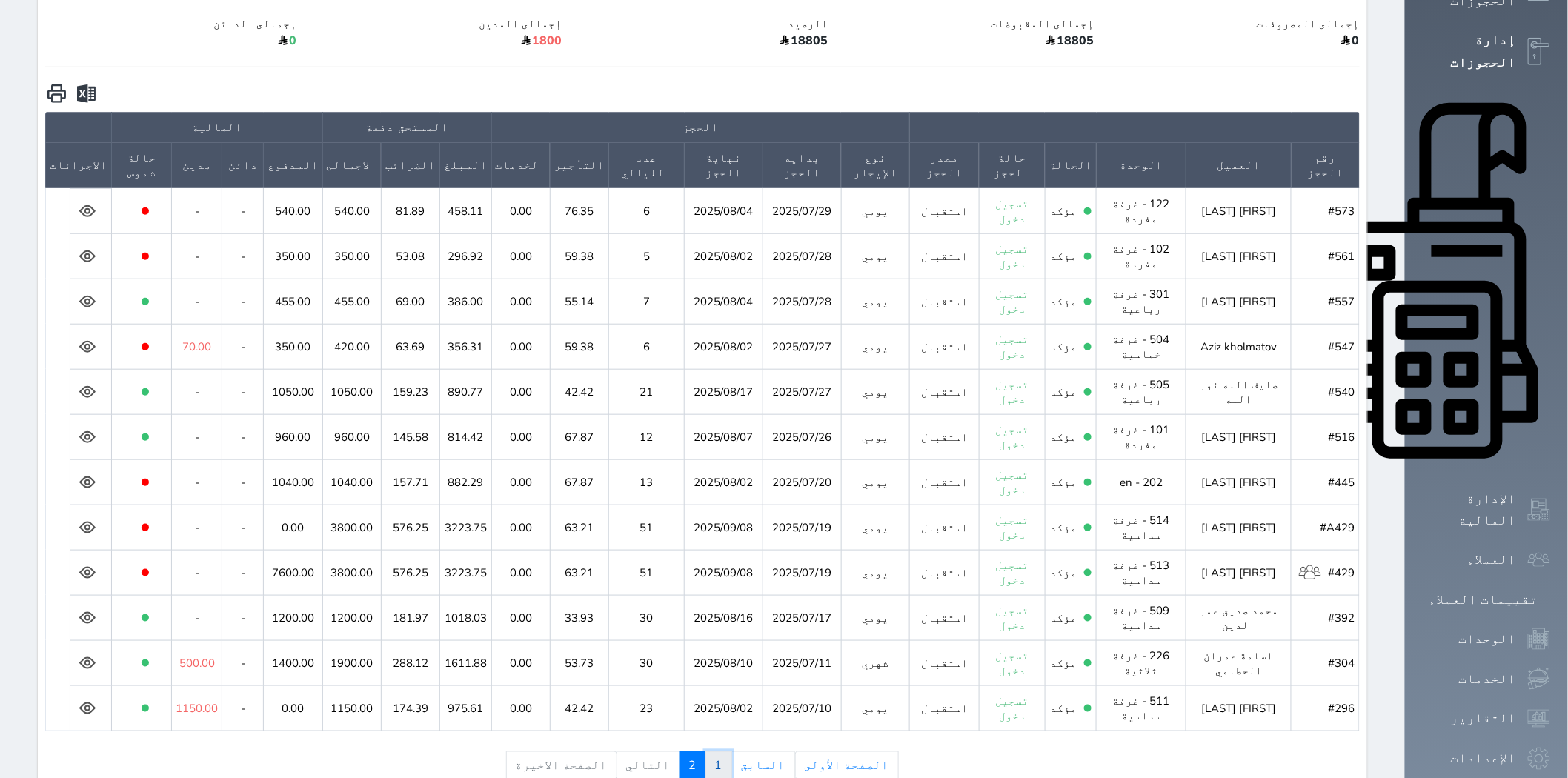 click on "1" at bounding box center [719, 765] 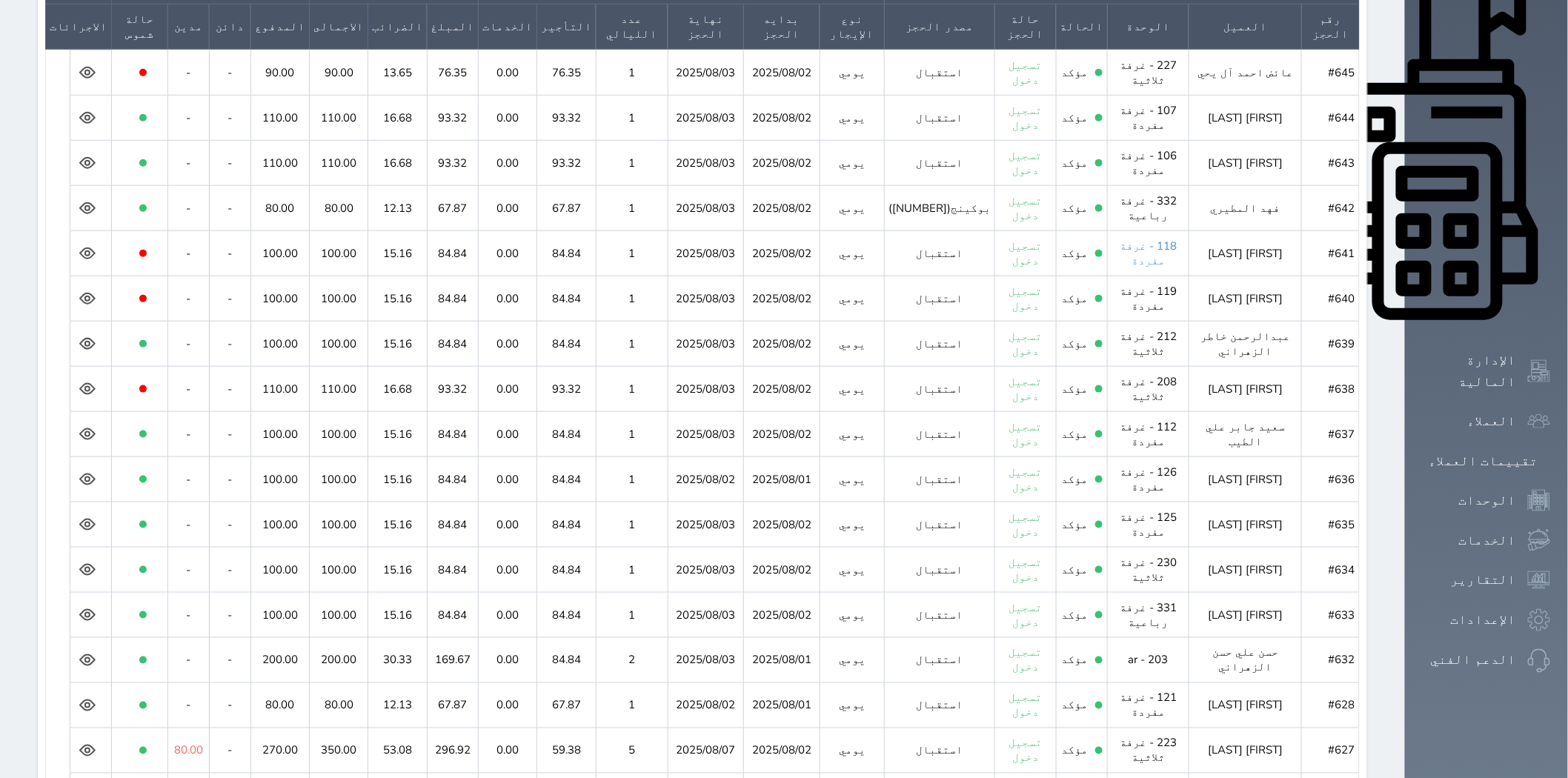 scroll, scrollTop: 557, scrollLeft: 0, axis: vertical 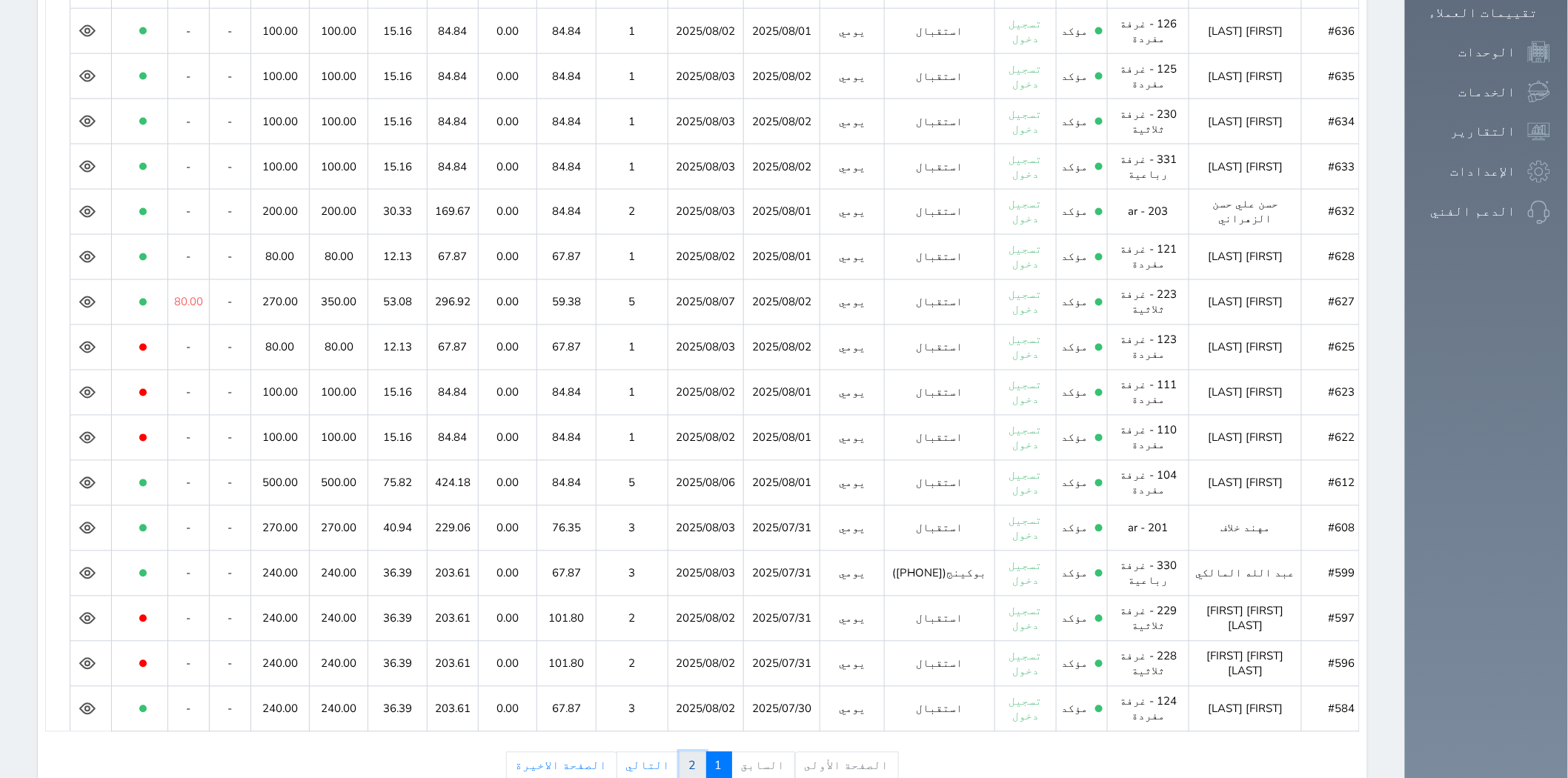 click on "2" at bounding box center [693, 766] 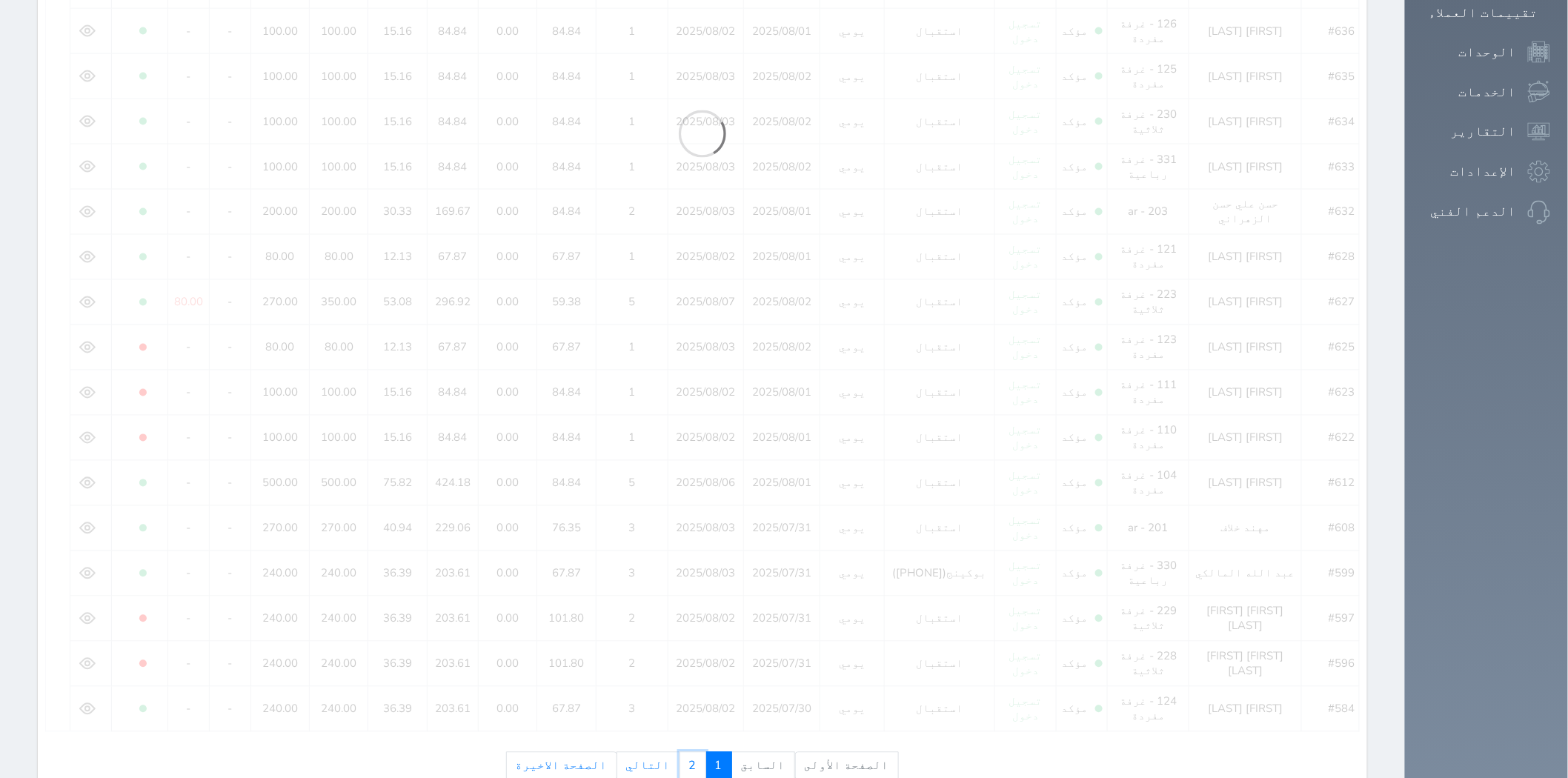 scroll, scrollTop: 393, scrollLeft: 0, axis: vertical 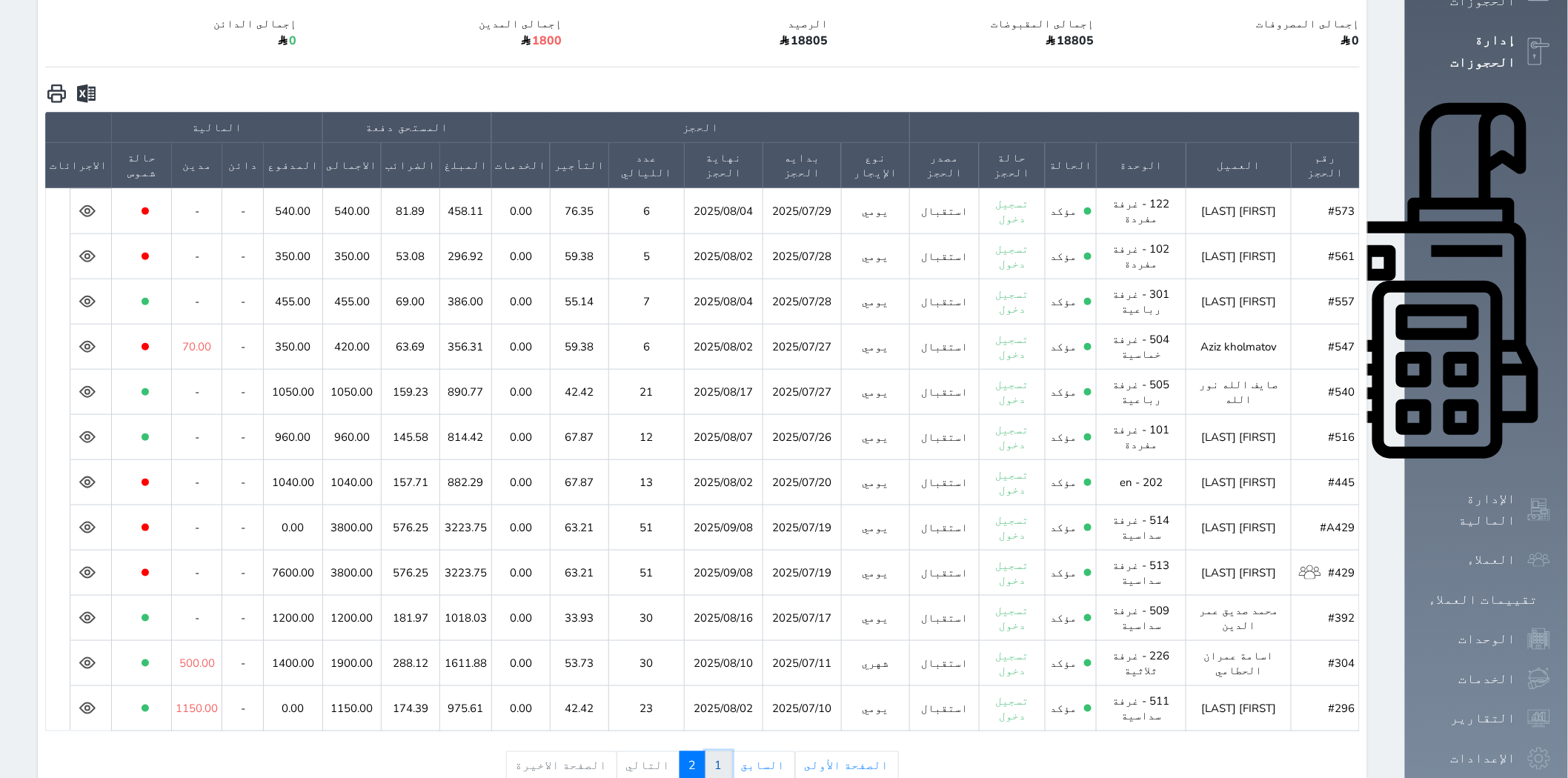 click on "1" at bounding box center (719, 765) 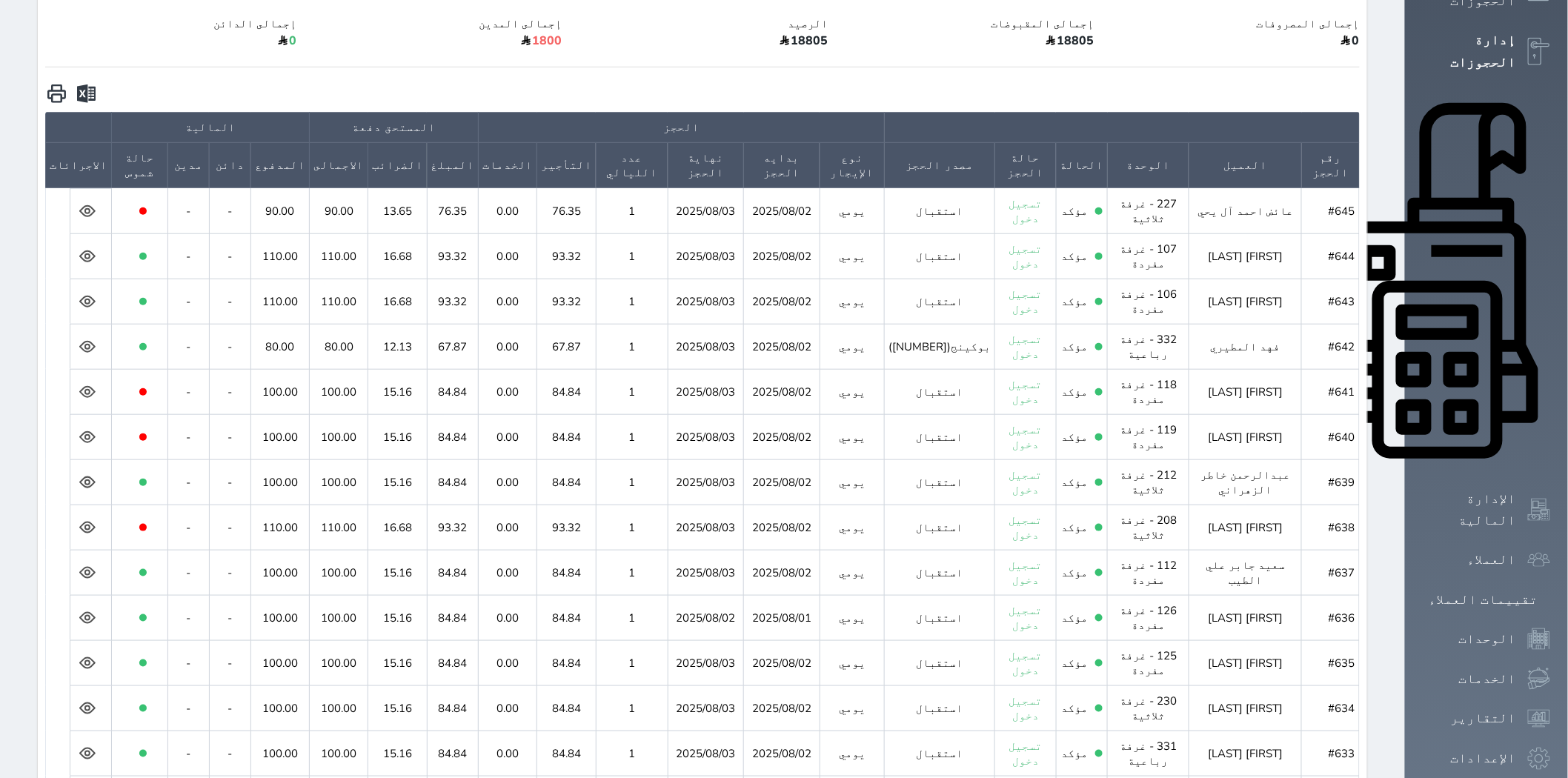 click 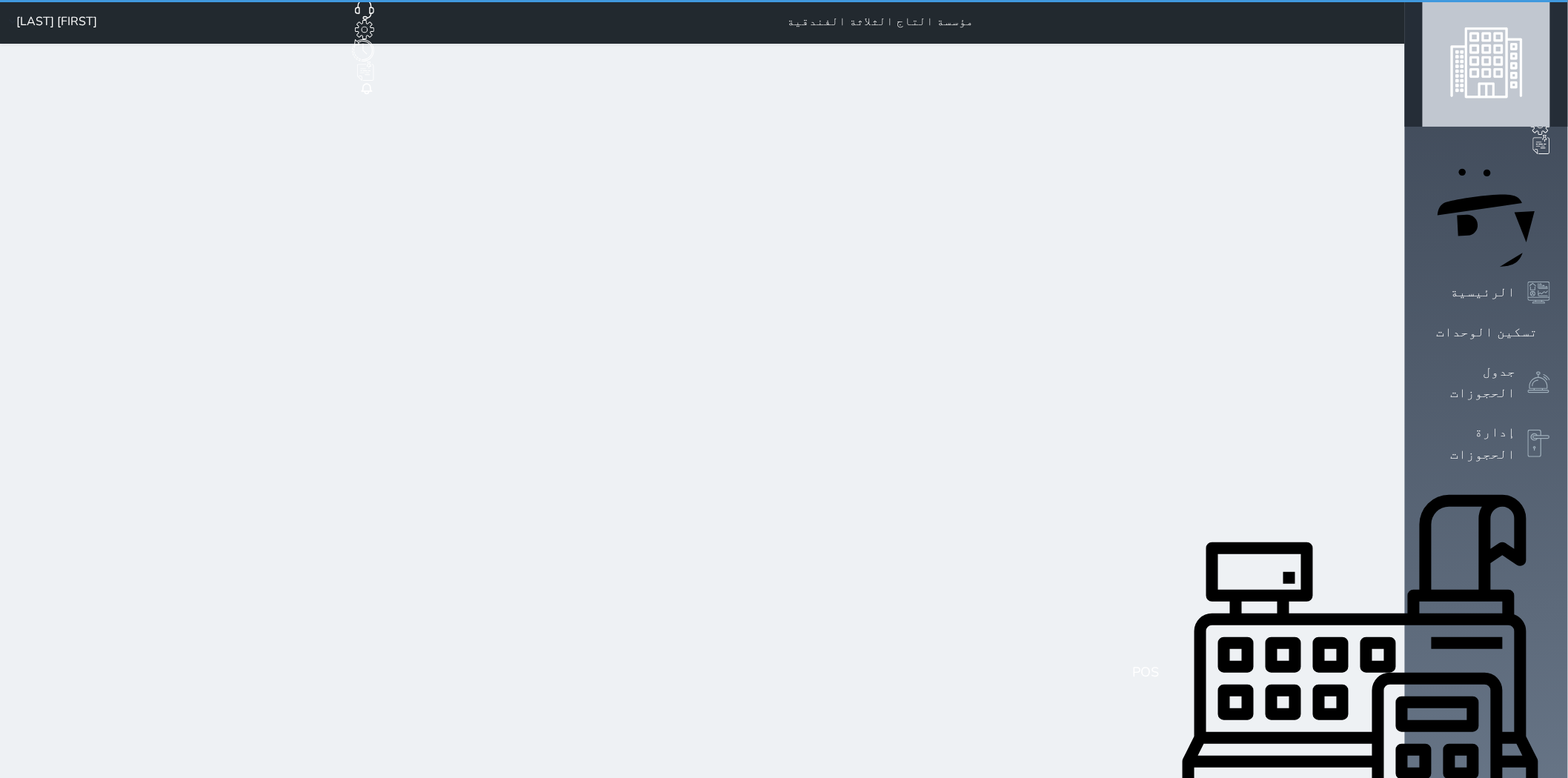 scroll, scrollTop: 0, scrollLeft: 0, axis: both 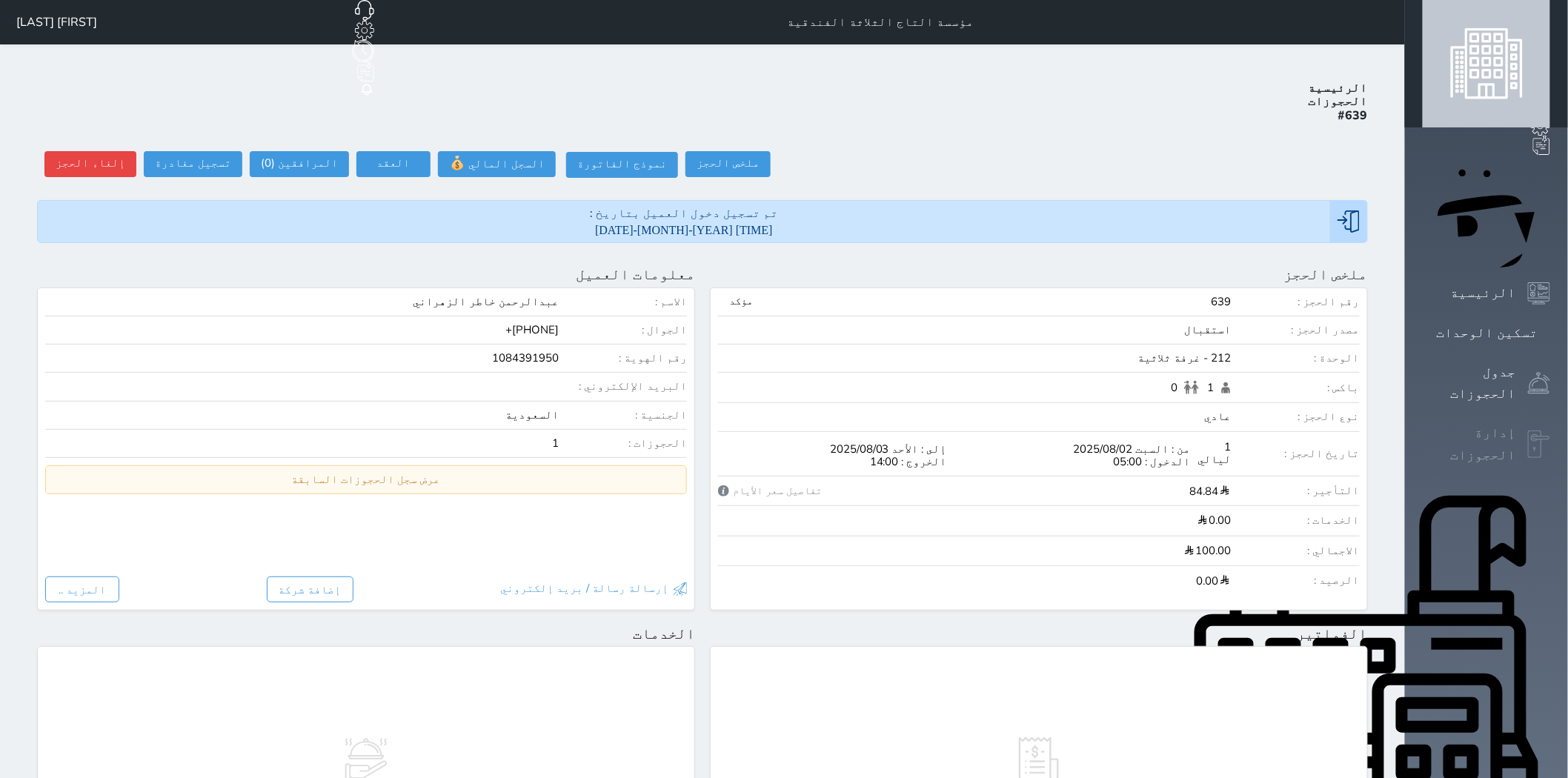 click on "إدارة الحجوزات" at bounding box center [1469, 444] 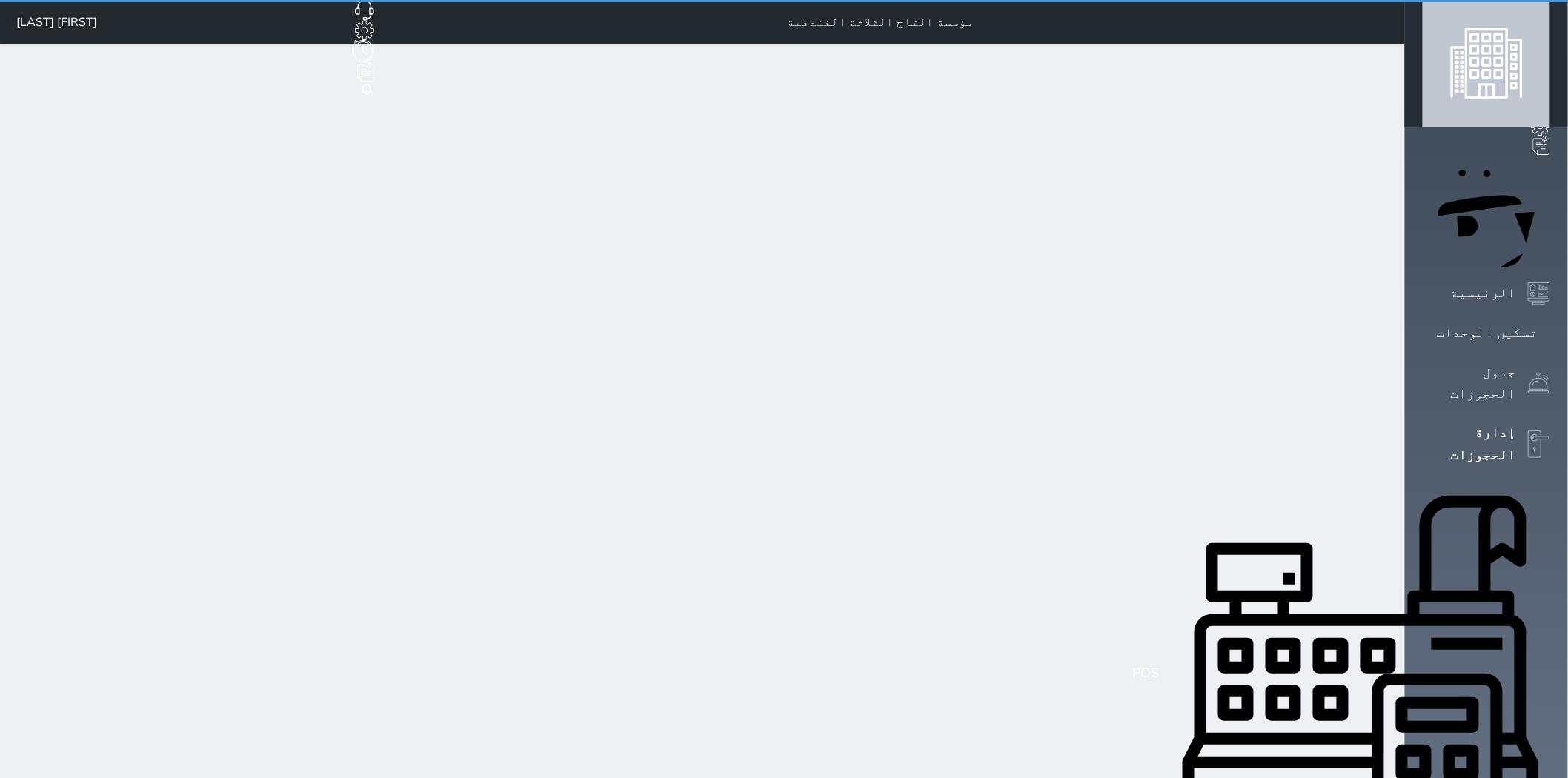 select on "open_all" 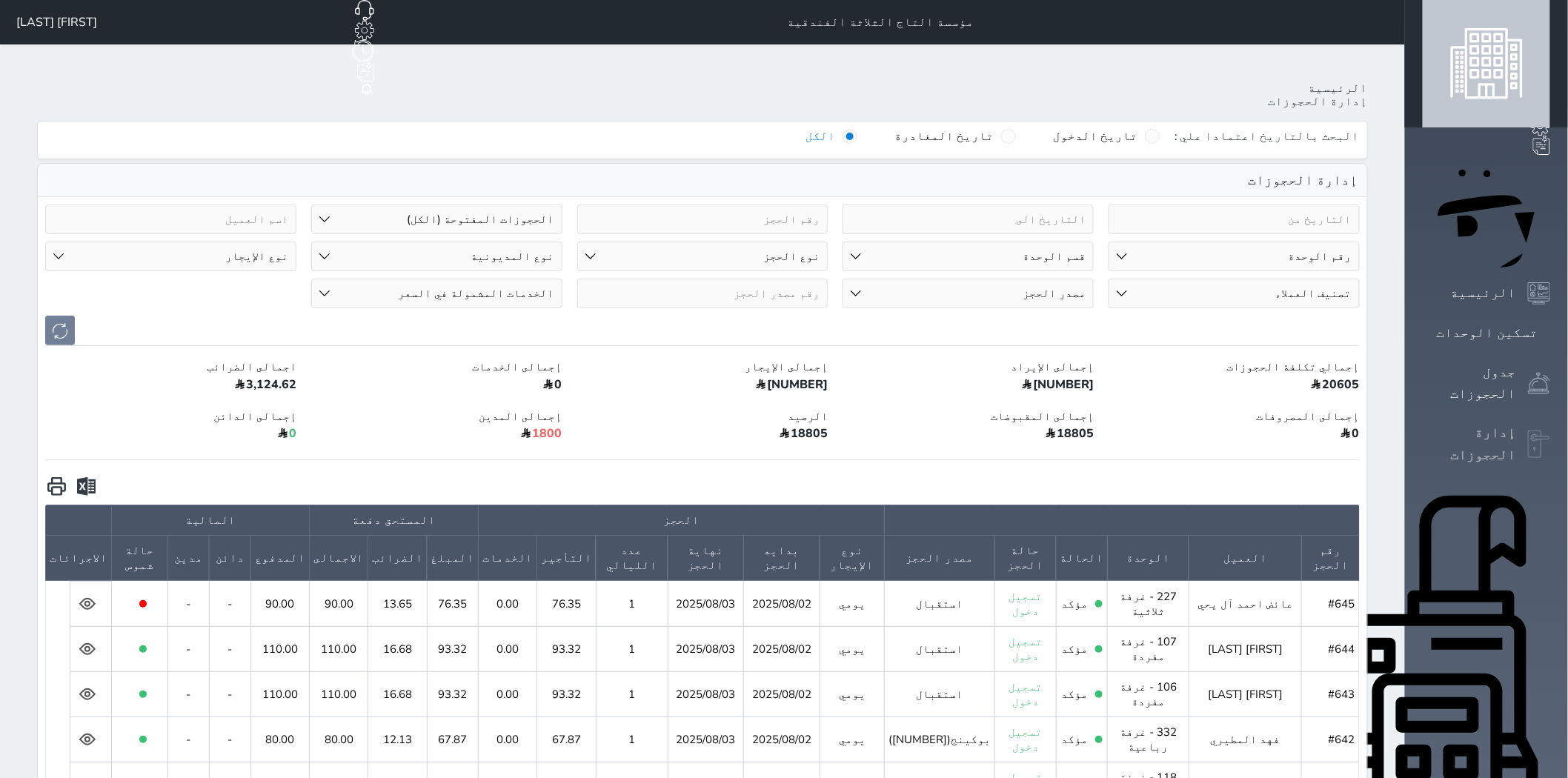 click 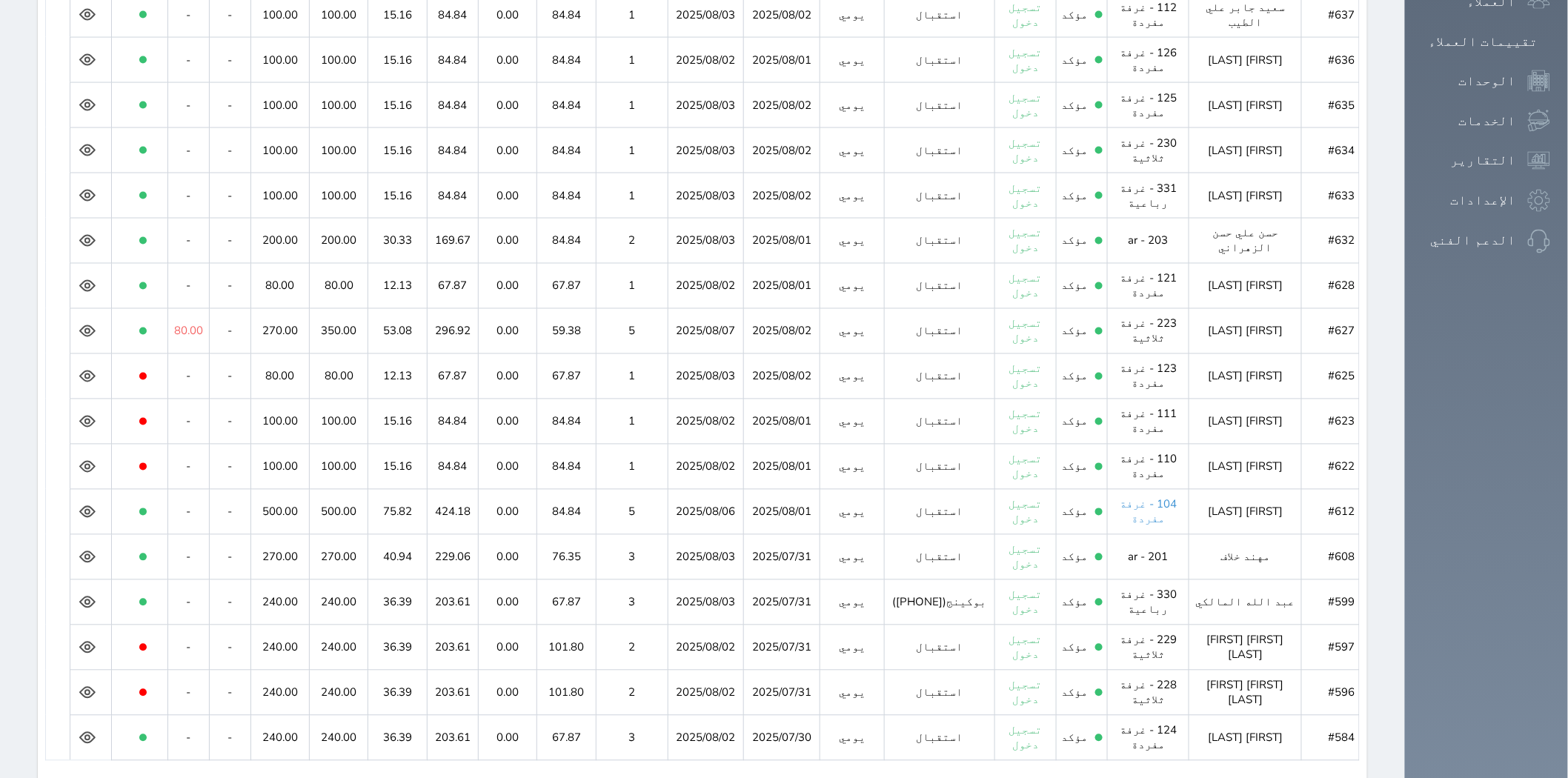 scroll, scrollTop: 980, scrollLeft: 0, axis: vertical 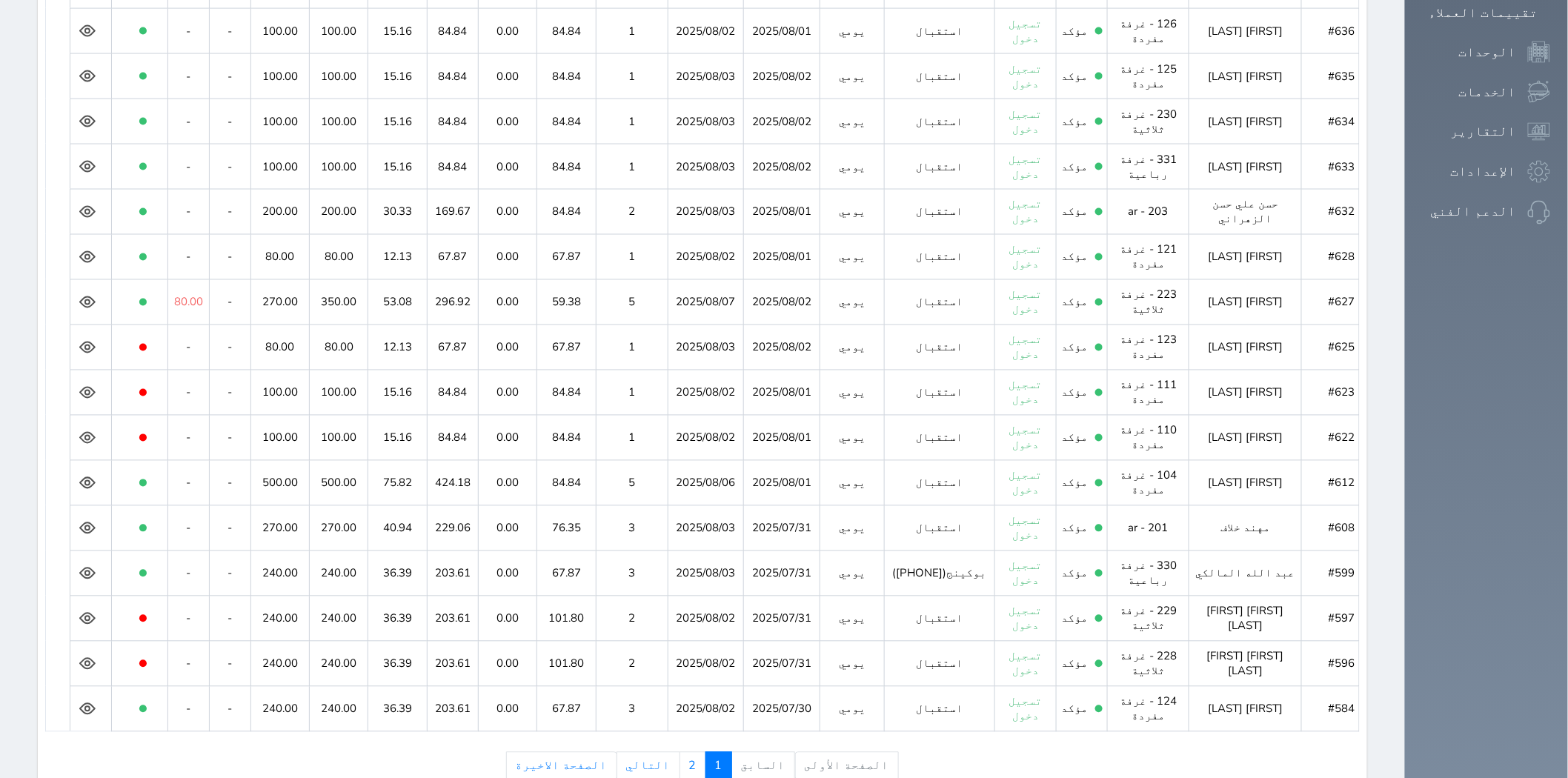 click 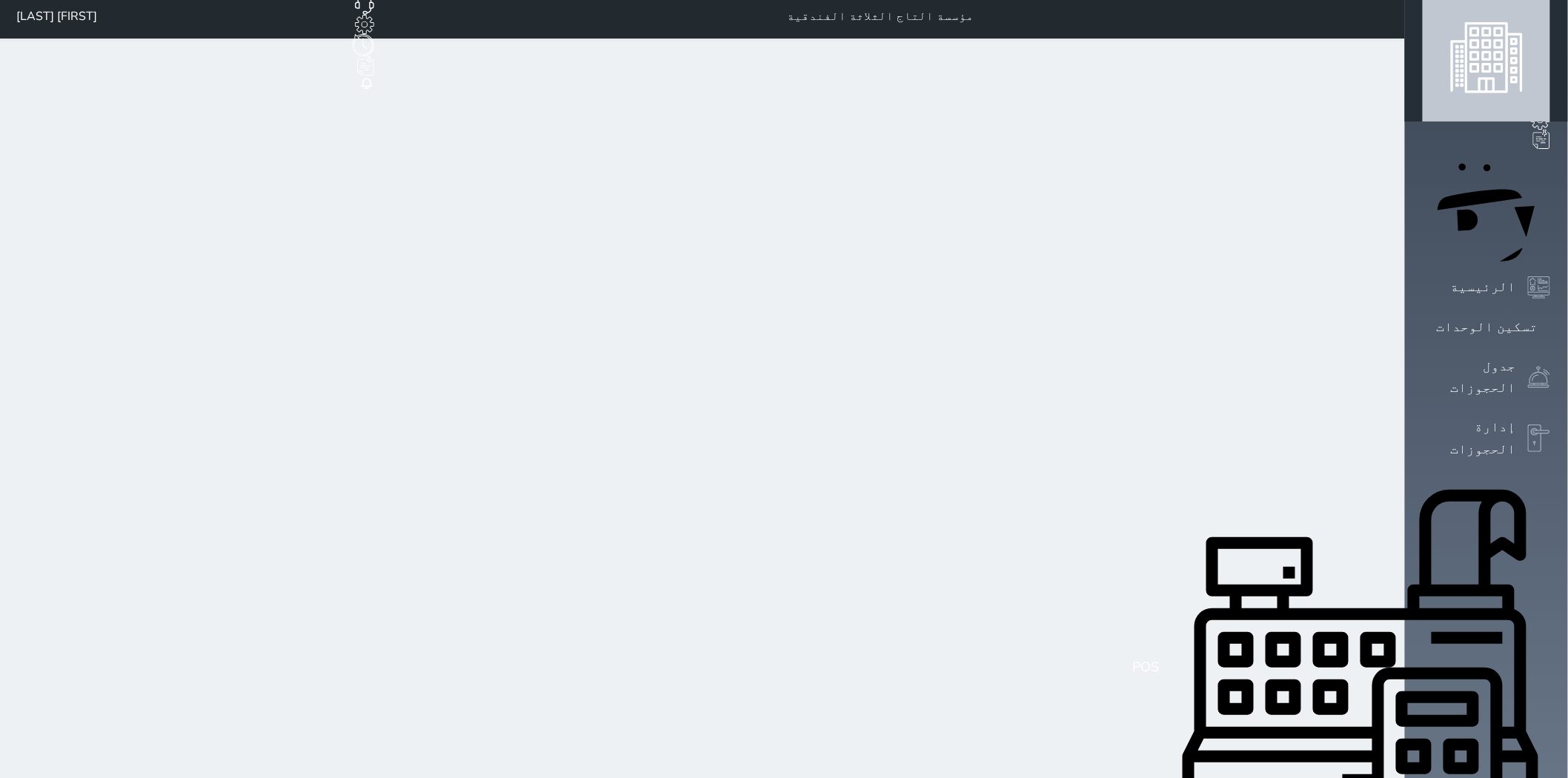 scroll, scrollTop: 0, scrollLeft: 0, axis: both 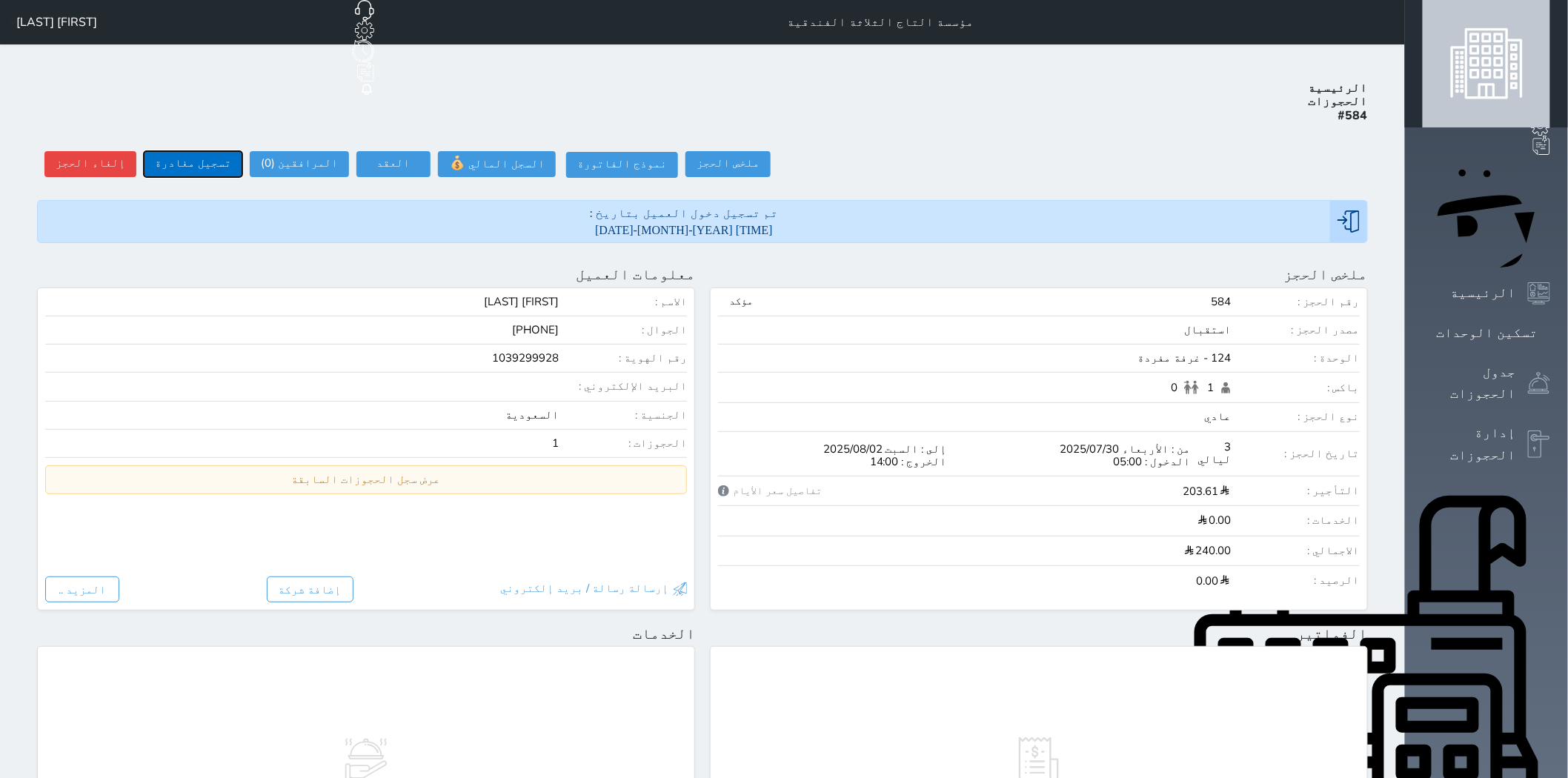 click on "تسجيل مغادرة" at bounding box center (193, 164) 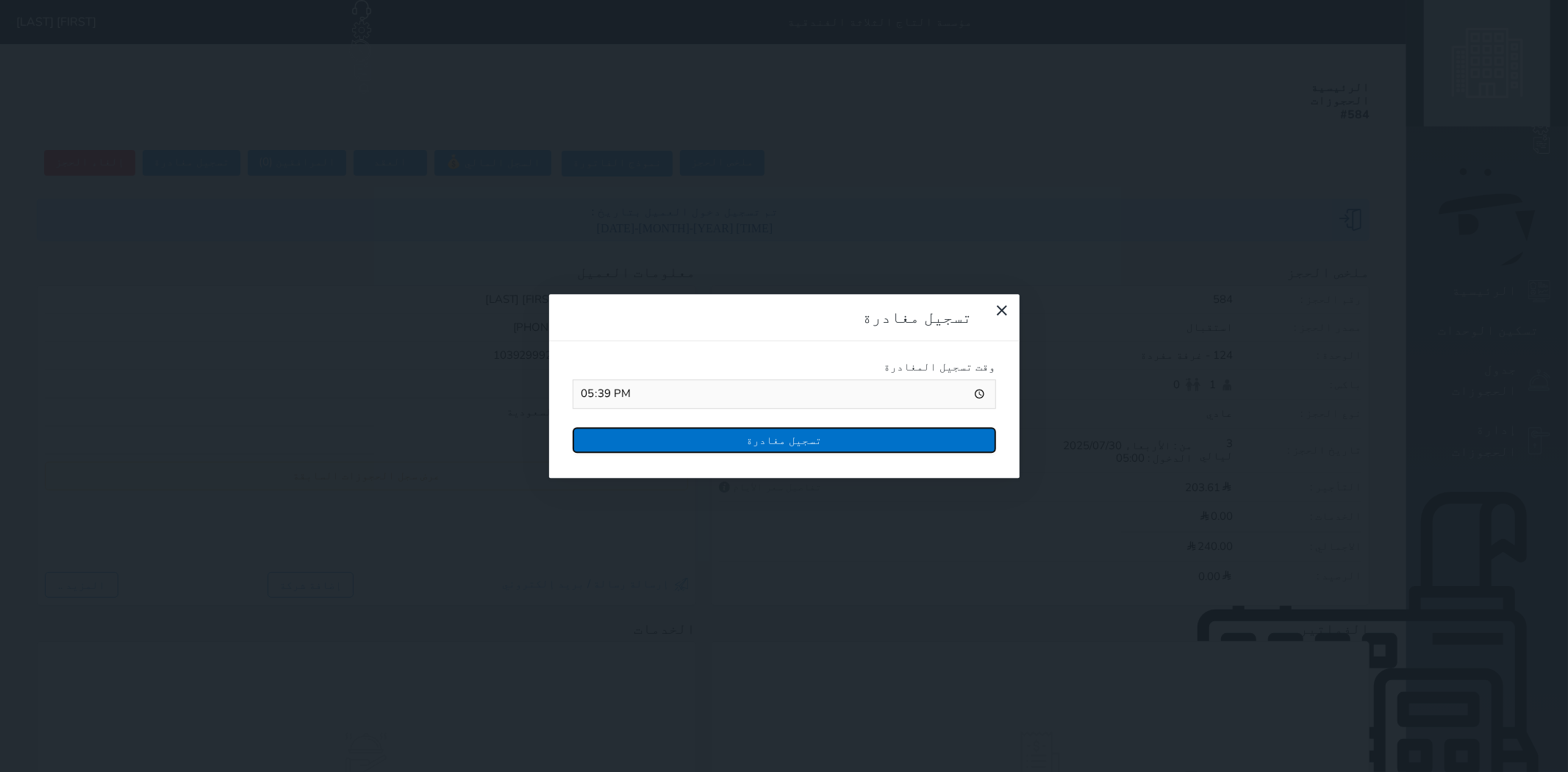 click on "تسجيل مغادرة" at bounding box center [784, 440] 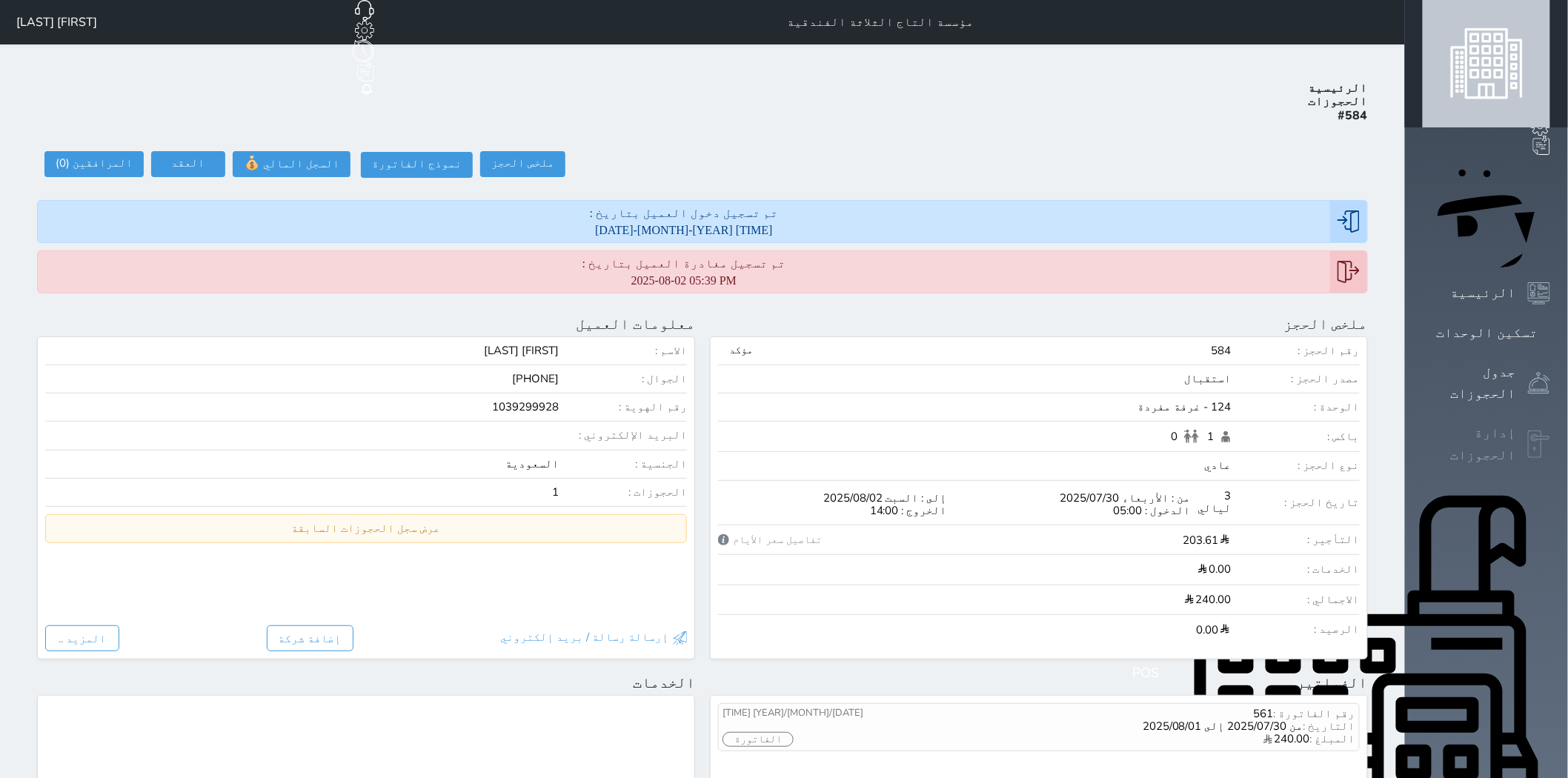 click at bounding box center (1539, 445) 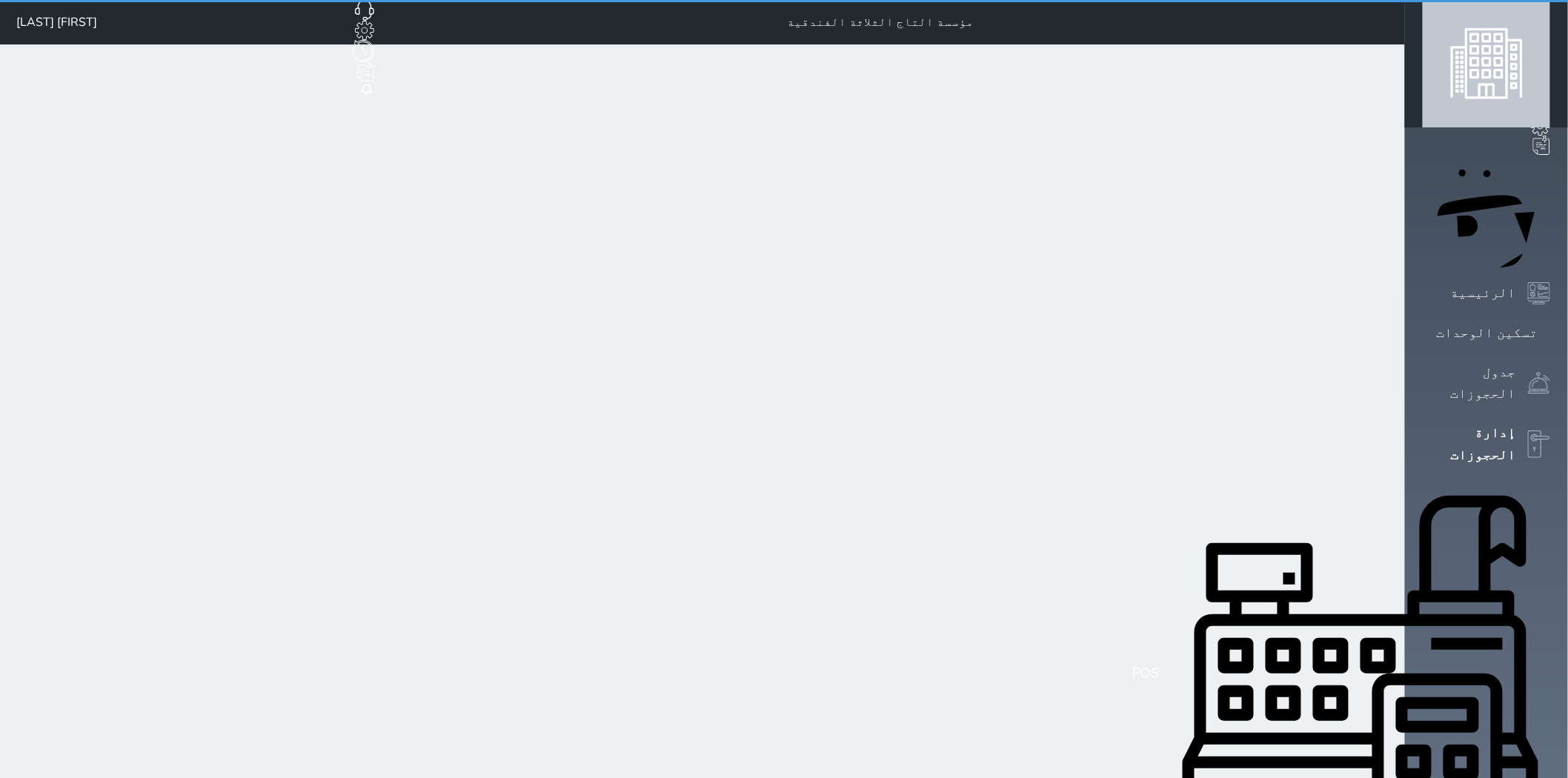 select on "open_all" 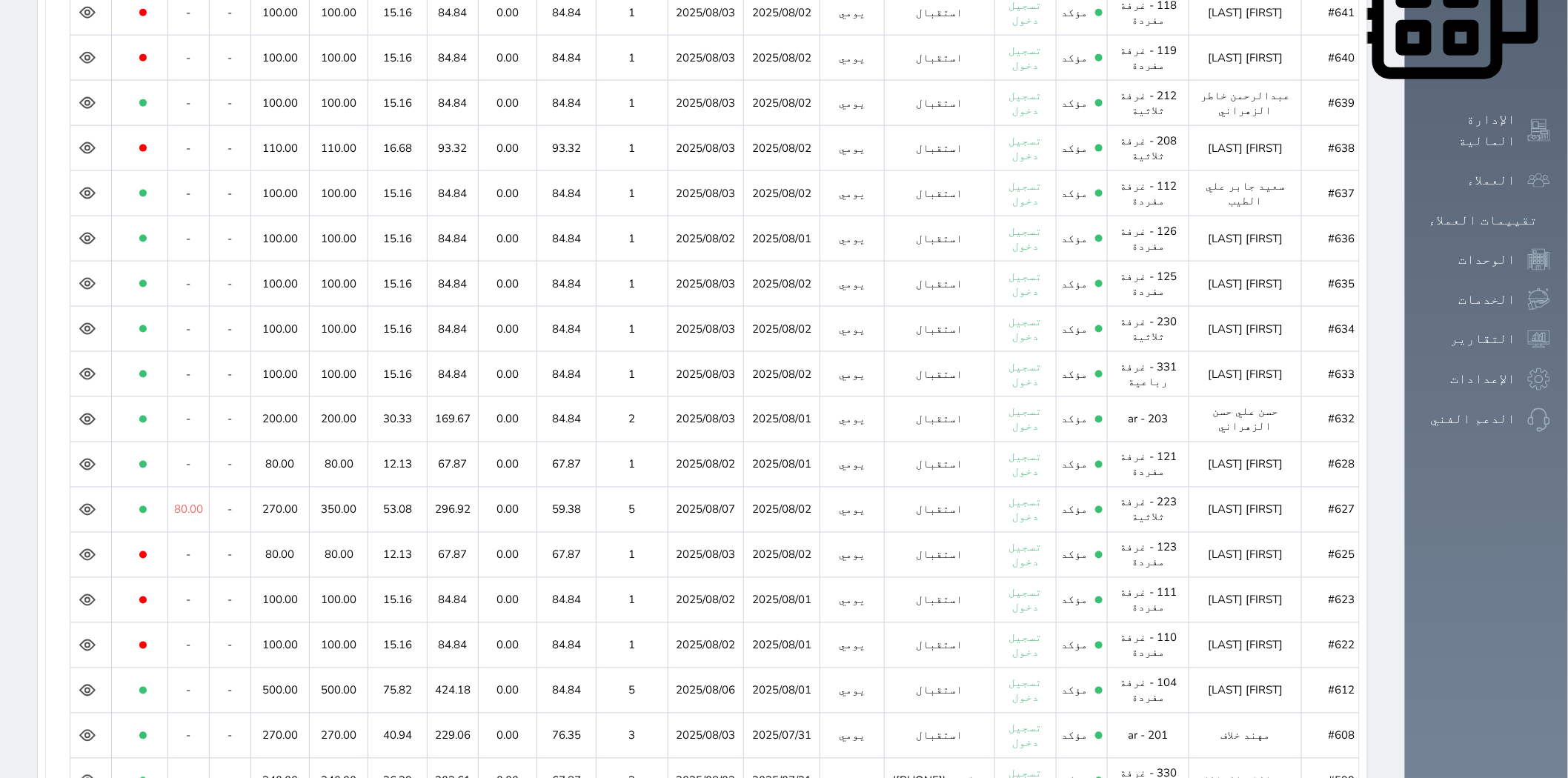 scroll, scrollTop: 923, scrollLeft: 0, axis: vertical 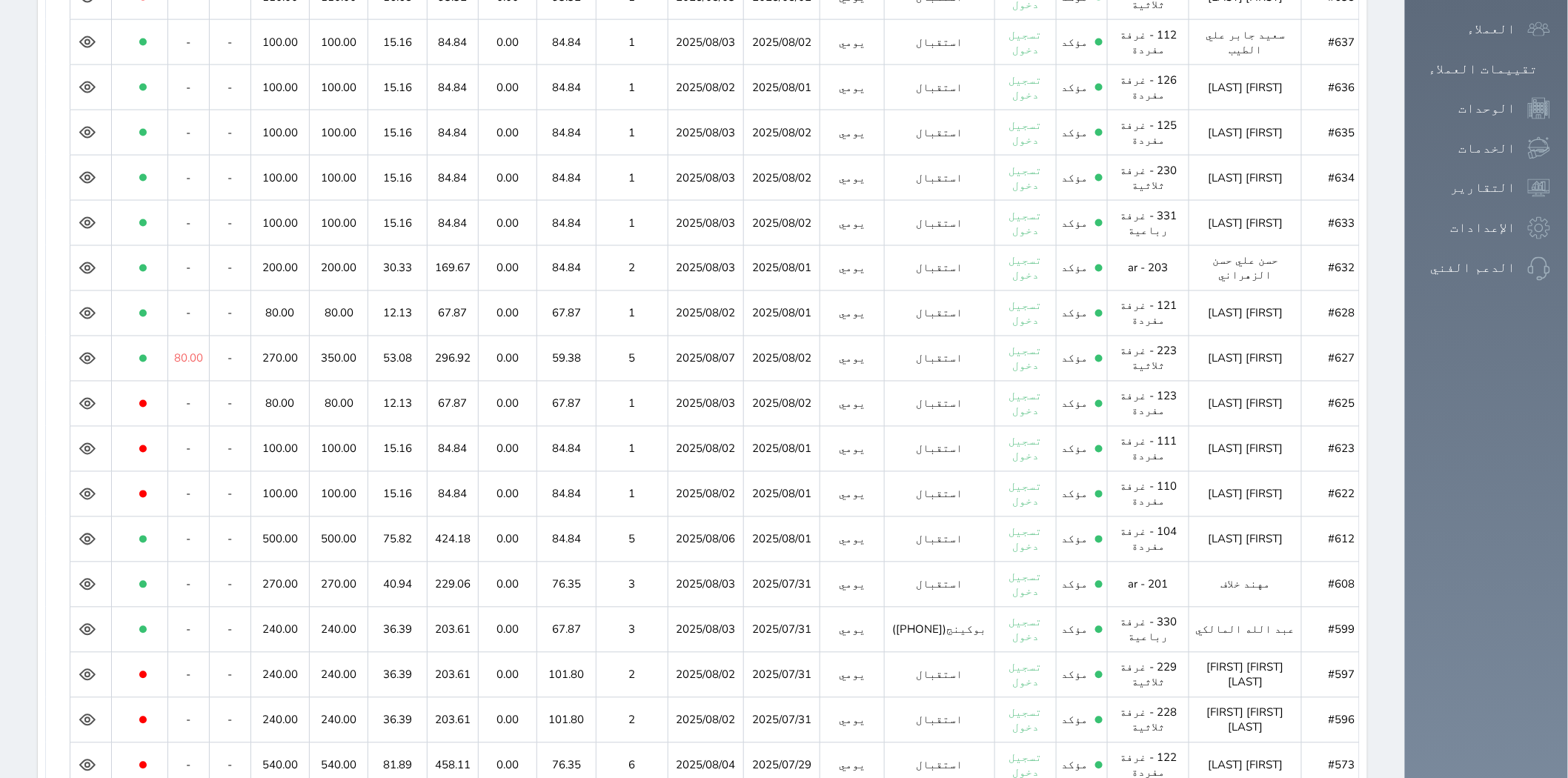 click at bounding box center [90, 719] 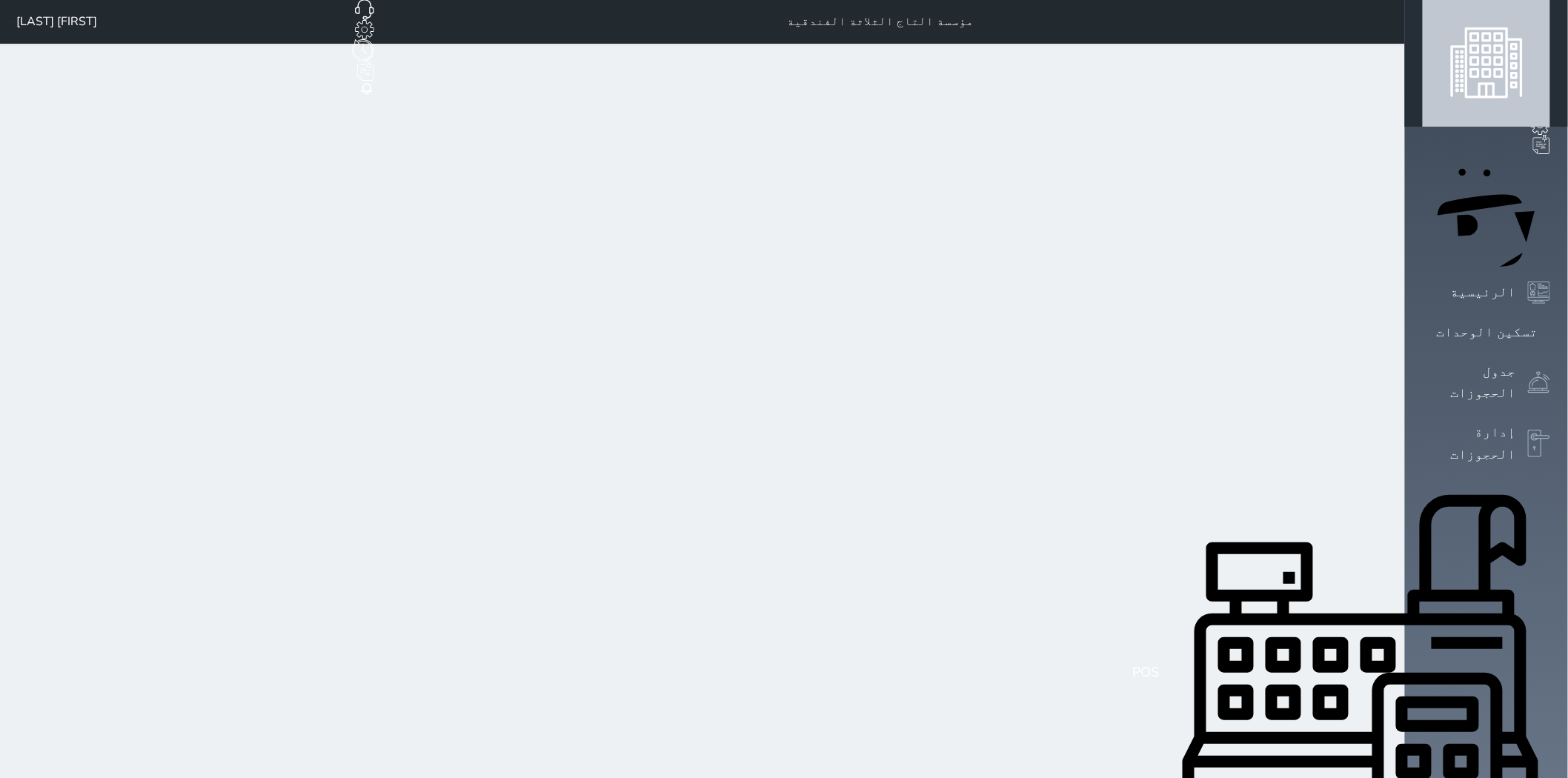 scroll, scrollTop: 0, scrollLeft: 0, axis: both 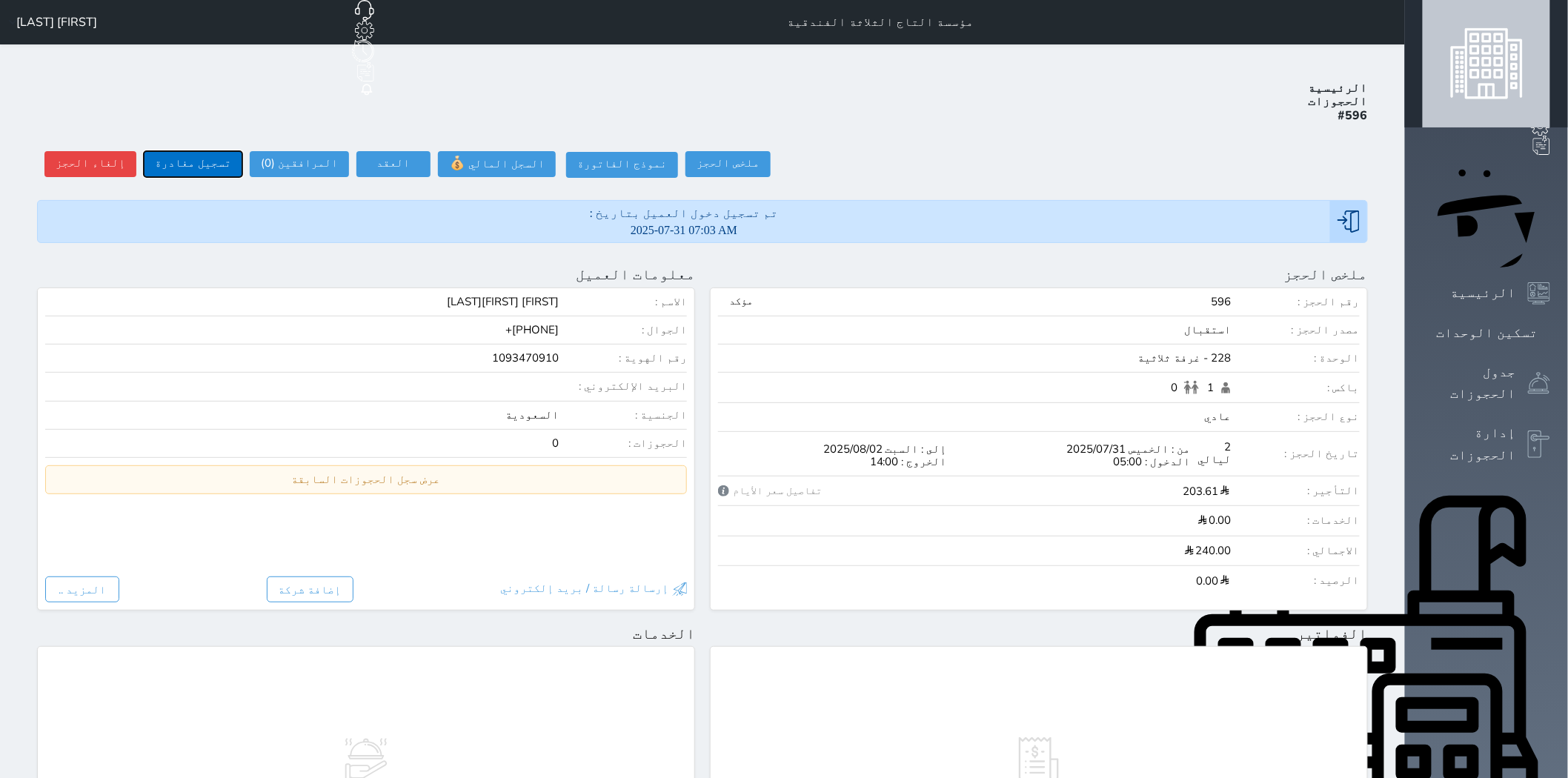 click on "تسجيل مغادرة" at bounding box center [193, 164] 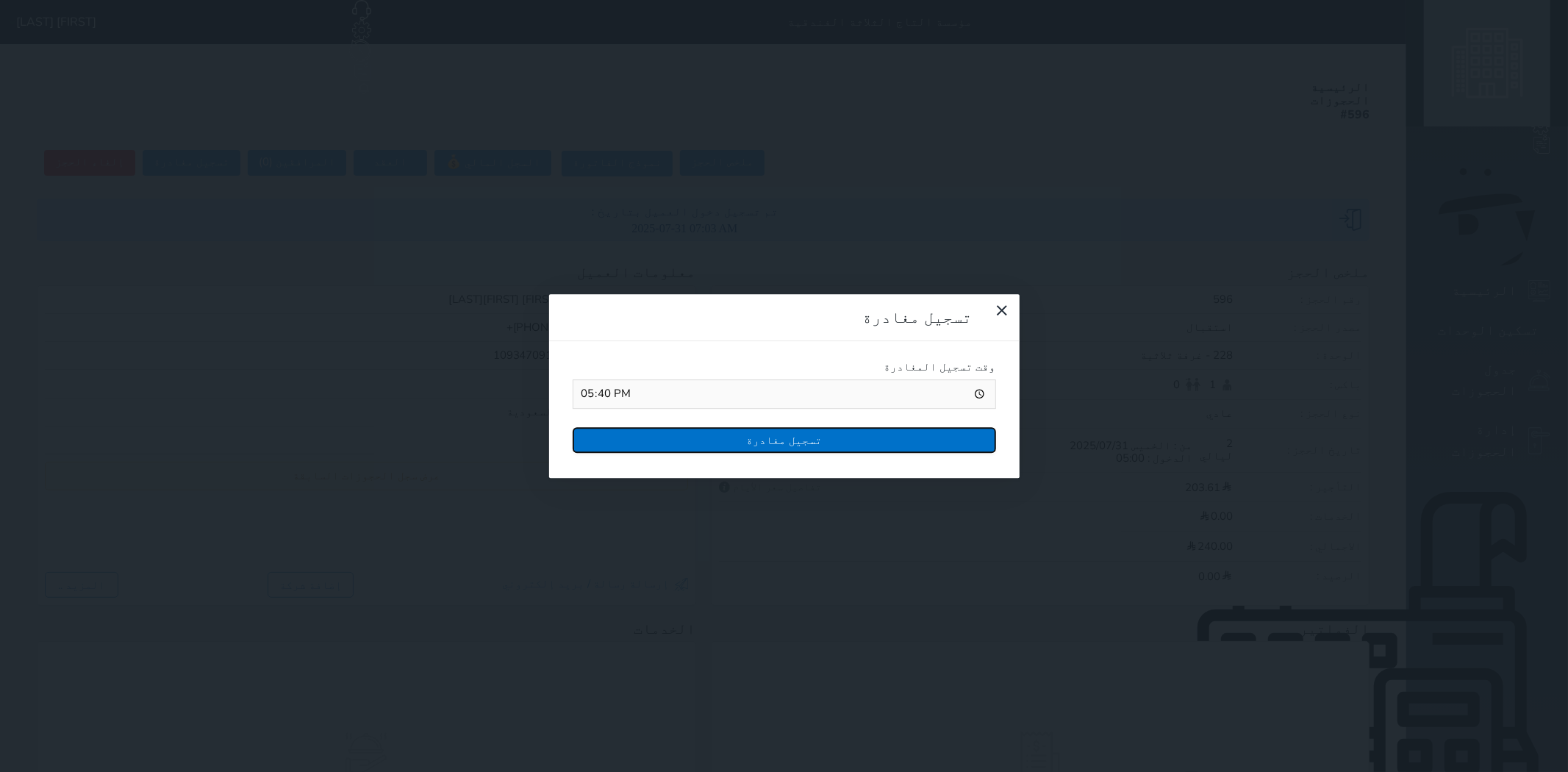 click on "تسجيل مغادرة" at bounding box center (784, 440) 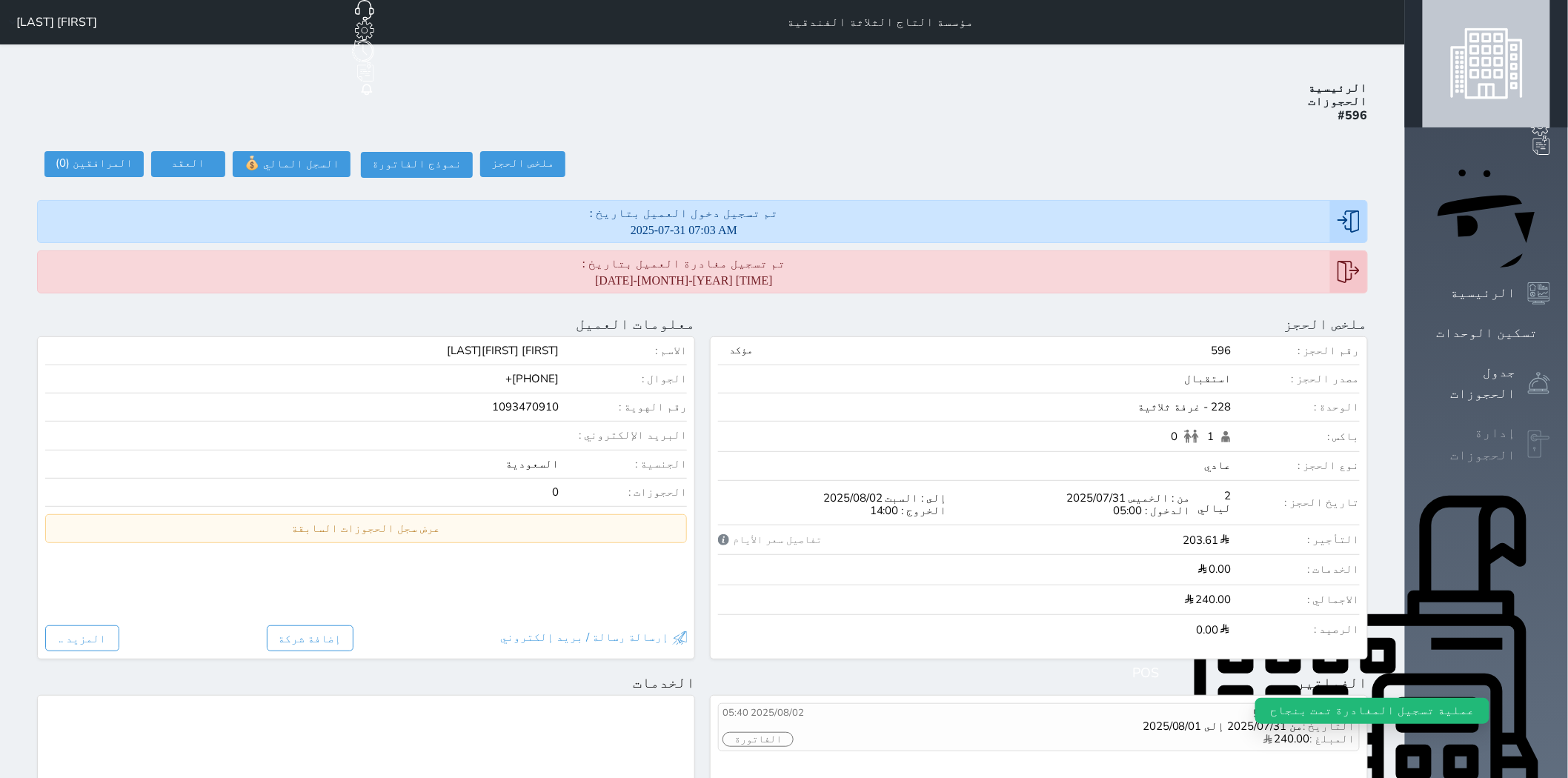 click at bounding box center [1539, 445] 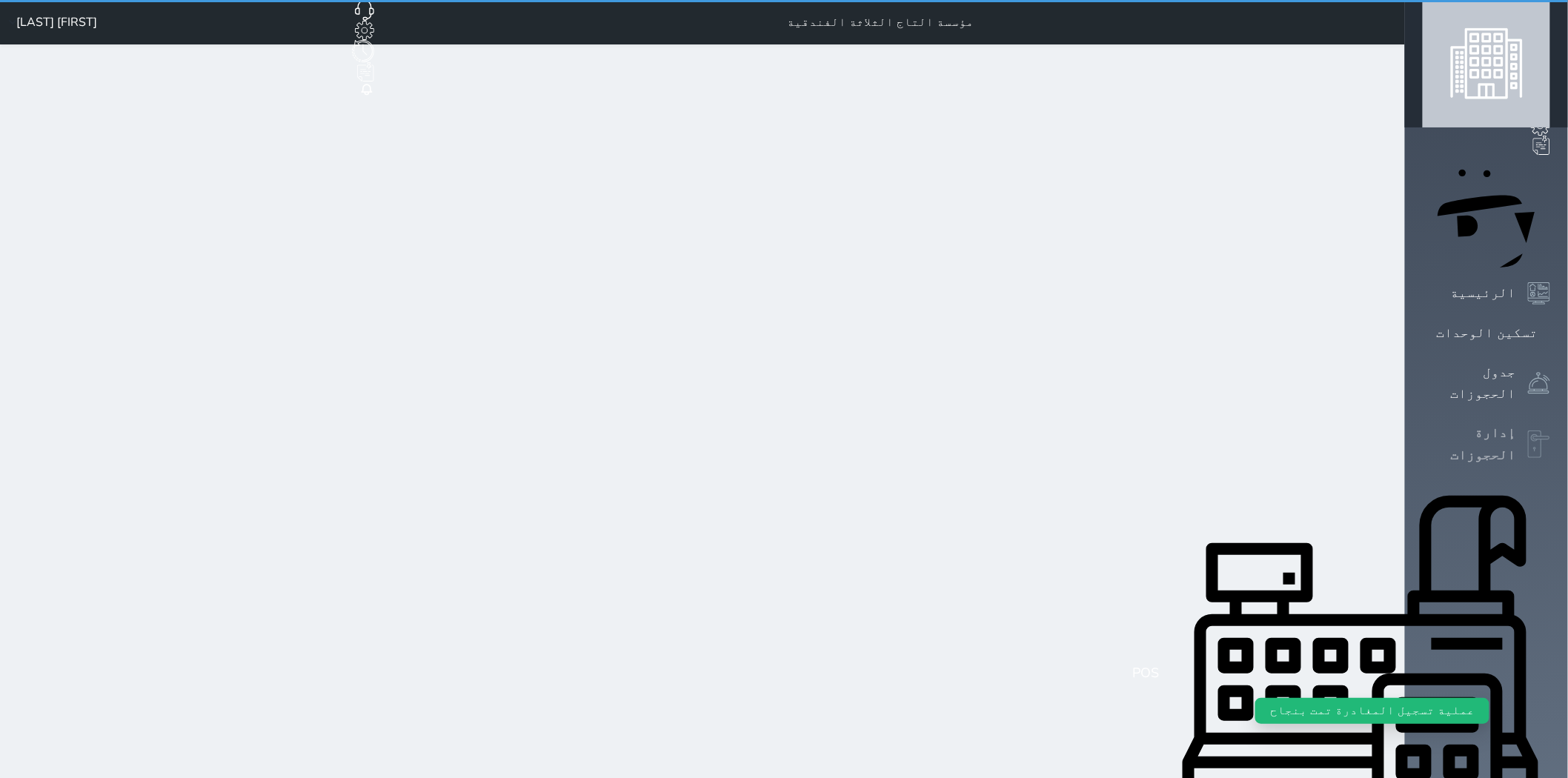 select on "open_all" 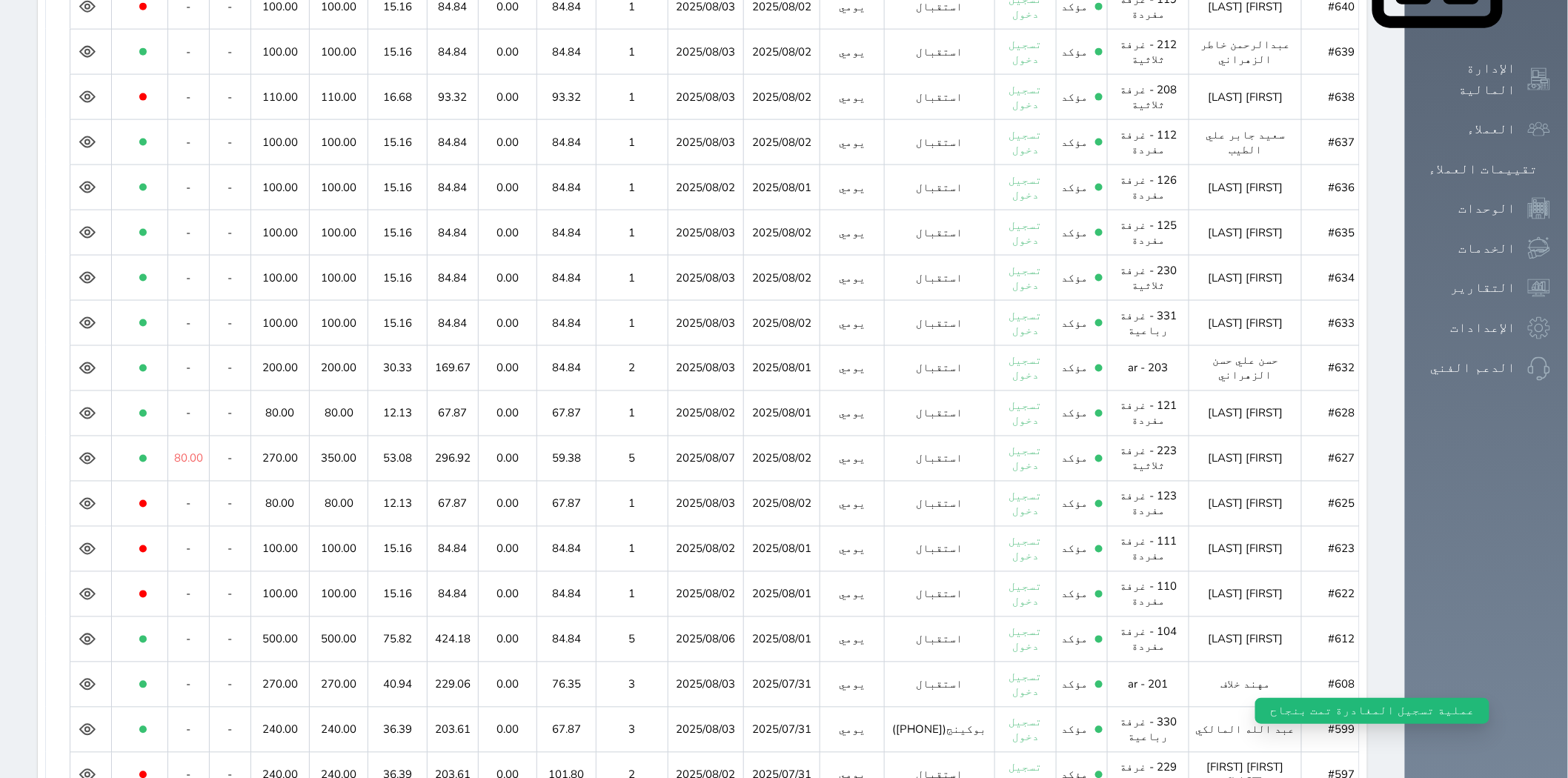 scroll, scrollTop: 980, scrollLeft: 0, axis: vertical 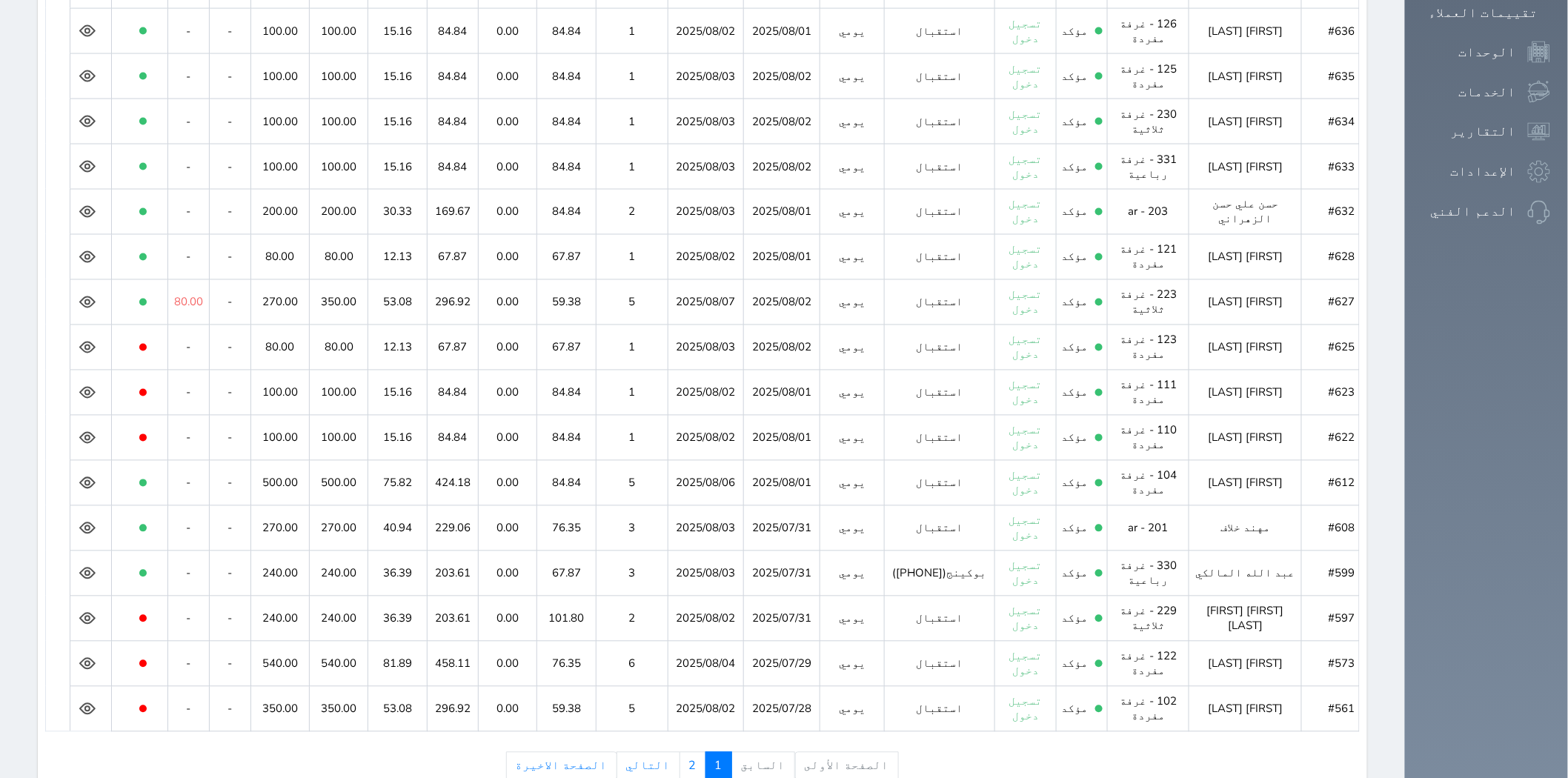 click 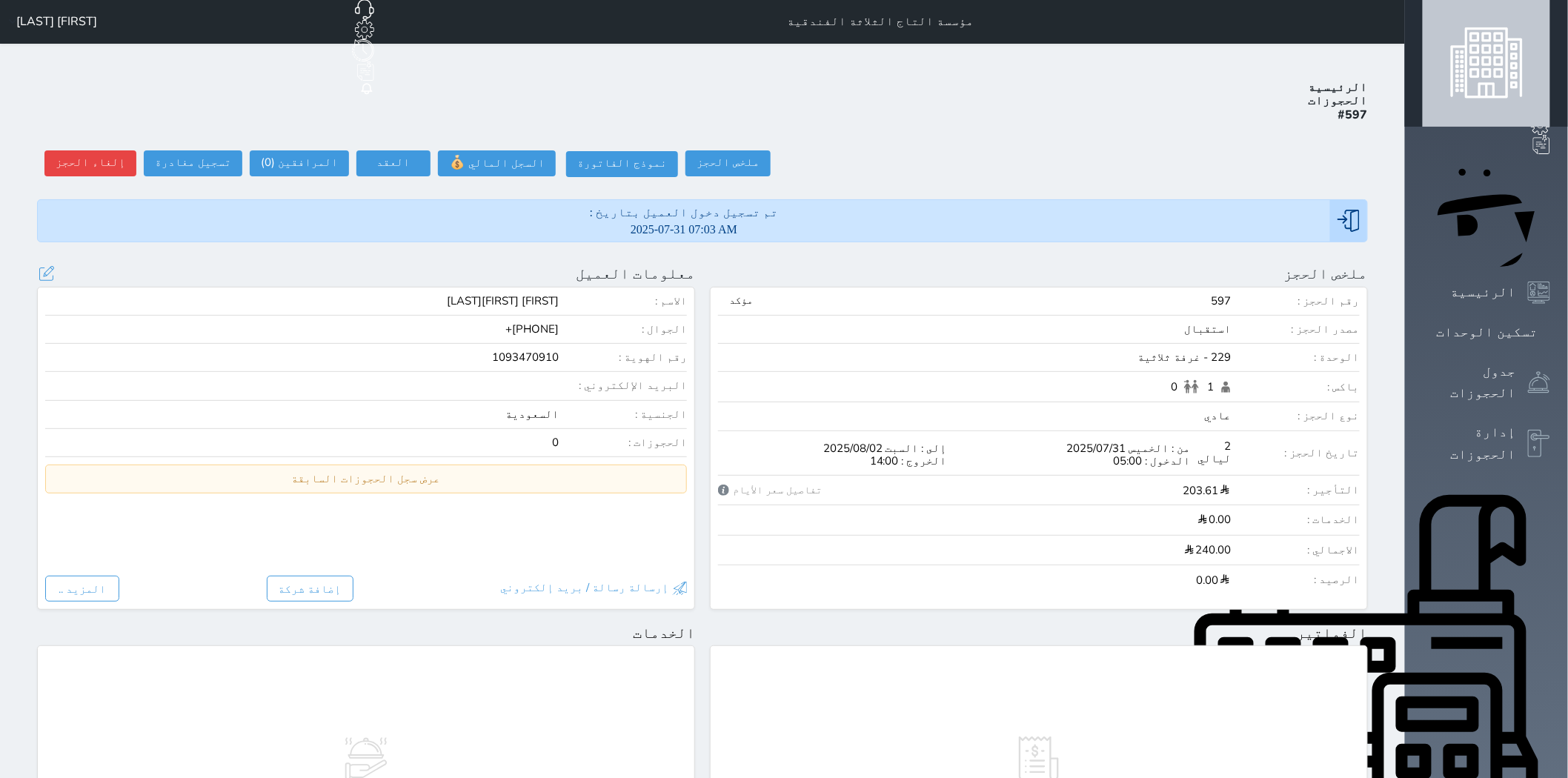scroll, scrollTop: 0, scrollLeft: 0, axis: both 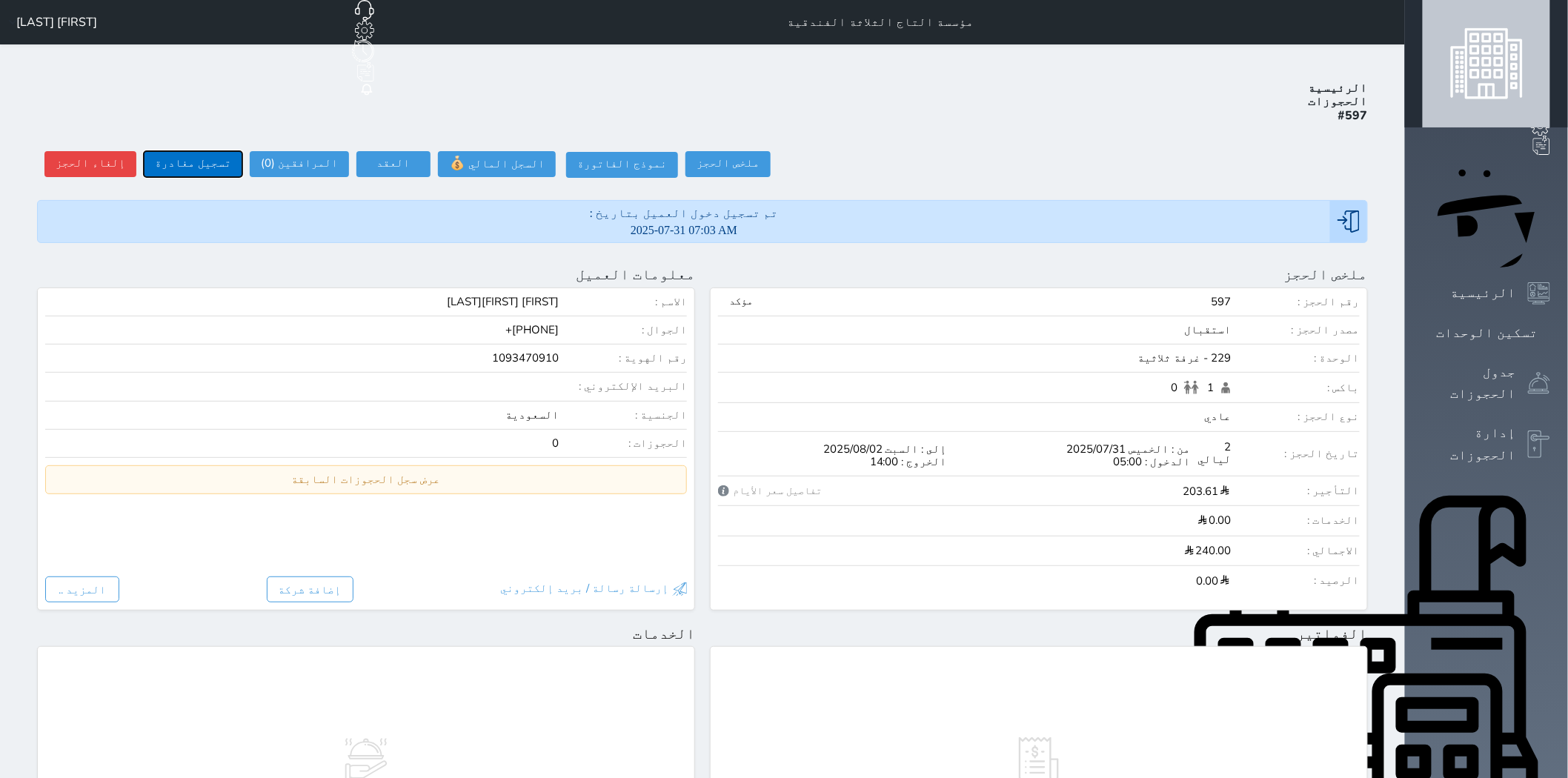 click on "تسجيل مغادرة" at bounding box center (193, 164) 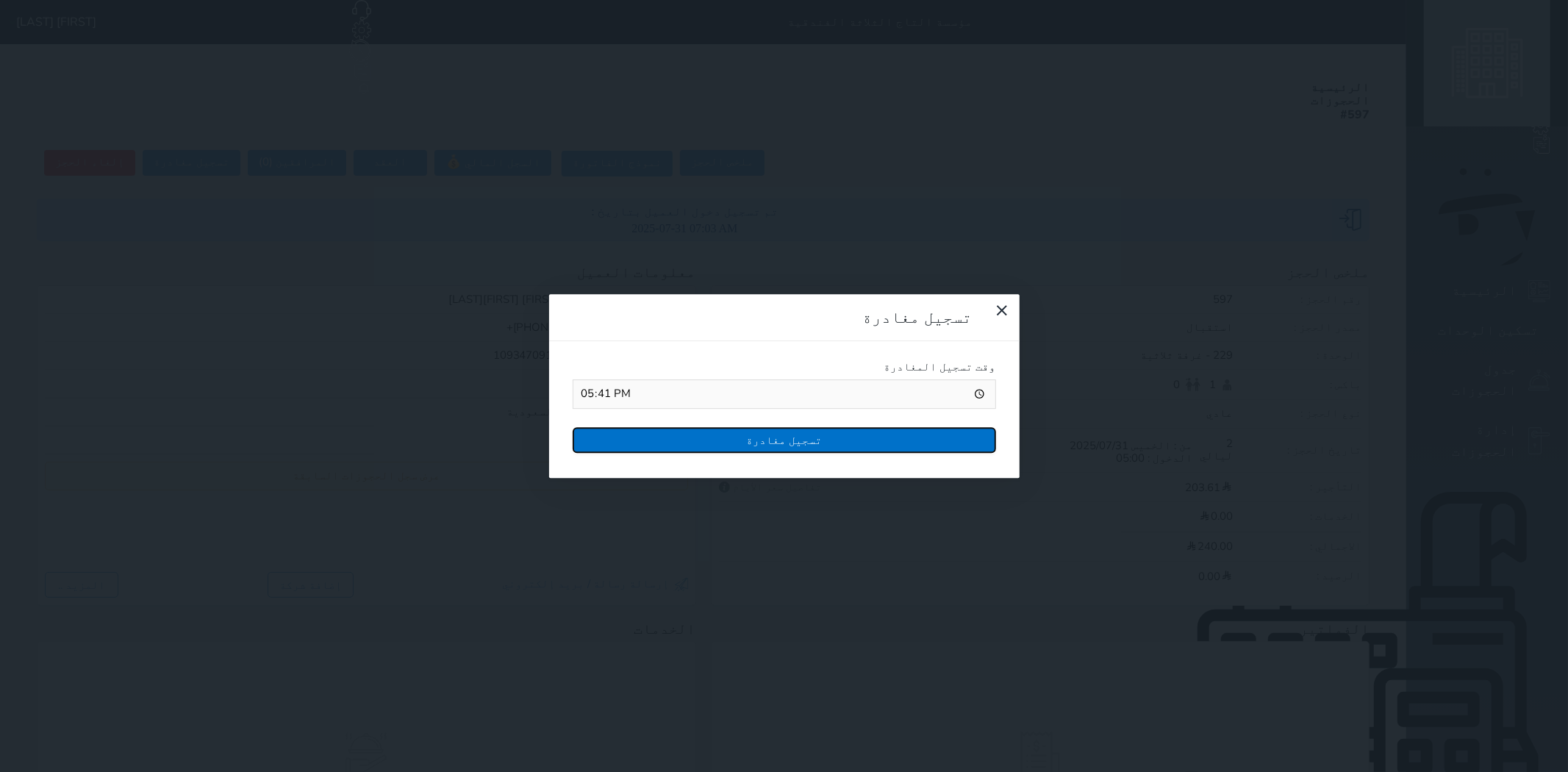 click on "تسجيل مغادرة" at bounding box center [784, 440] 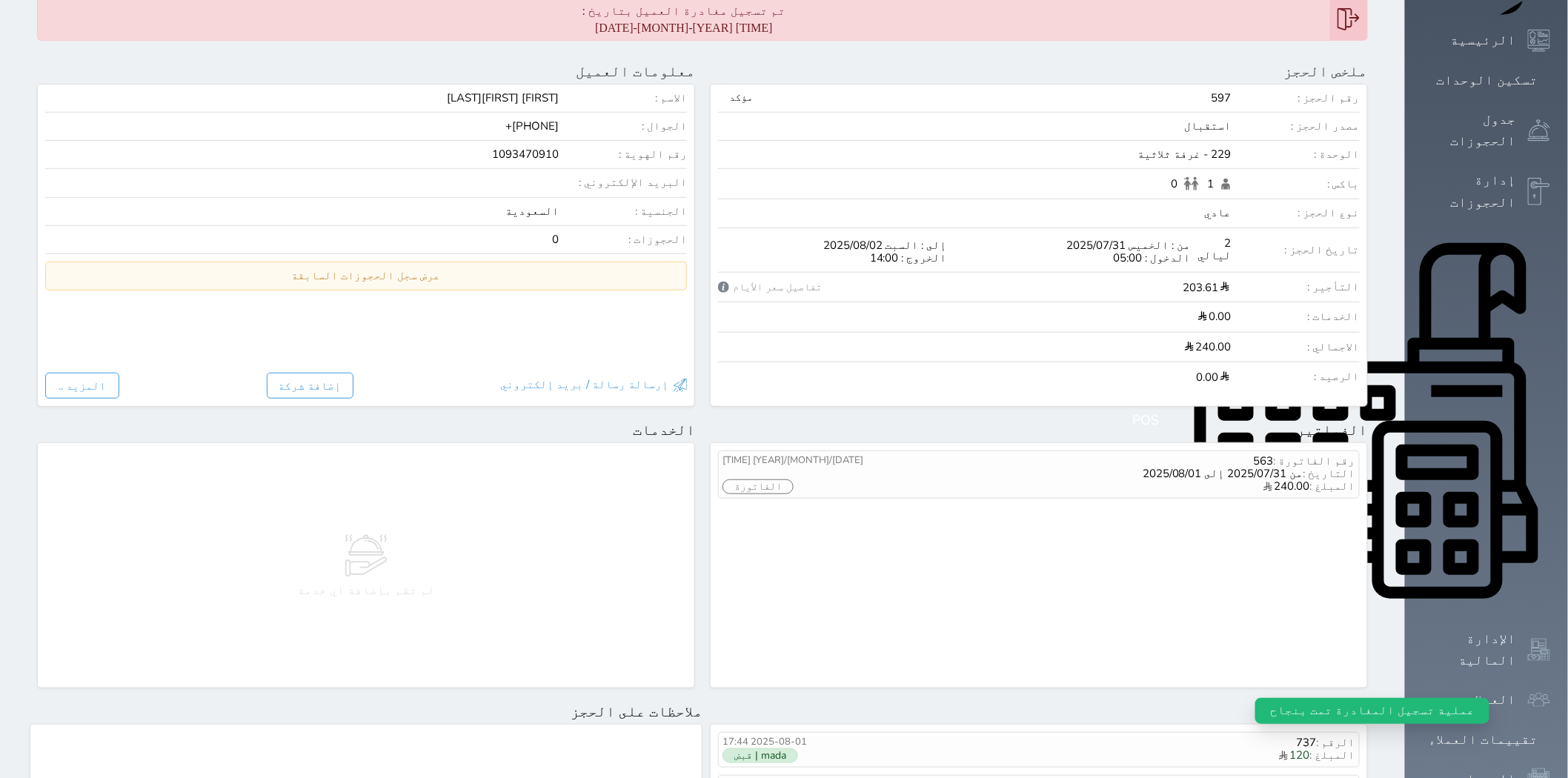 scroll, scrollTop: 236, scrollLeft: 0, axis: vertical 